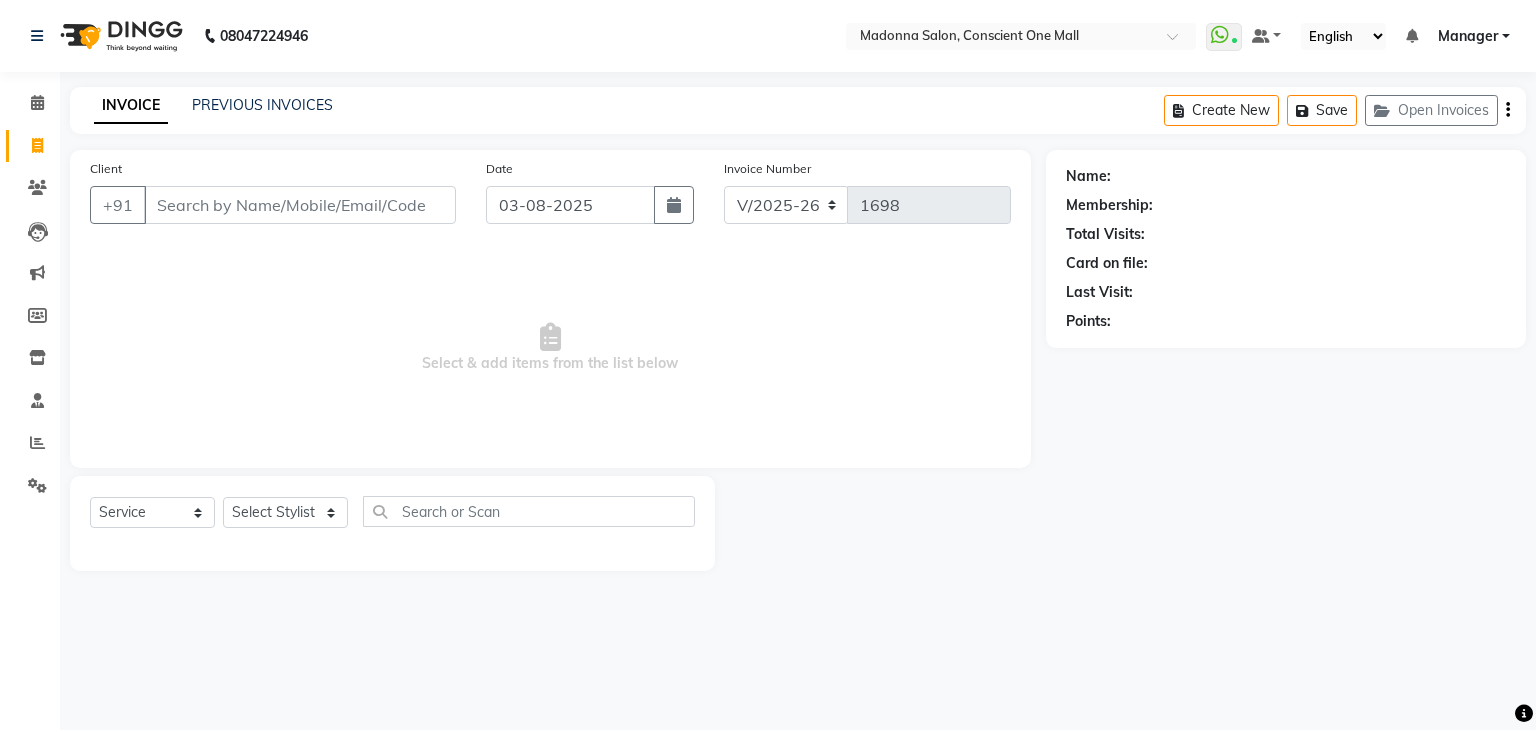 select on "7575" 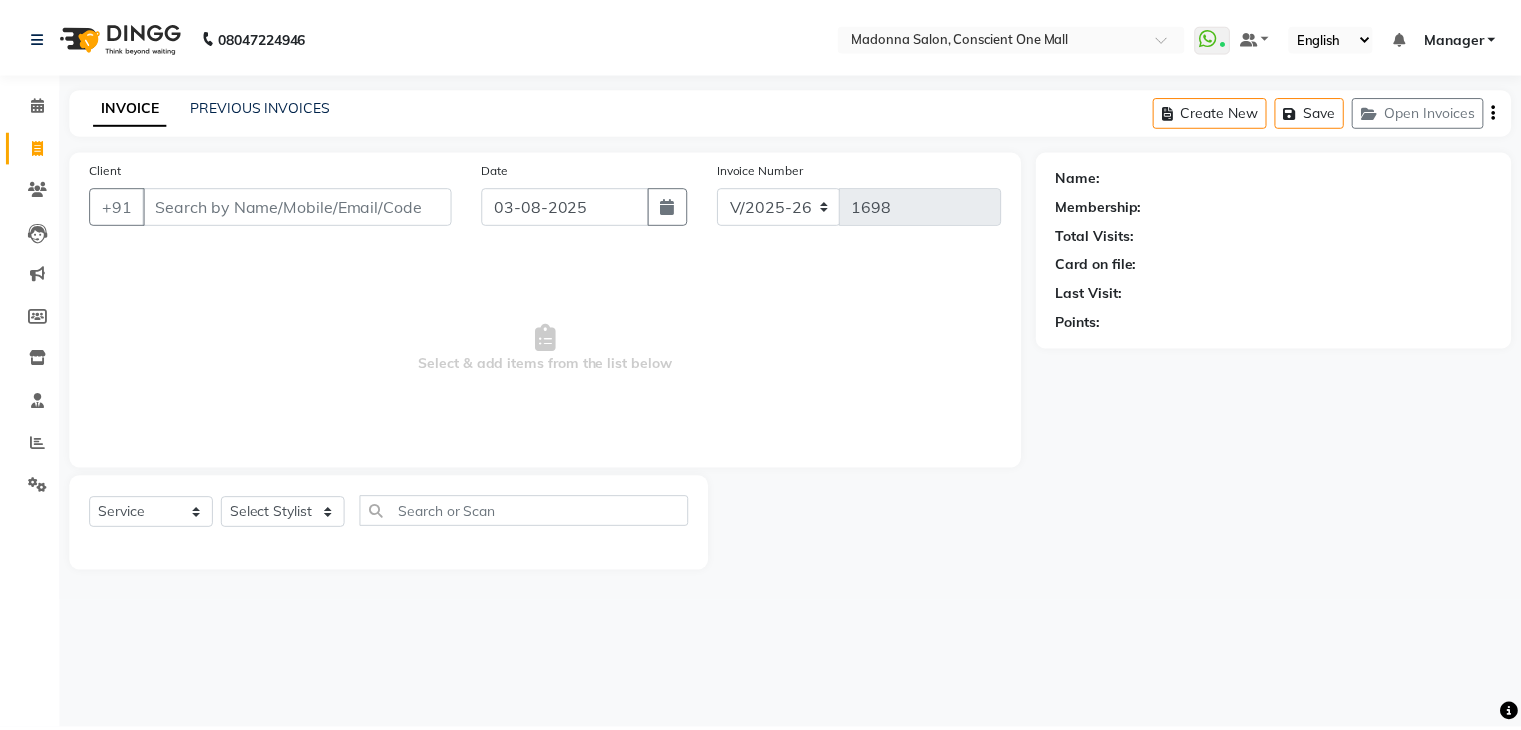 scroll, scrollTop: 0, scrollLeft: 0, axis: both 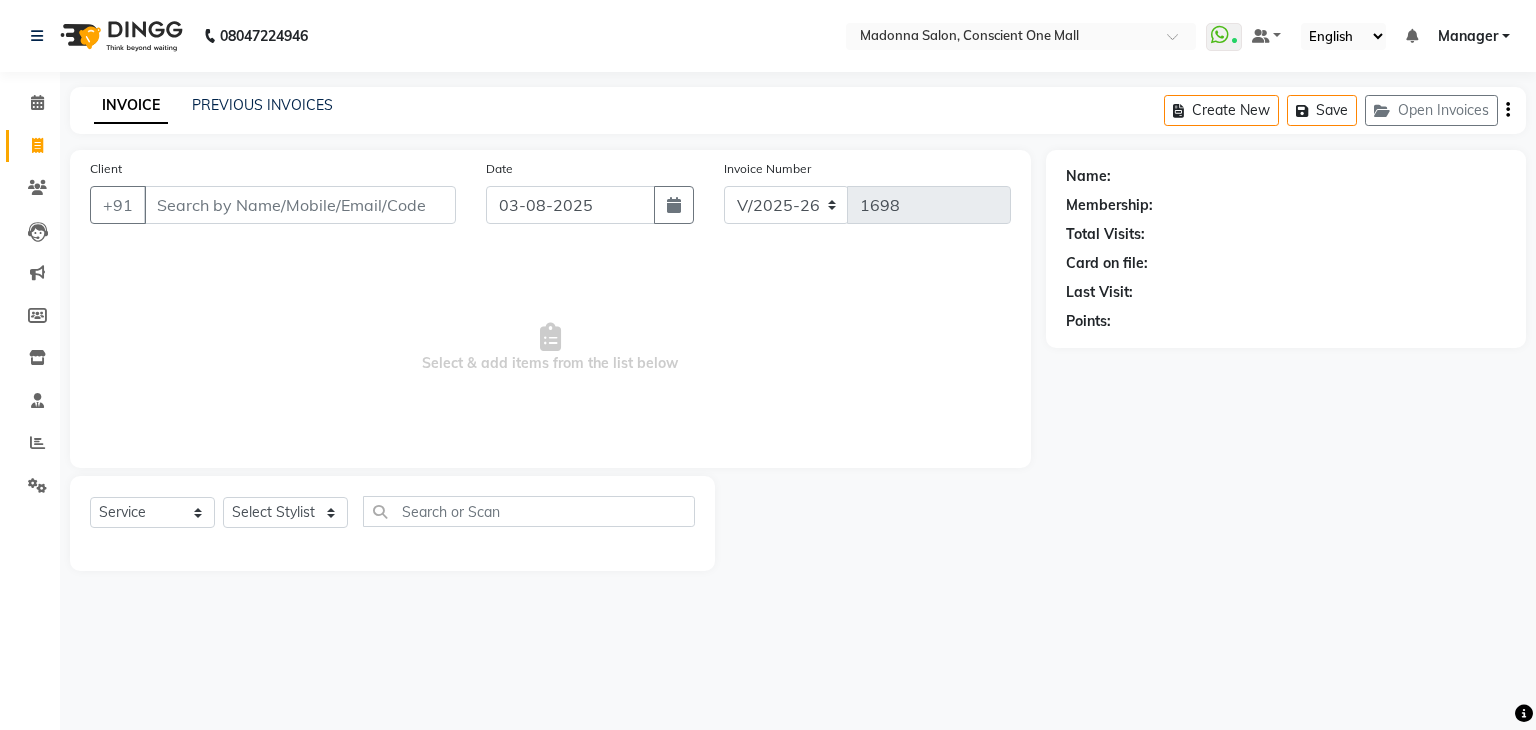 click on "Select & add items from the list below" at bounding box center [550, 348] 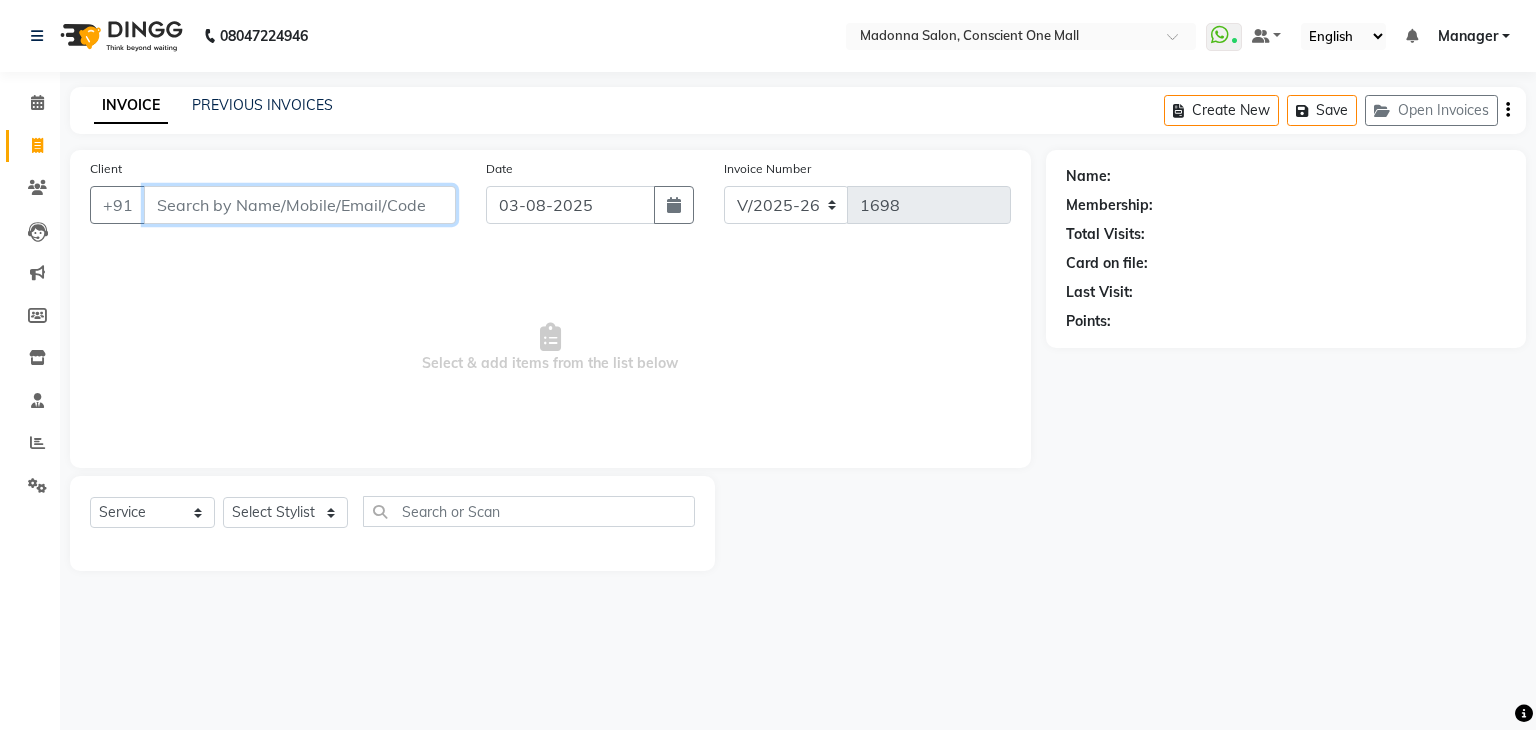click on "Client" at bounding box center [300, 205] 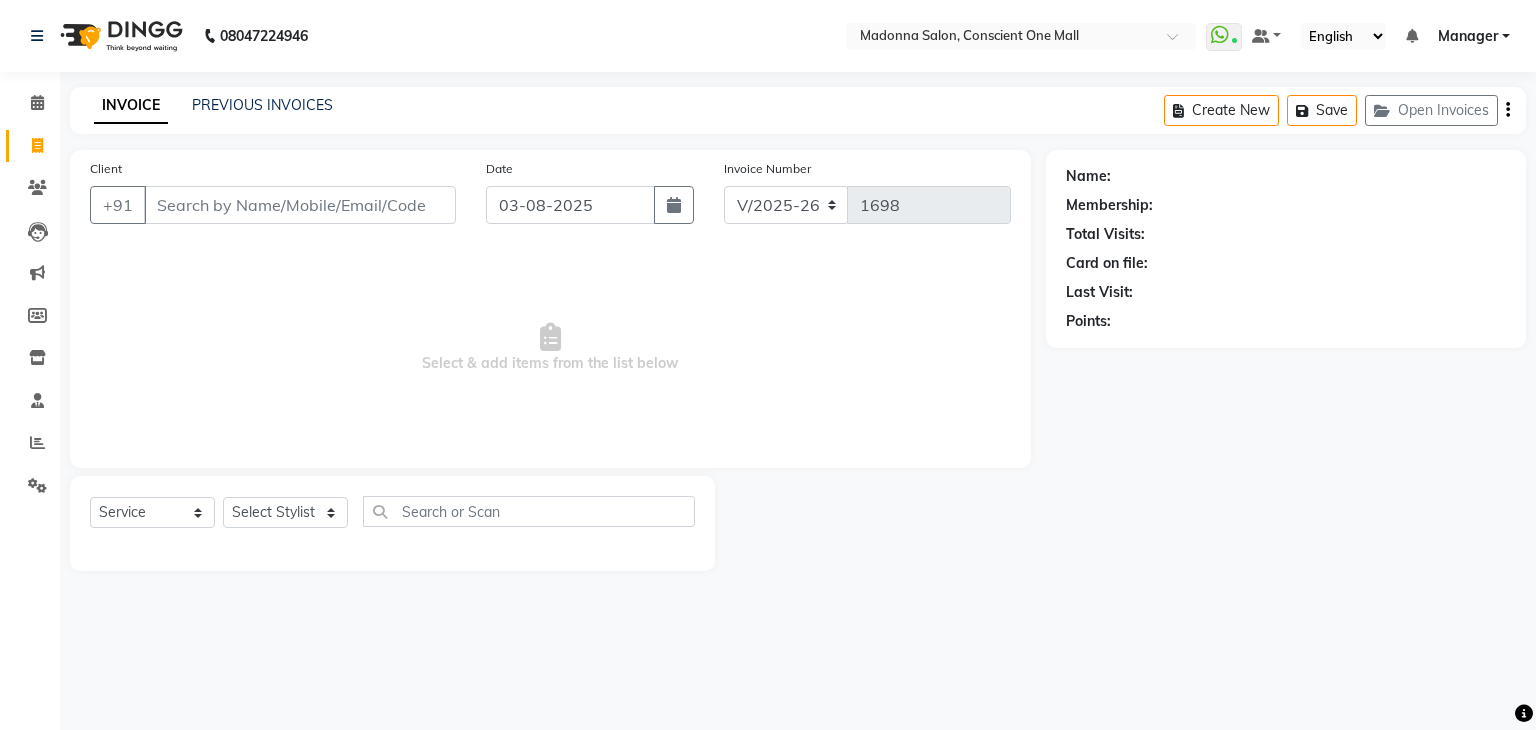 click on "Select & add items from the list below" at bounding box center [550, 348] 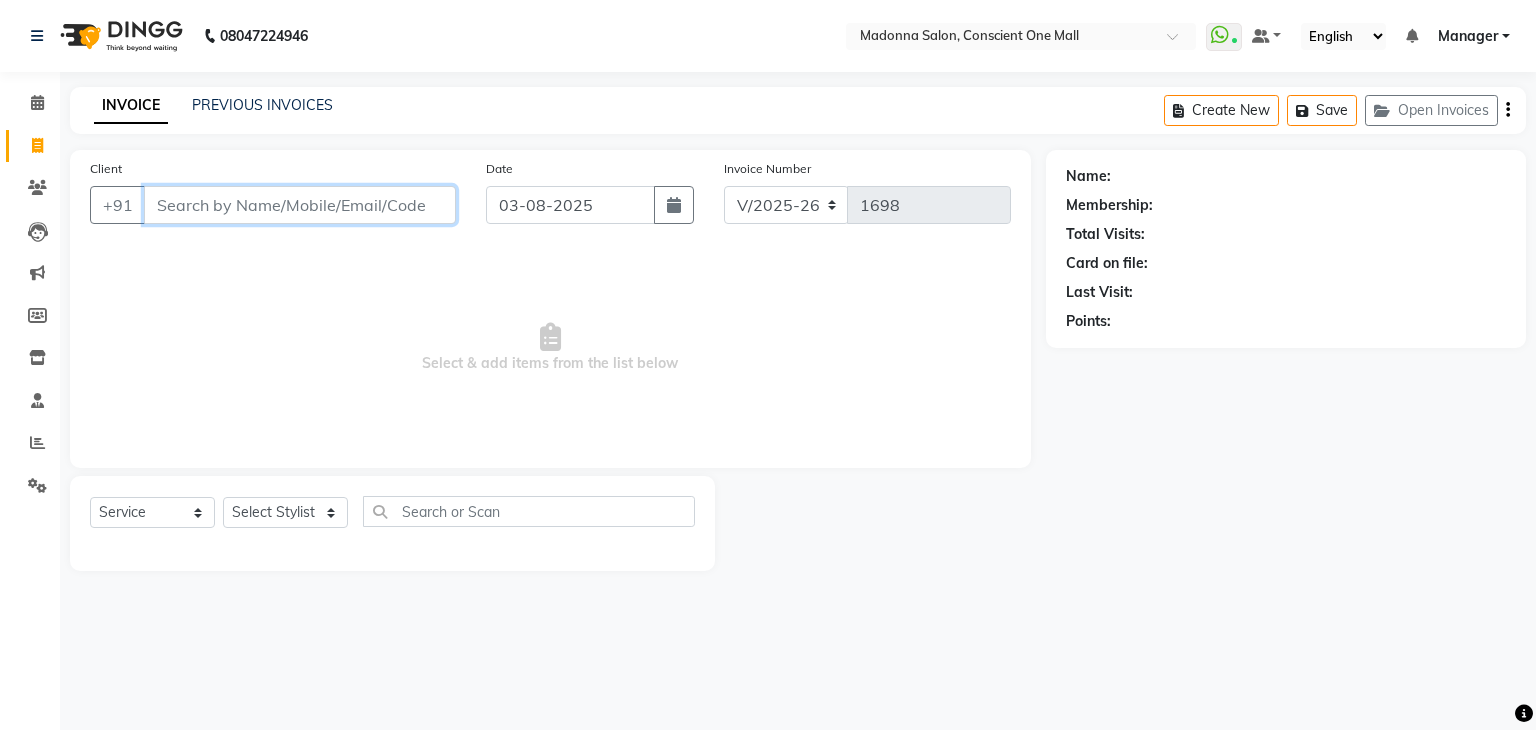 click on "Client" at bounding box center [300, 205] 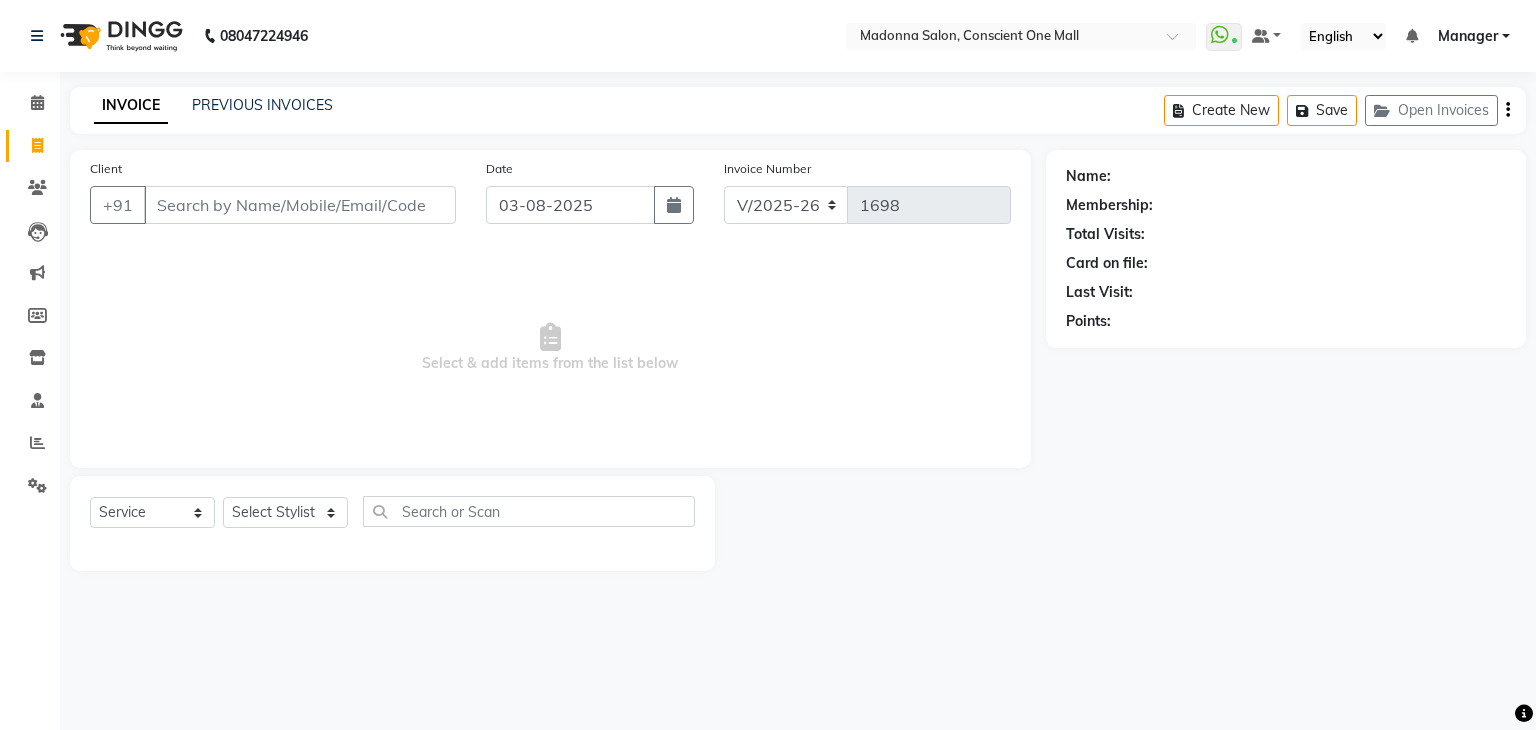 click on "Select & add items from the list below" at bounding box center [550, 348] 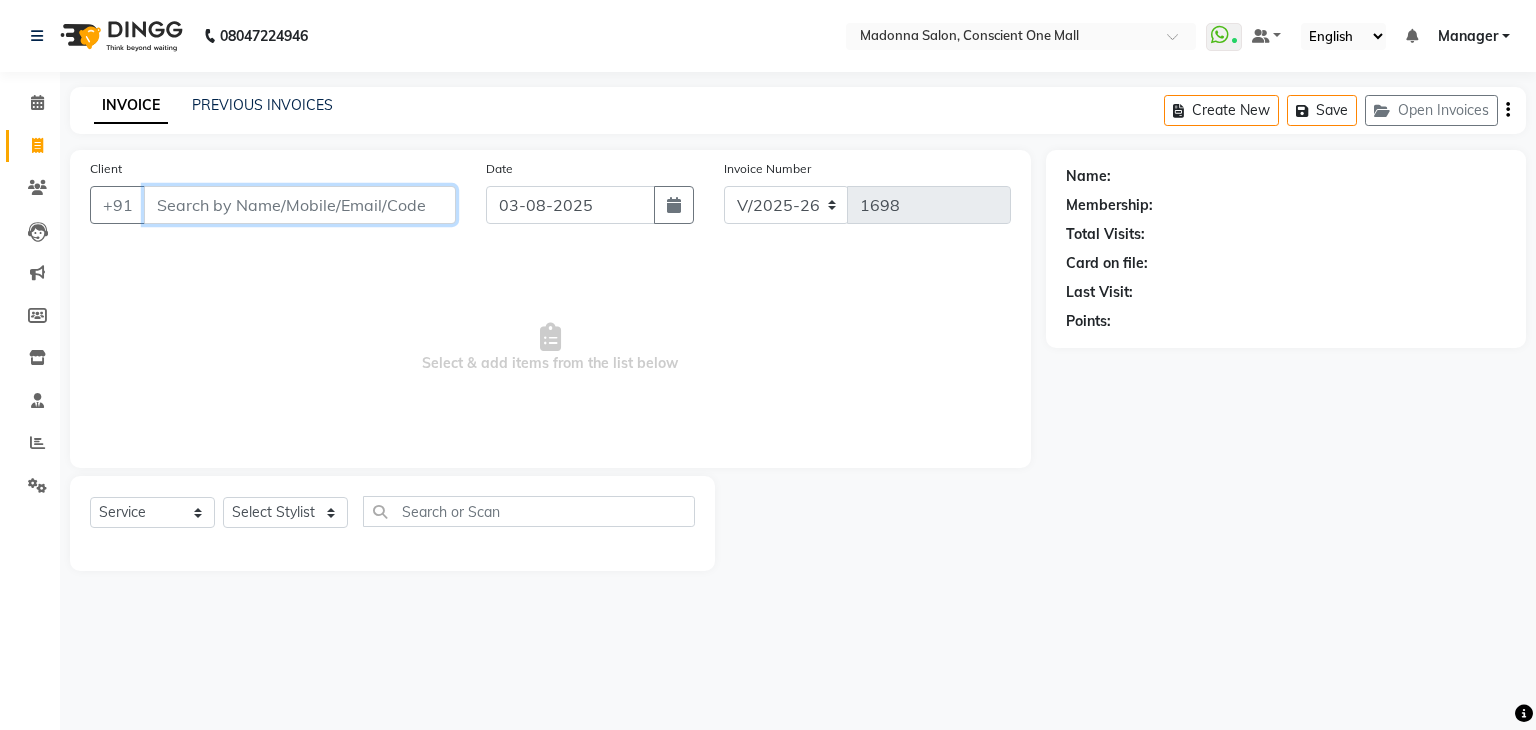 click on "Client" at bounding box center (300, 205) 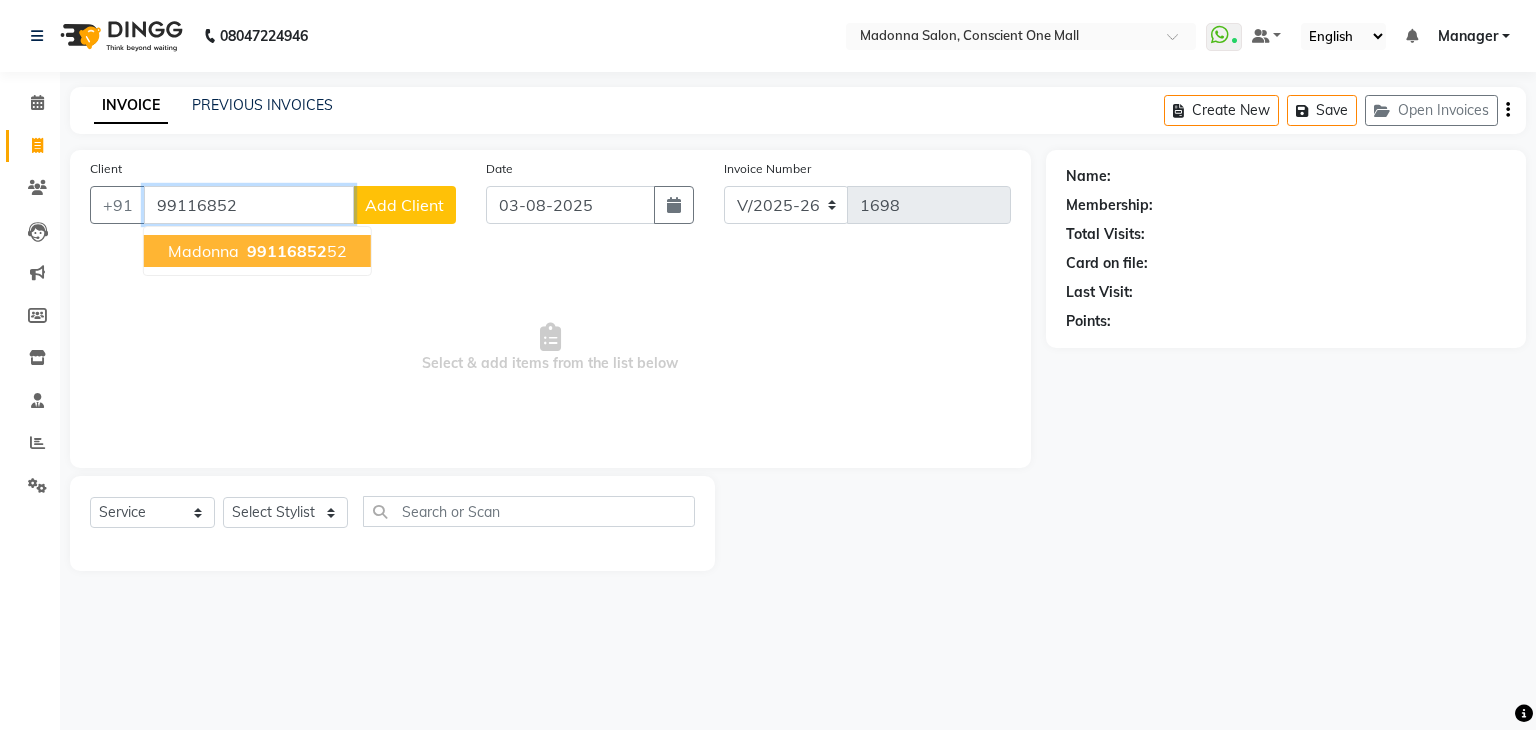 click on "99116852" at bounding box center [287, 251] 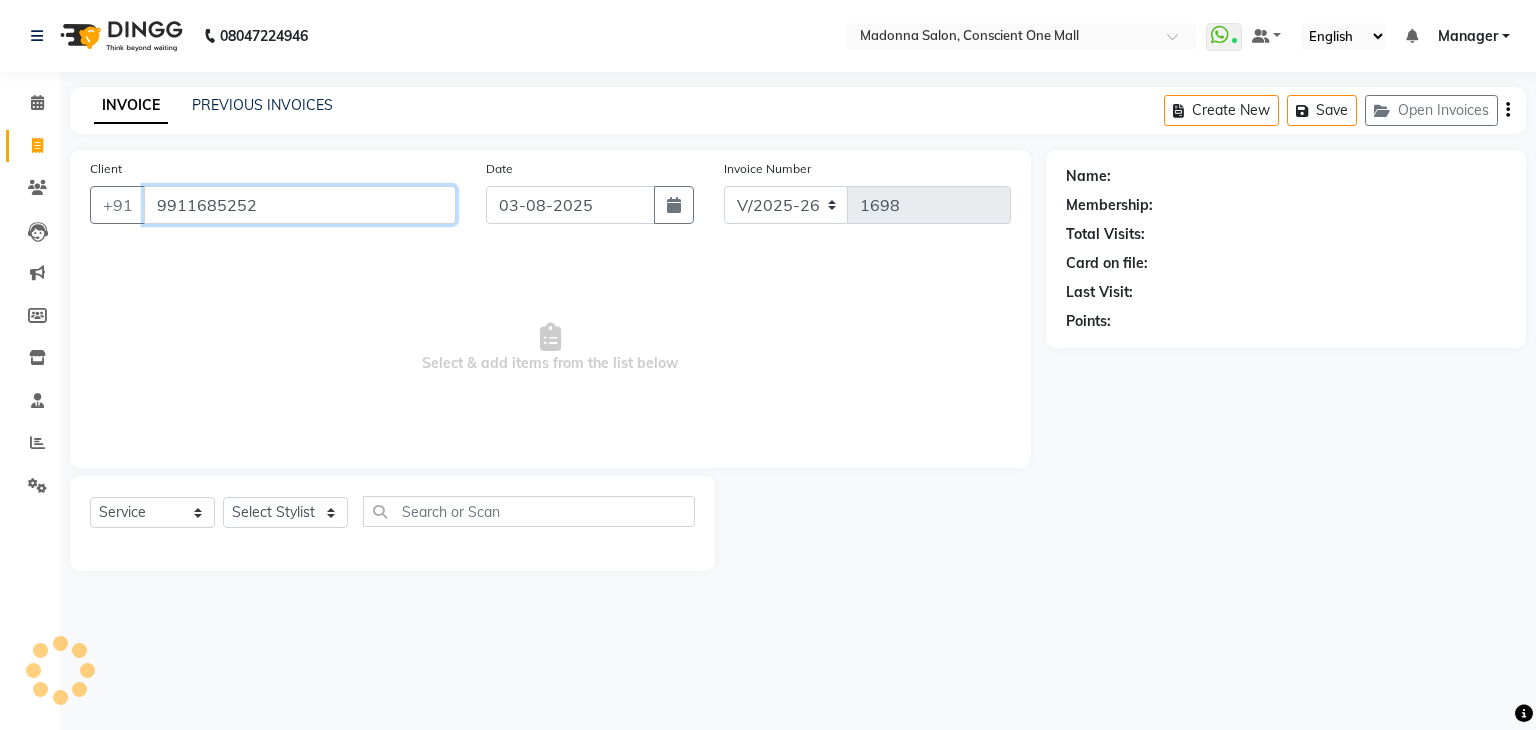 type on "9911685252" 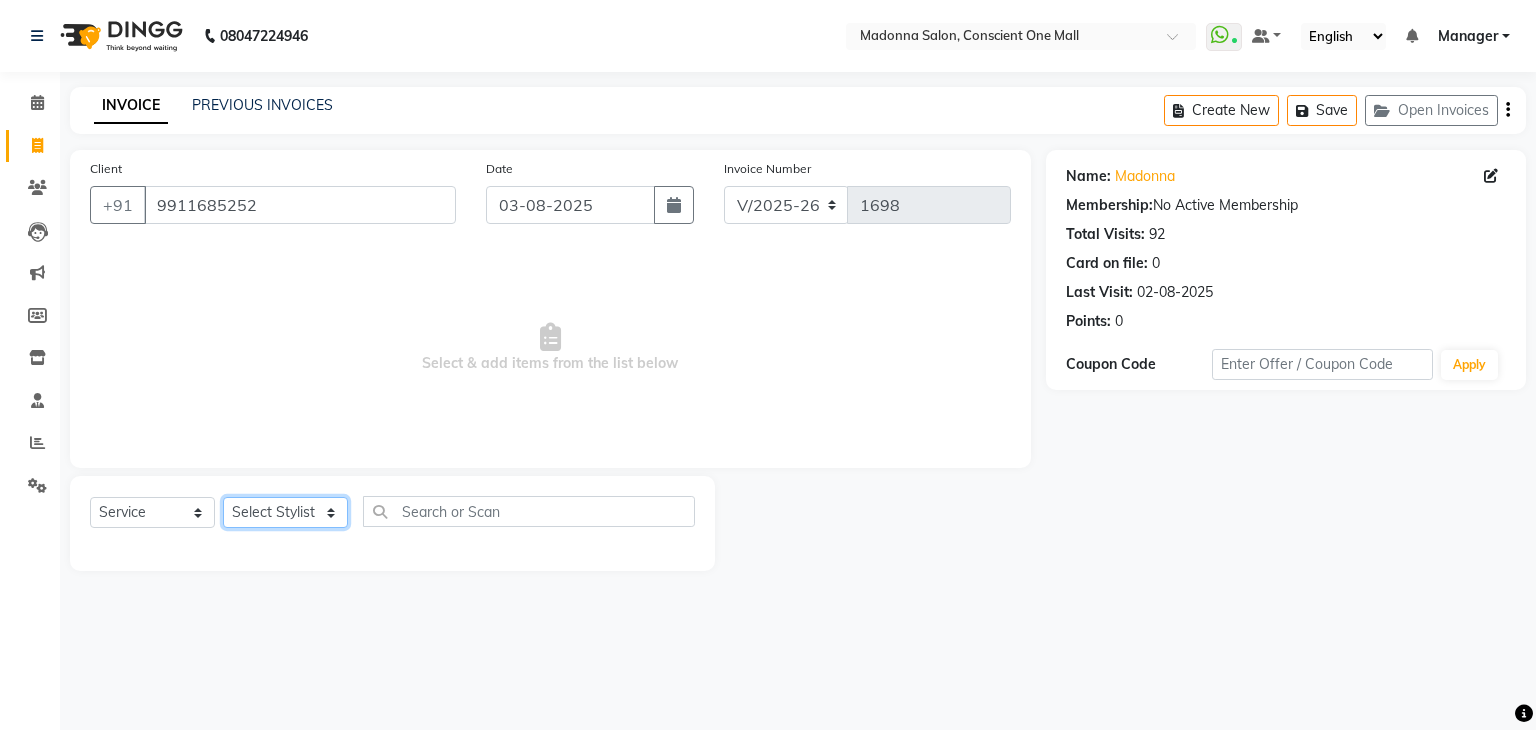 click on "Select Stylist AJAD AMIT ANSHU Bilal Harry himanshi HIMANSHU Janvi JAY Khusboo Manager misty Mukesh Naeem Navjot Kaur neha Pawan RAKHI Ripa Sachin Sagar  SAMEER Sanjeev Saurabh" 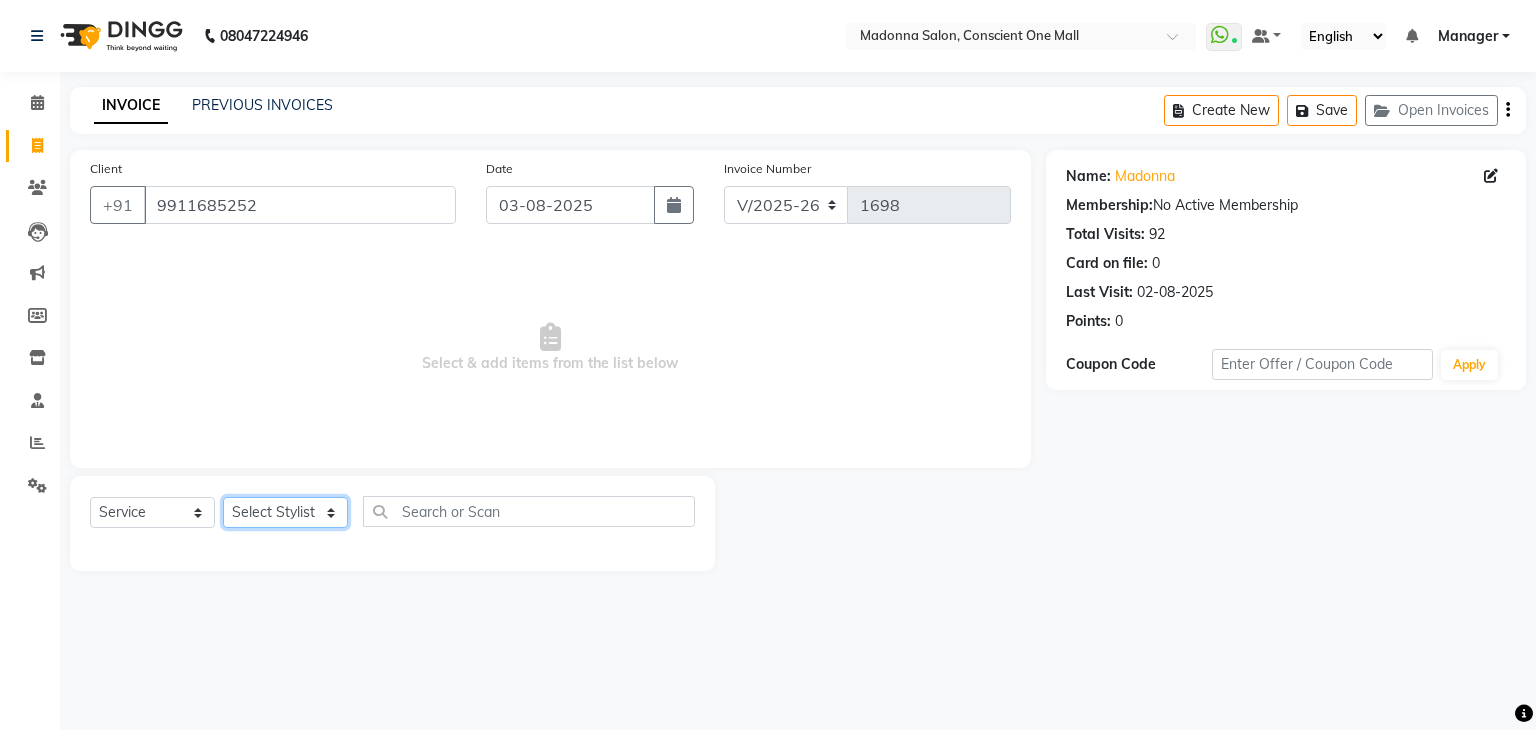 select on "67297" 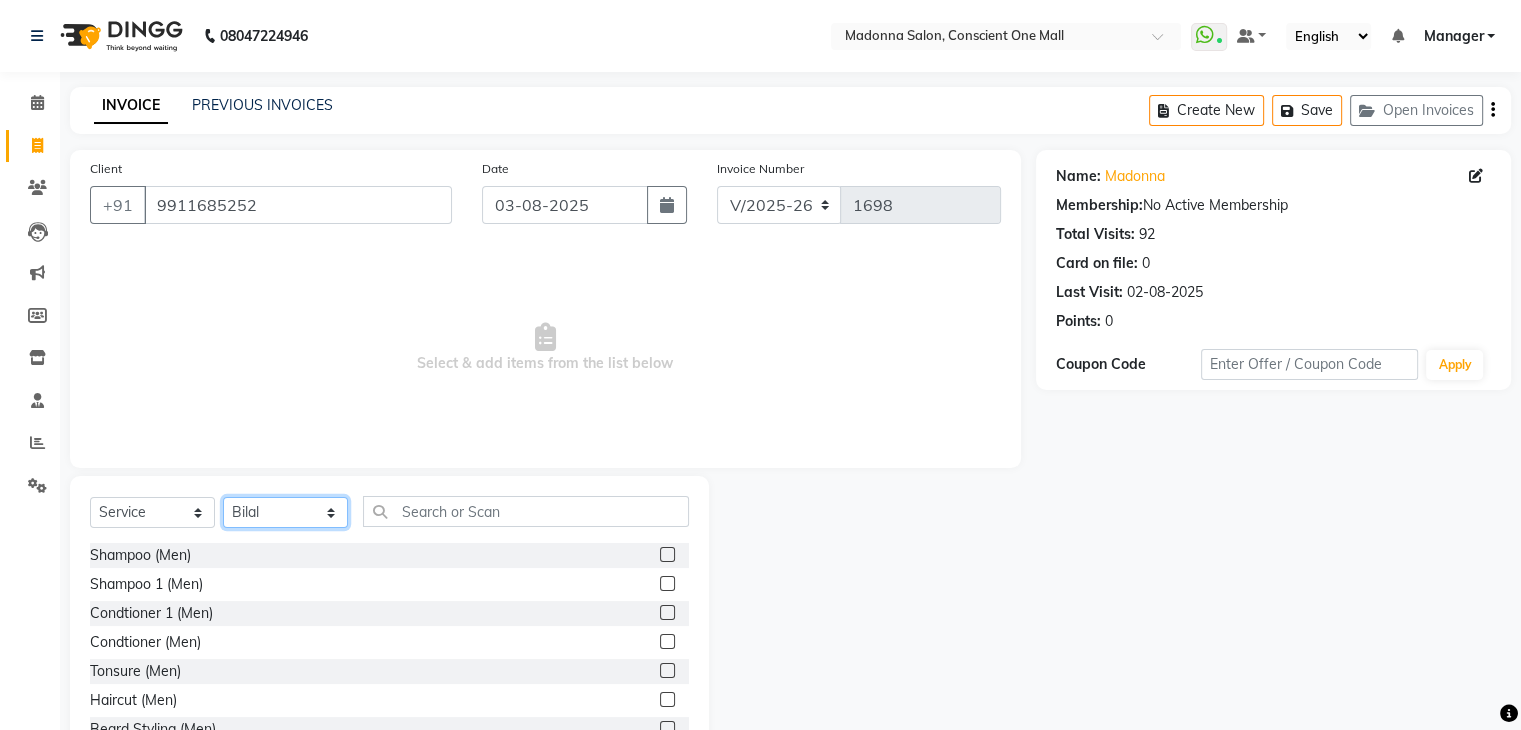 click on "Select Stylist AJAD AMIT ANSHU Bilal Harry himanshi HIMANSHU Janvi JAY Khusboo Manager misty Mukesh Naeem Navjot Kaur neha Pawan RAKHI Ripa Sachin Sagar  SAMEER Sanjeev Saurabh" 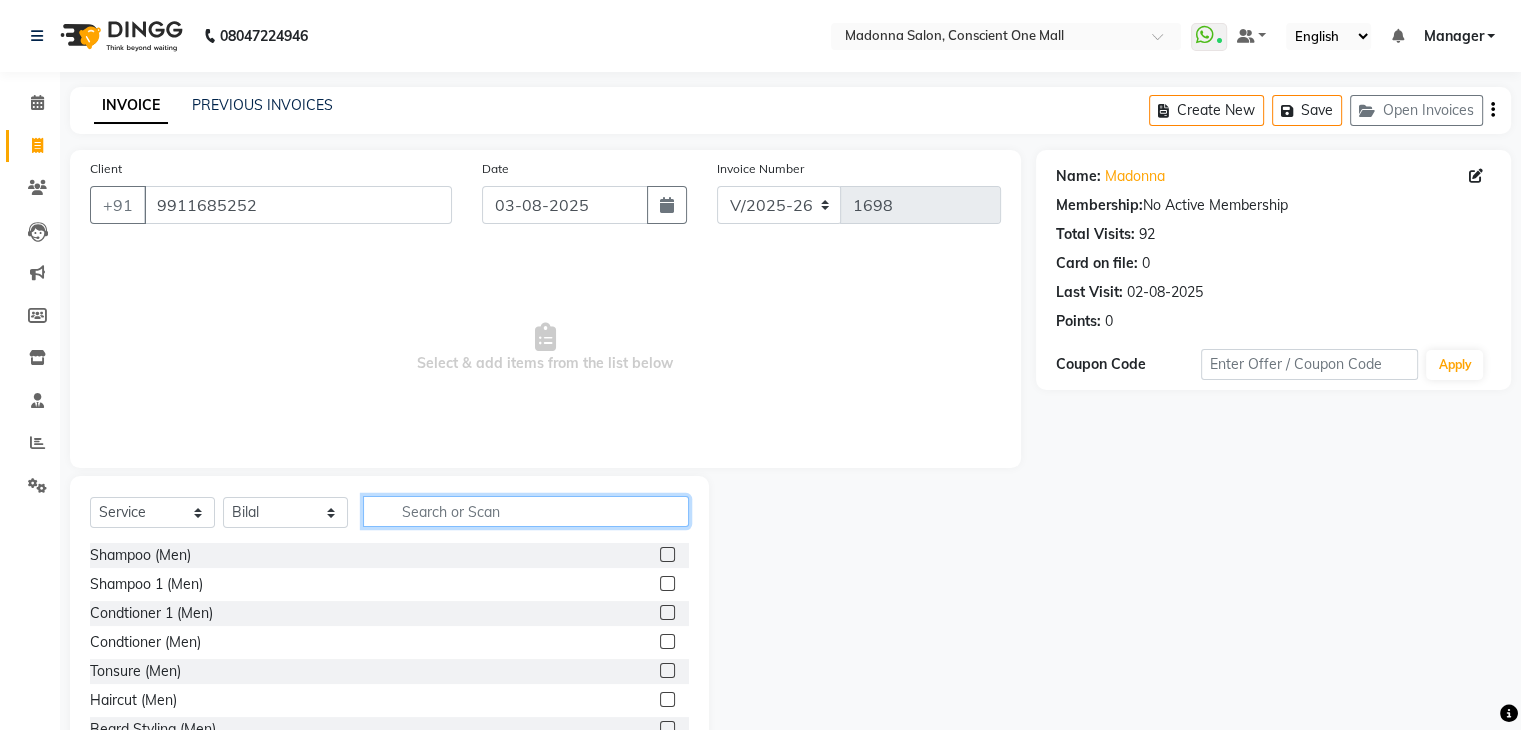click 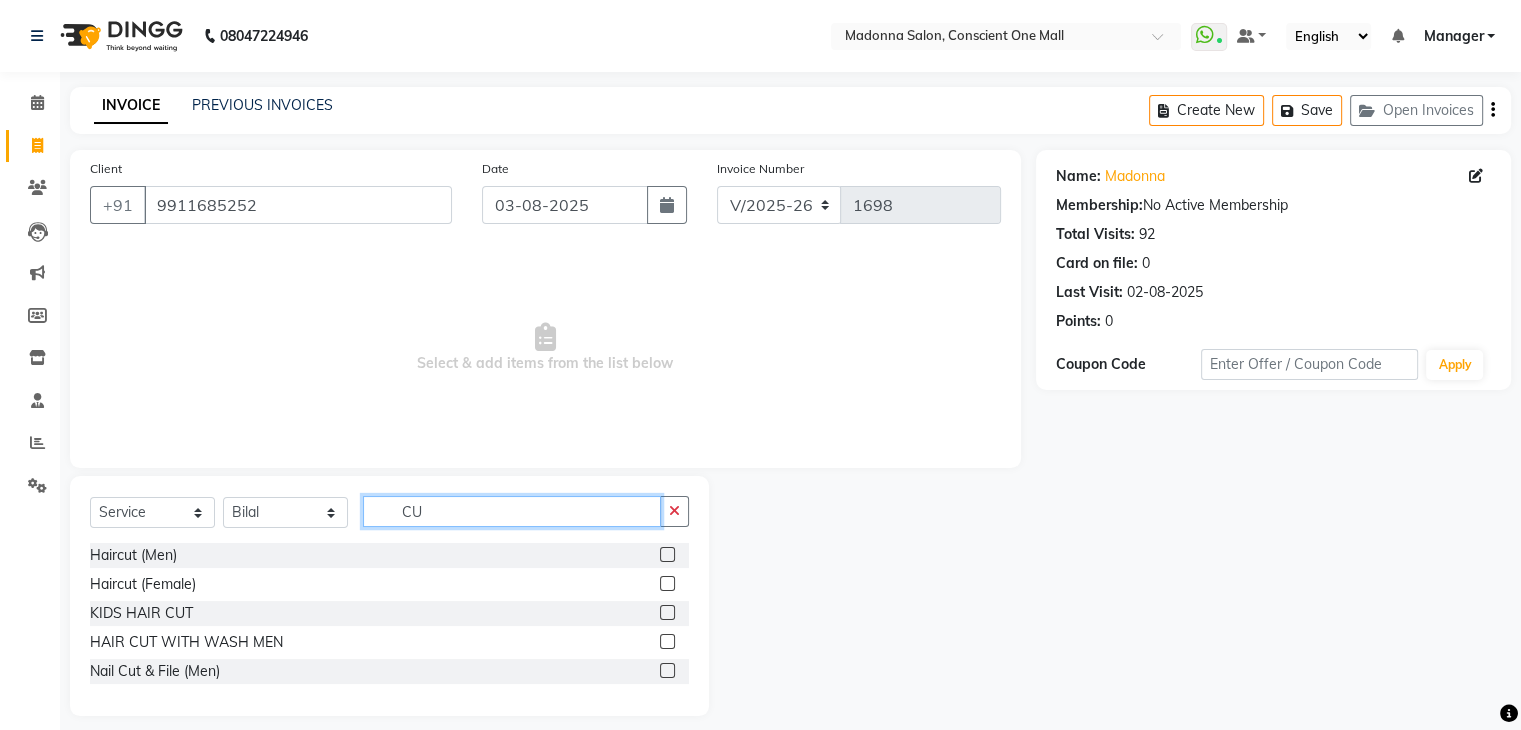 type on "C" 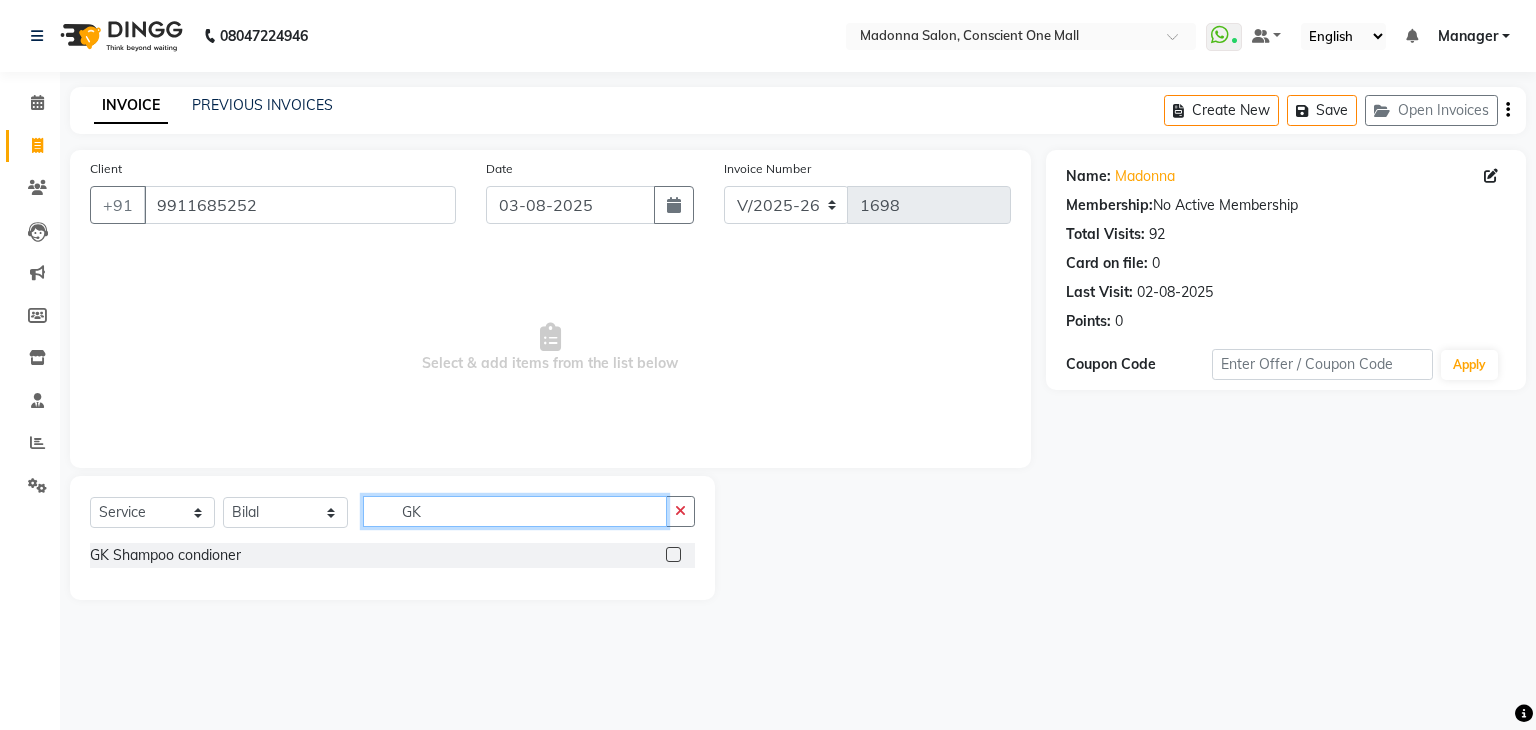 type on "GK" 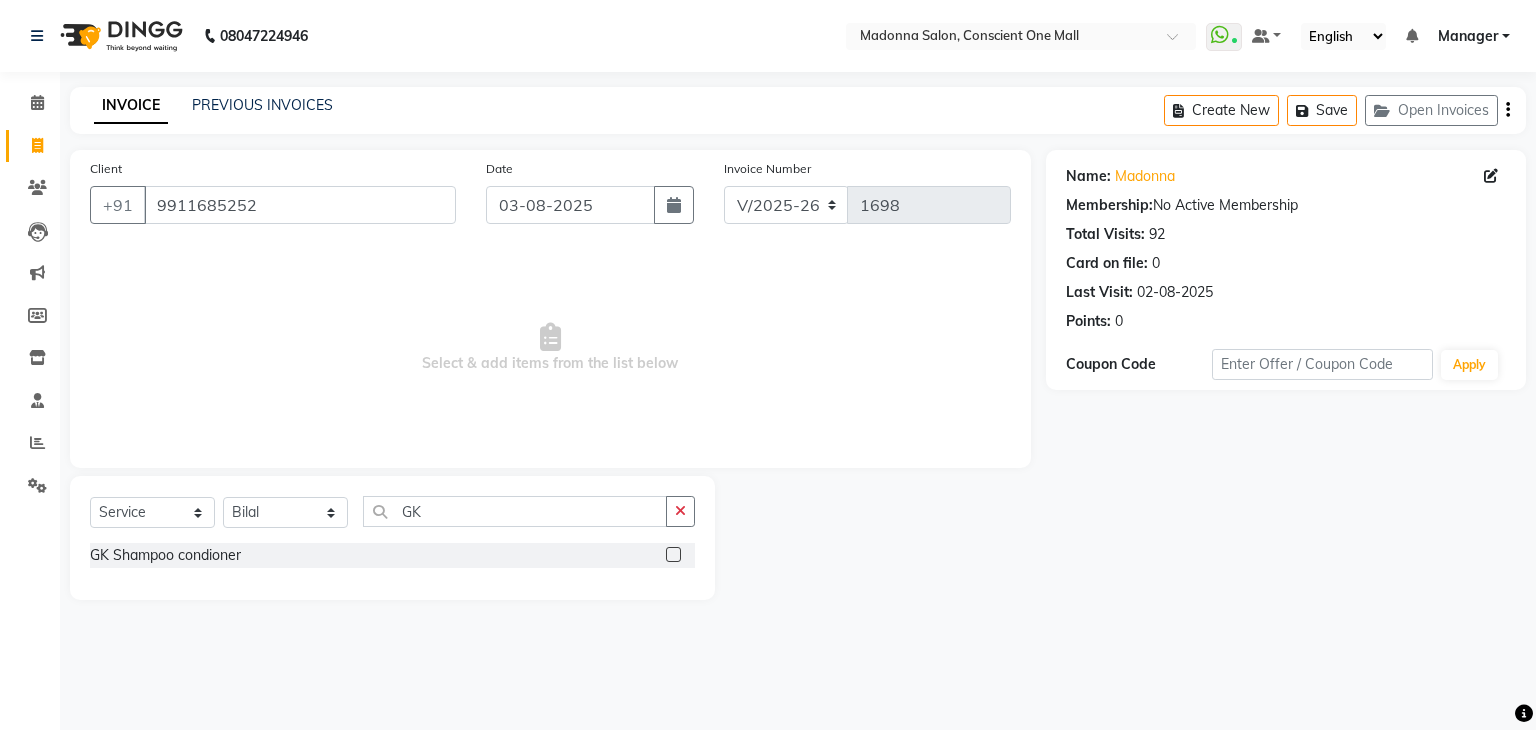 click 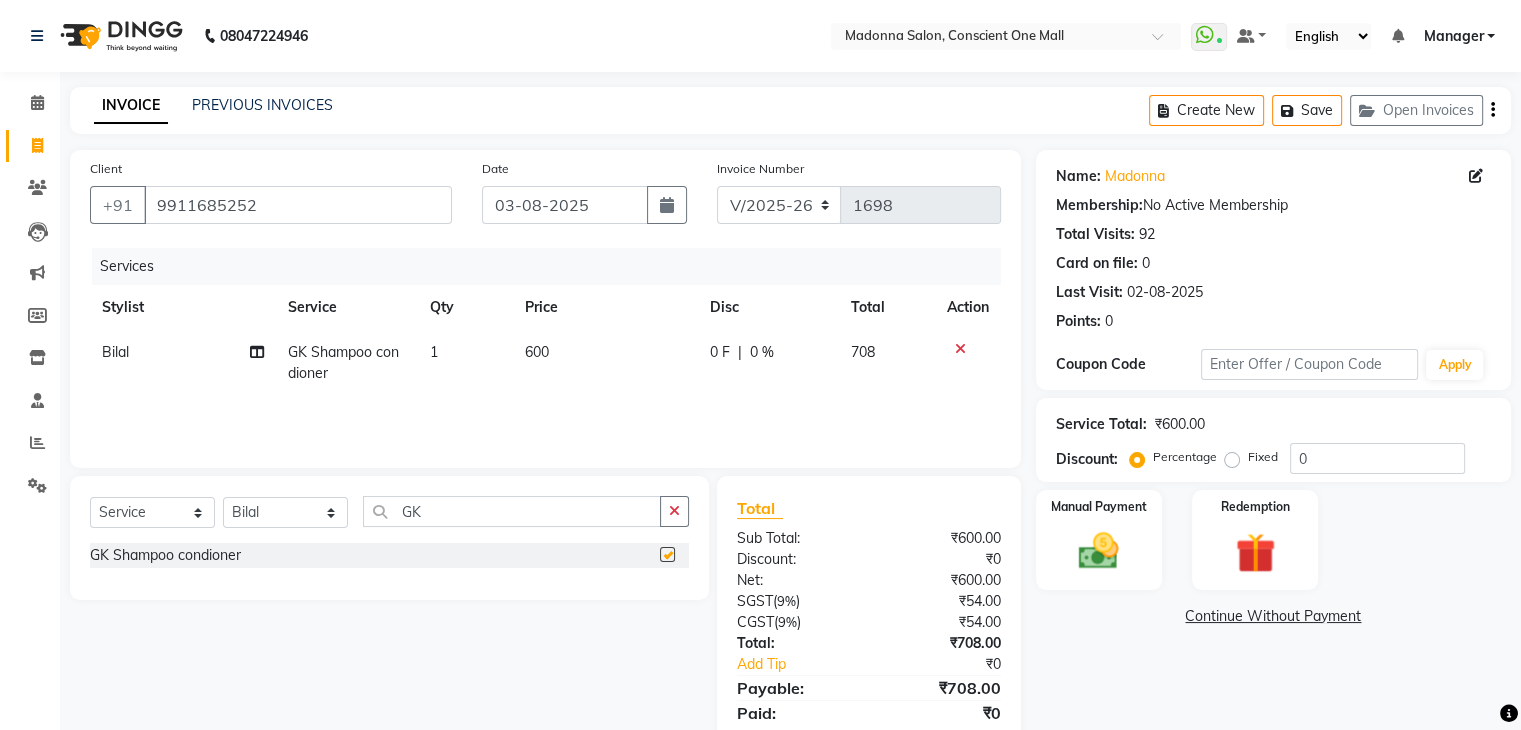 checkbox on "false" 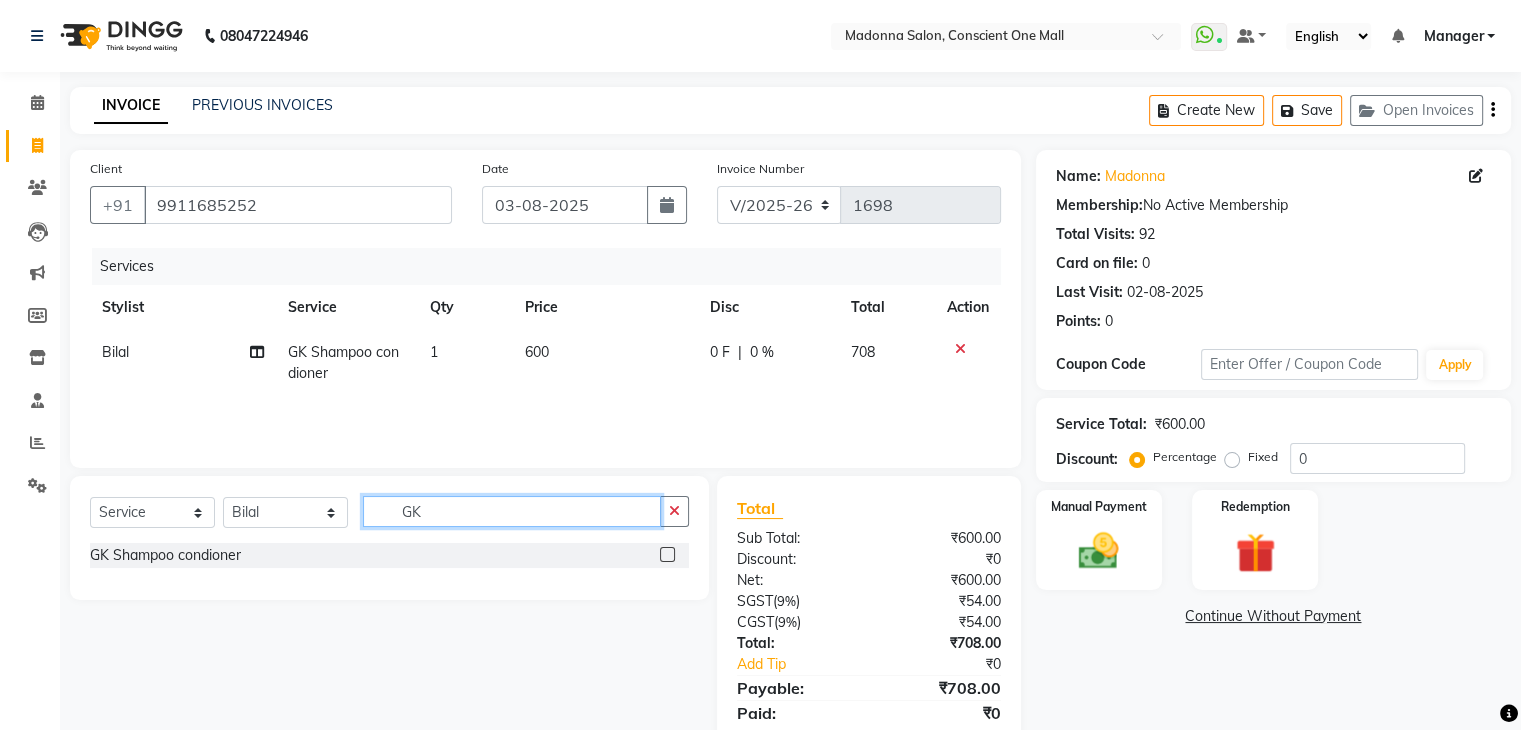 click on "GK" 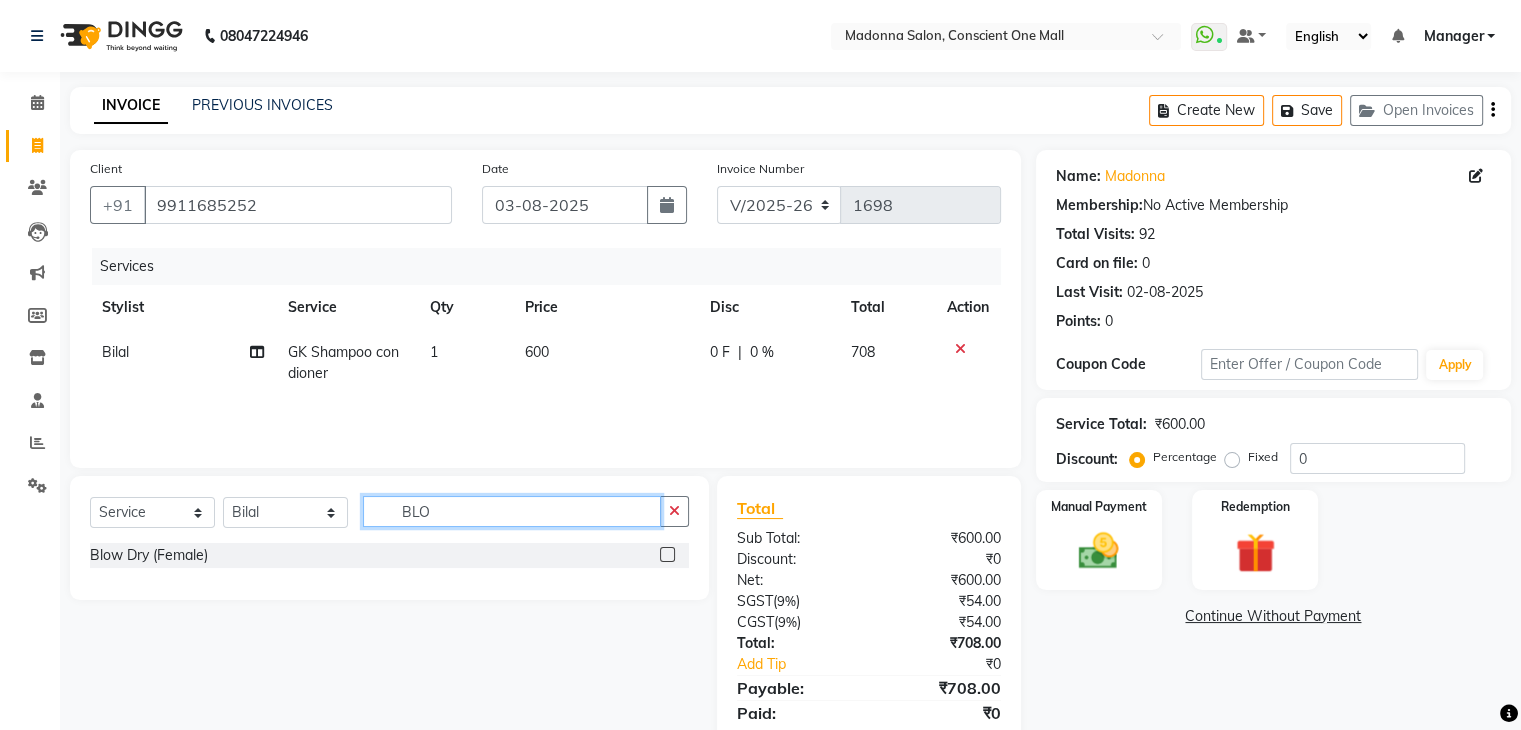 type on "BLO" 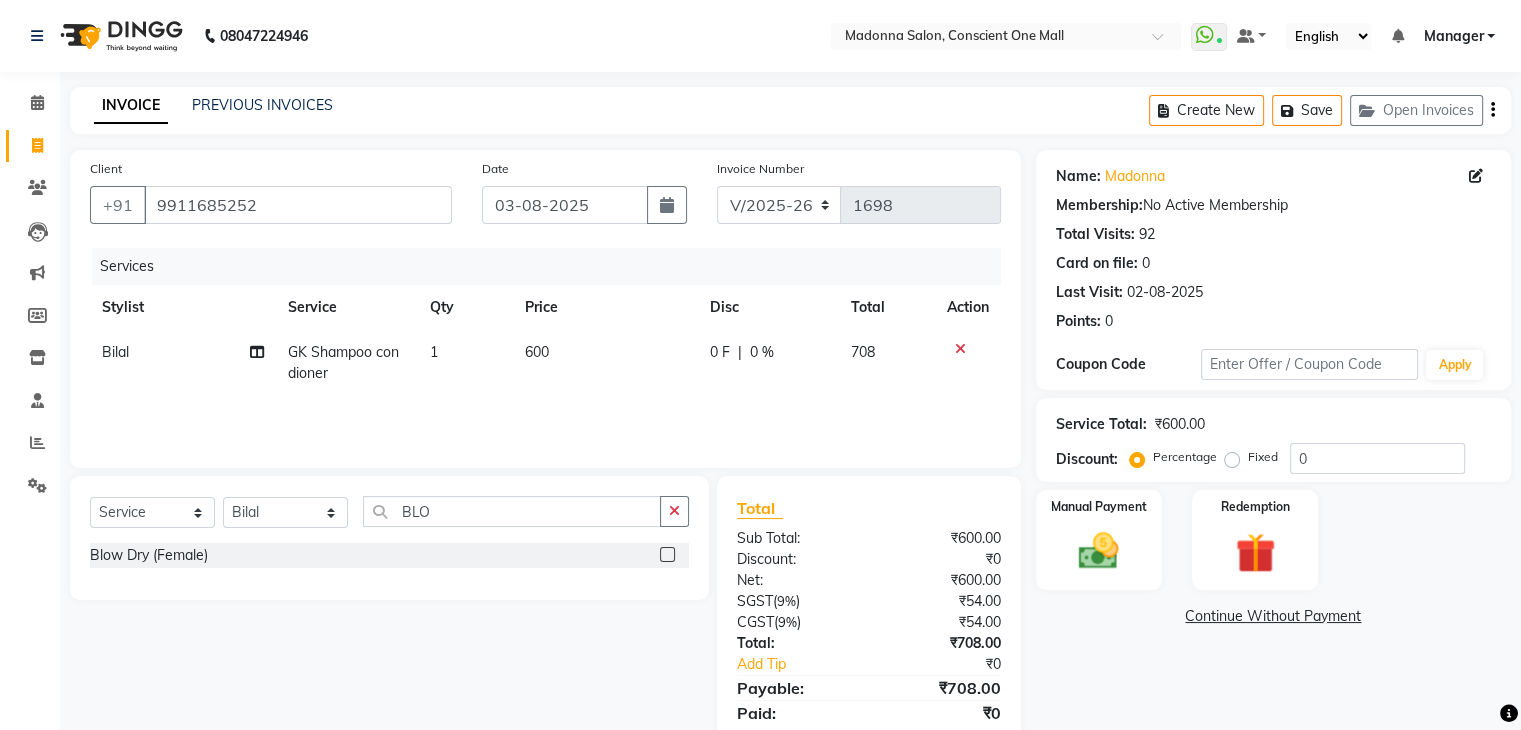 click 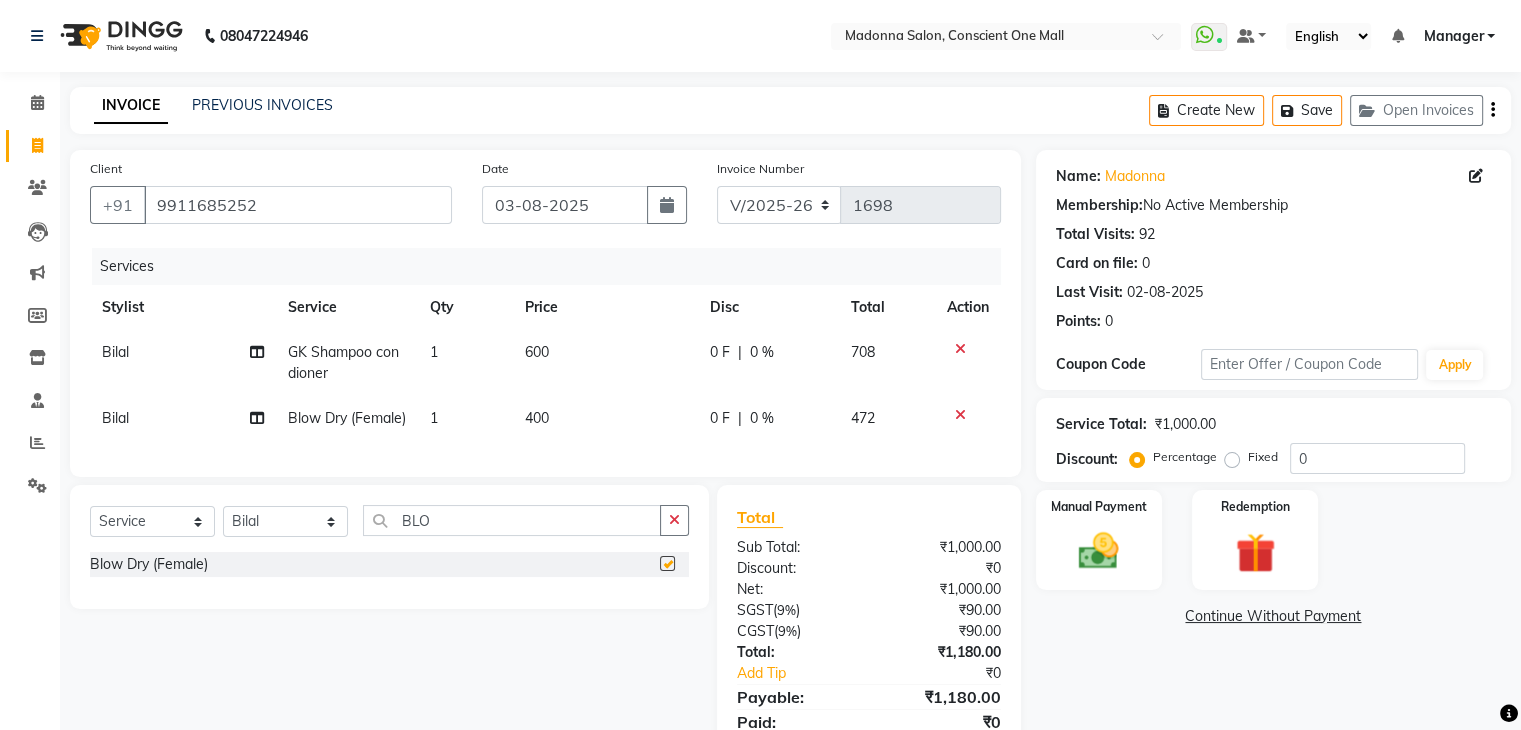 checkbox on "false" 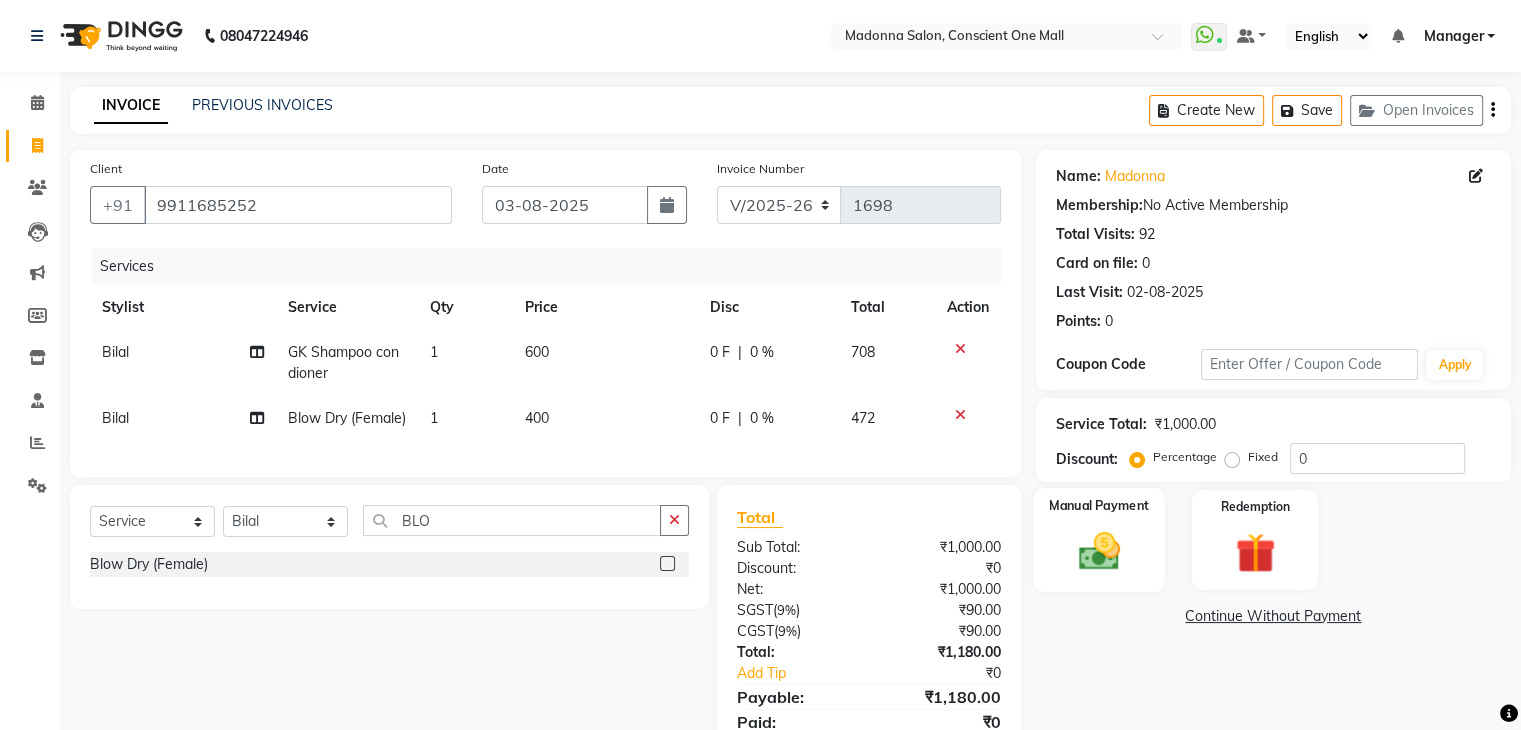 click 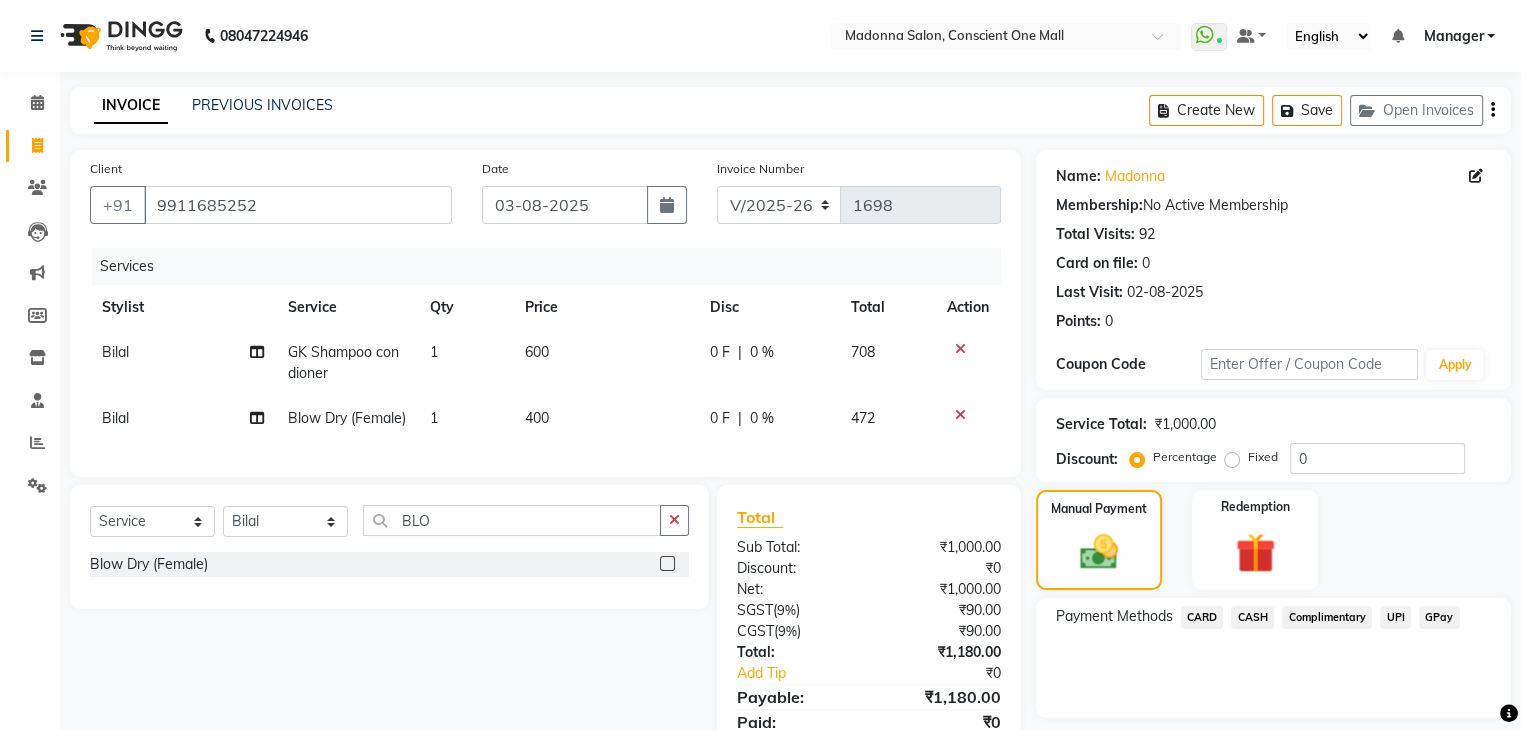 click on "CASH" 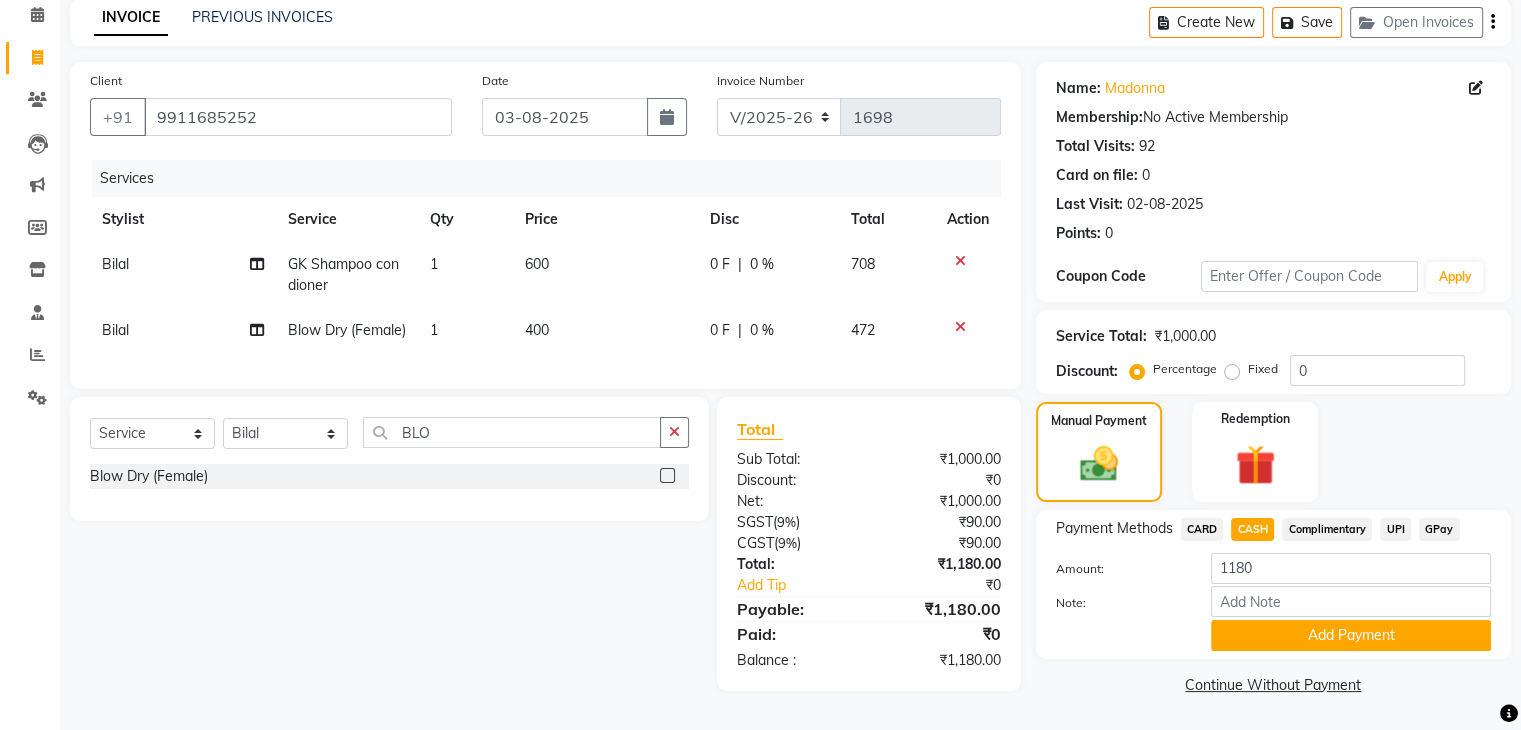 scroll, scrollTop: 116, scrollLeft: 0, axis: vertical 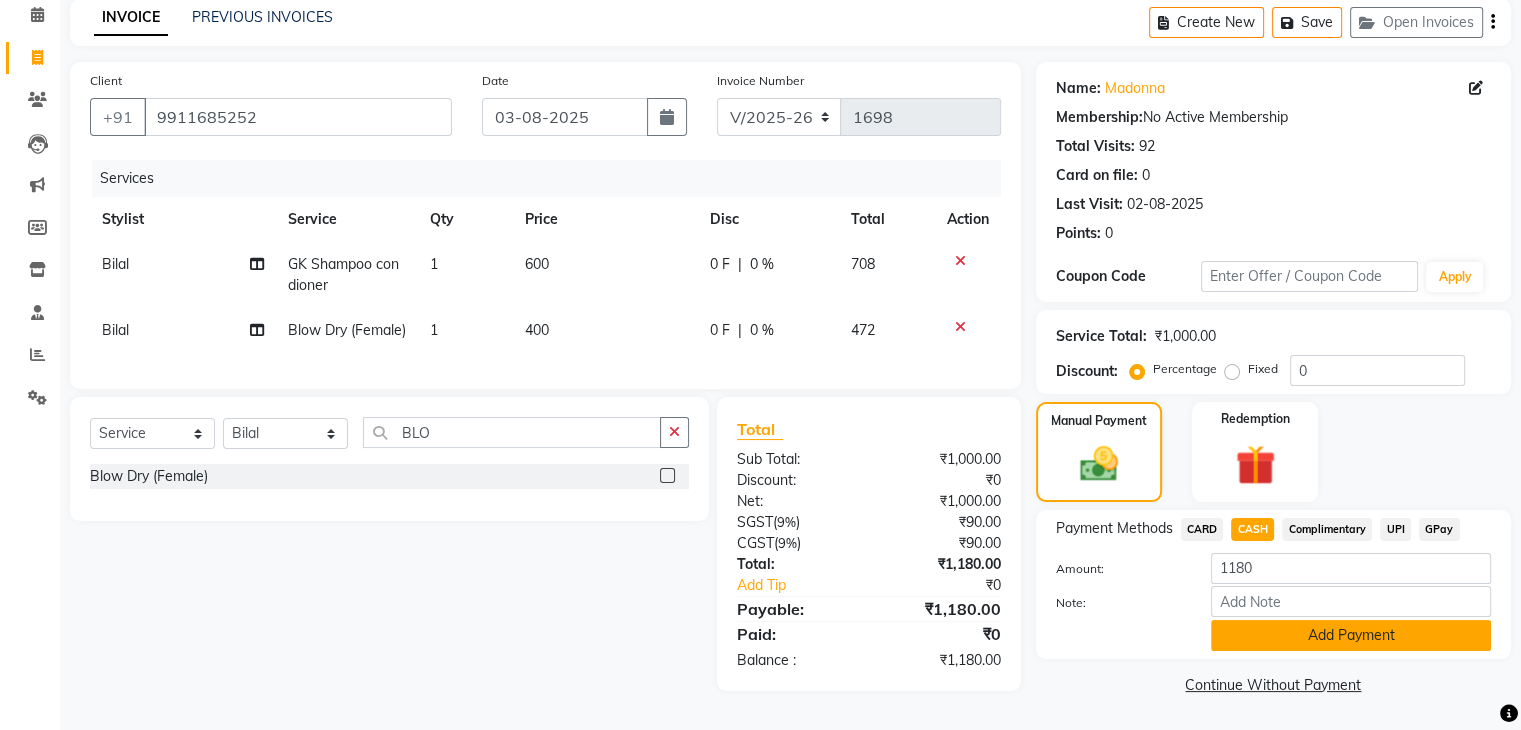click on "Add Payment" 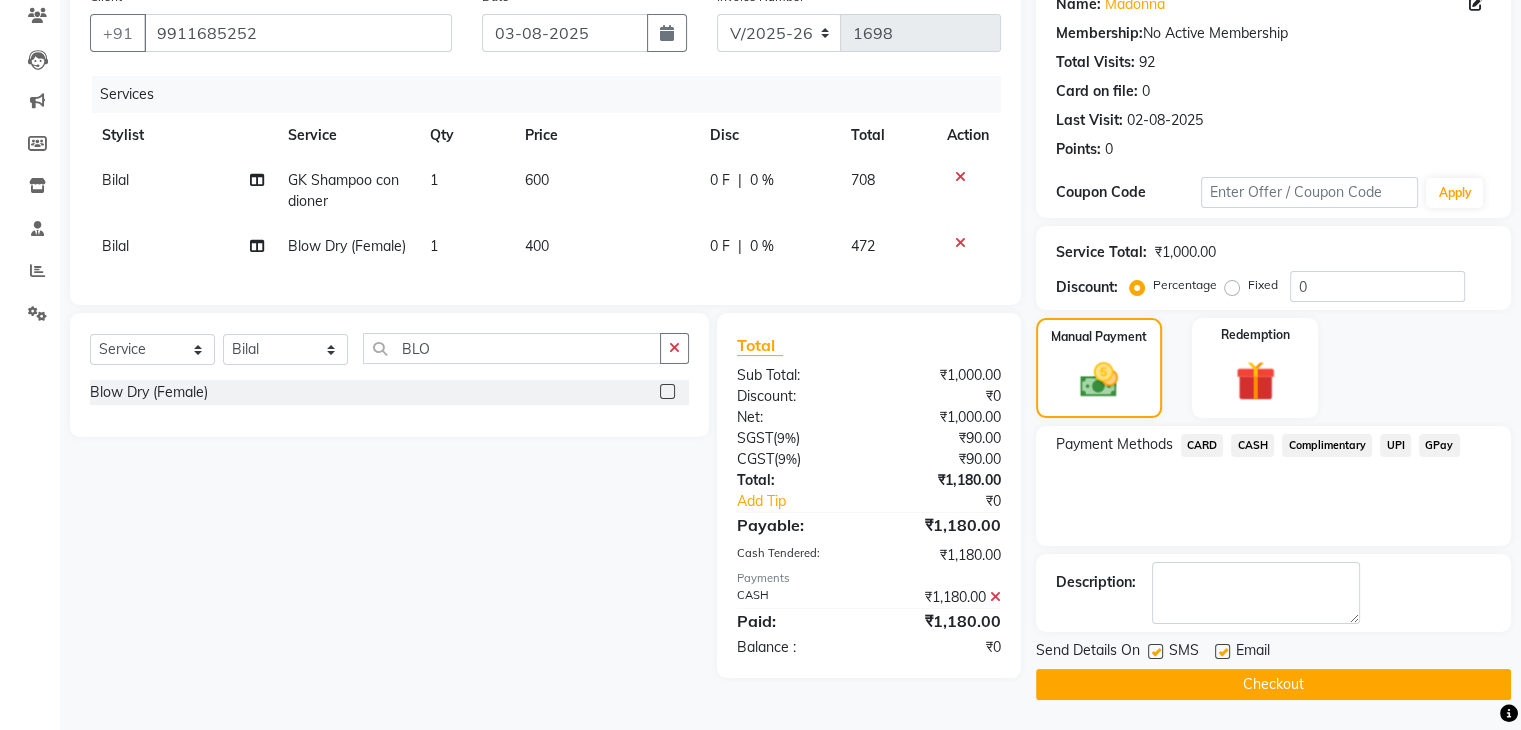 scroll, scrollTop: 187, scrollLeft: 0, axis: vertical 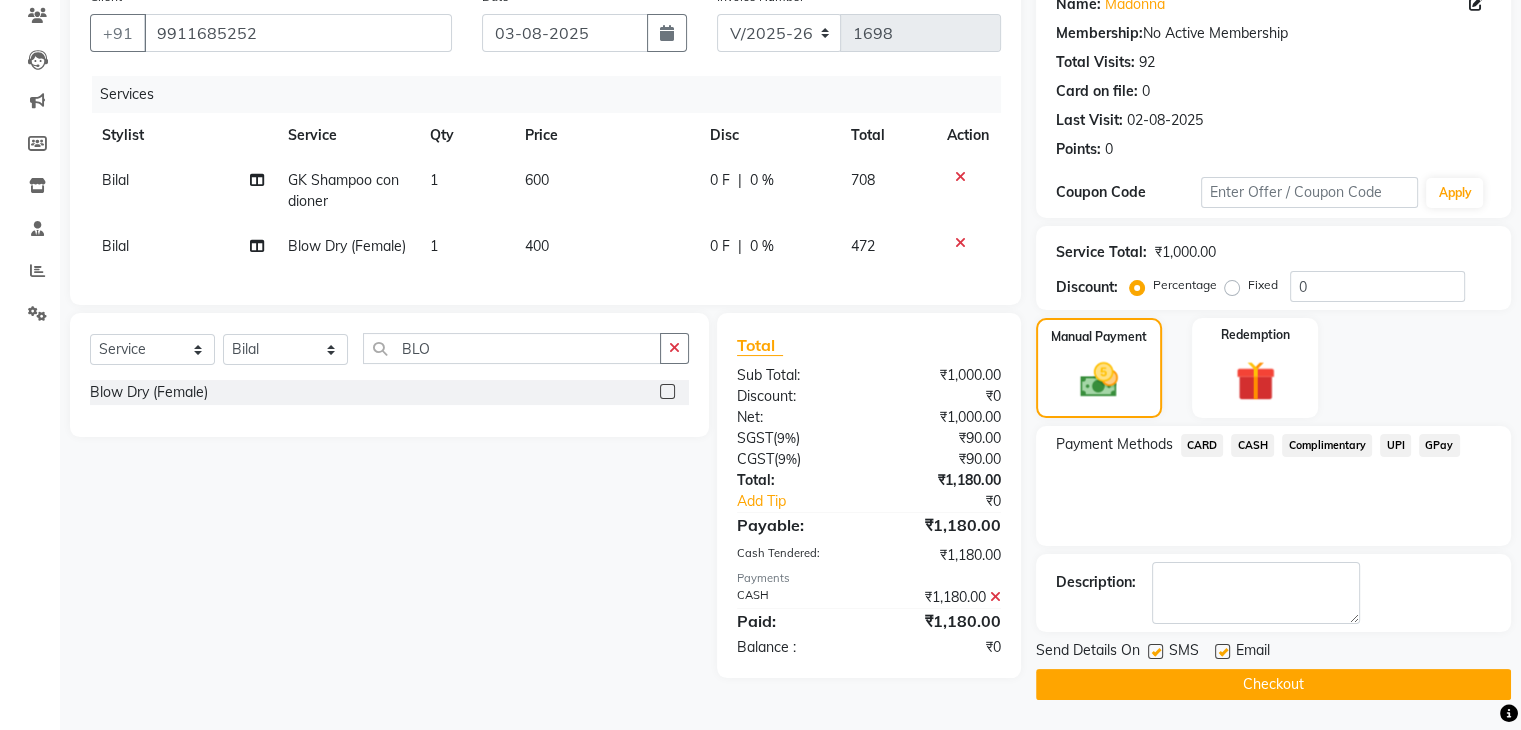 click on "Checkout" 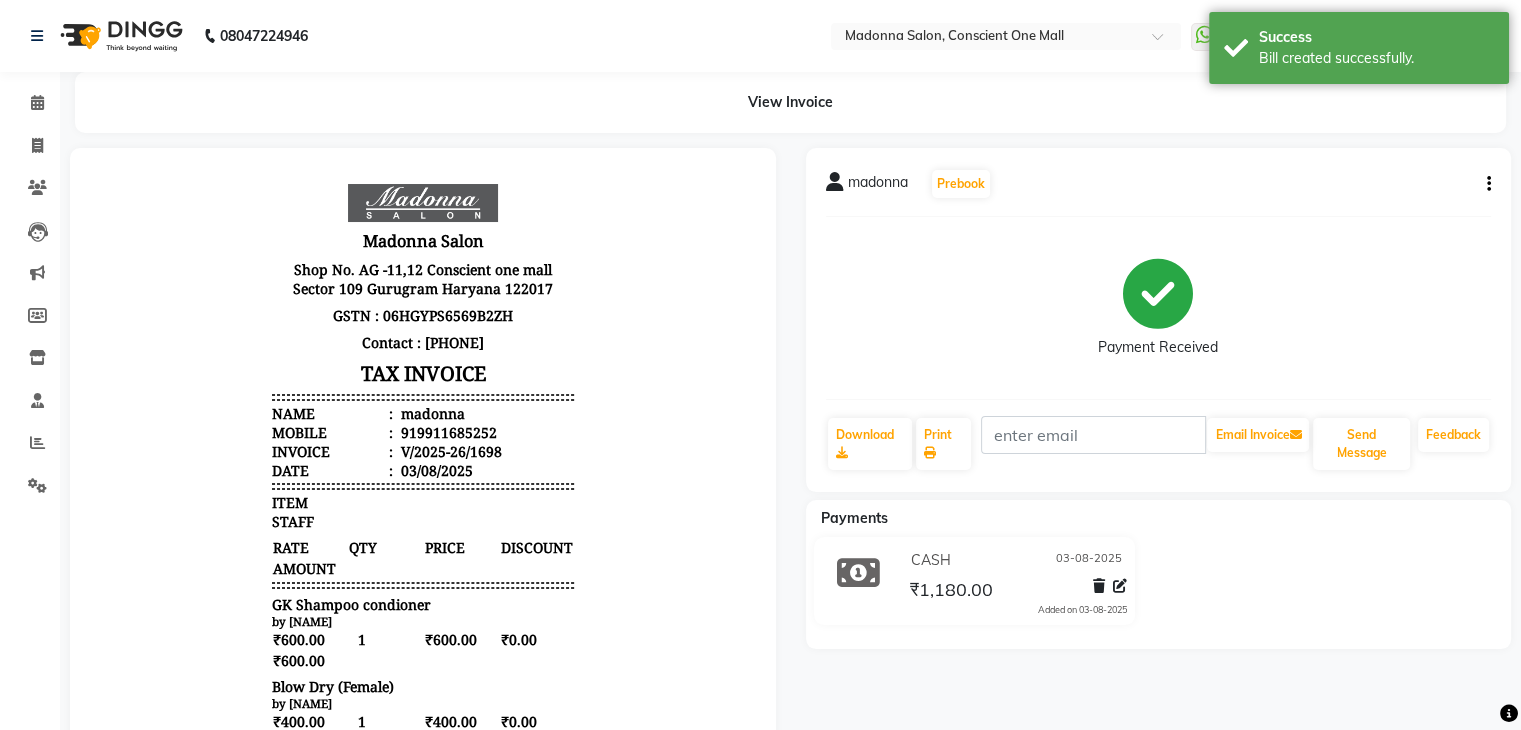 scroll, scrollTop: 0, scrollLeft: 0, axis: both 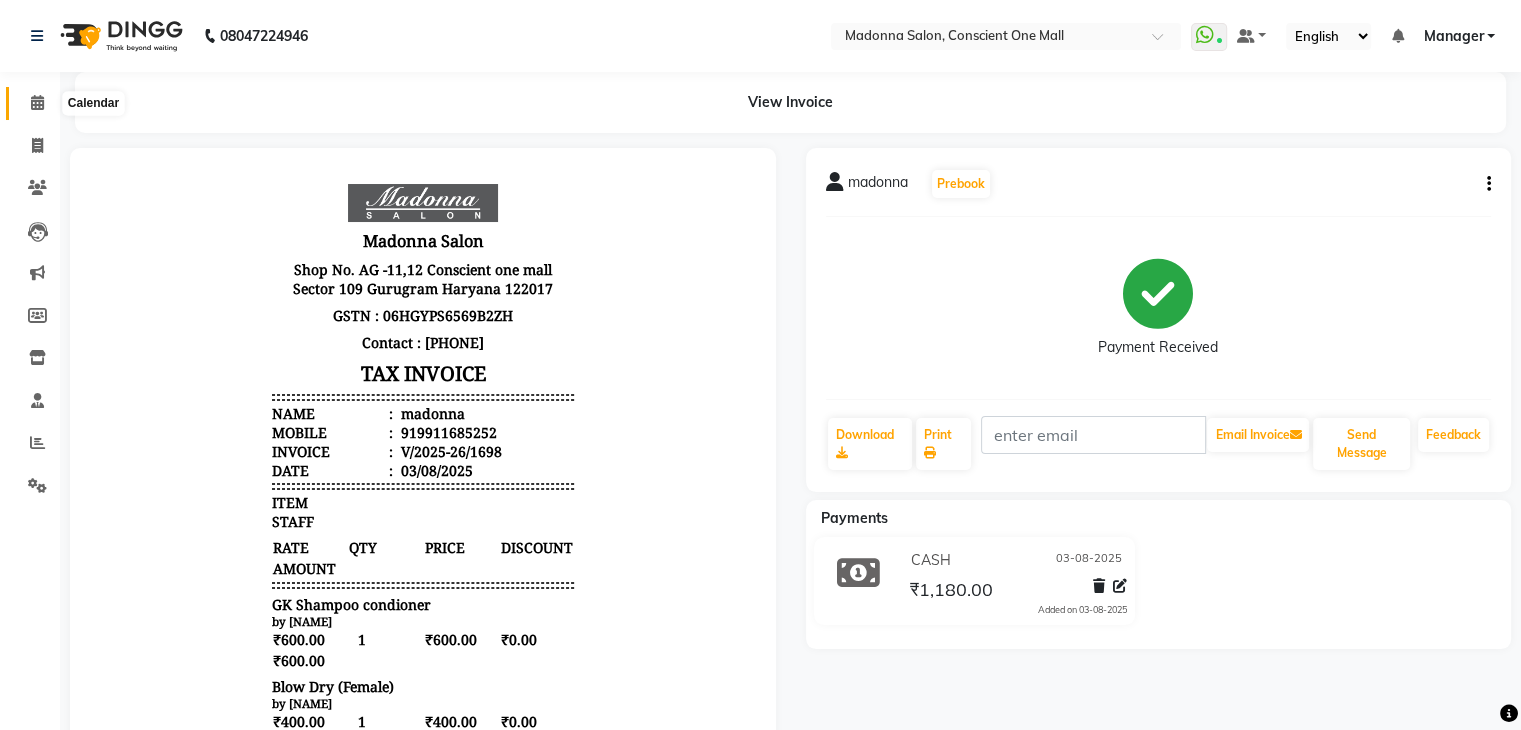 click 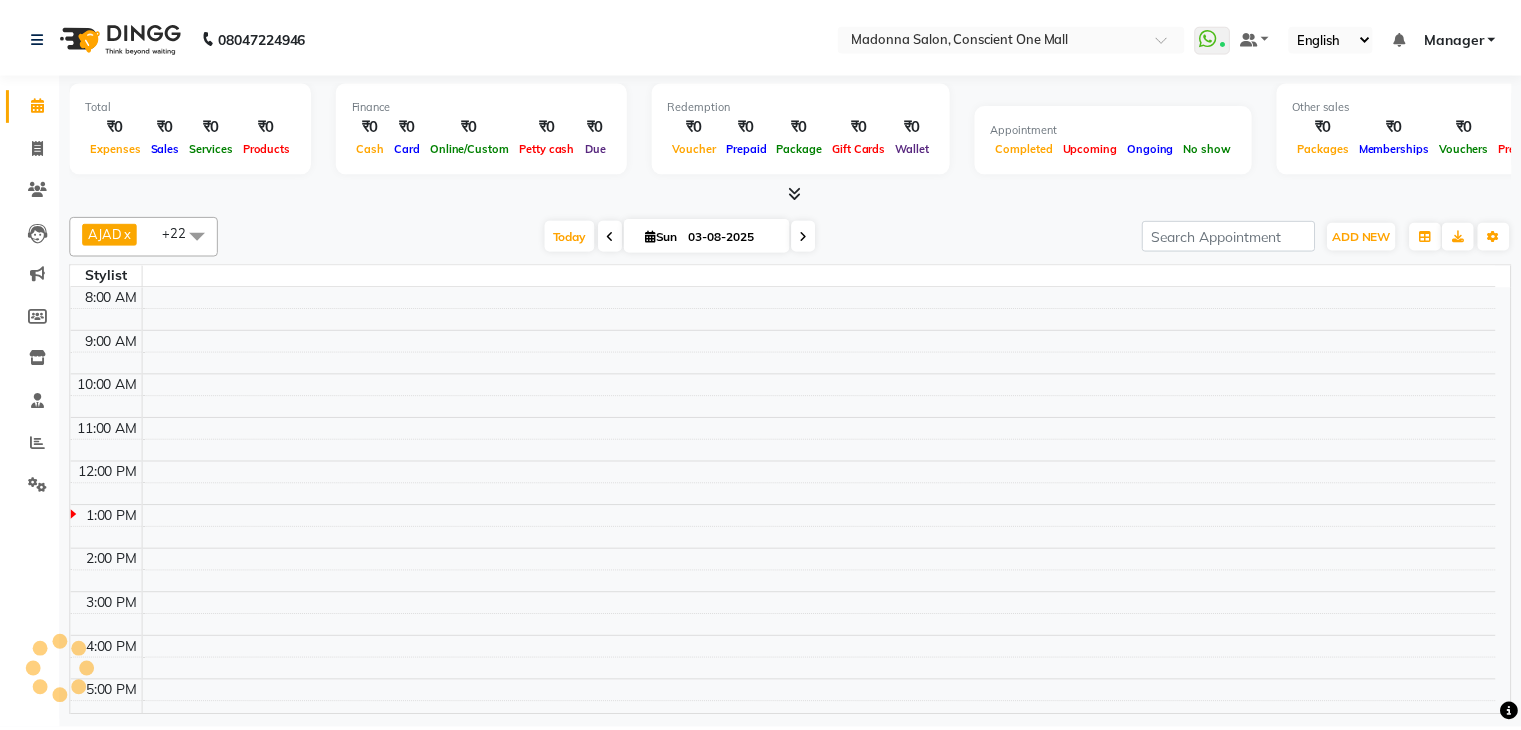 scroll, scrollTop: 0, scrollLeft: 0, axis: both 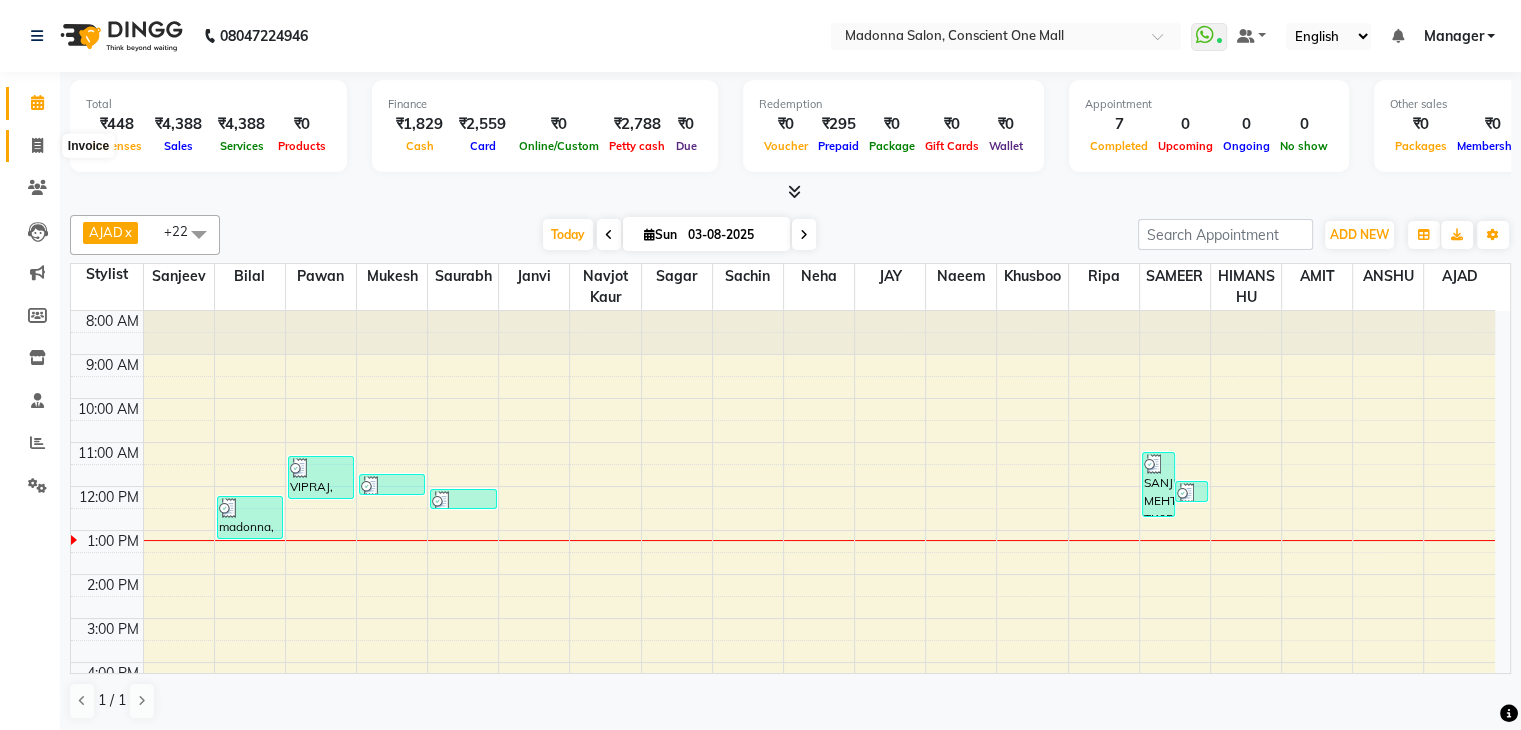 click 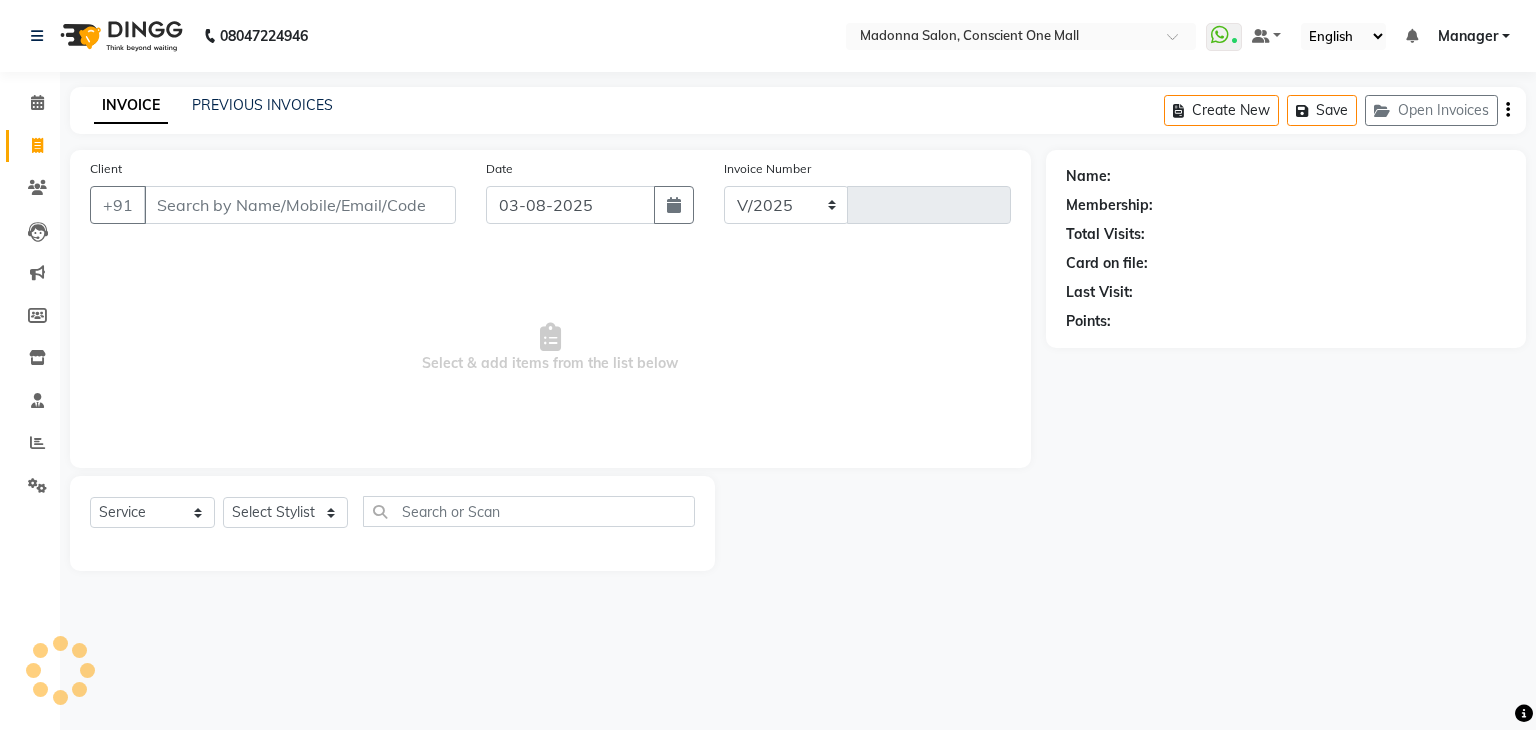select on "7575" 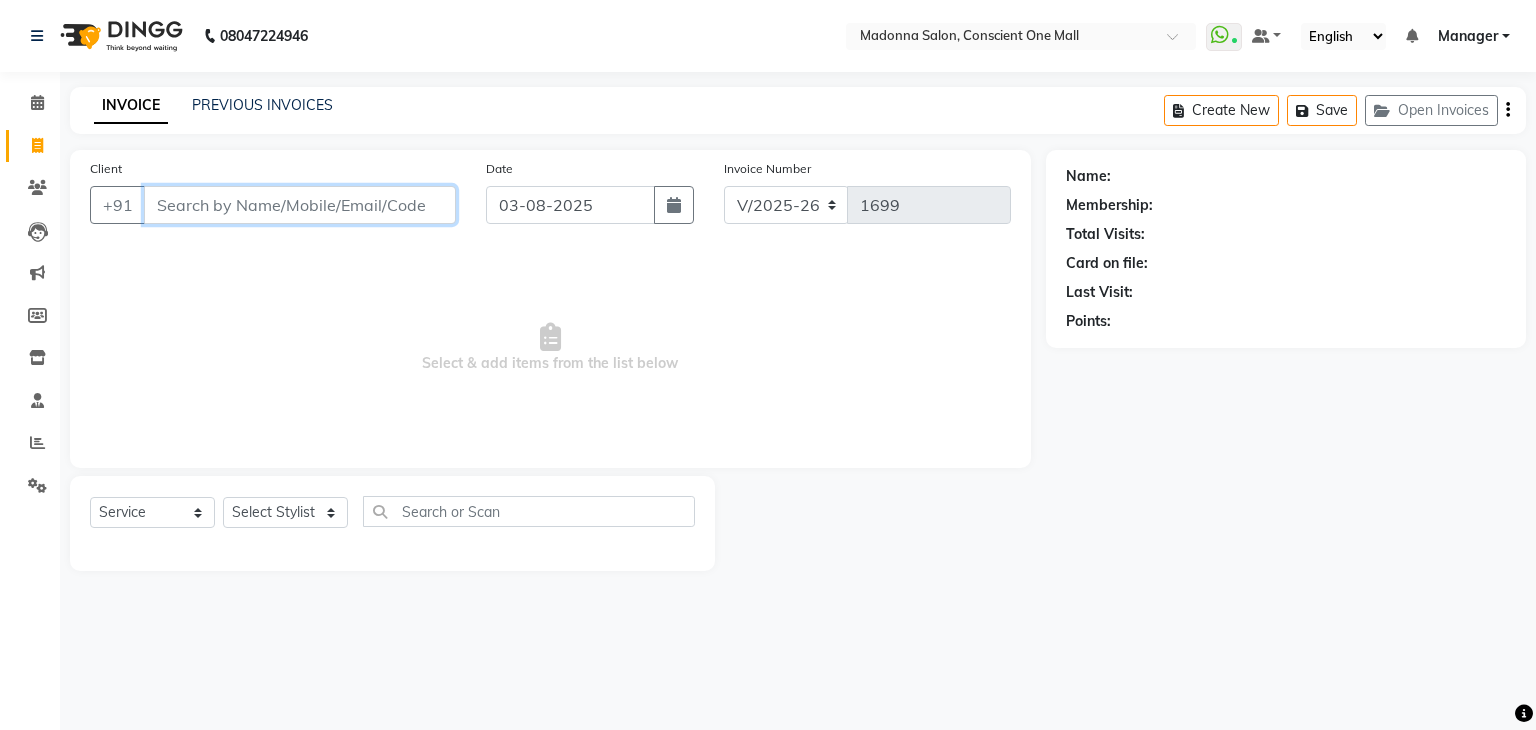 click on "Client" at bounding box center [300, 205] 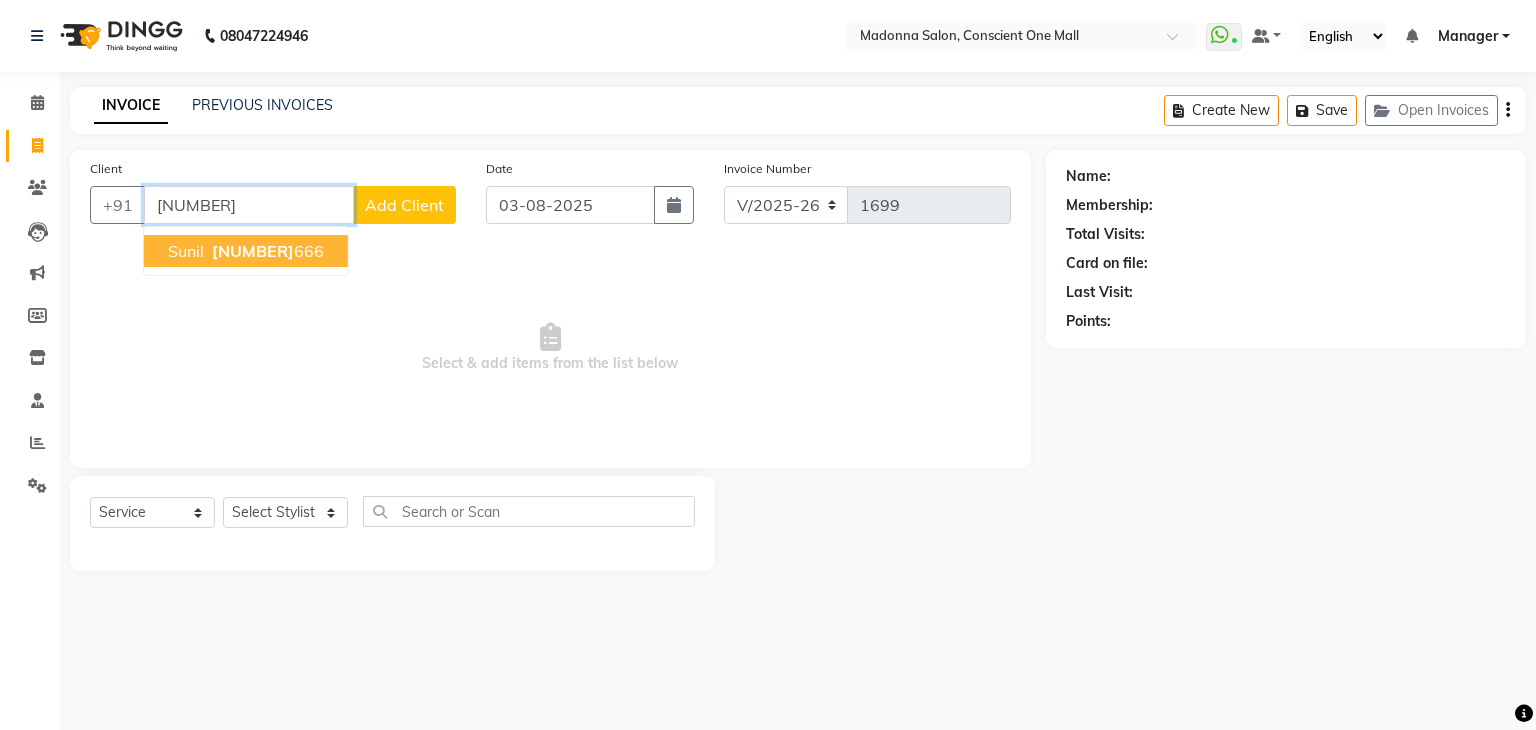 click on "[NUMBER]" at bounding box center [253, 251] 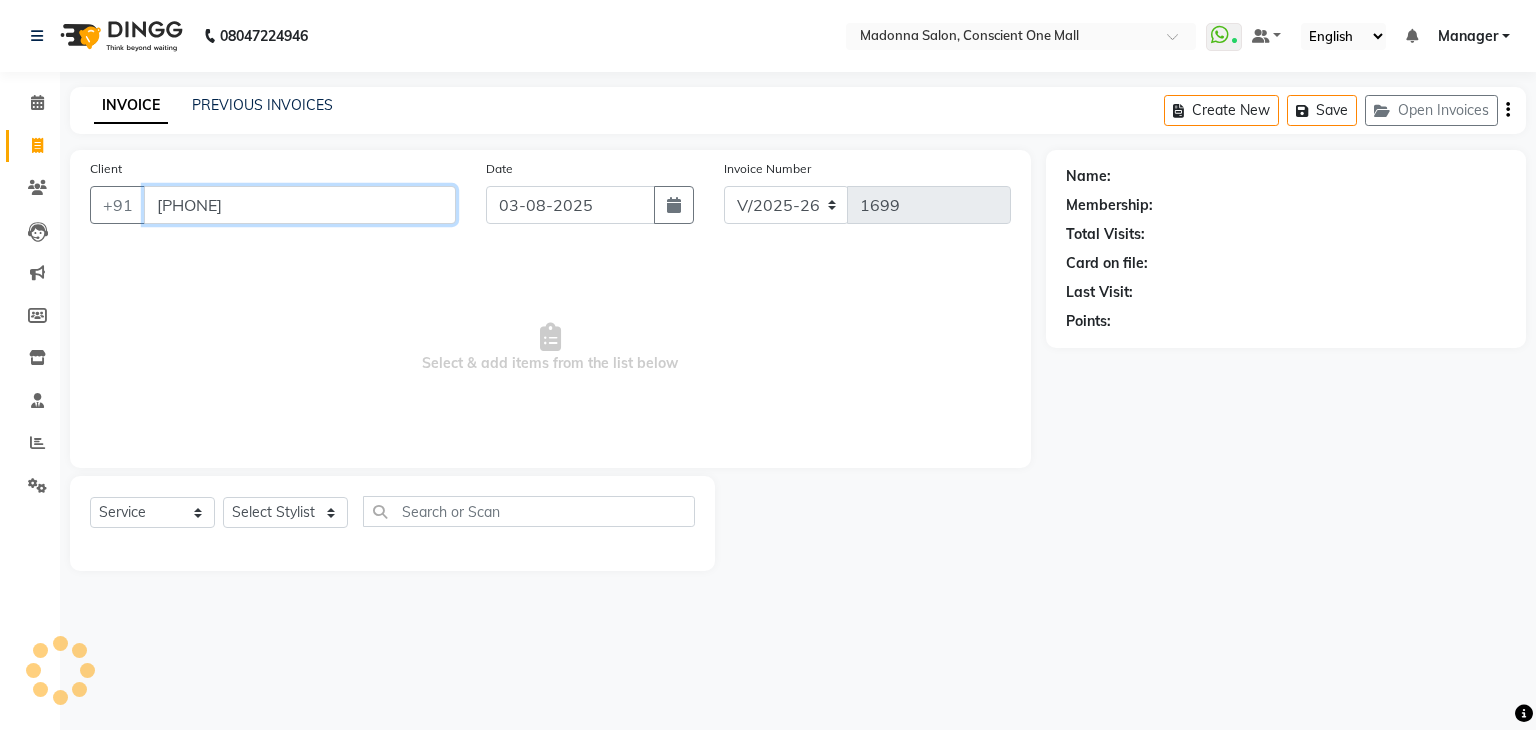 type on "[PHONE]" 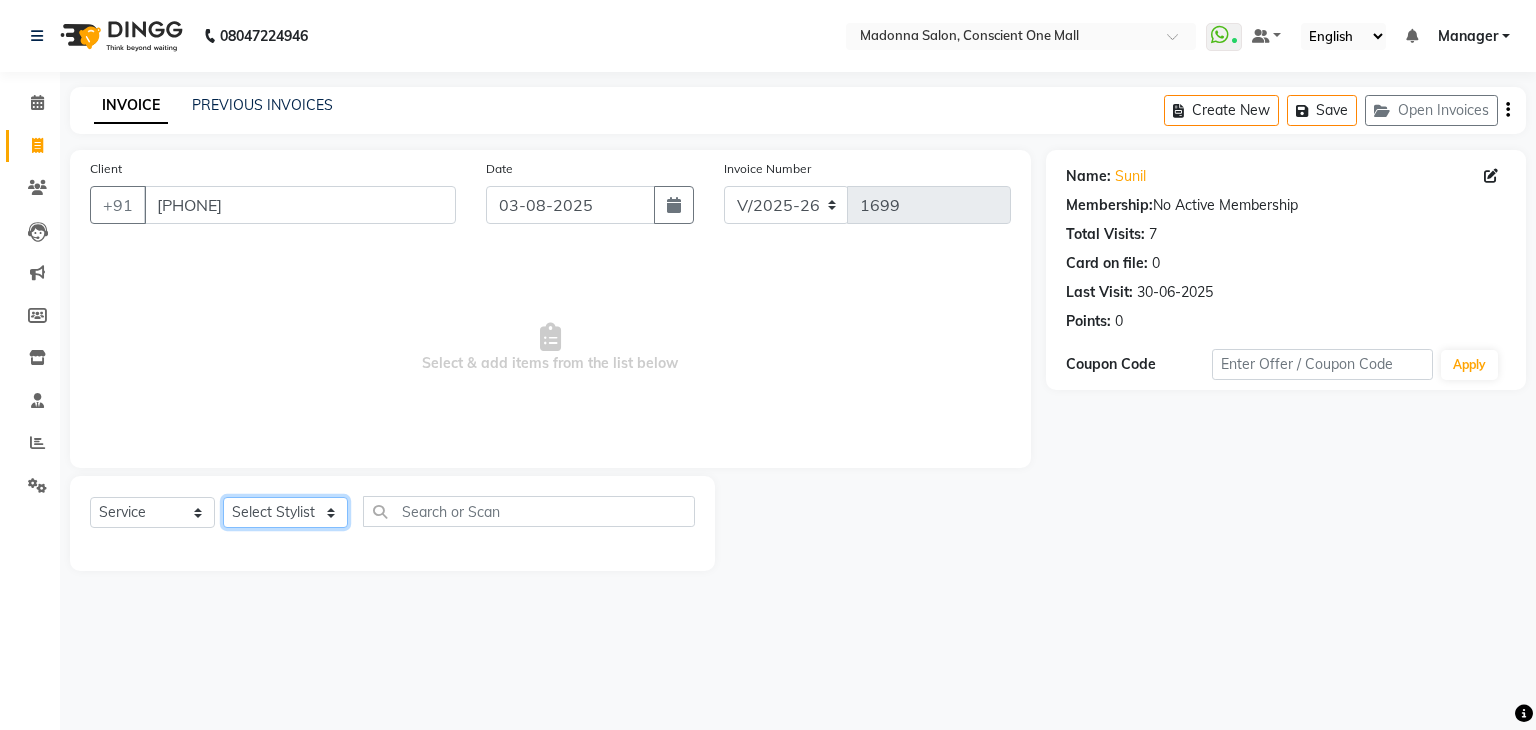 click on "Select Stylist AJAD AMIT ANSHU Bilal Harry himanshi HIMANSHU Janvi JAY Khusboo Manager misty Mukesh Naeem Navjot Kaur neha Pawan RAKHI Ripa Sachin Sagar  SAMEER Sanjeev Saurabh" 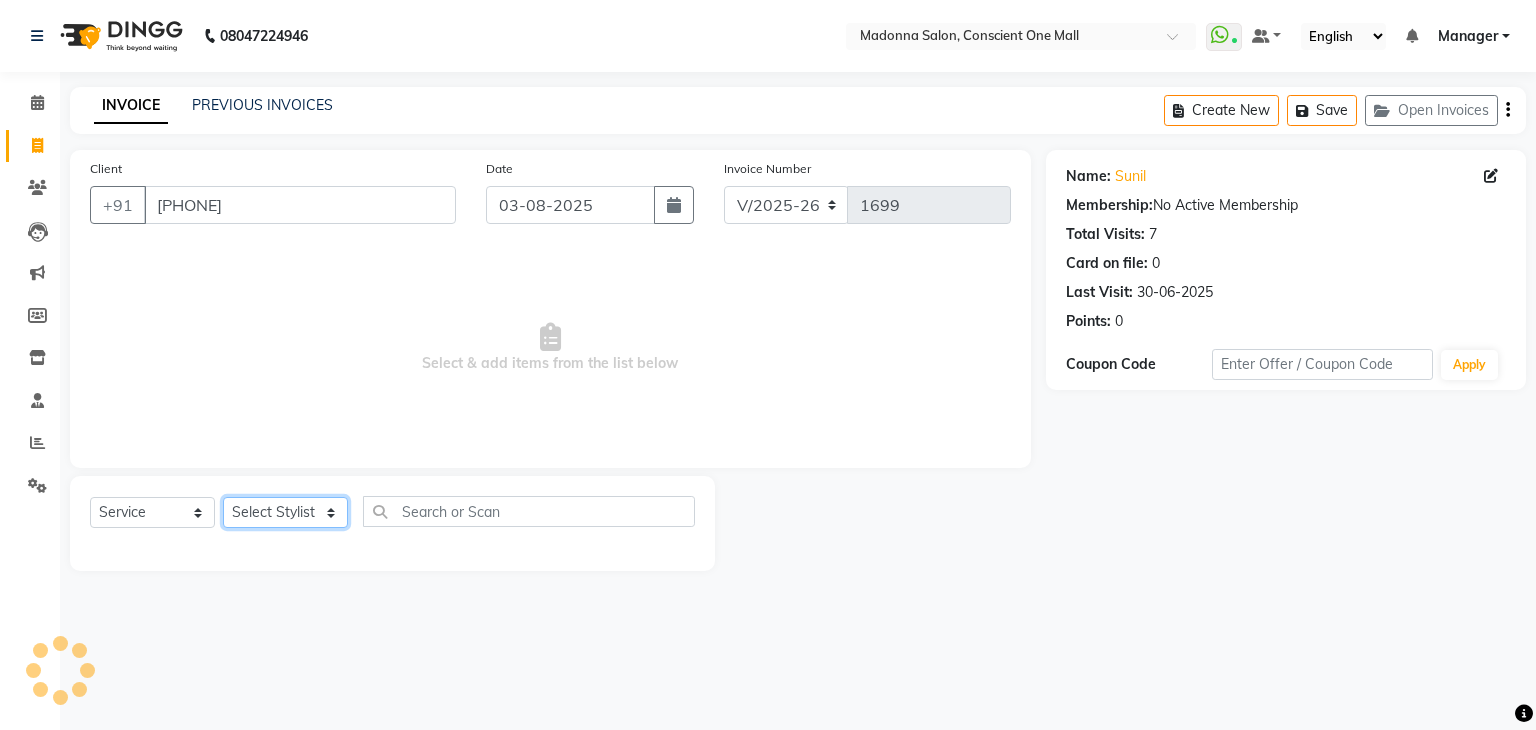 select on "69004" 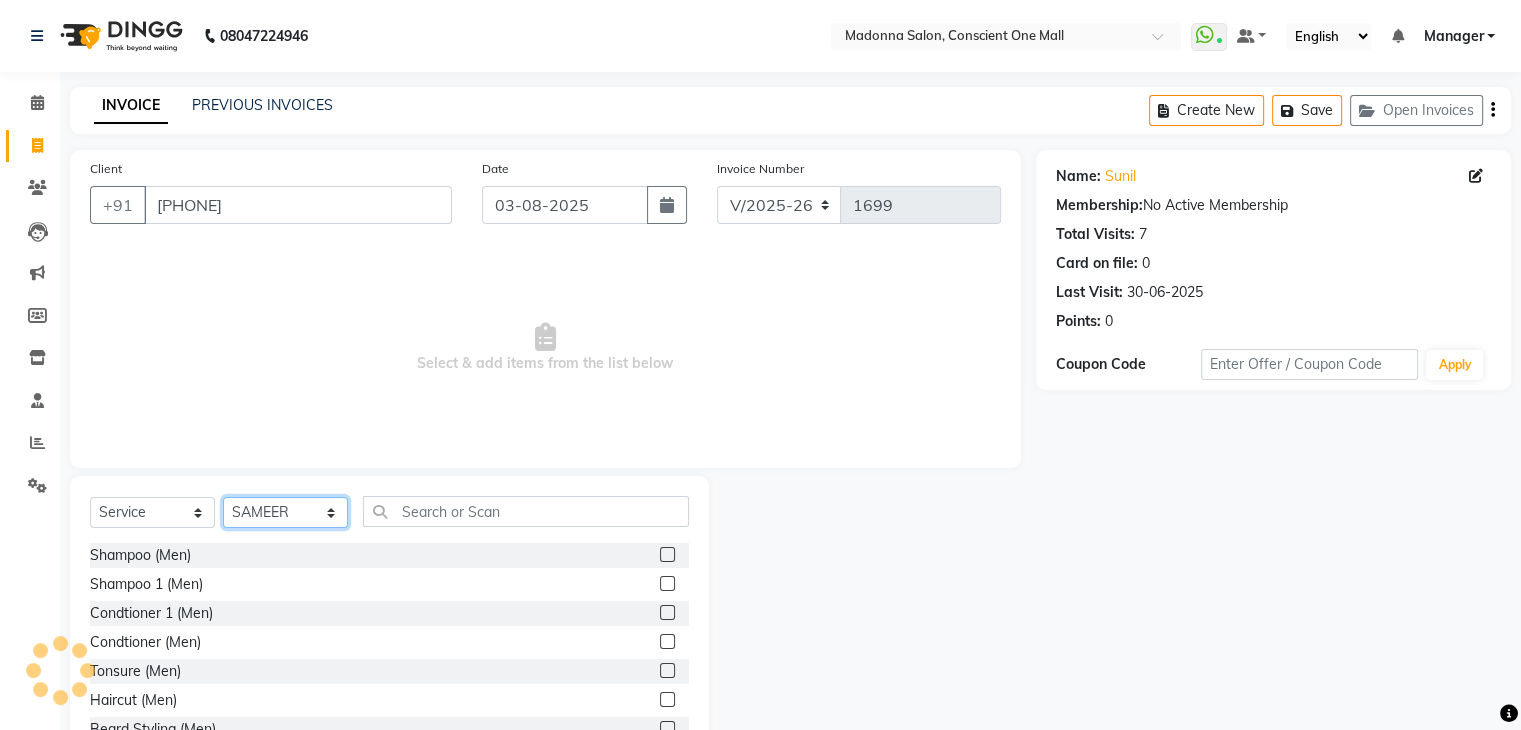 click on "Select Stylist AJAD AMIT ANSHU Bilal Harry himanshi HIMANSHU Janvi JAY Khusboo Manager misty Mukesh Naeem Navjot Kaur neha Pawan RAKHI Ripa Sachin Sagar  SAMEER Sanjeev Saurabh" 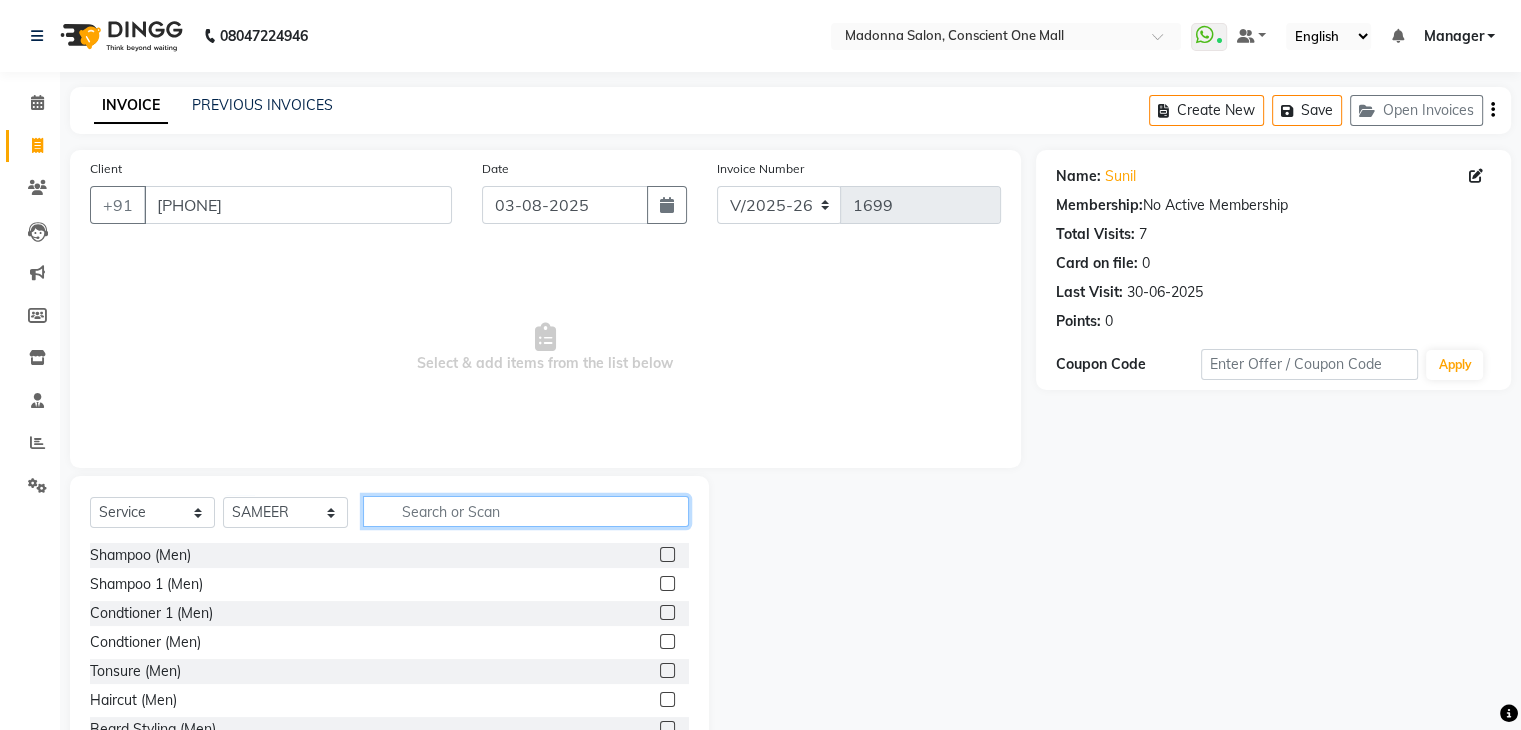 click 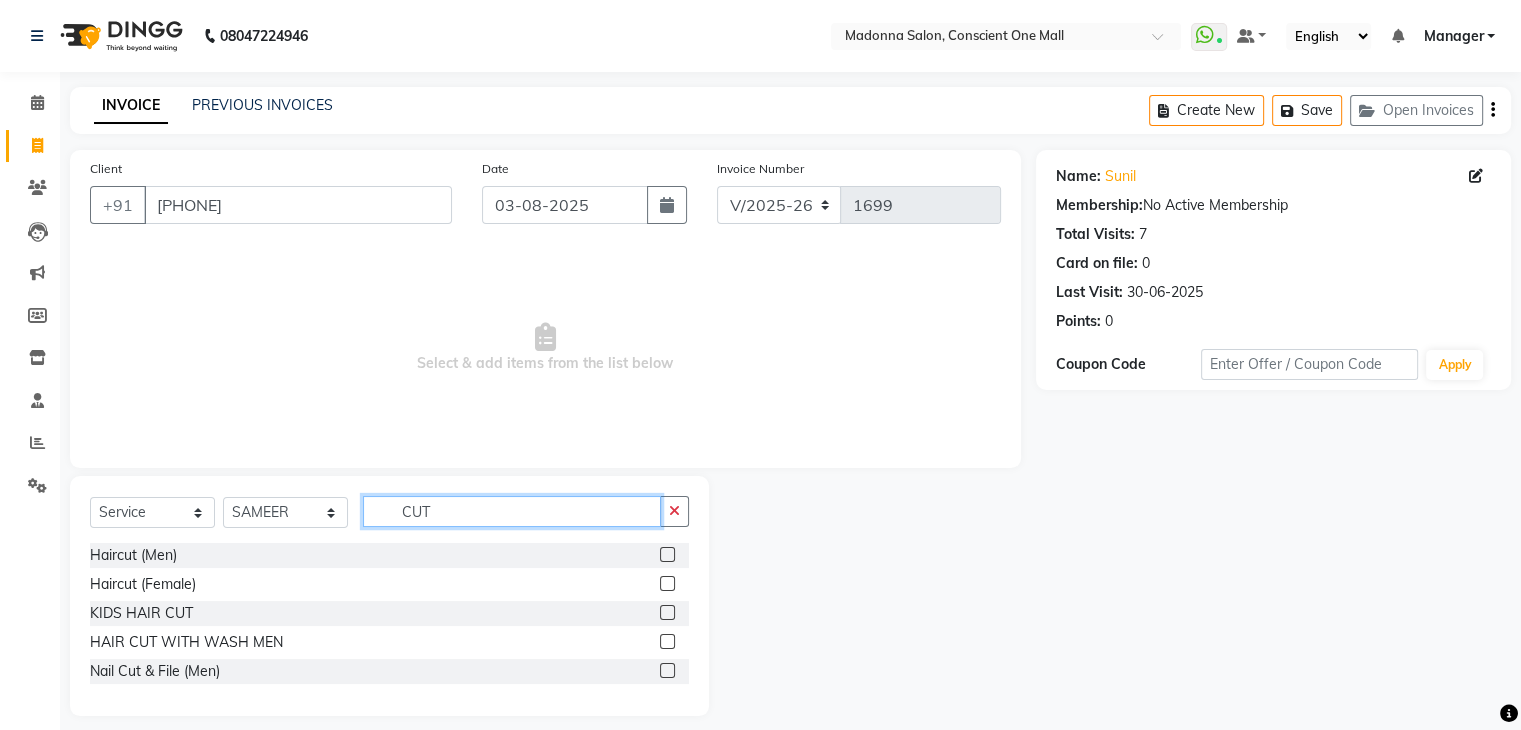 type on "CUT" 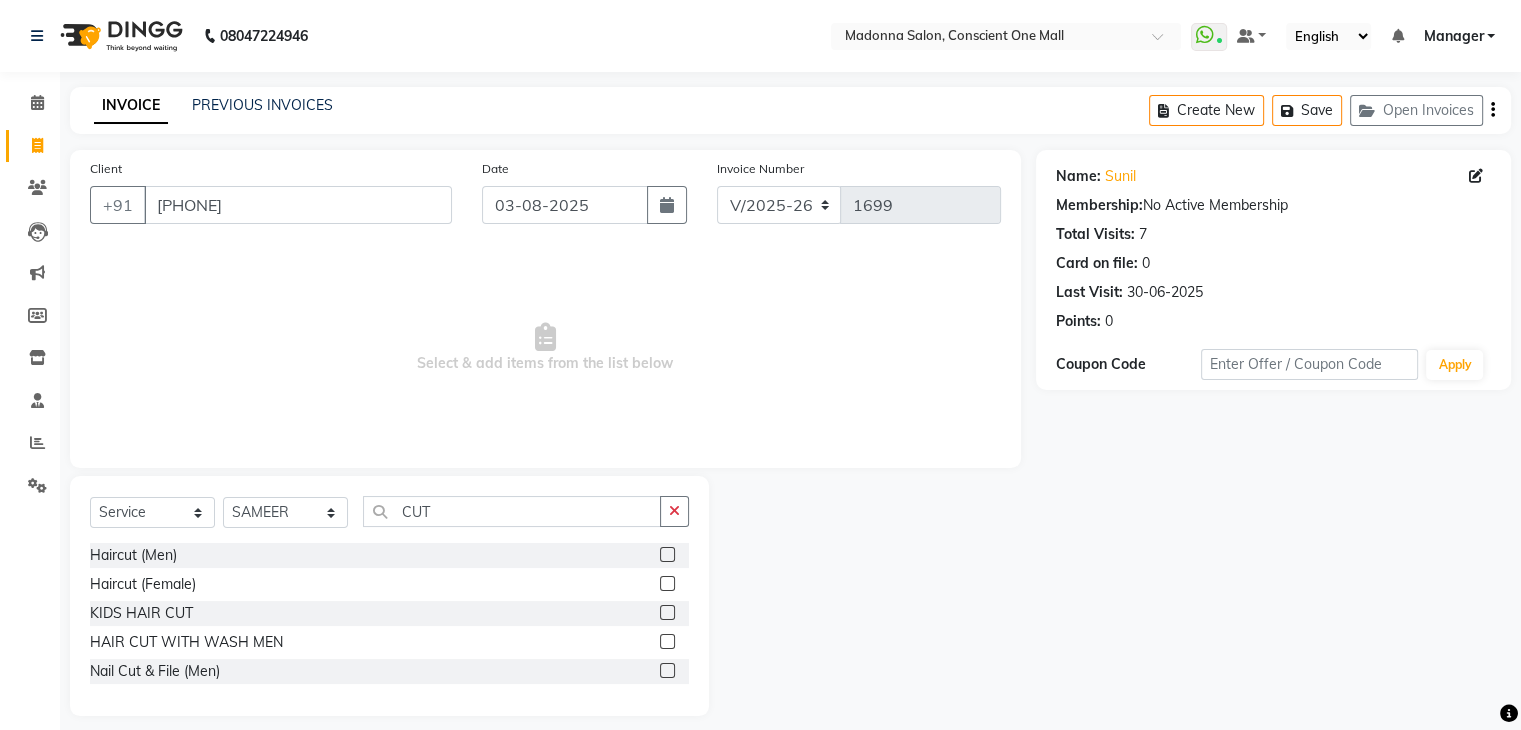 click 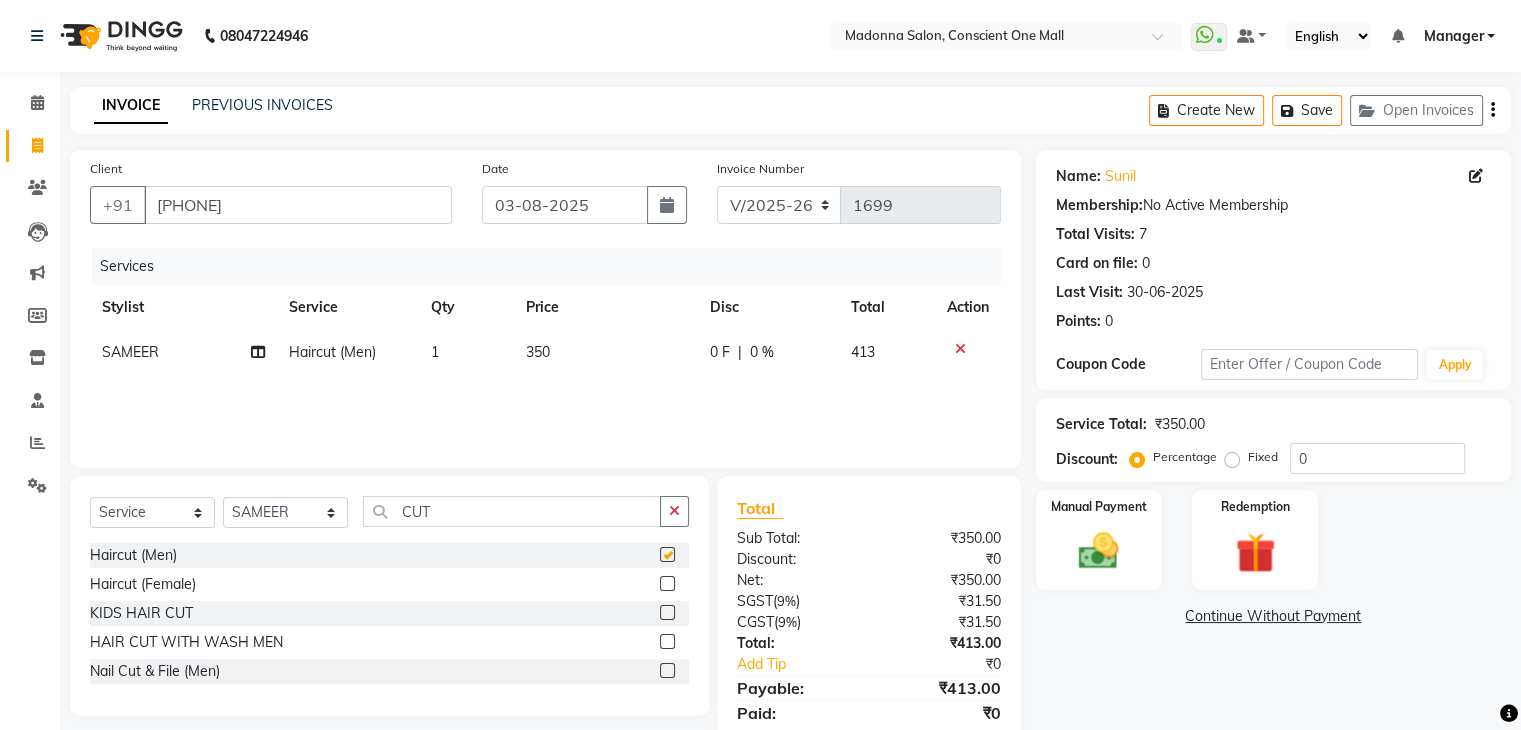 checkbox on "false" 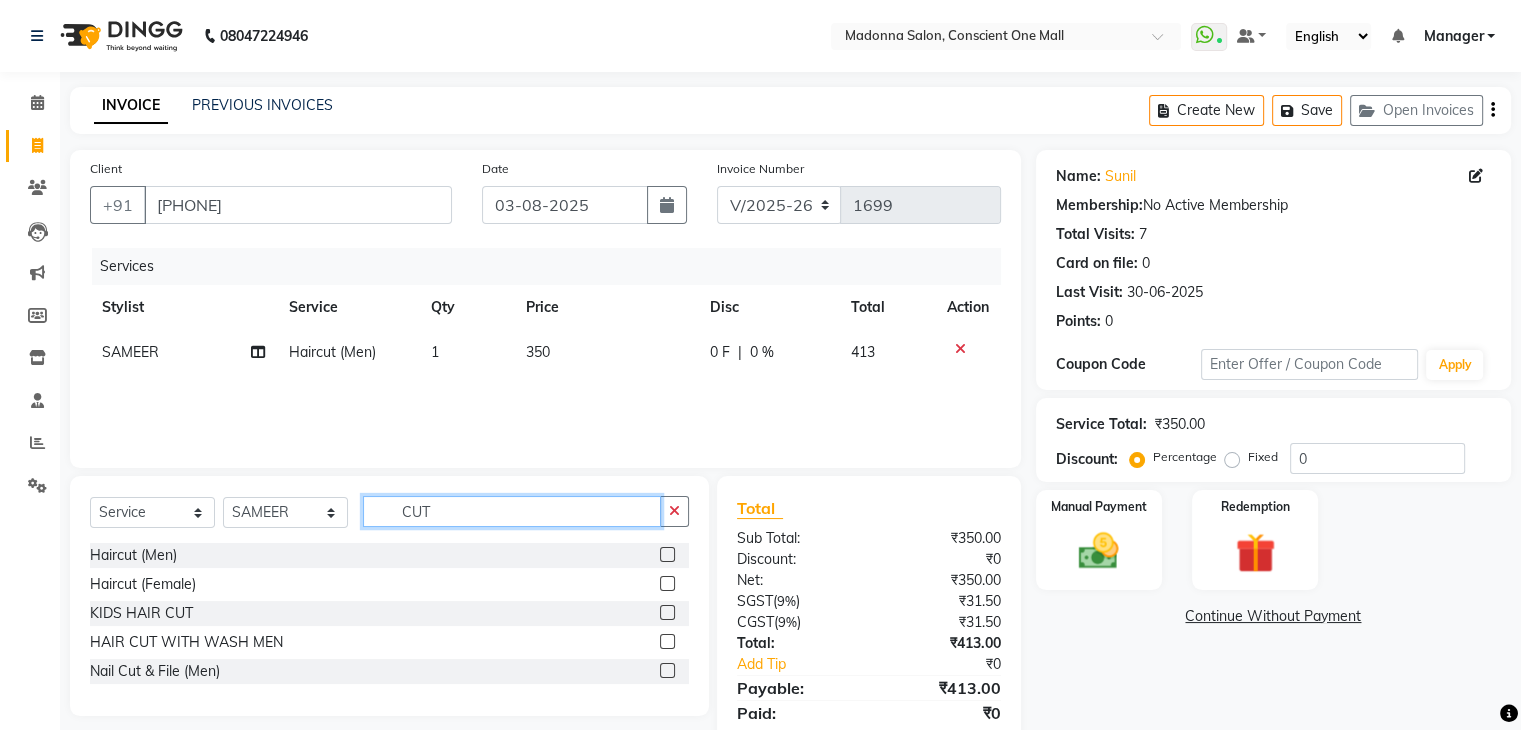 click on "CUT" 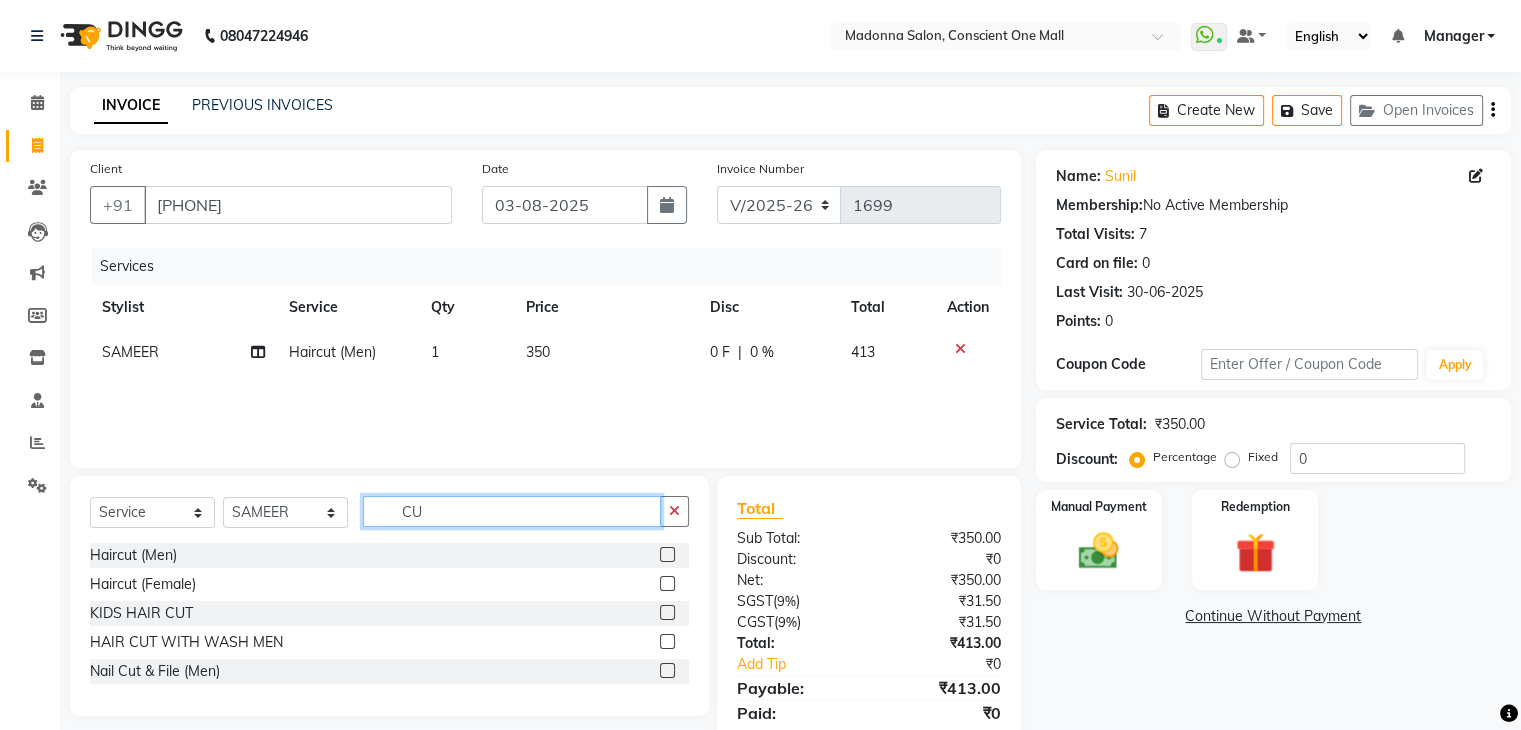 type on "C" 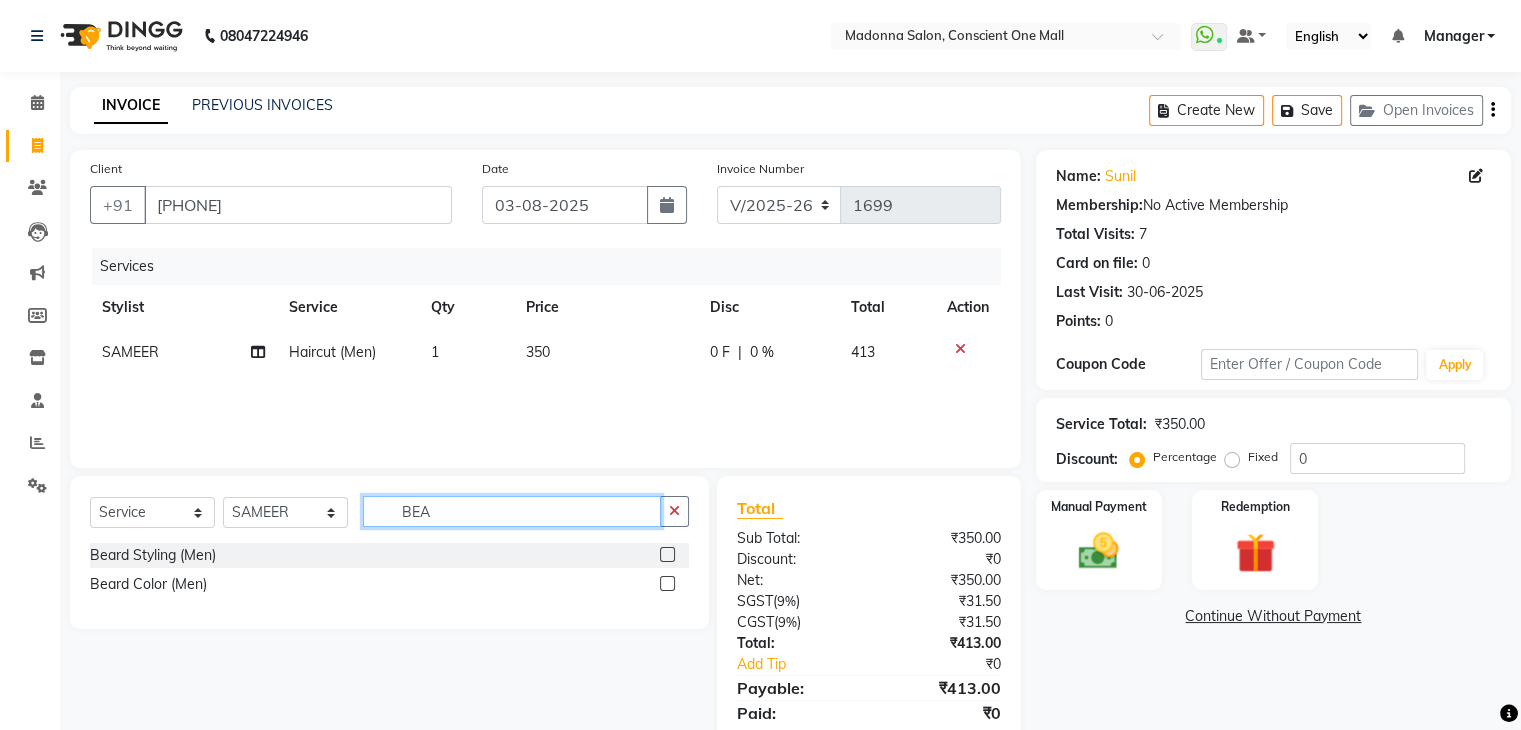 type on "BEA" 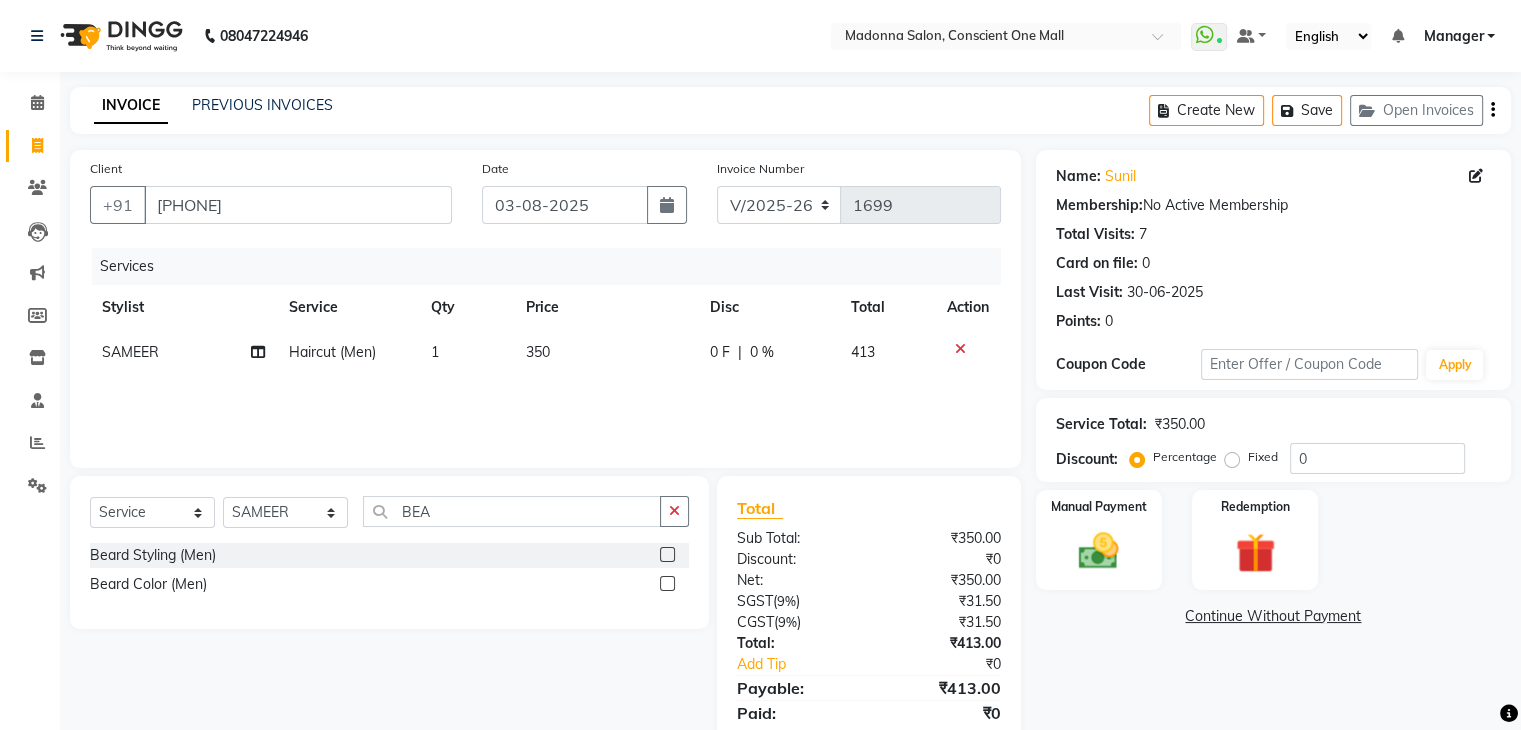 click 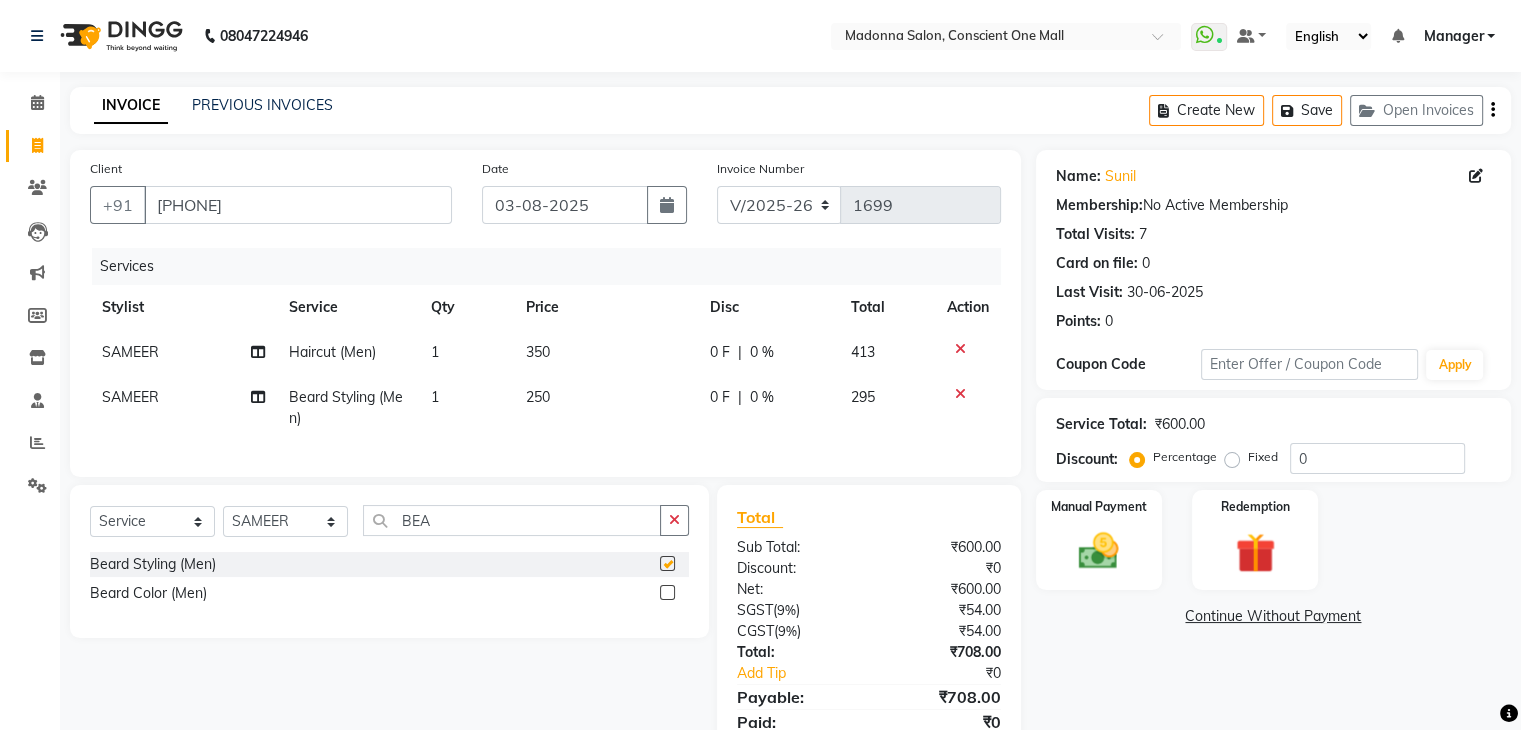 checkbox on "false" 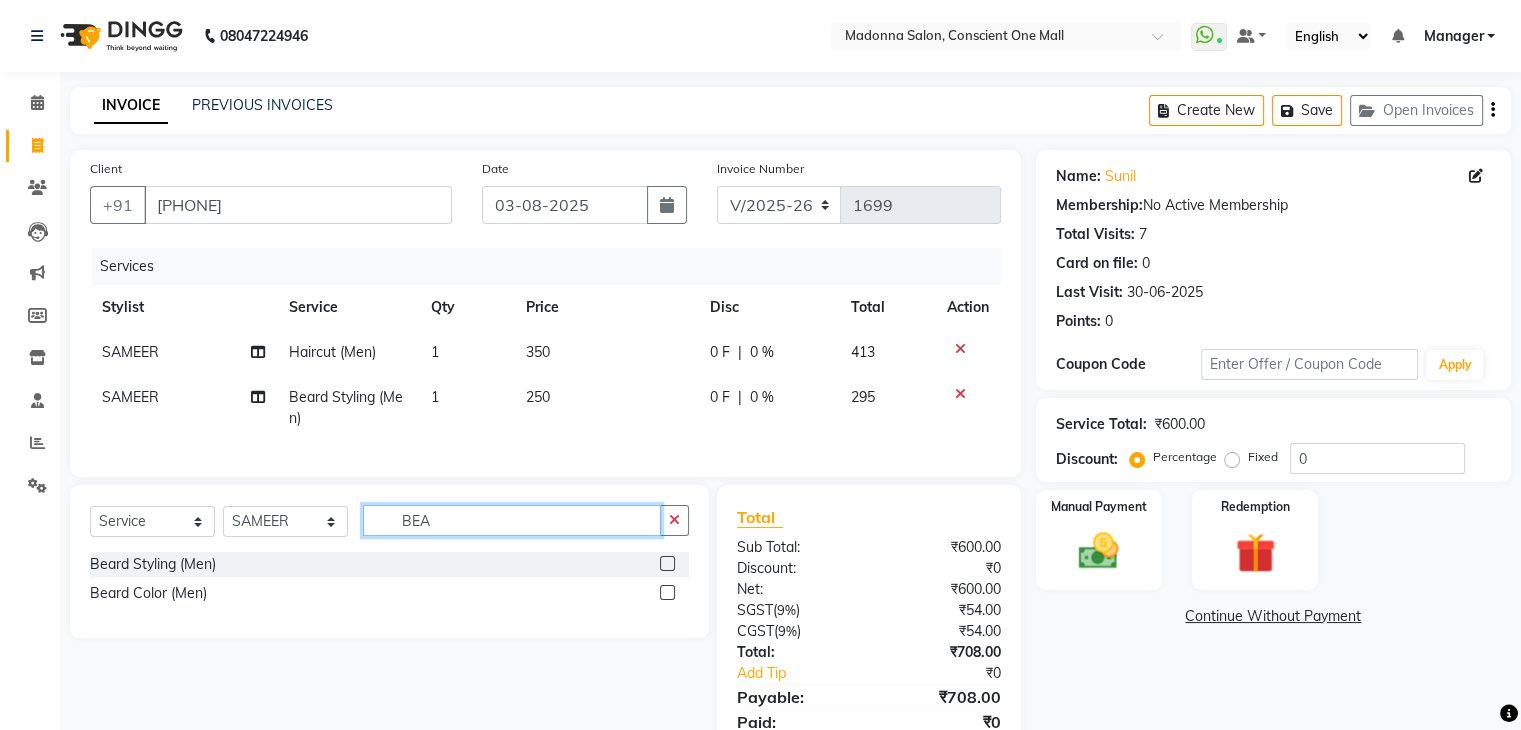 click on "BEA" 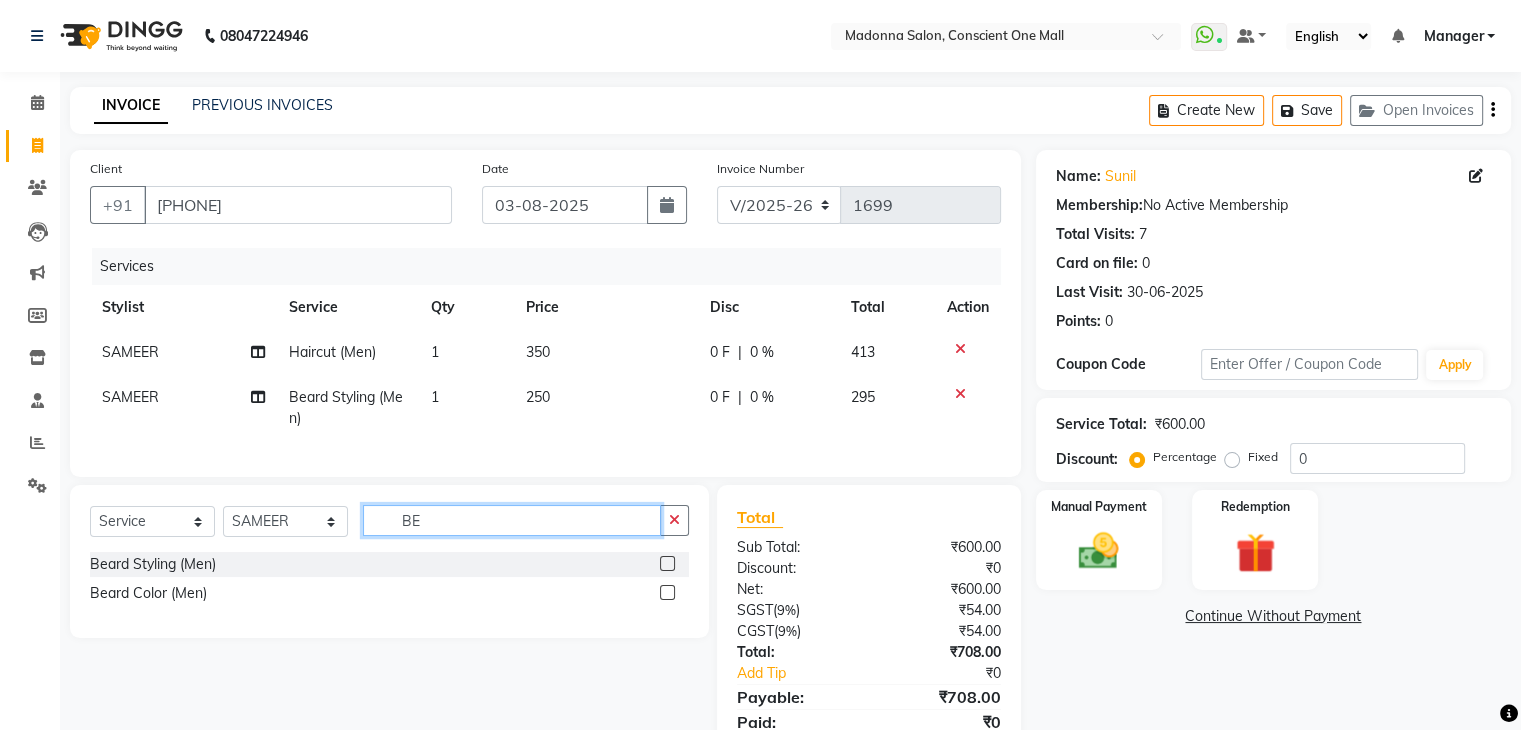 type on "B" 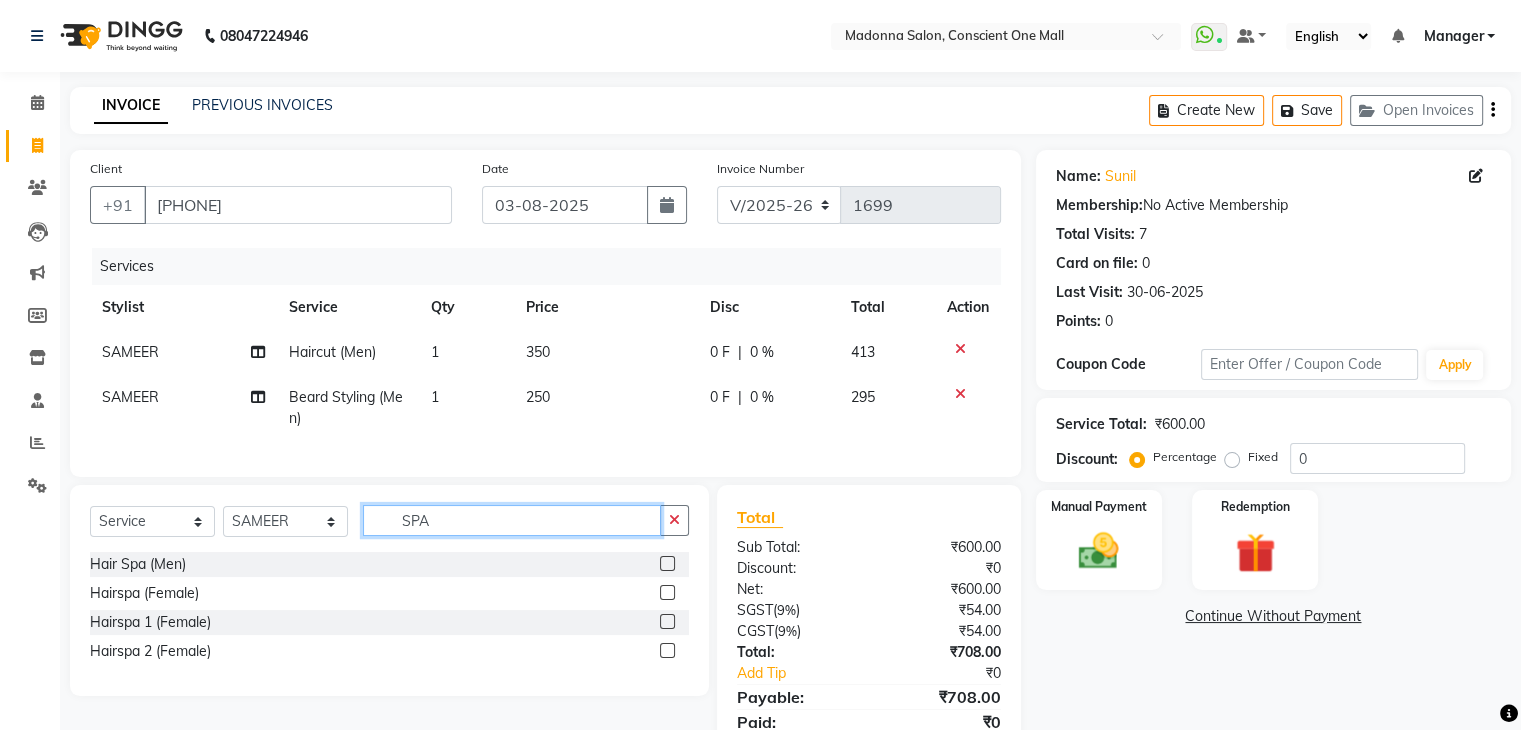 type on "SPA" 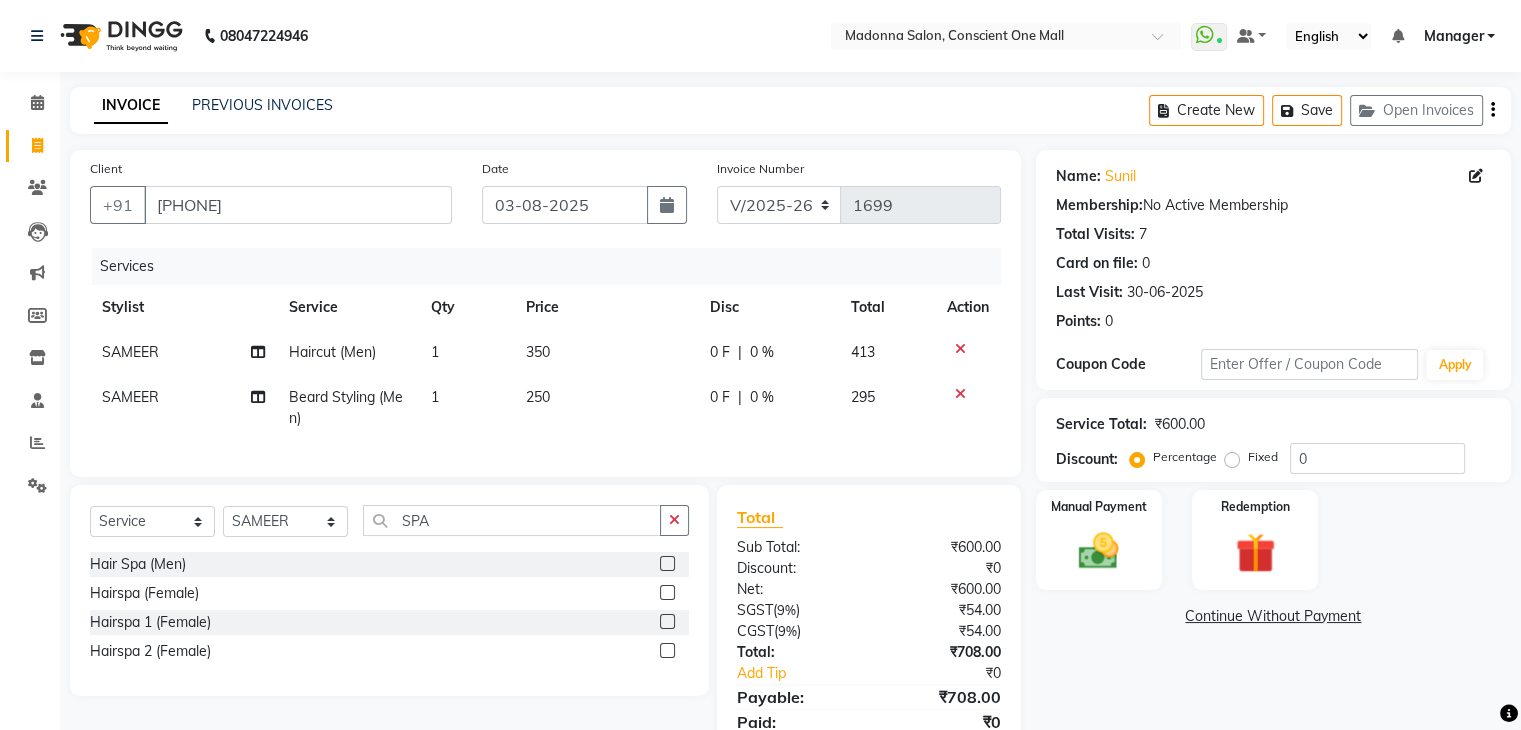 click 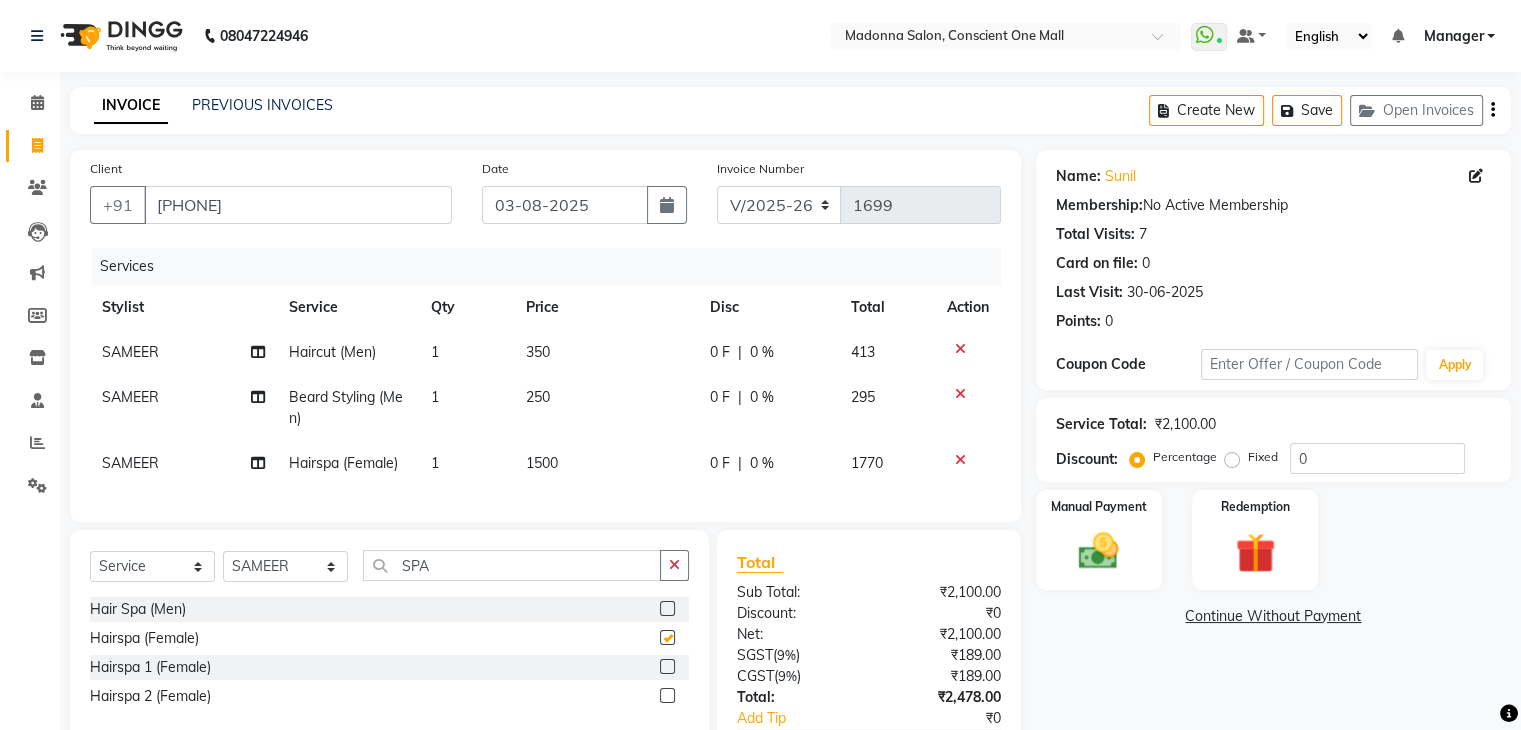 checkbox on "false" 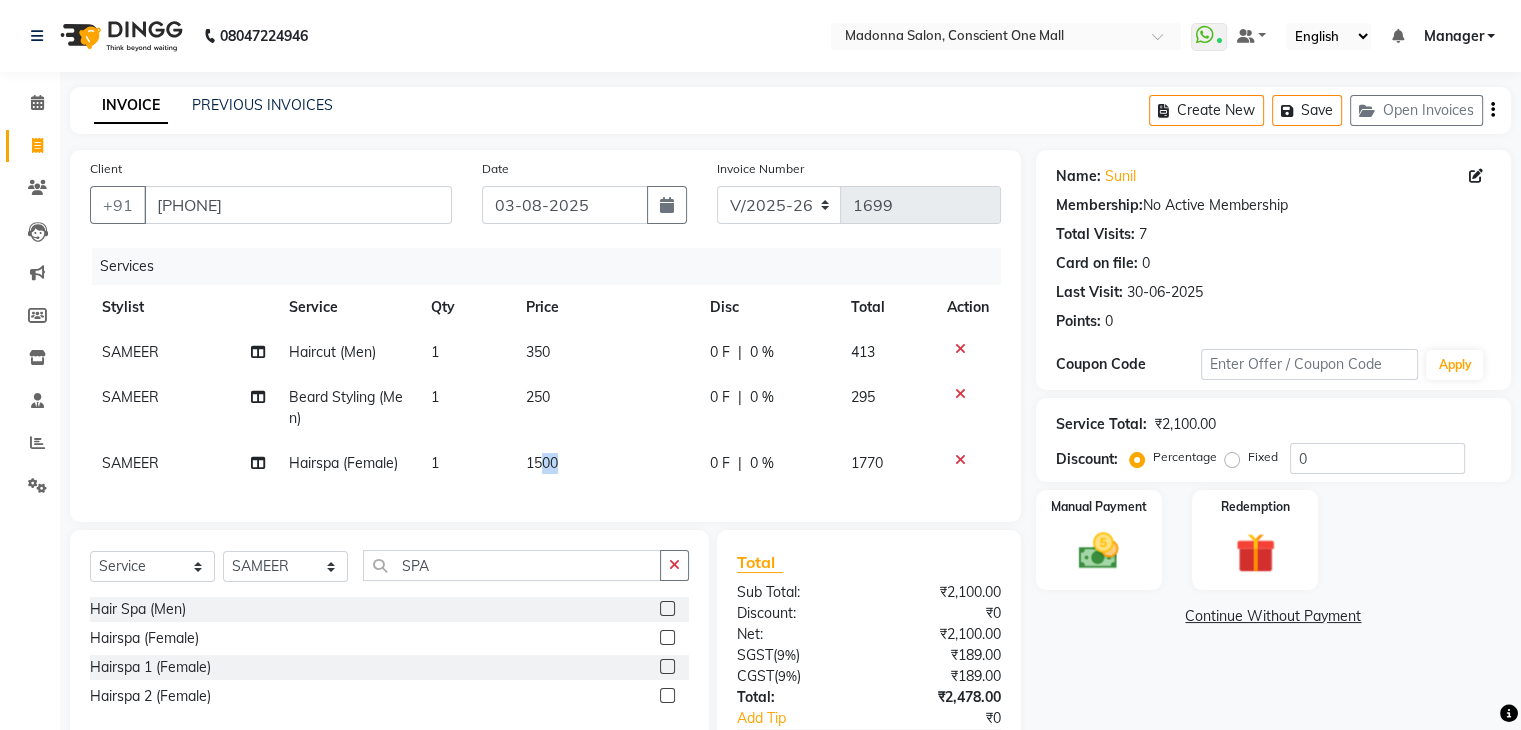 drag, startPoint x: 545, startPoint y: 459, endPoint x: 588, endPoint y: 467, distance: 43.737854 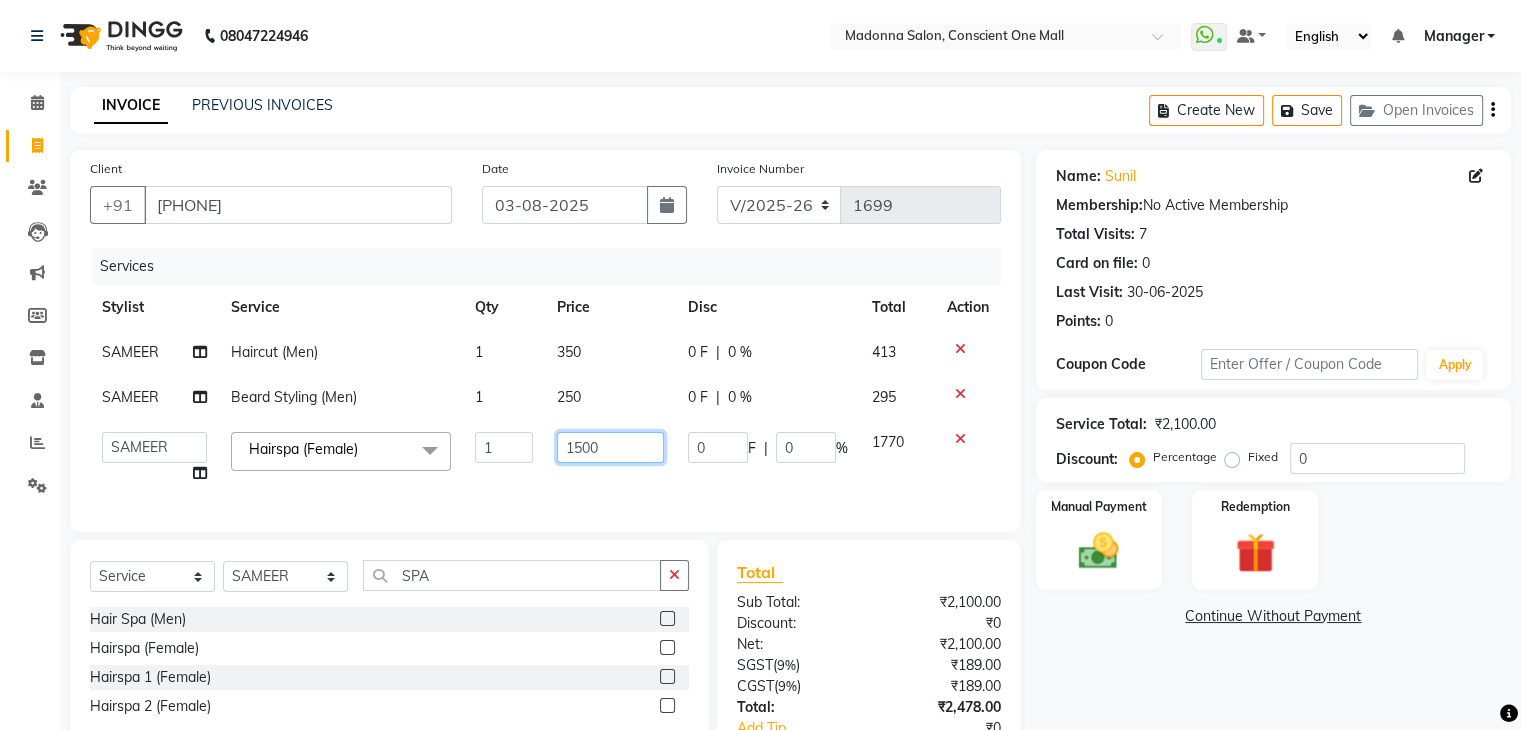 click on "1500" 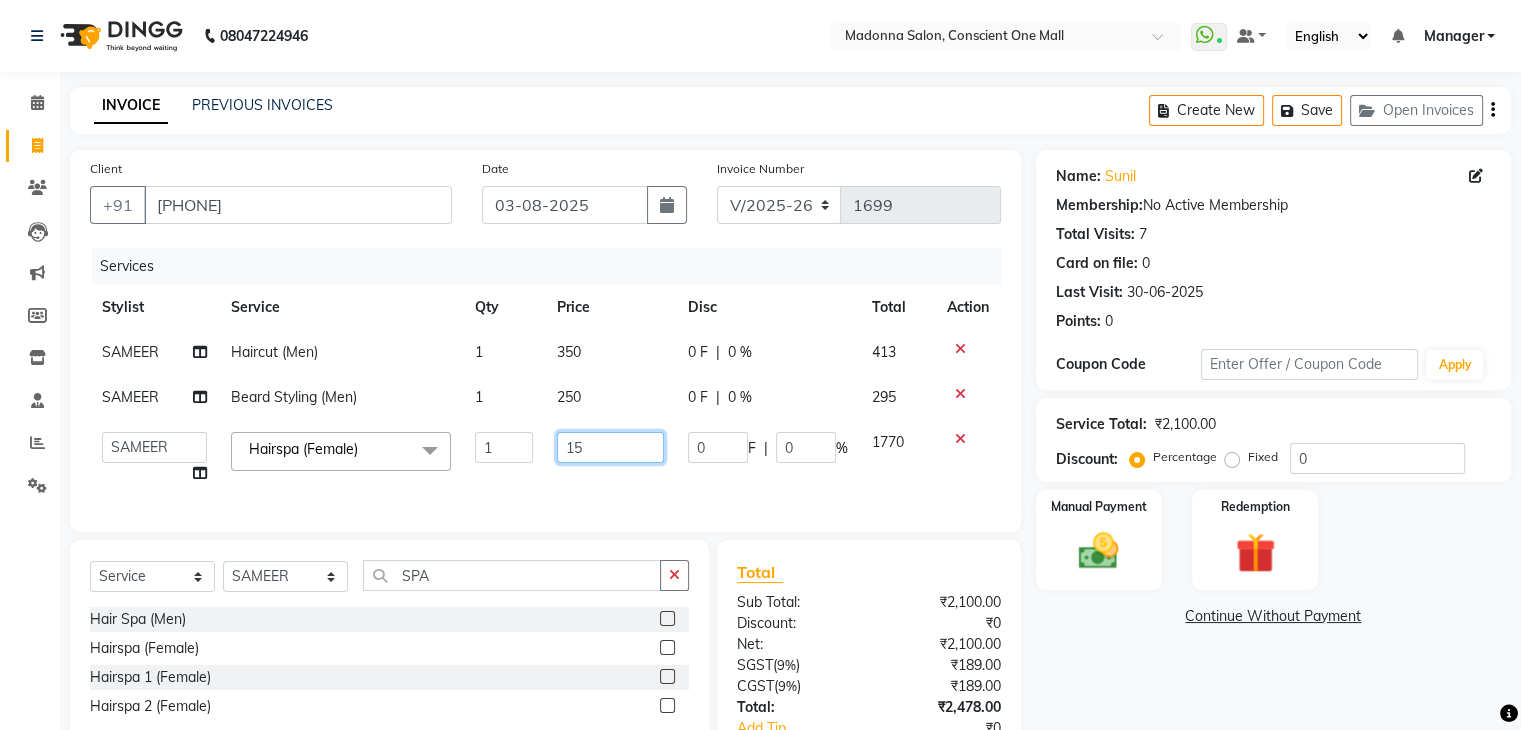 type on "1" 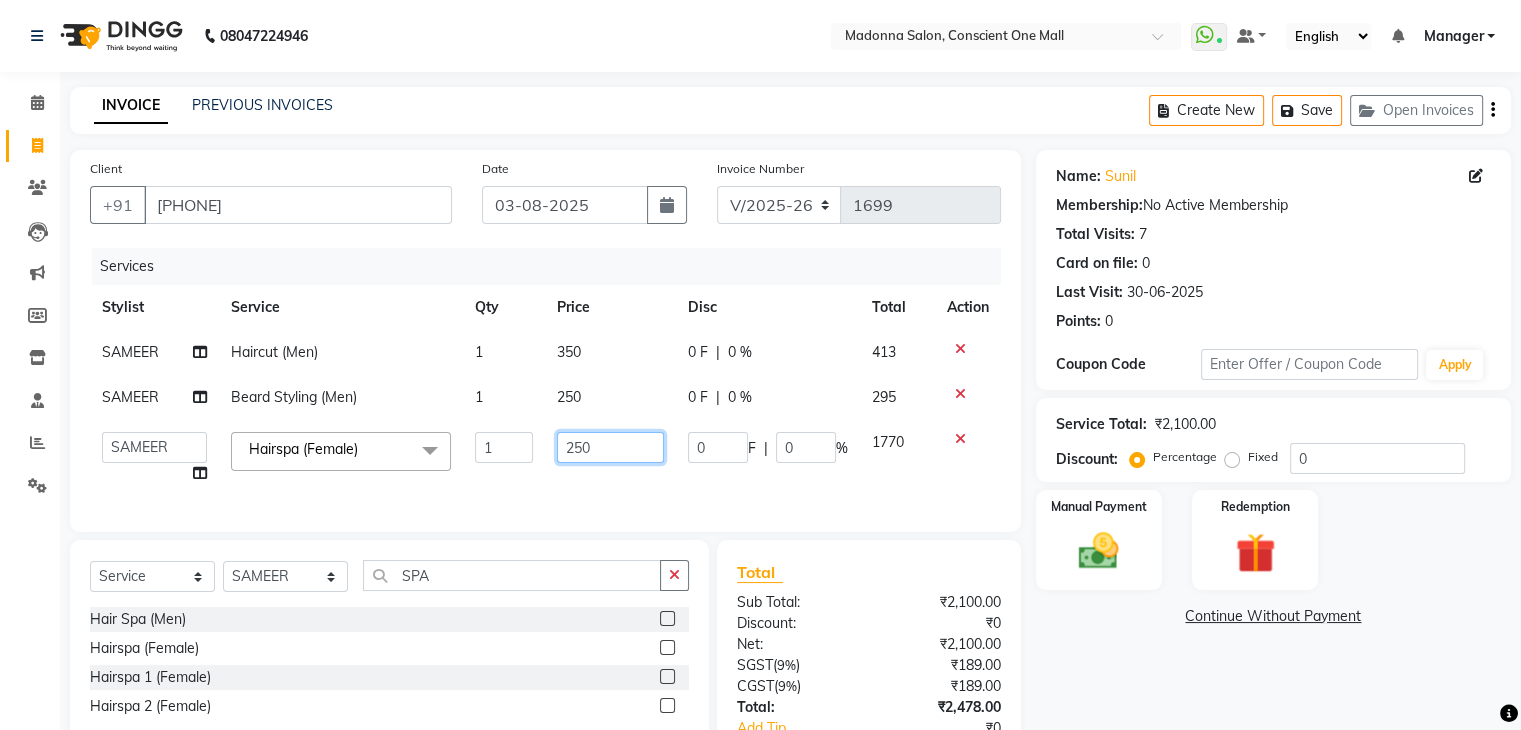 type on "2500" 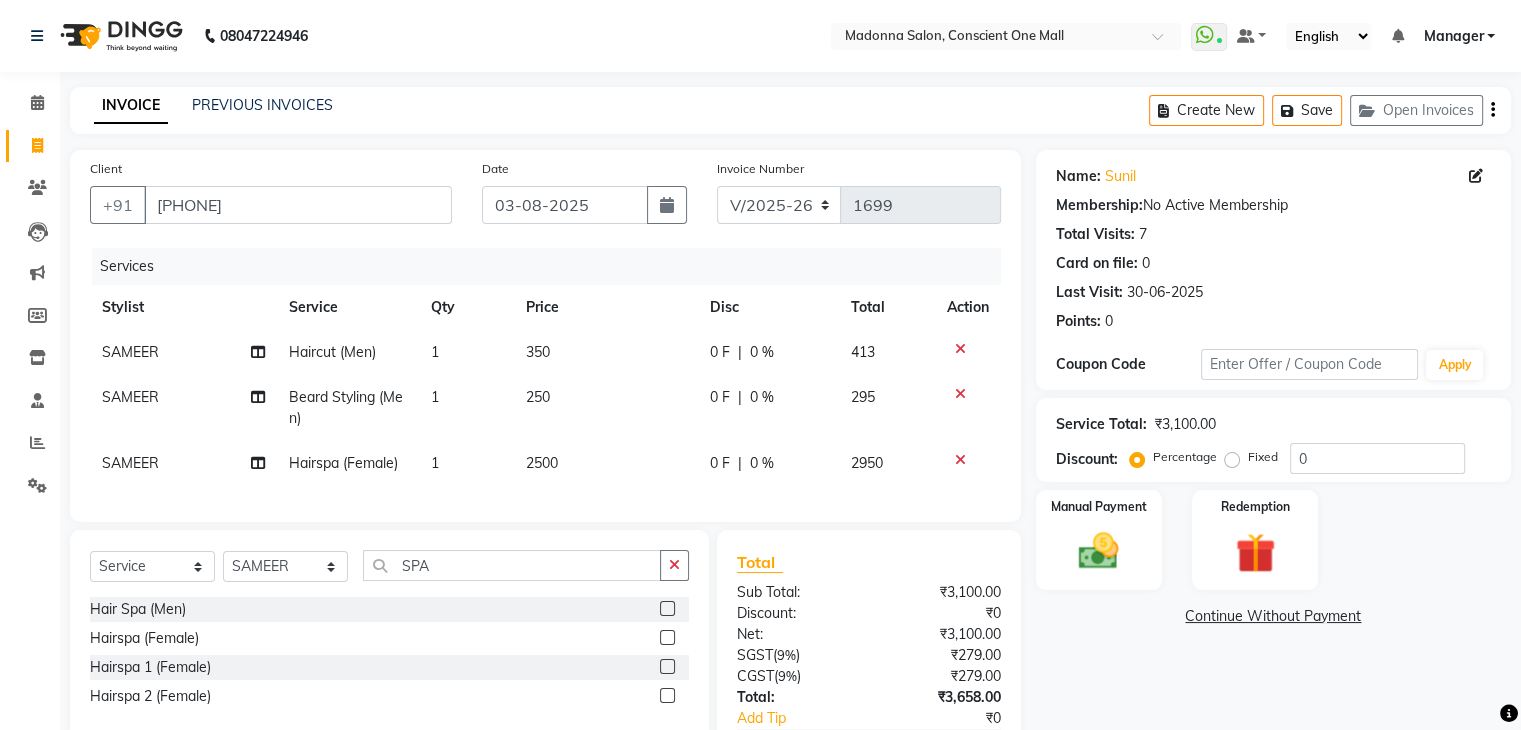 click on "Name: [NAME] Membership: No Active Membership Total Visits: [NUMBER] Card on file: [NUMBER] Last Visit: [DATE] Points: [NUMBER] Coupon Code Apply Service Total: ₹[PRICE] Discount: Percentage Fixed [NUMBER] Manual Payment Redemption Continue Without Payment" 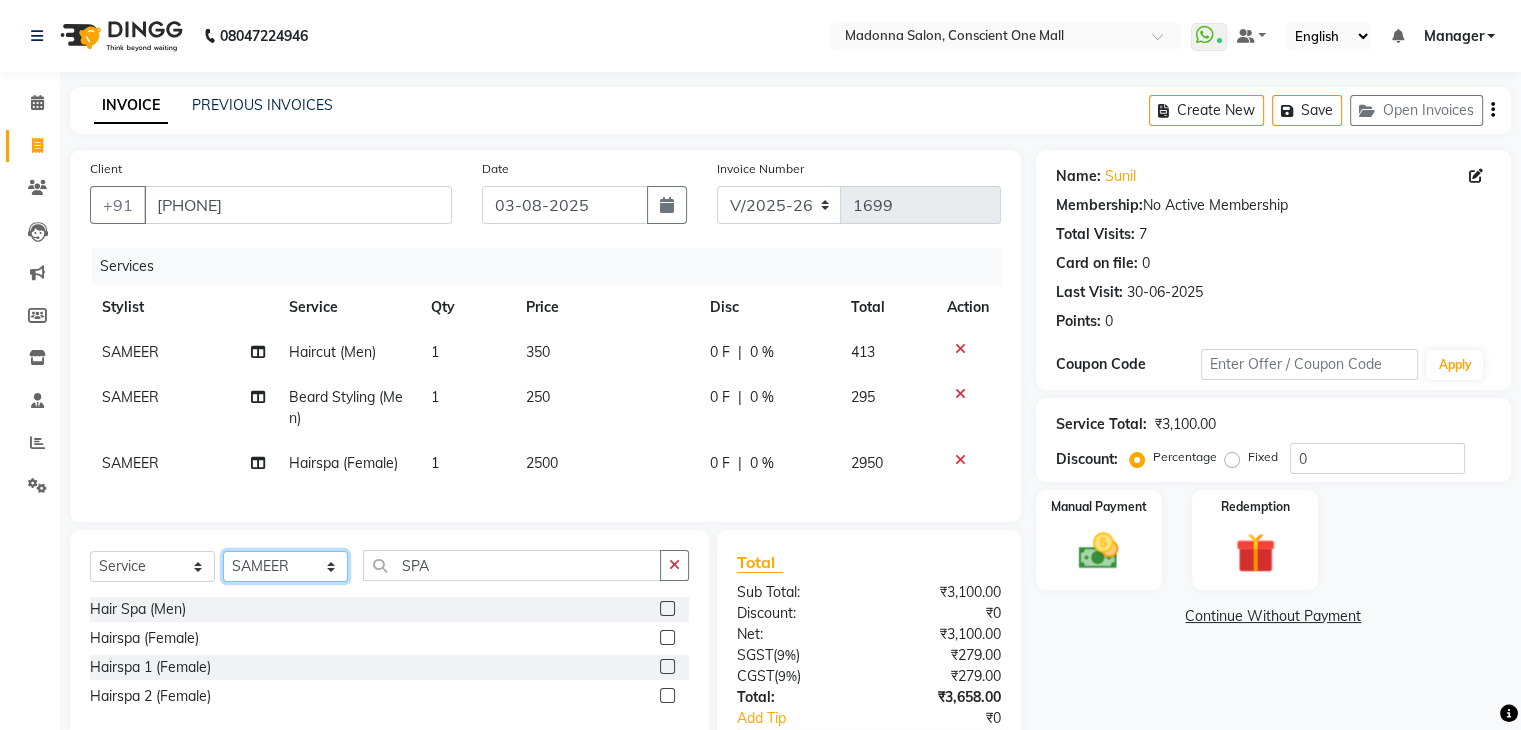 click on "Select Stylist AJAD AMIT ANSHU Bilal Harry himanshi HIMANSHU Janvi JAY Khusboo Manager misty Mukesh Naeem Navjot Kaur neha Pawan RAKHI Ripa Sachin Sagar  SAMEER Sanjeev Saurabh" 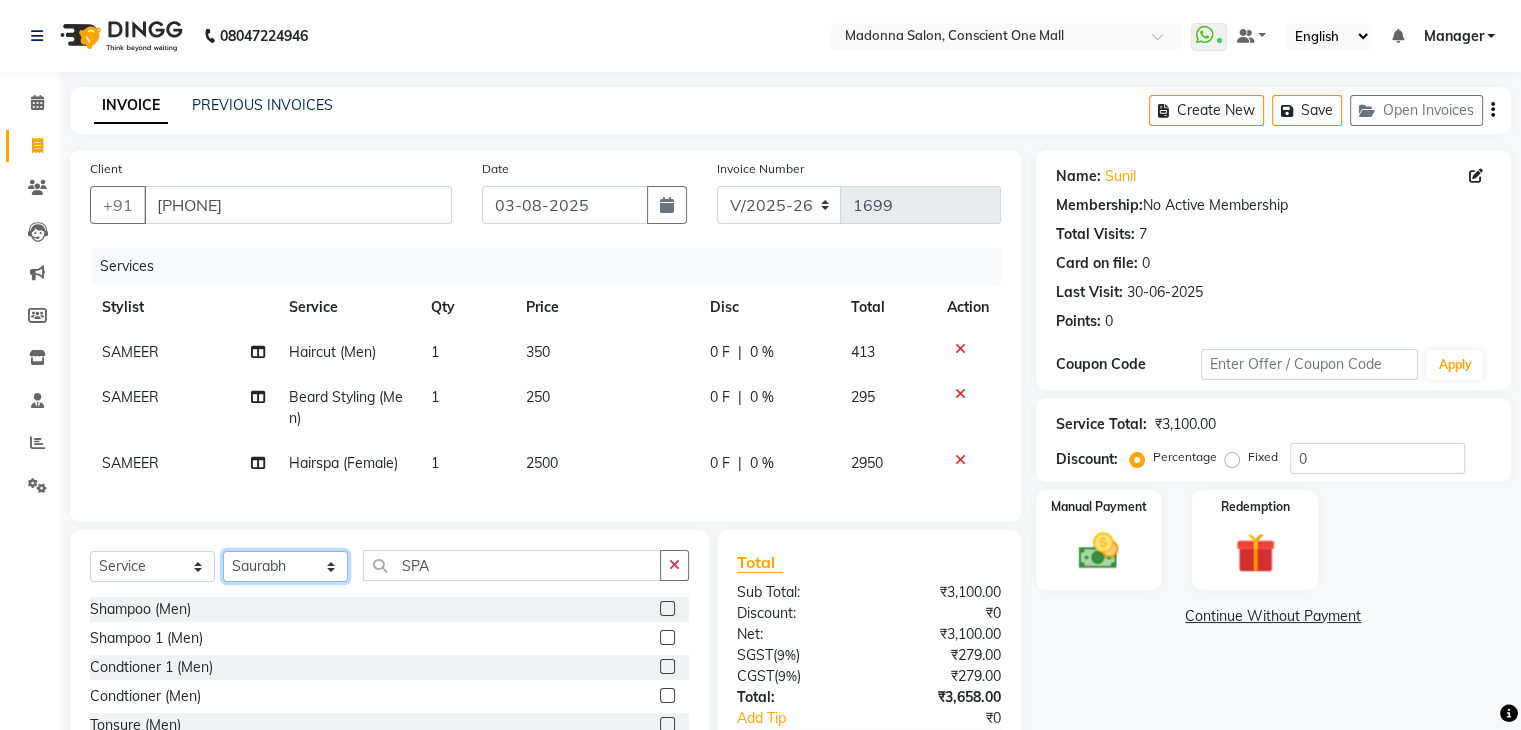 click on "Select Stylist AJAD AMIT ANSHU Bilal Harry himanshi HIMANSHU Janvi JAY Khusboo Manager misty Mukesh Naeem Navjot Kaur neha Pawan RAKHI Ripa Sachin Sagar  SAMEER Sanjeev Saurabh" 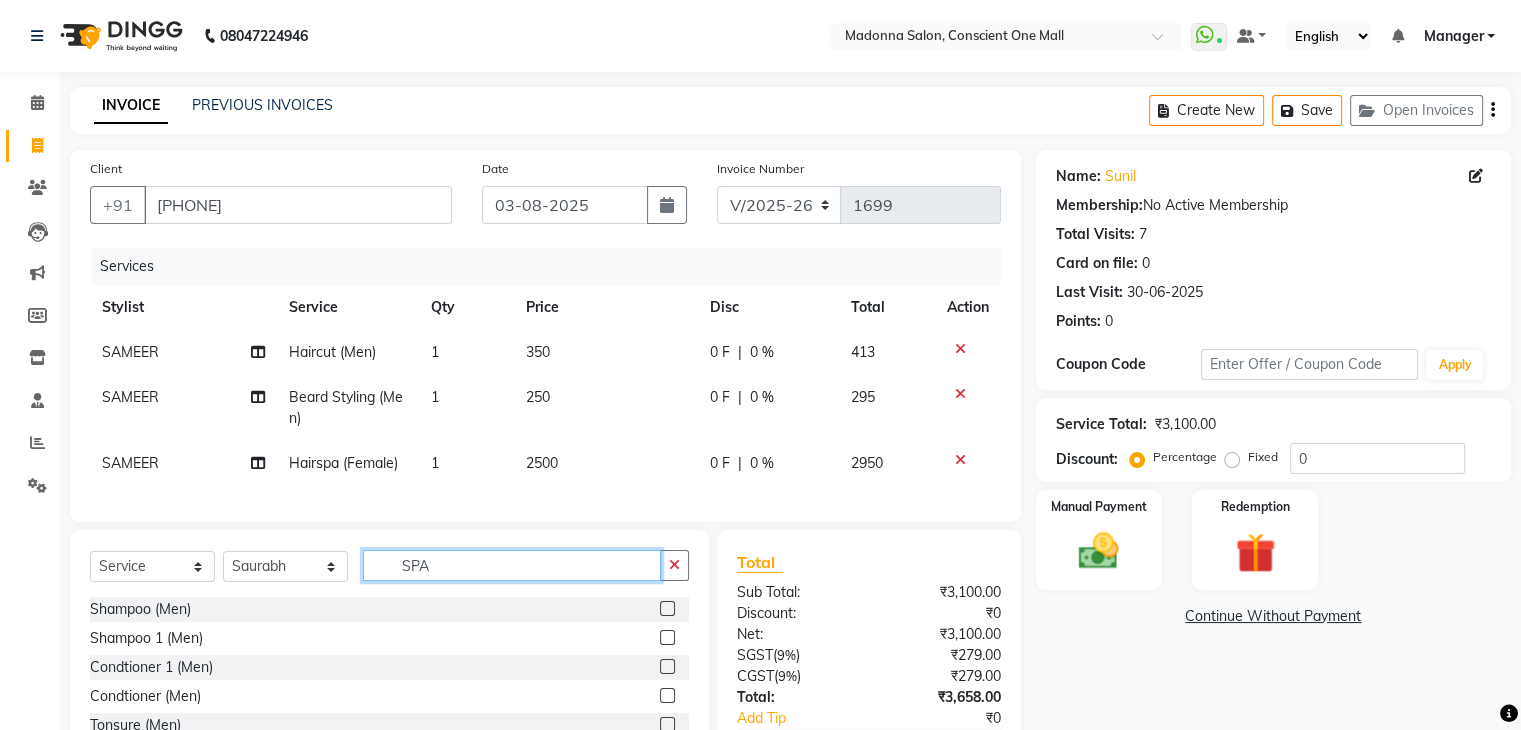 click on "SPA" 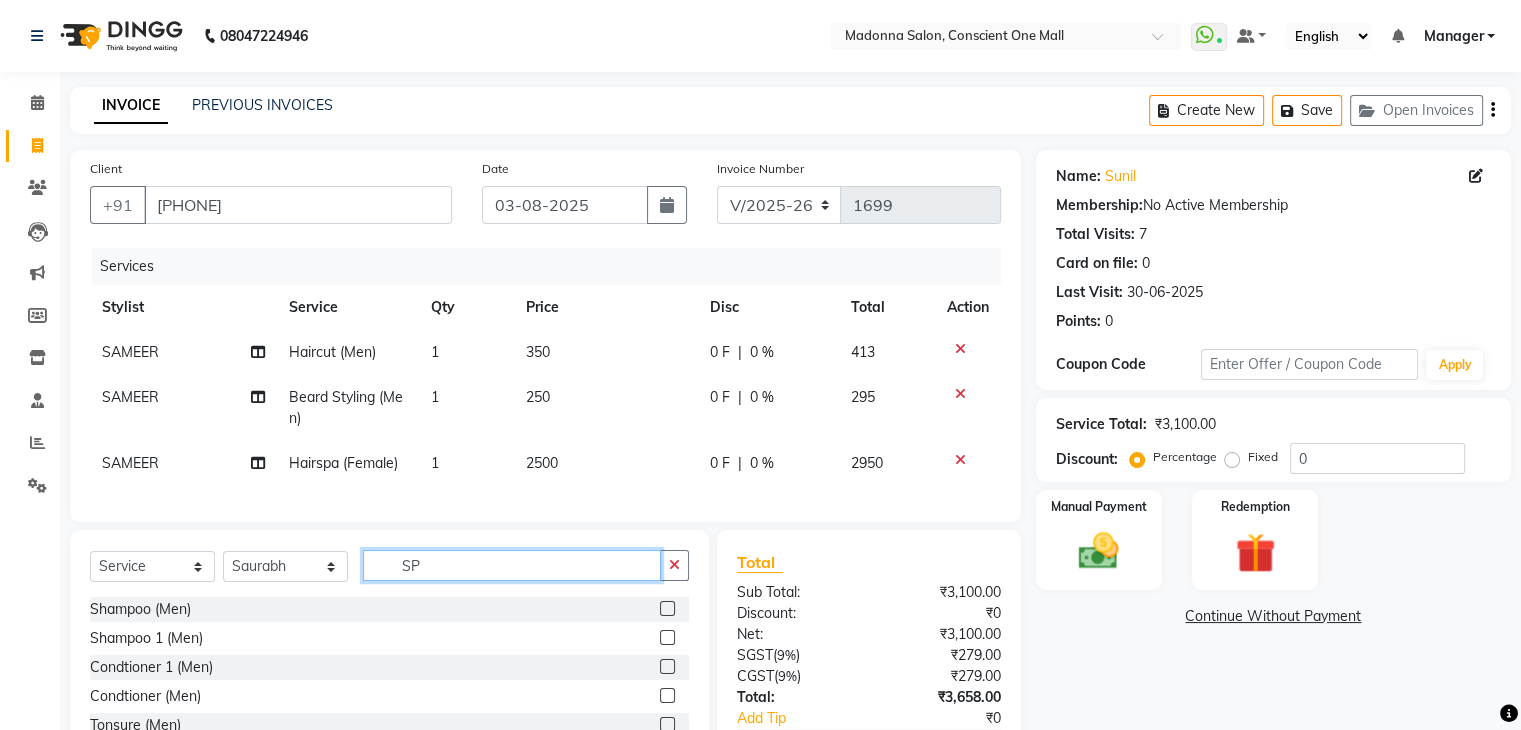 type on "S" 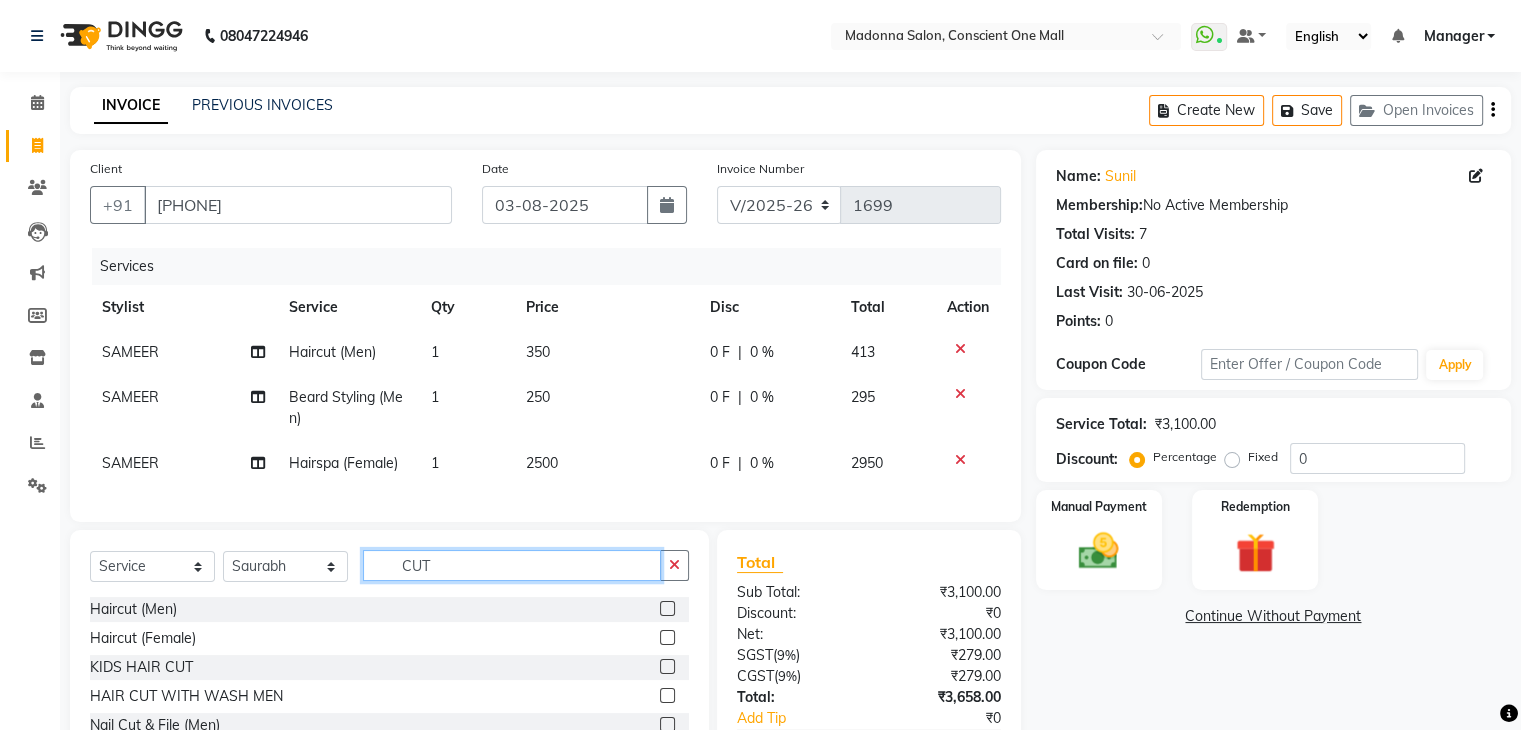 type on "CUT" 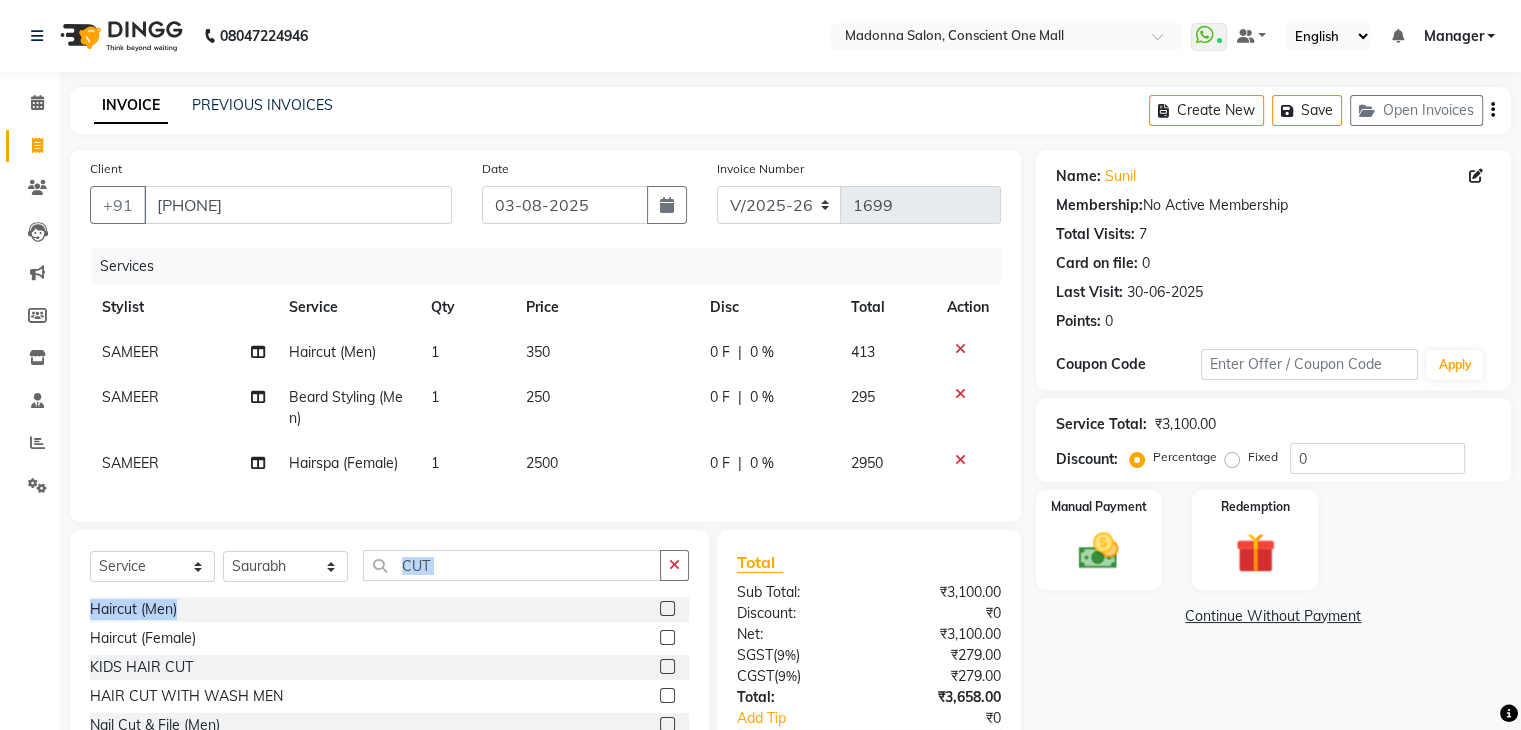 drag, startPoint x: 664, startPoint y: 621, endPoint x: 528, endPoint y: 585, distance: 140.68404 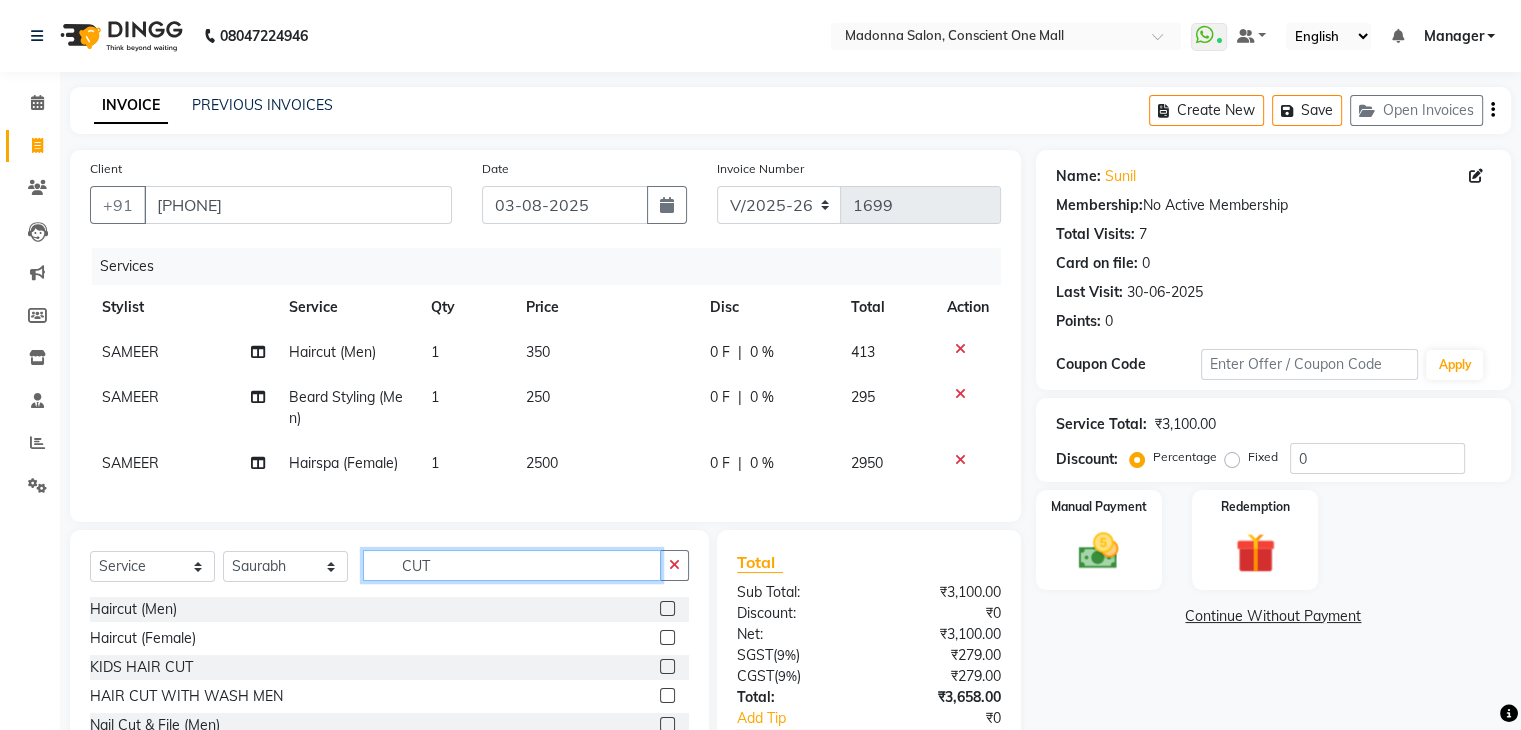 click on "CUT" 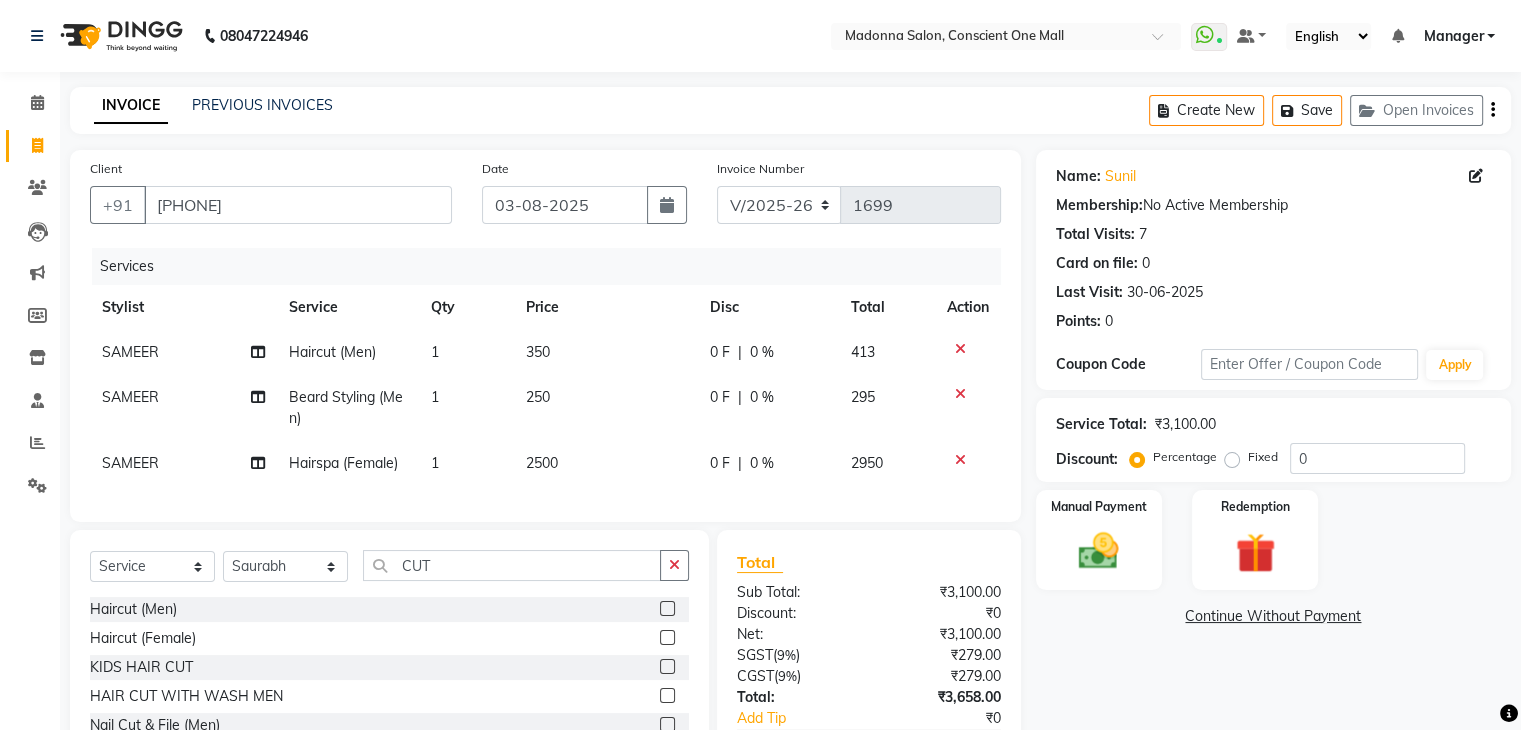 click 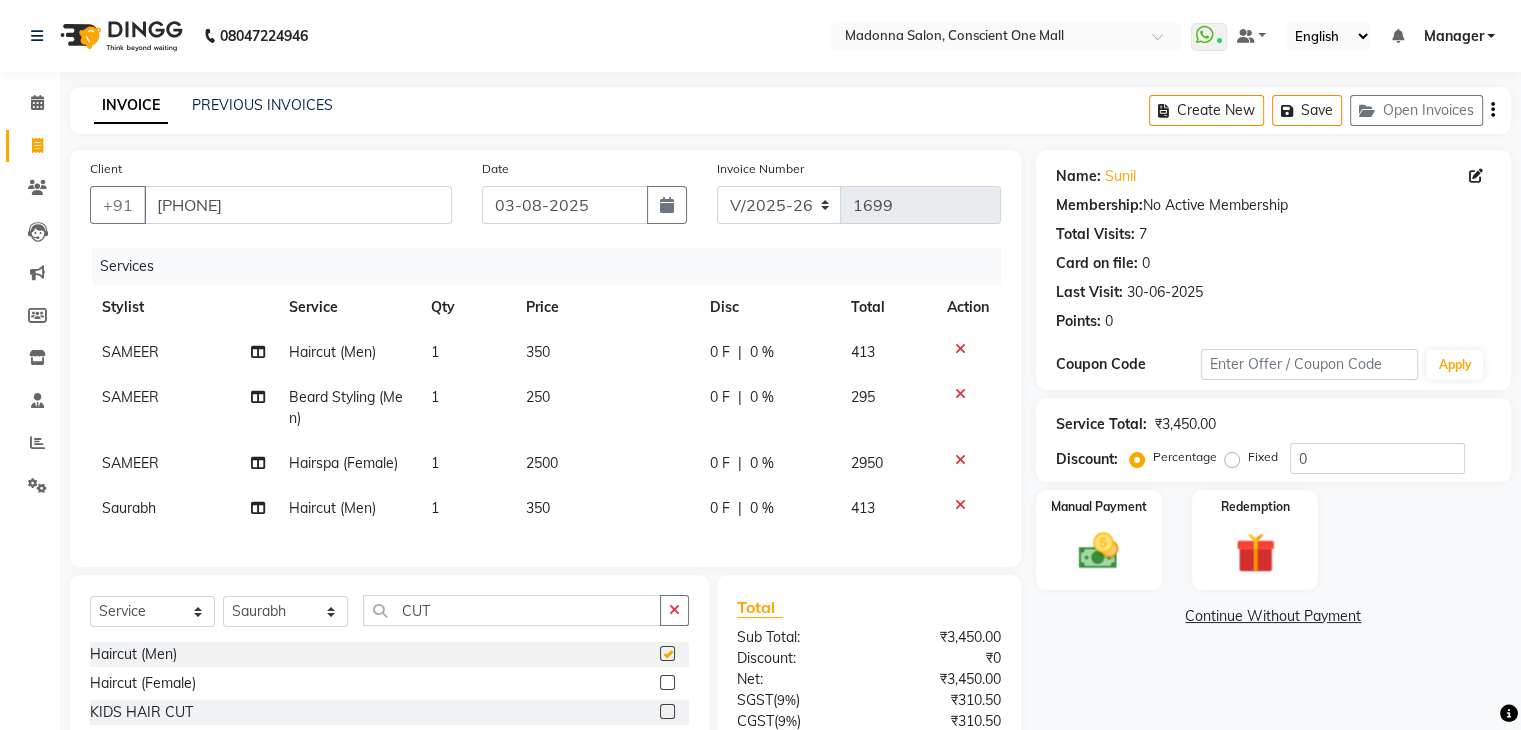 checkbox on "false" 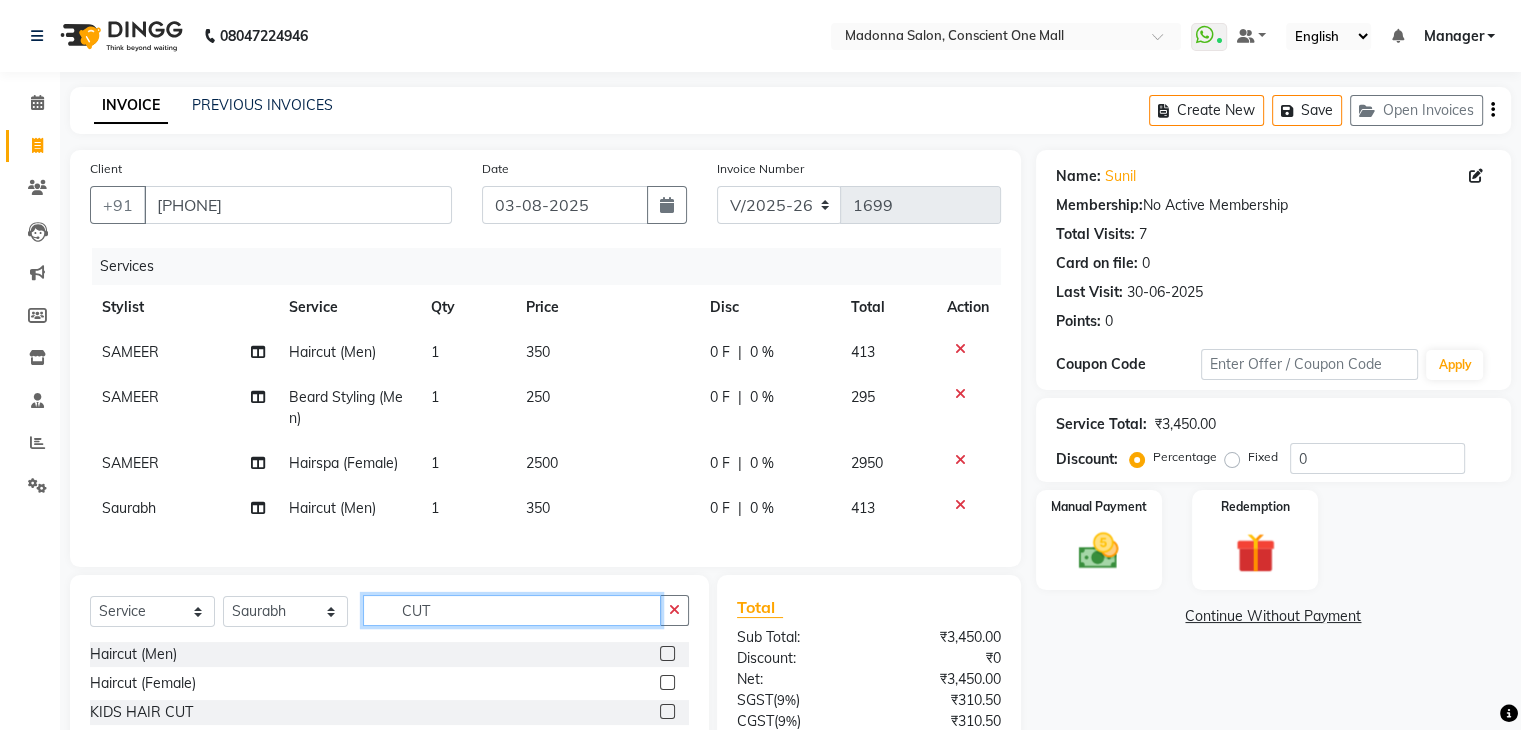 click on "CUT" 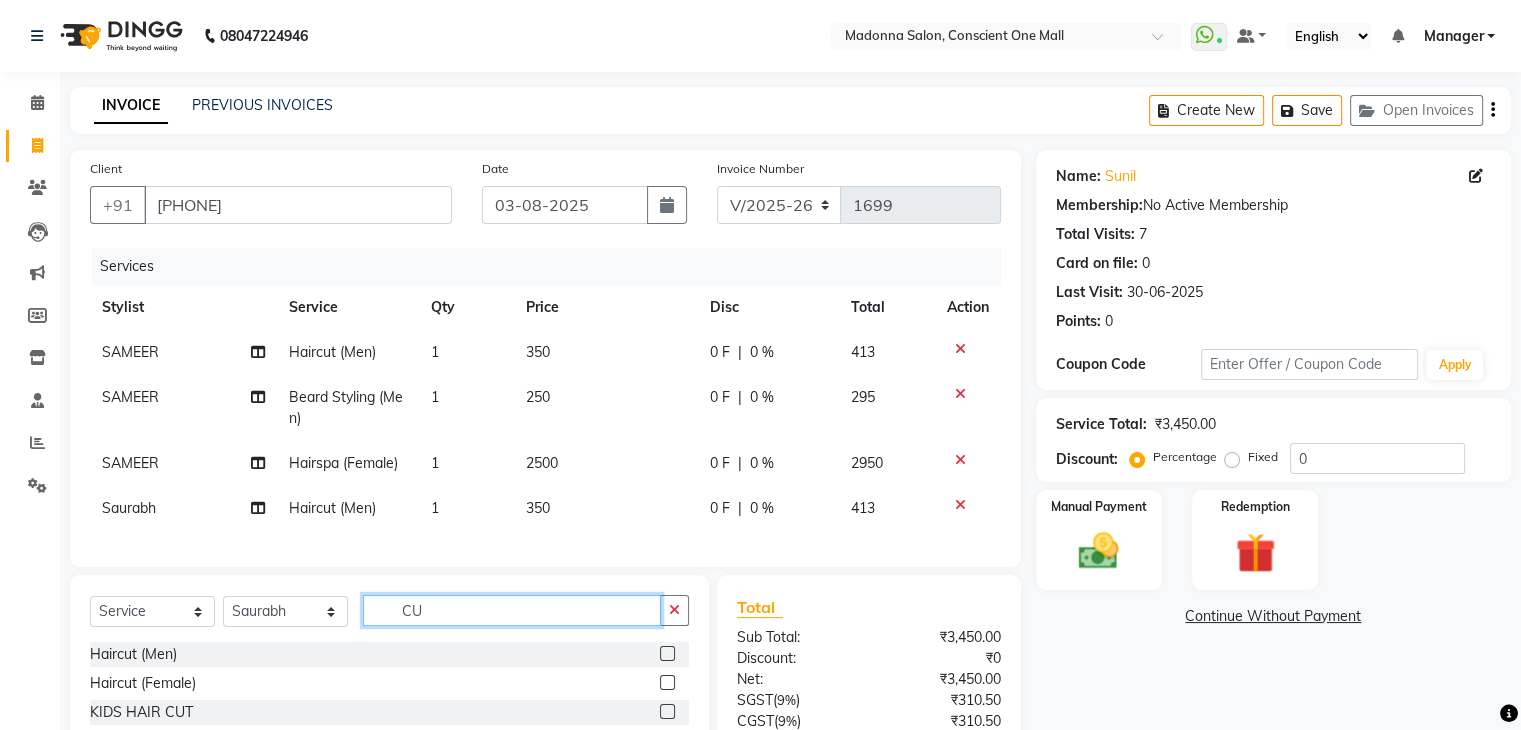 type on "C" 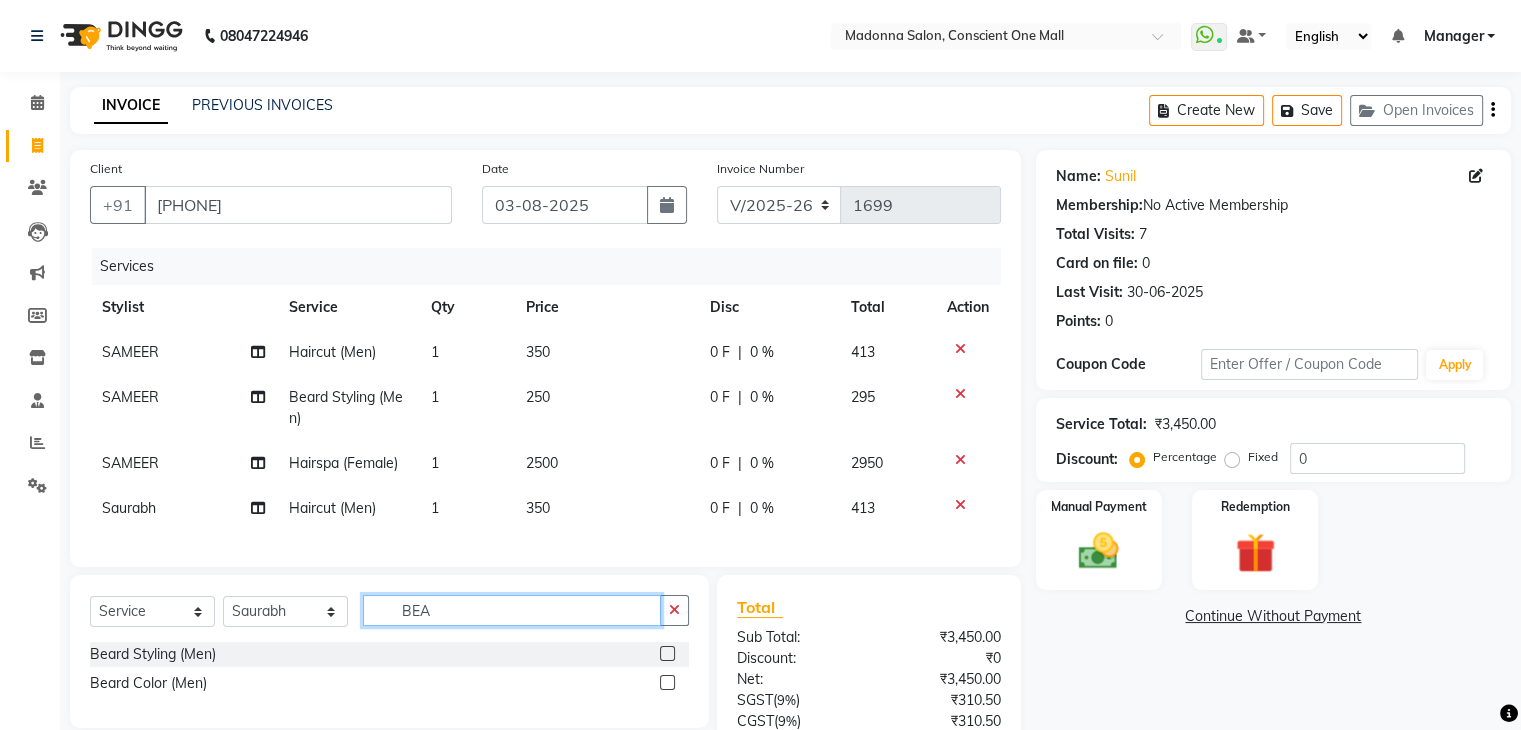 type on "BEA" 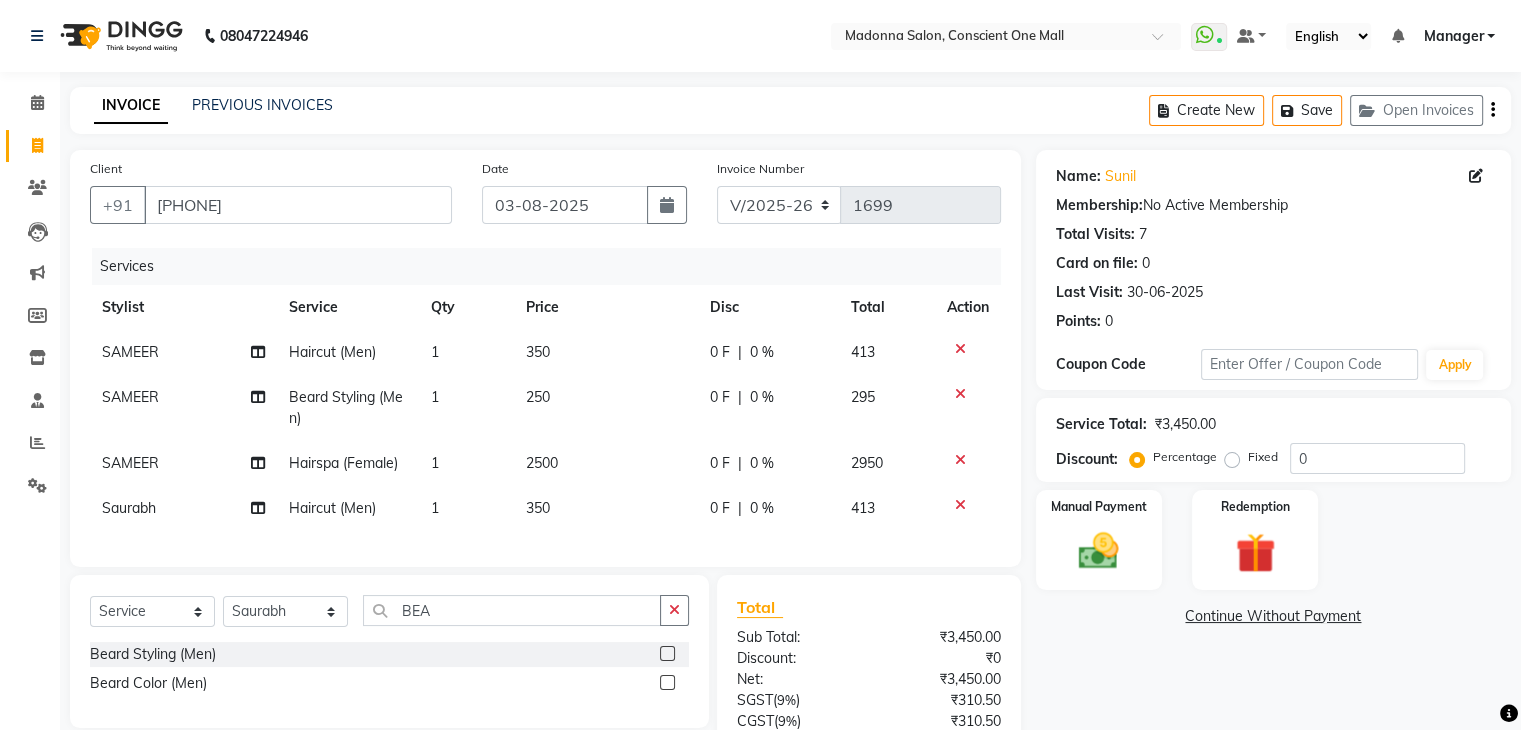 click 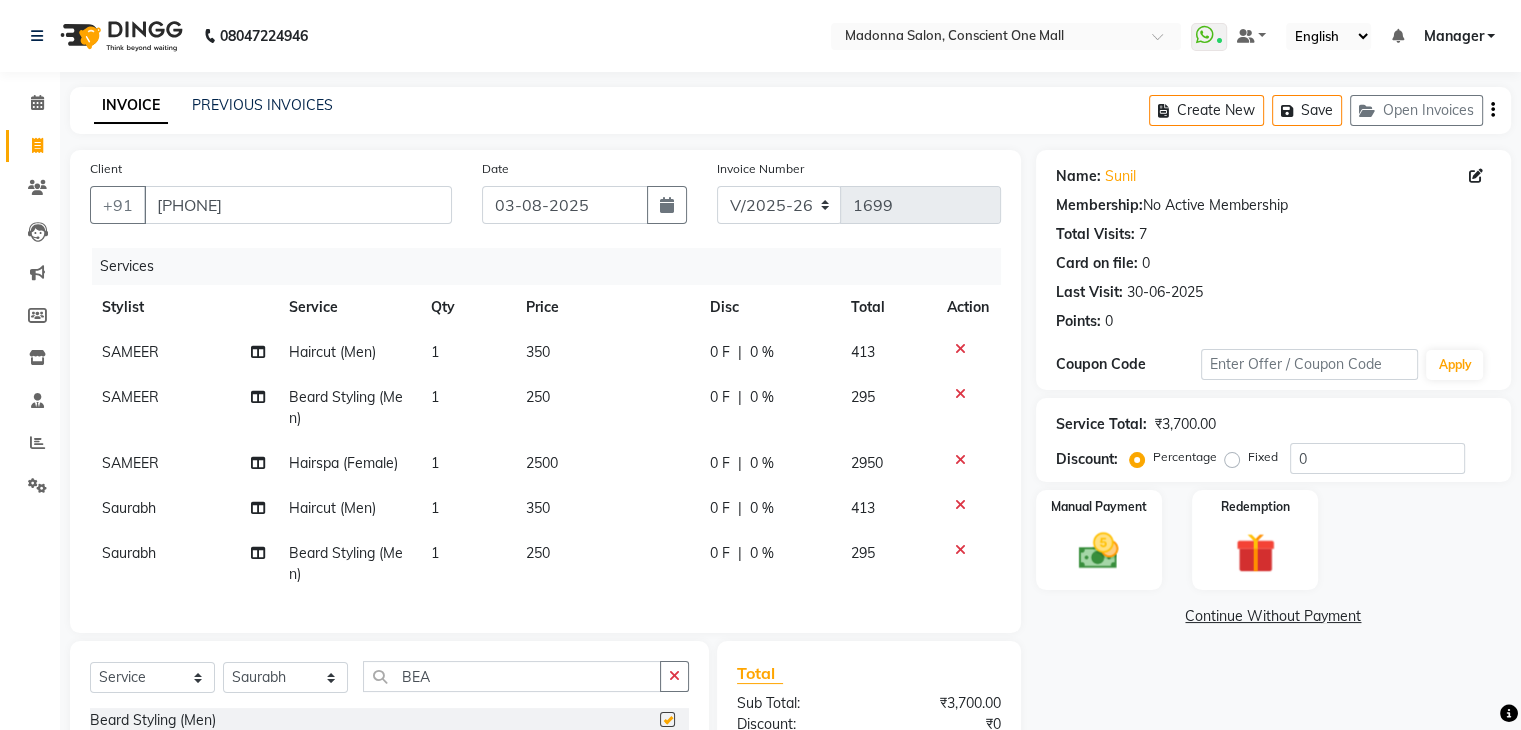 checkbox on "false" 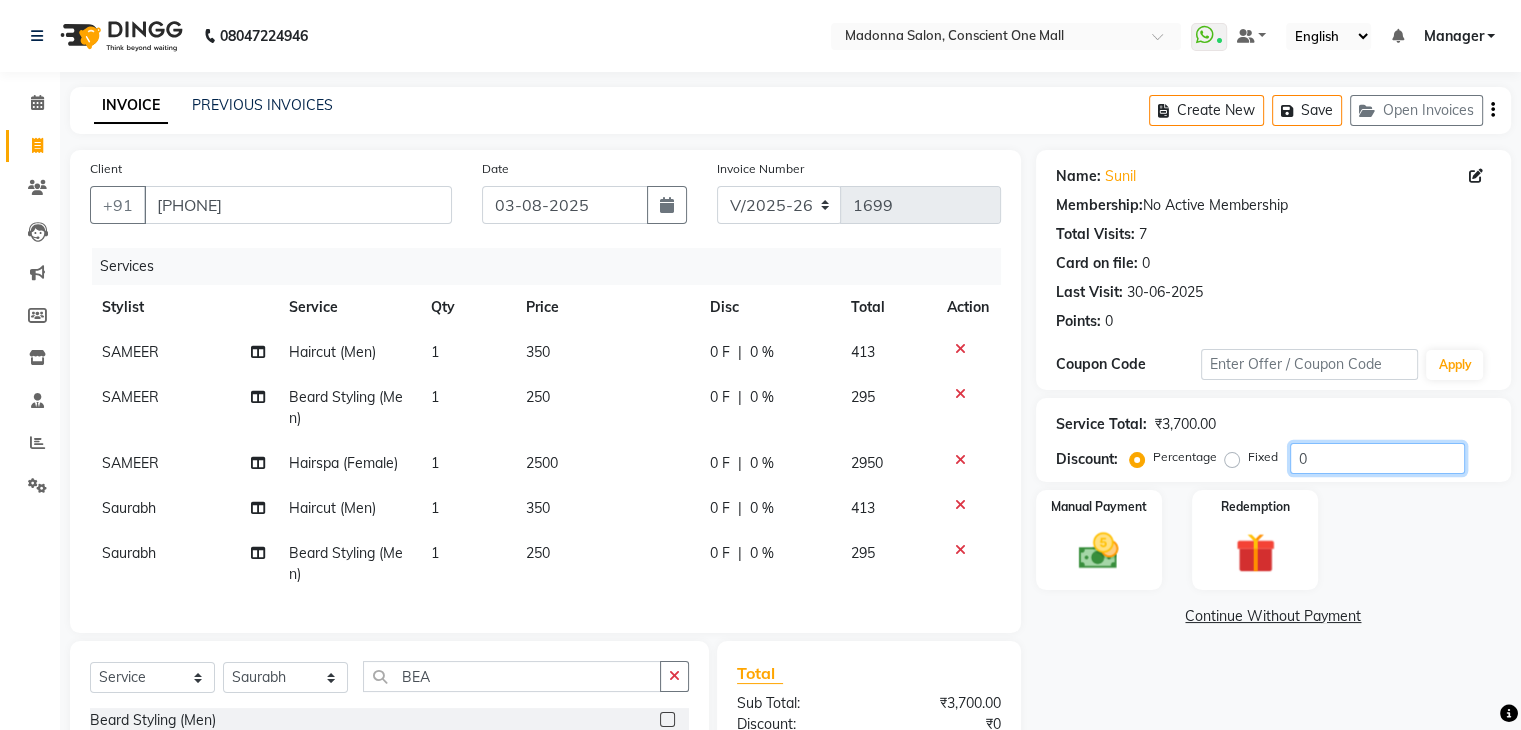 click on "0" 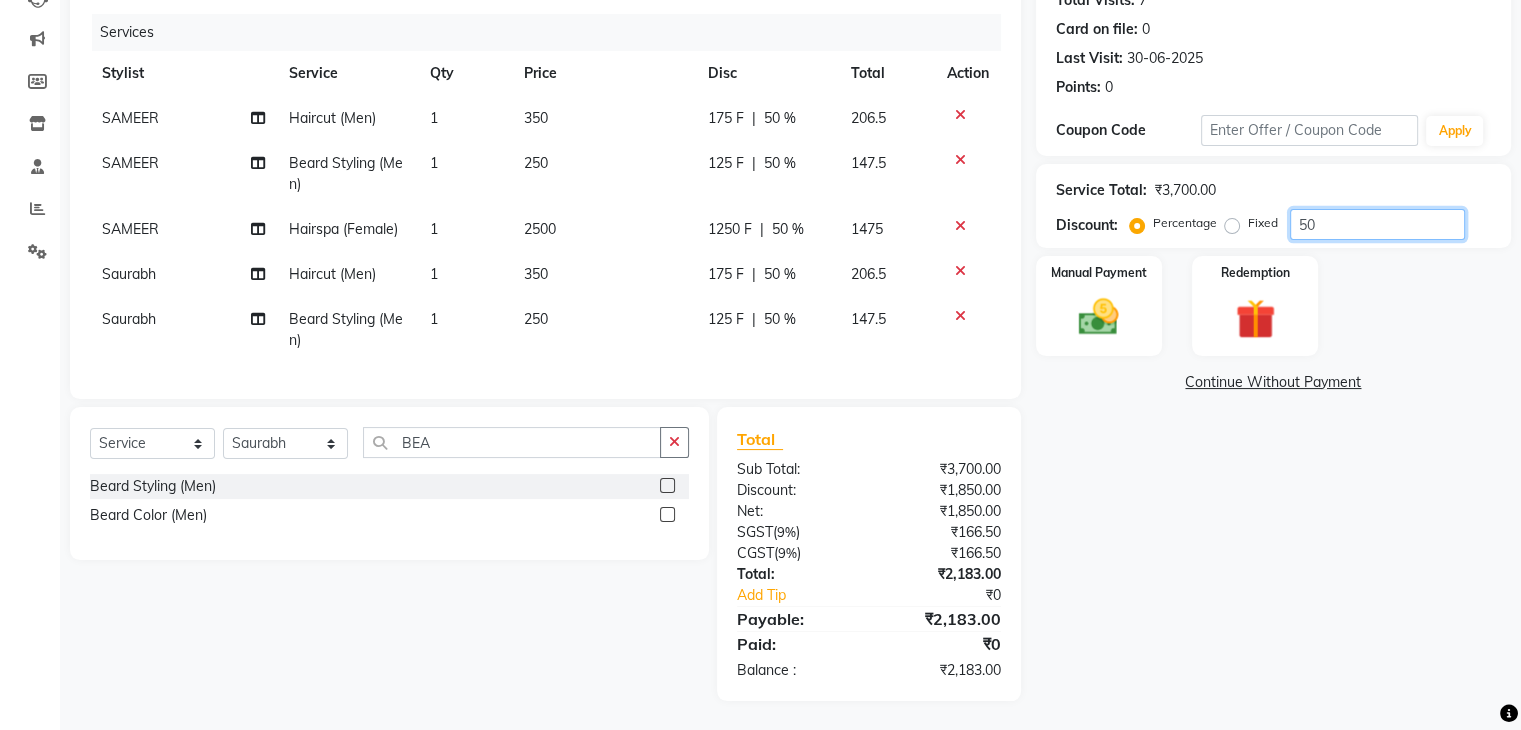 scroll, scrollTop: 251, scrollLeft: 0, axis: vertical 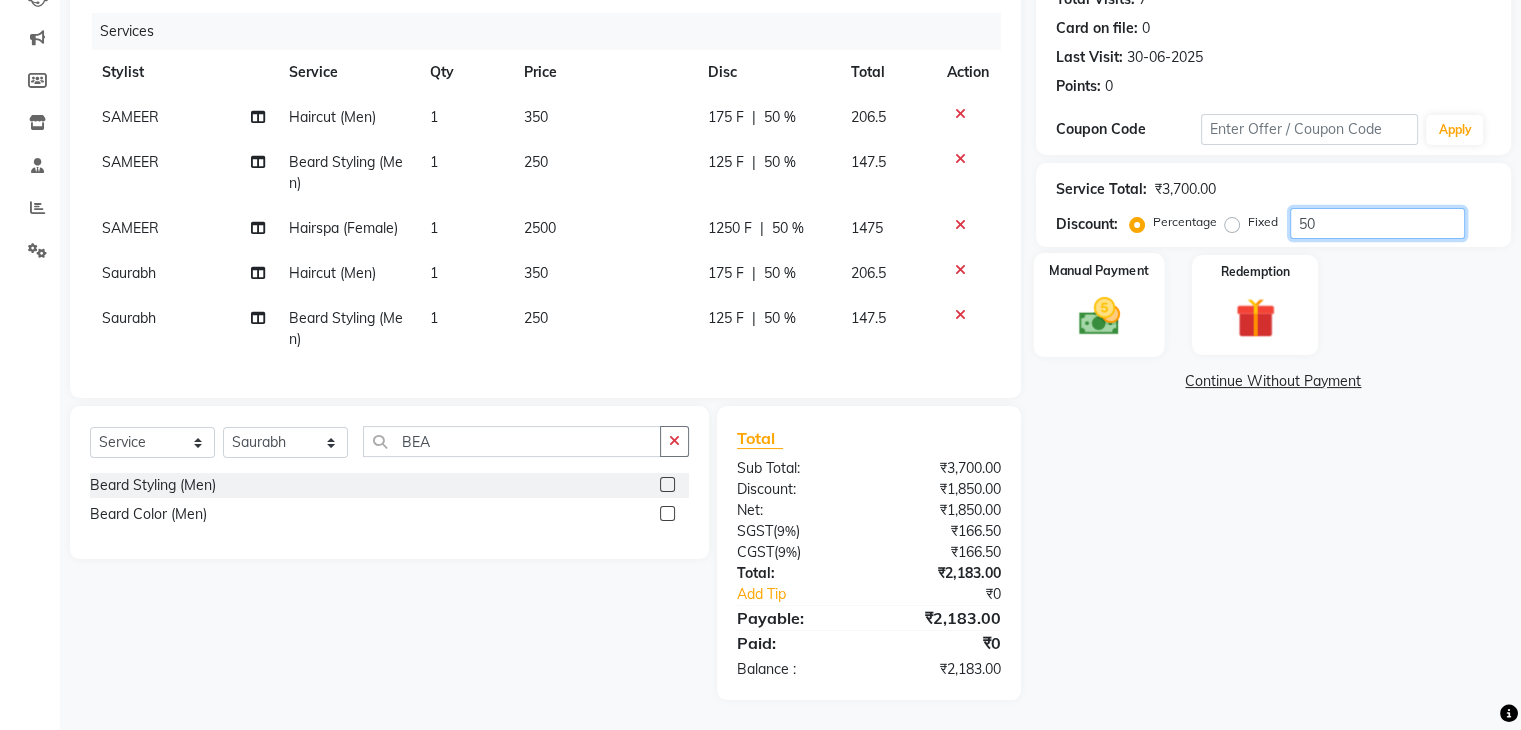 type on "50" 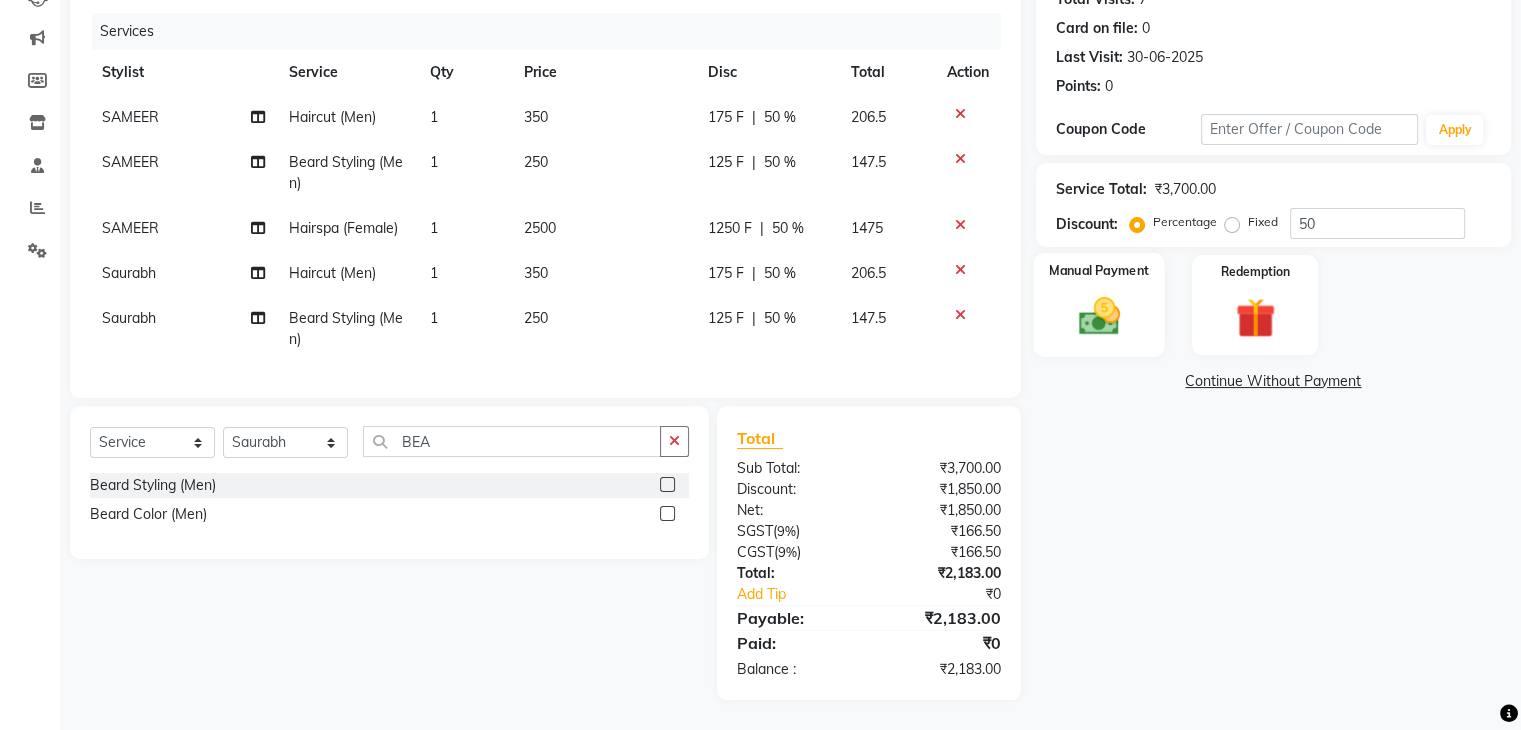 click 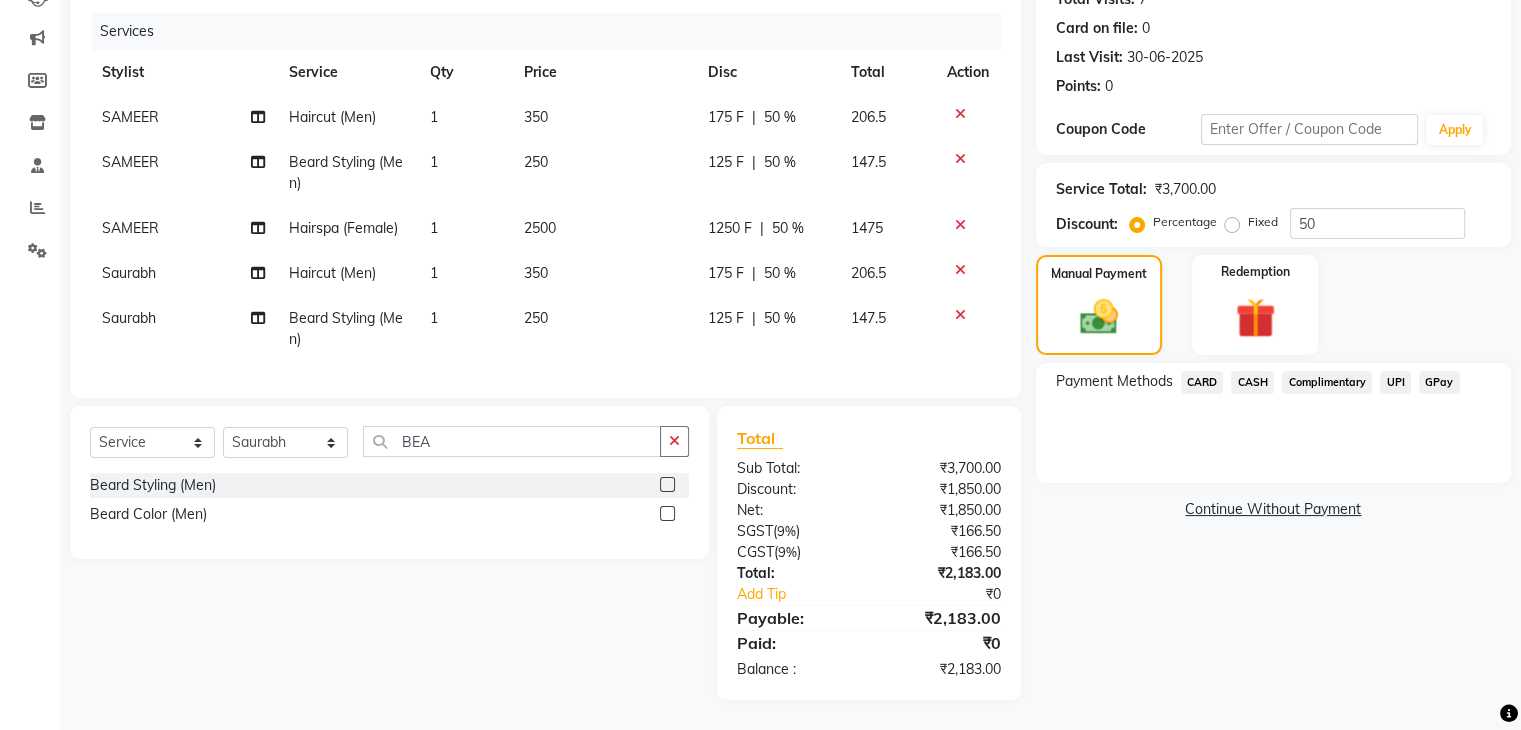 click on "CARD" 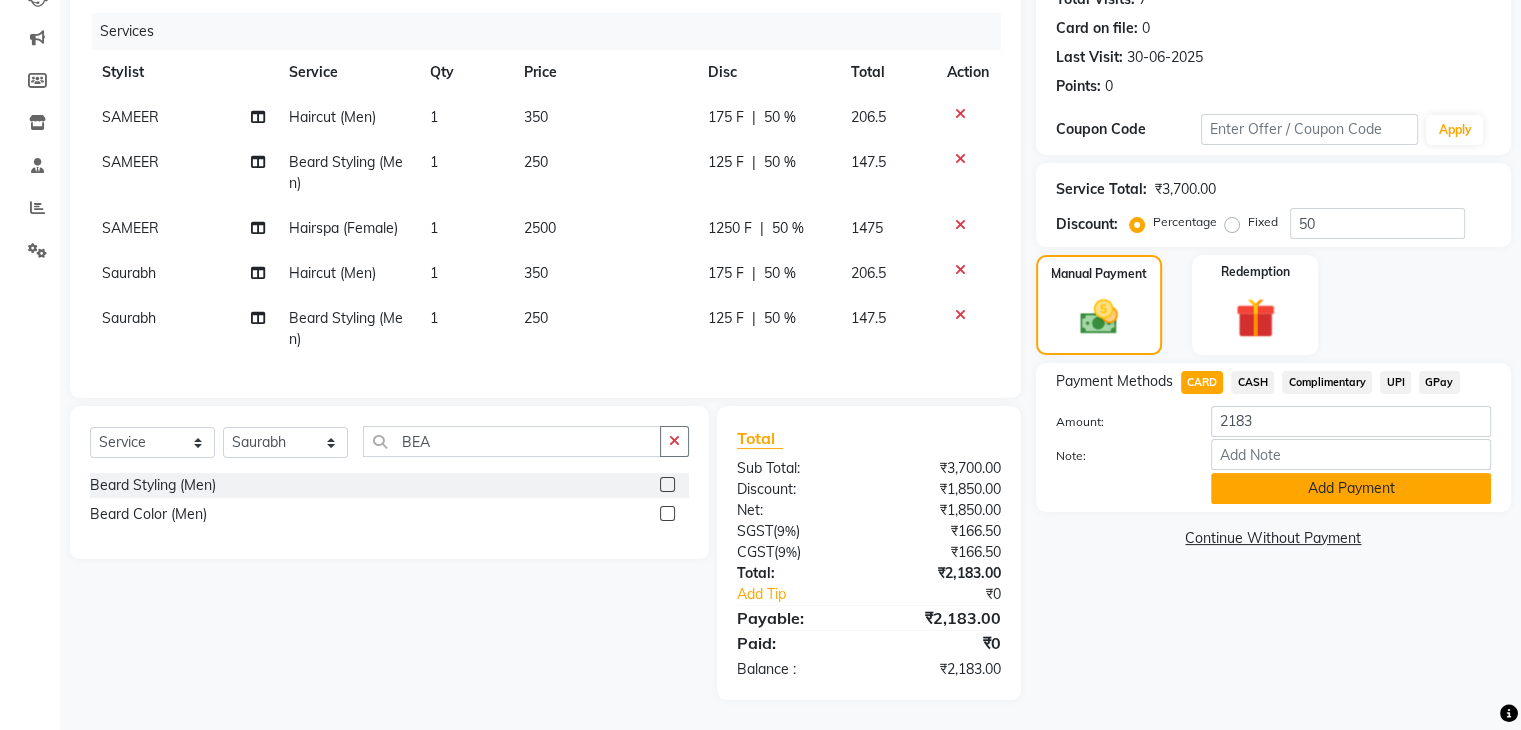 click on "Add Payment" 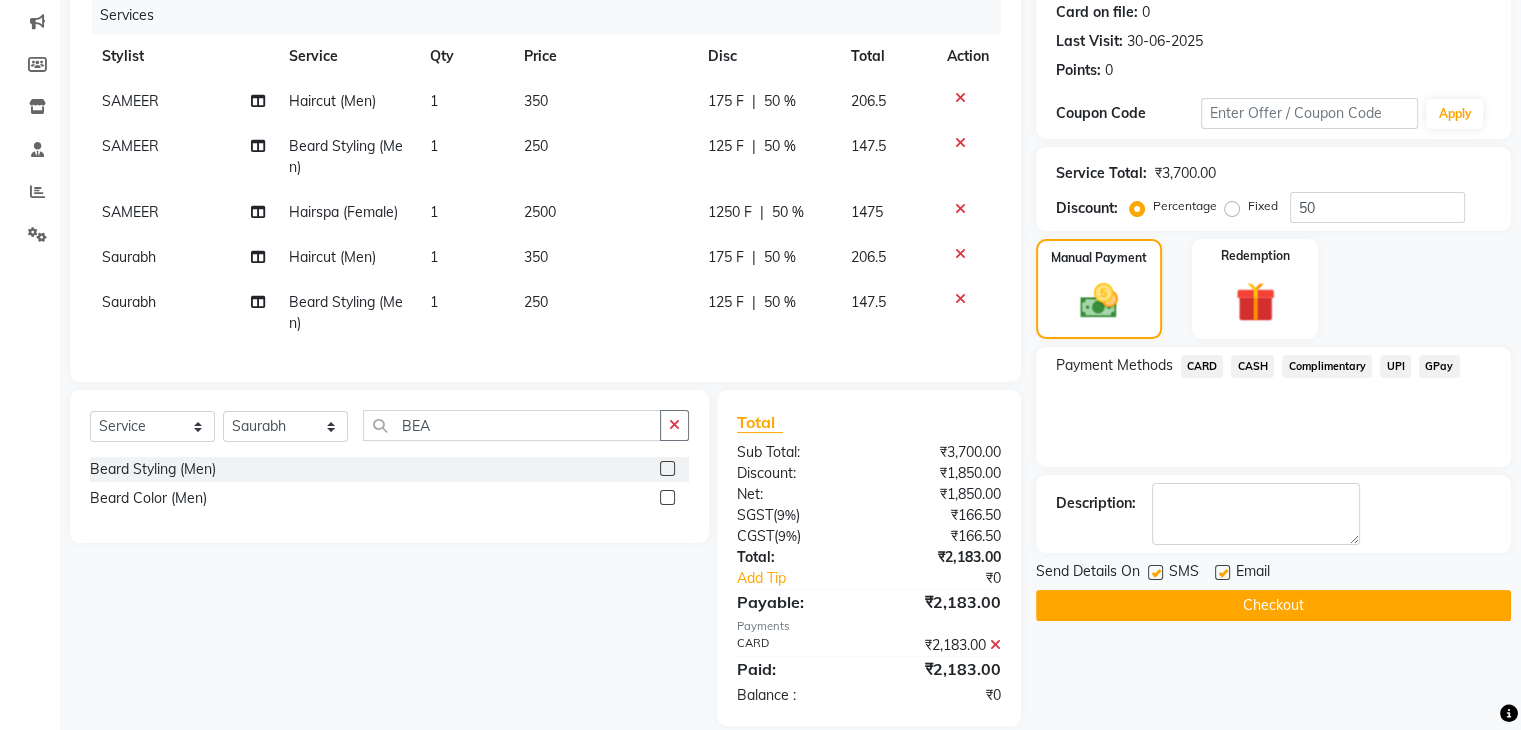 click on "Checkout" 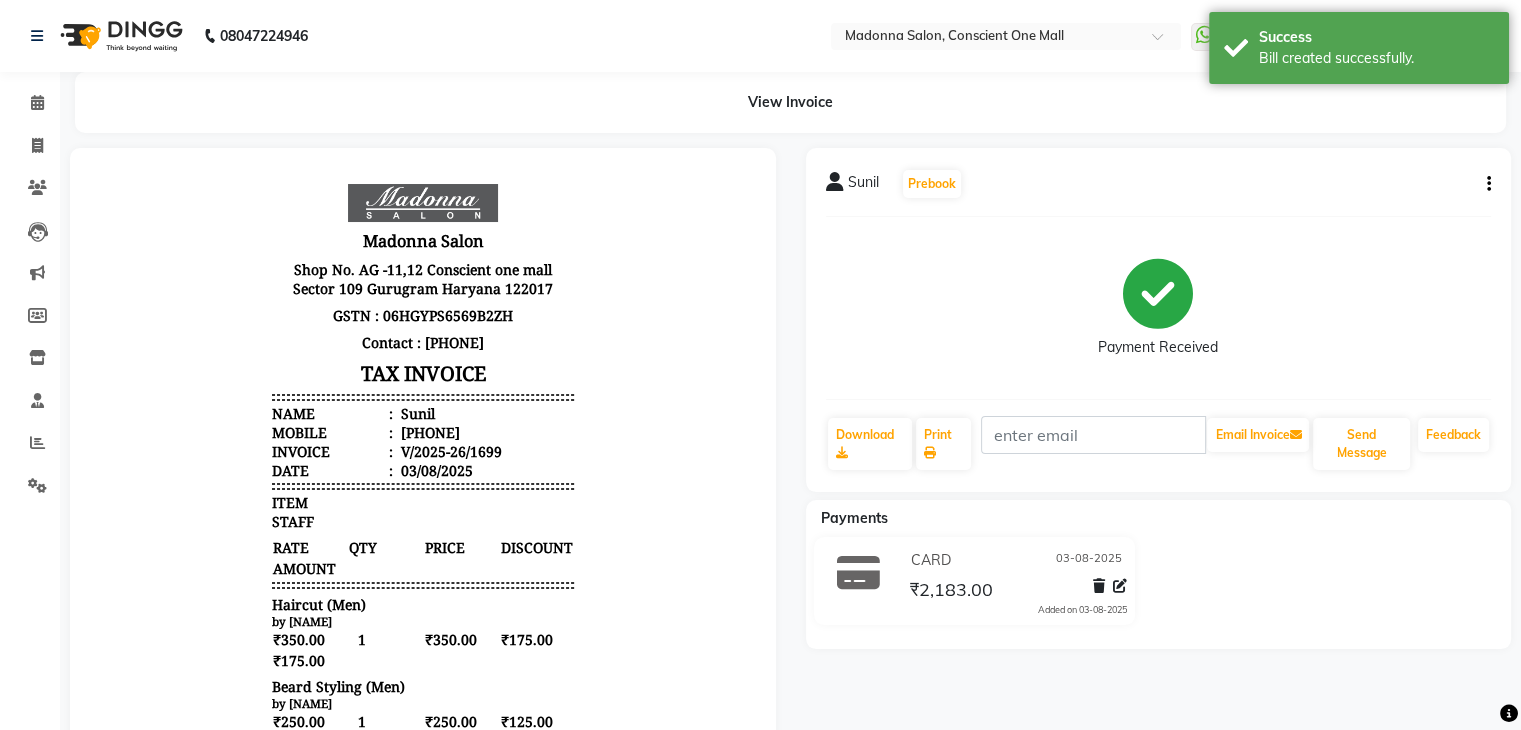 scroll, scrollTop: 0, scrollLeft: 0, axis: both 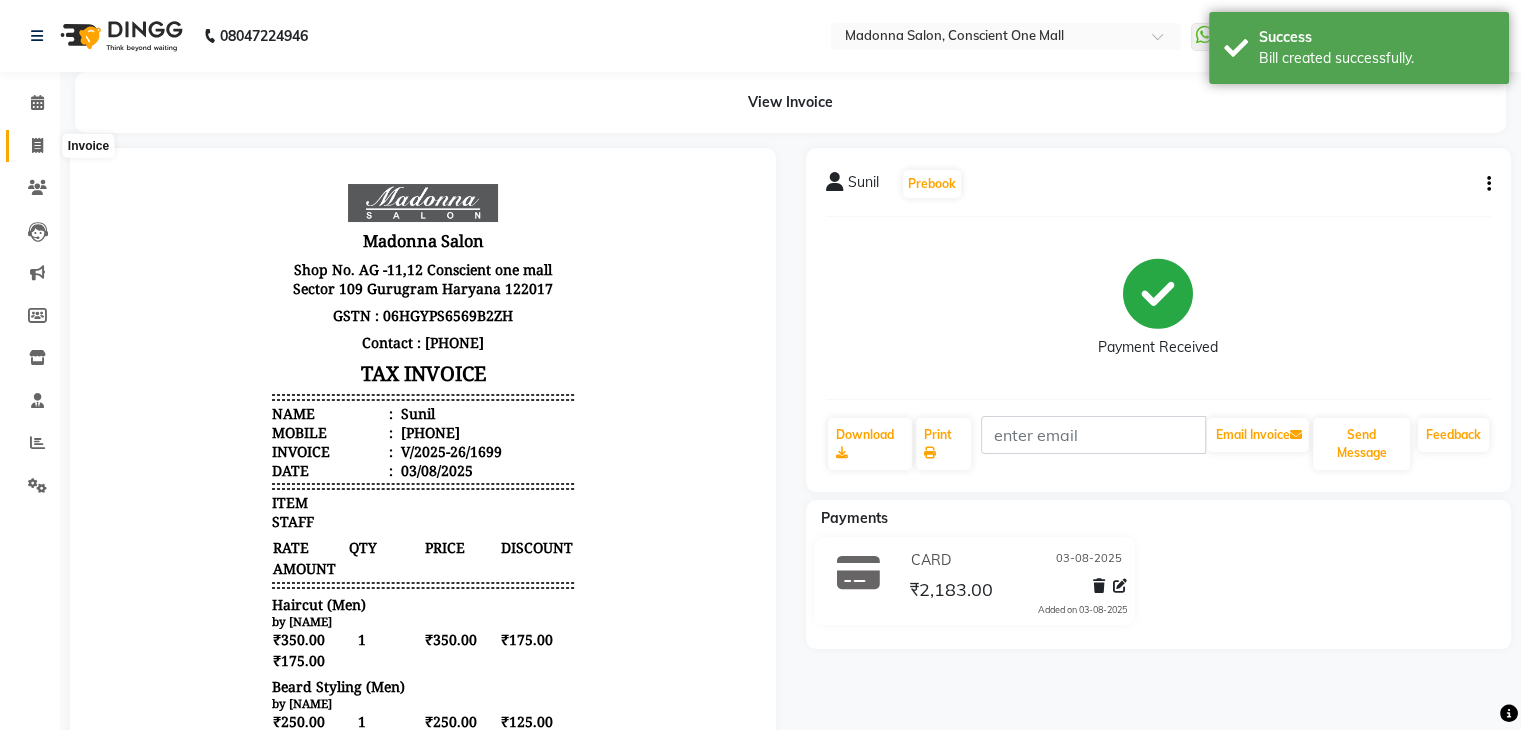 click 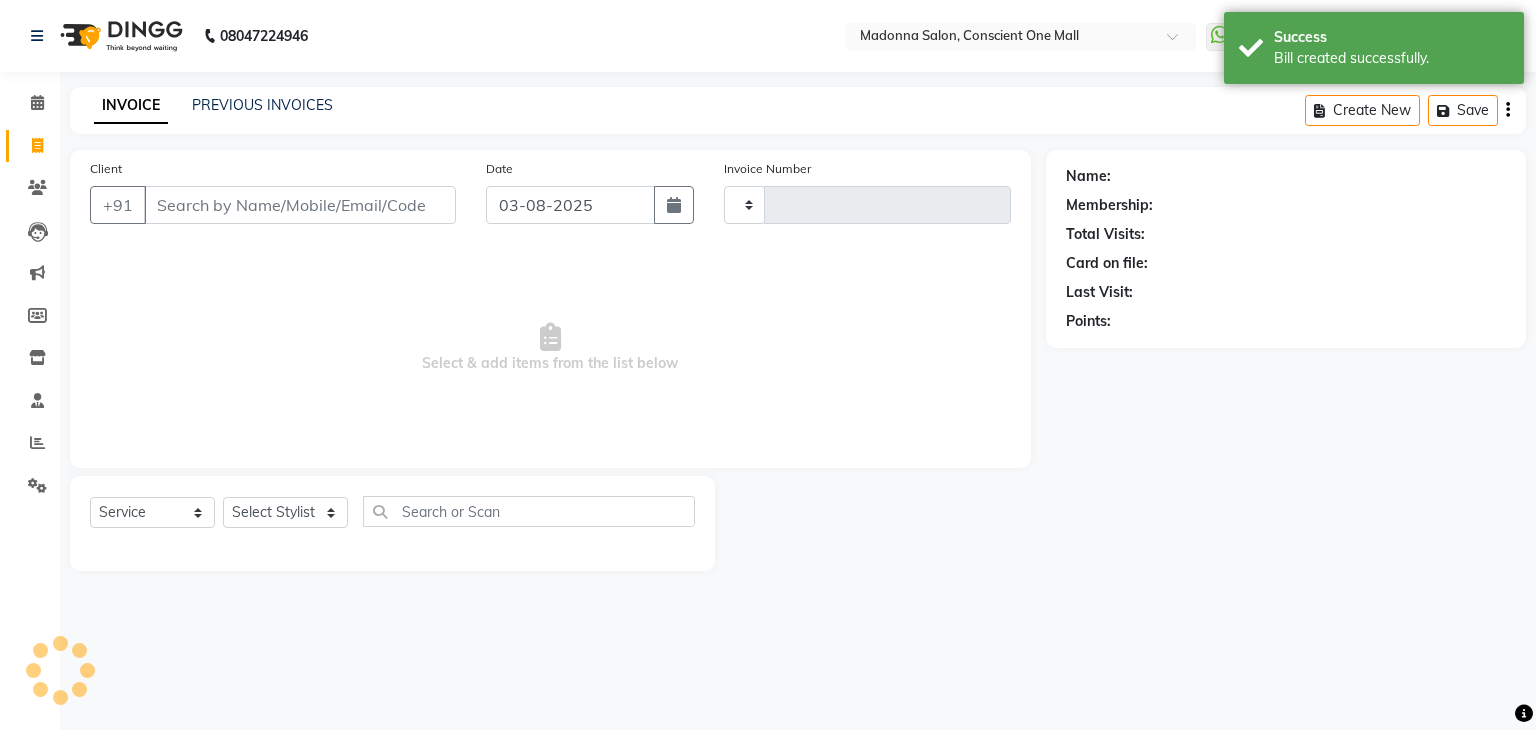 type on "1700" 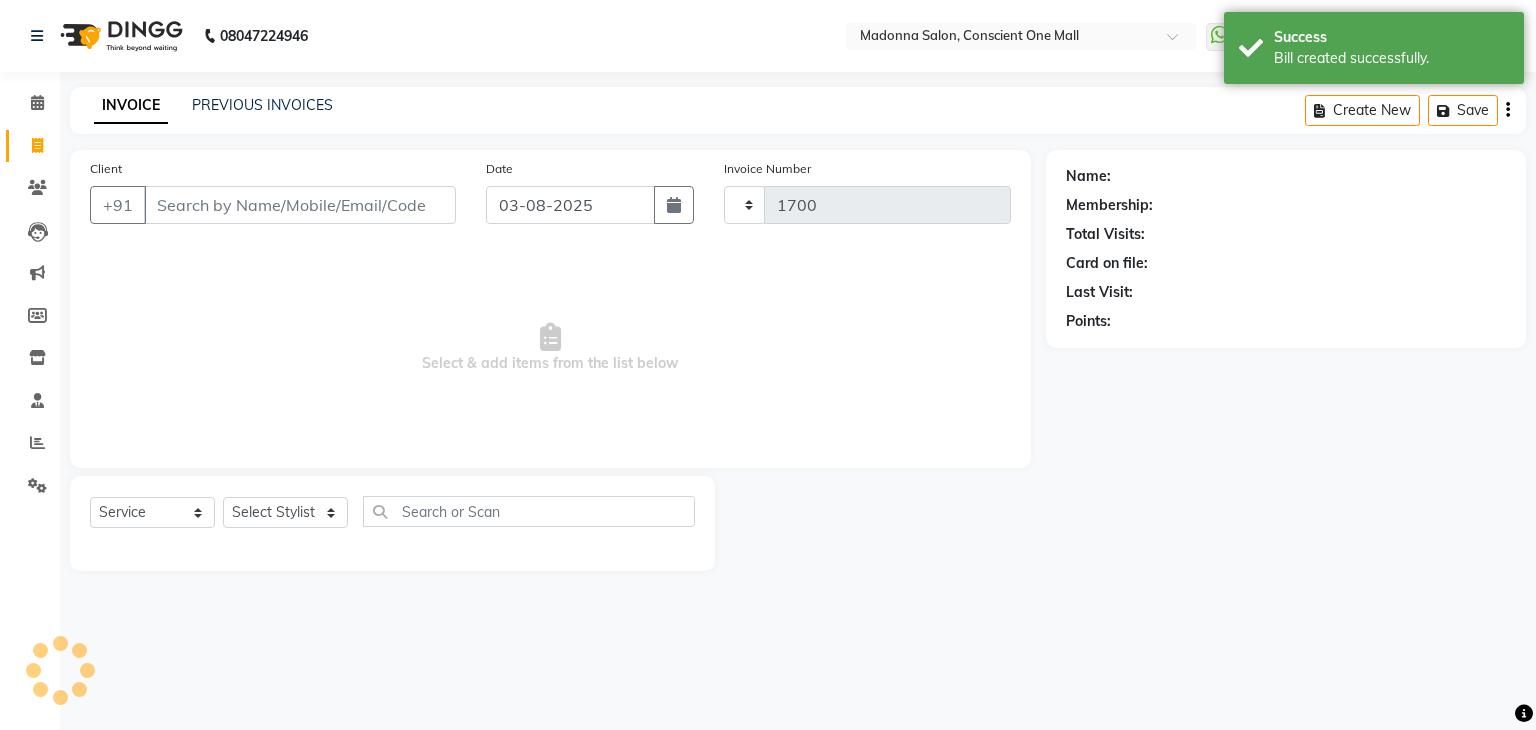 select on "7575" 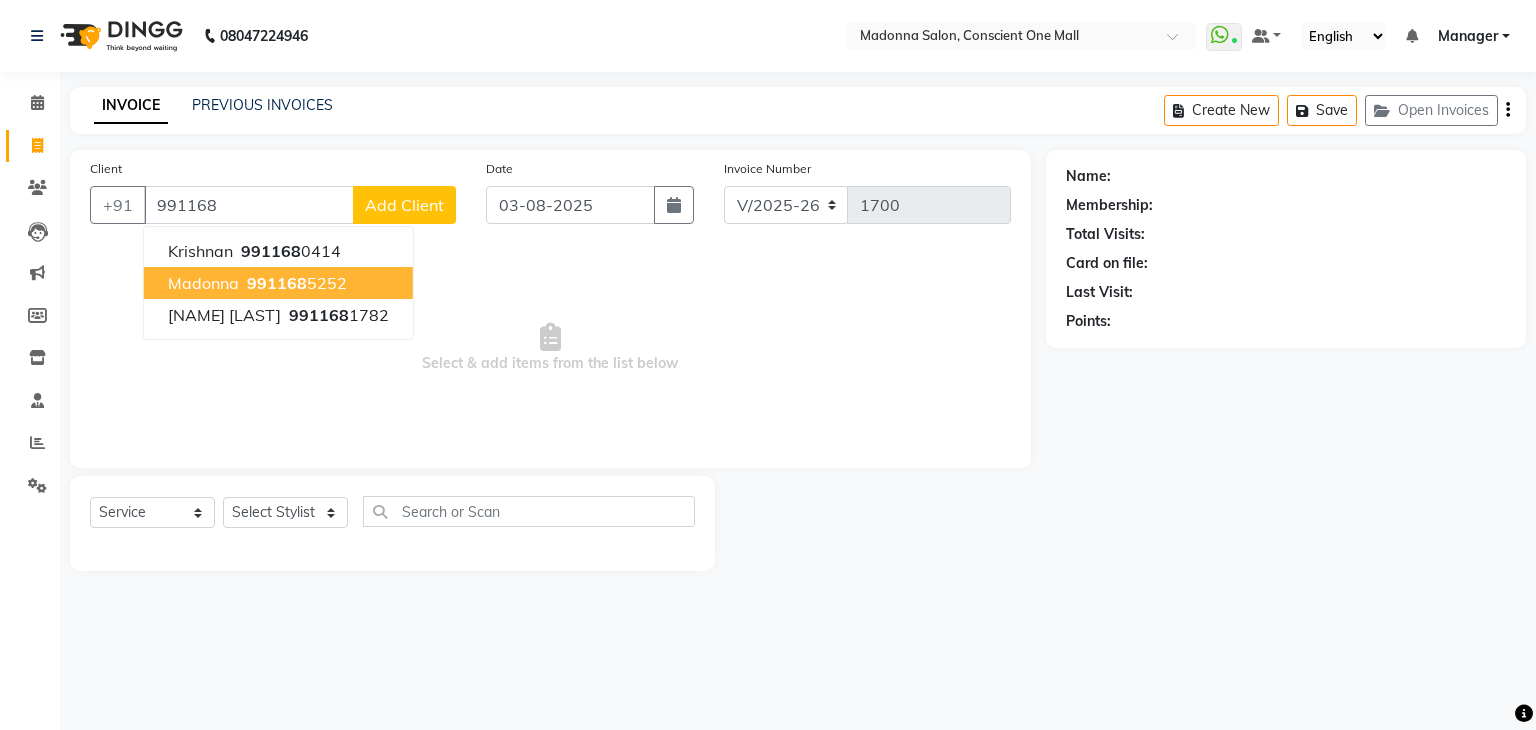 click on "madonna" at bounding box center [203, 283] 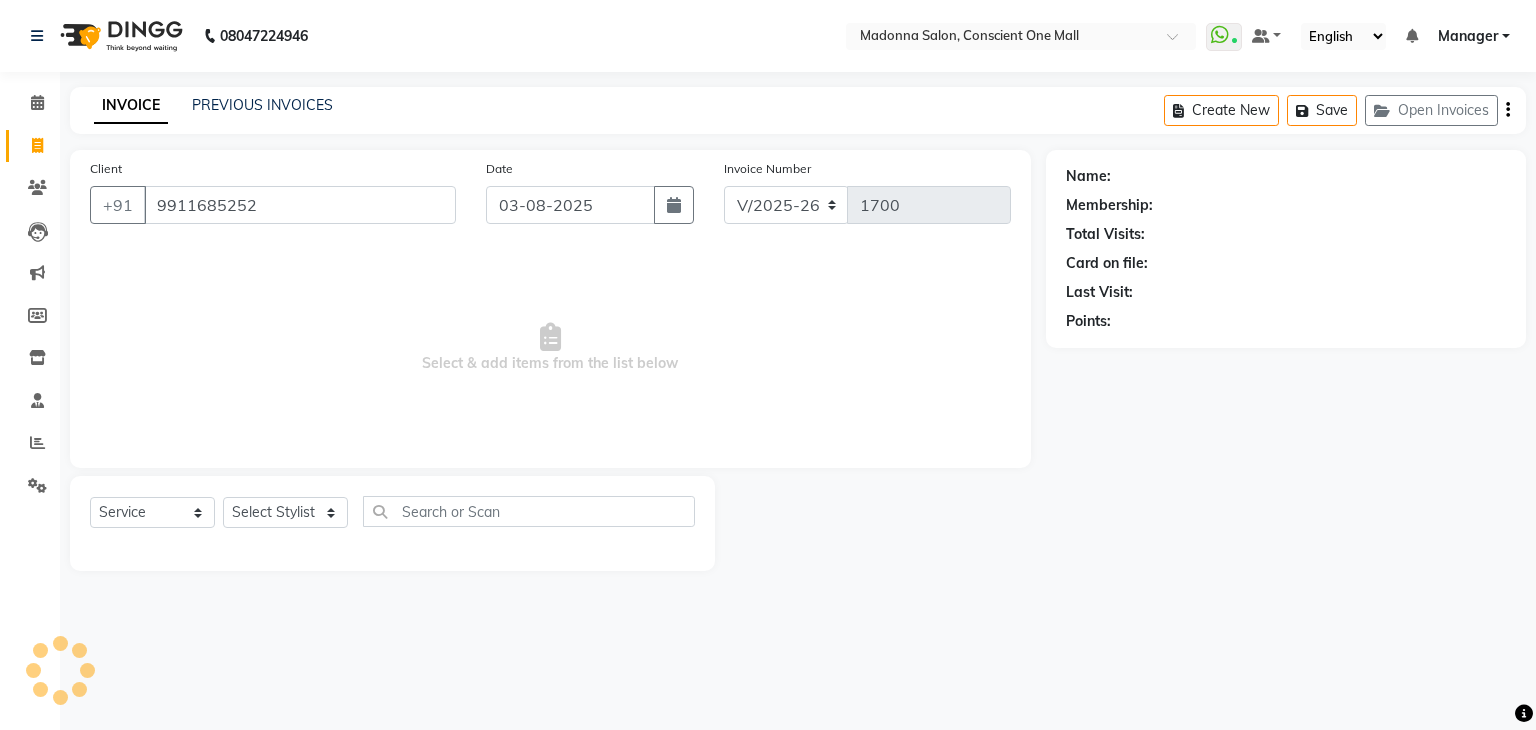 type on "9911685252" 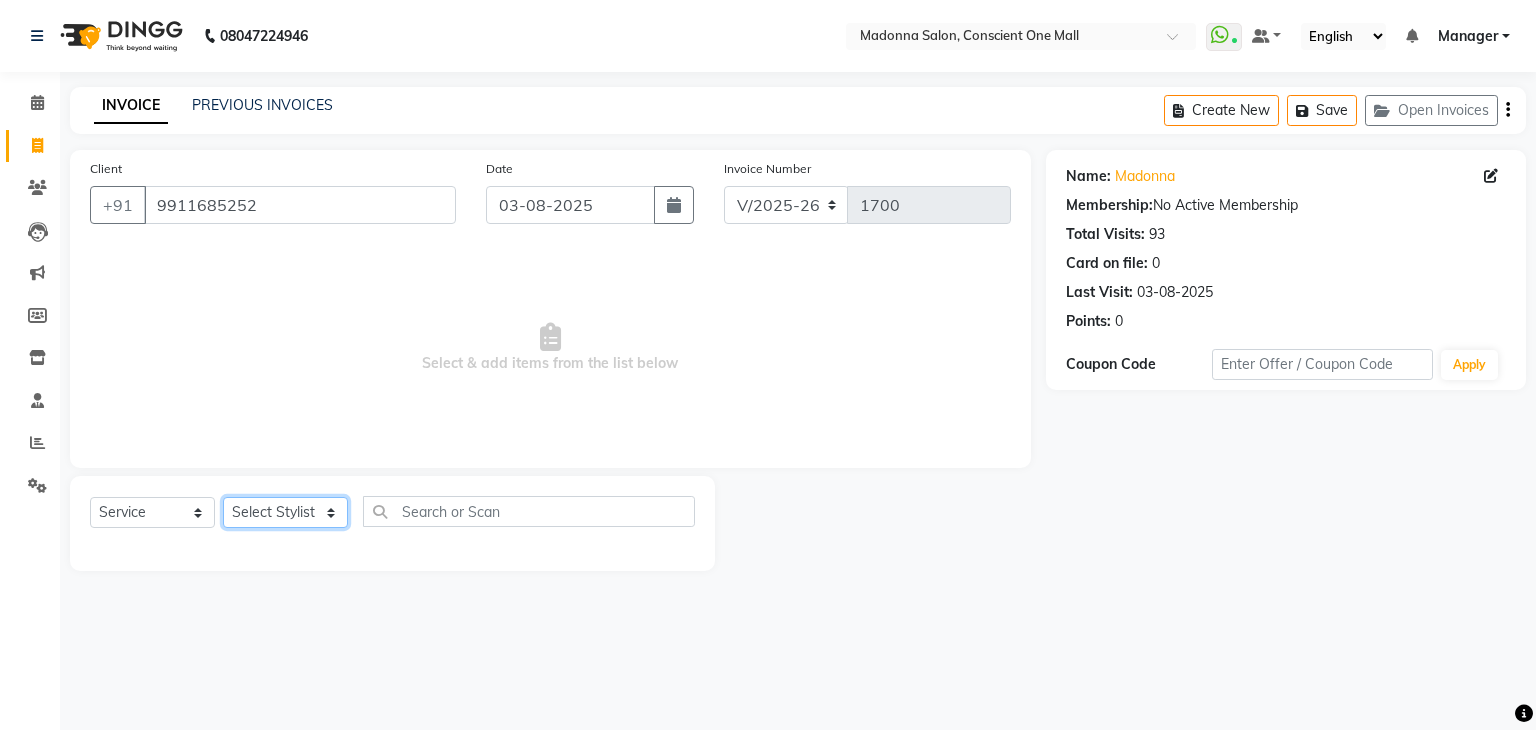 click on "Select Stylist AJAD AMIT ANSHU Bilal Harry himanshi HIMANSHU Janvi JAY Khusboo Manager misty Mukesh Naeem Navjot Kaur neha Pawan RAKHI Ripa Sachin Sagar  SAMEER Sanjeev Saurabh" 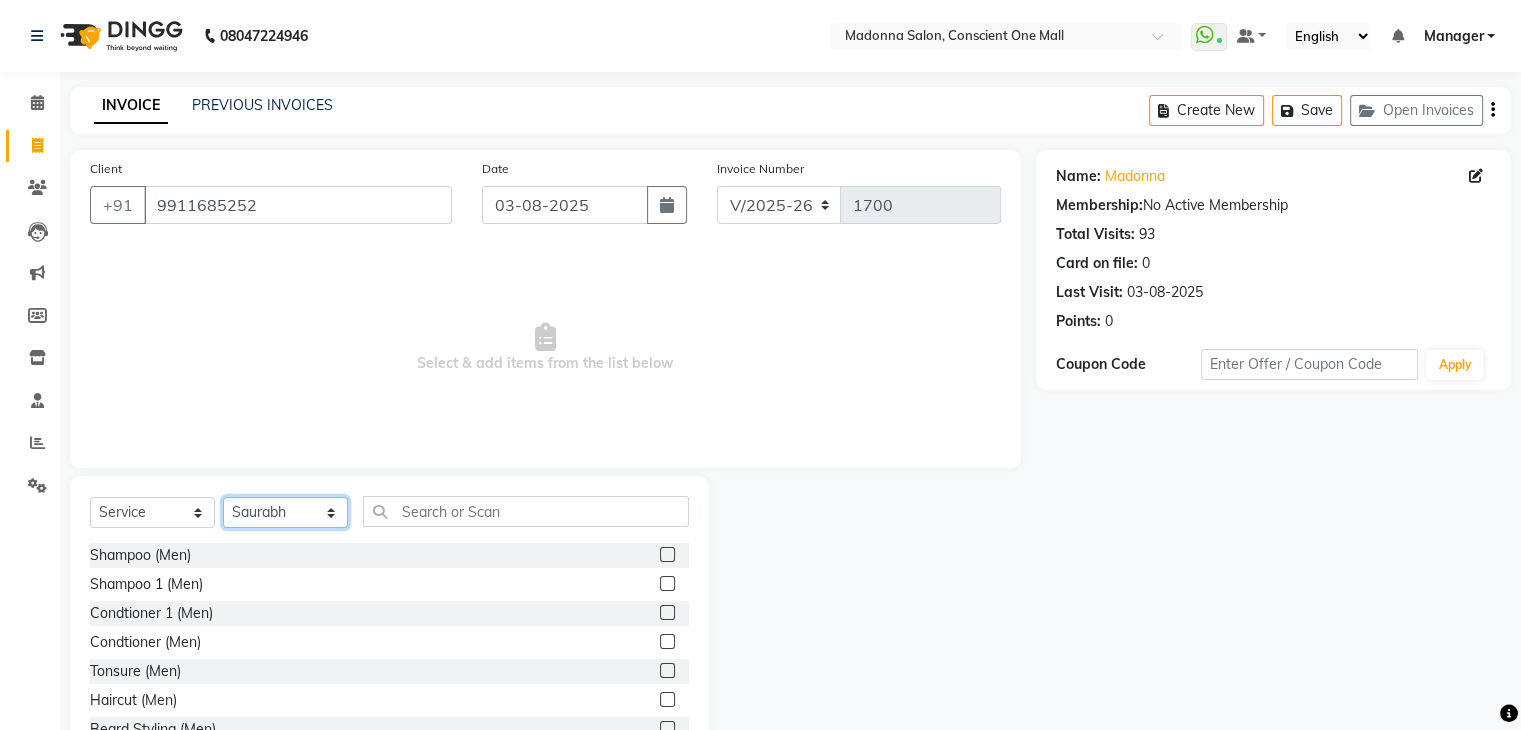 click on "Select Stylist AJAD AMIT ANSHU Bilal Harry himanshi HIMANSHU Janvi JAY Khusboo Manager misty Mukesh Naeem Navjot Kaur neha Pawan RAKHI Ripa Sachin Sagar  SAMEER Sanjeev Saurabh" 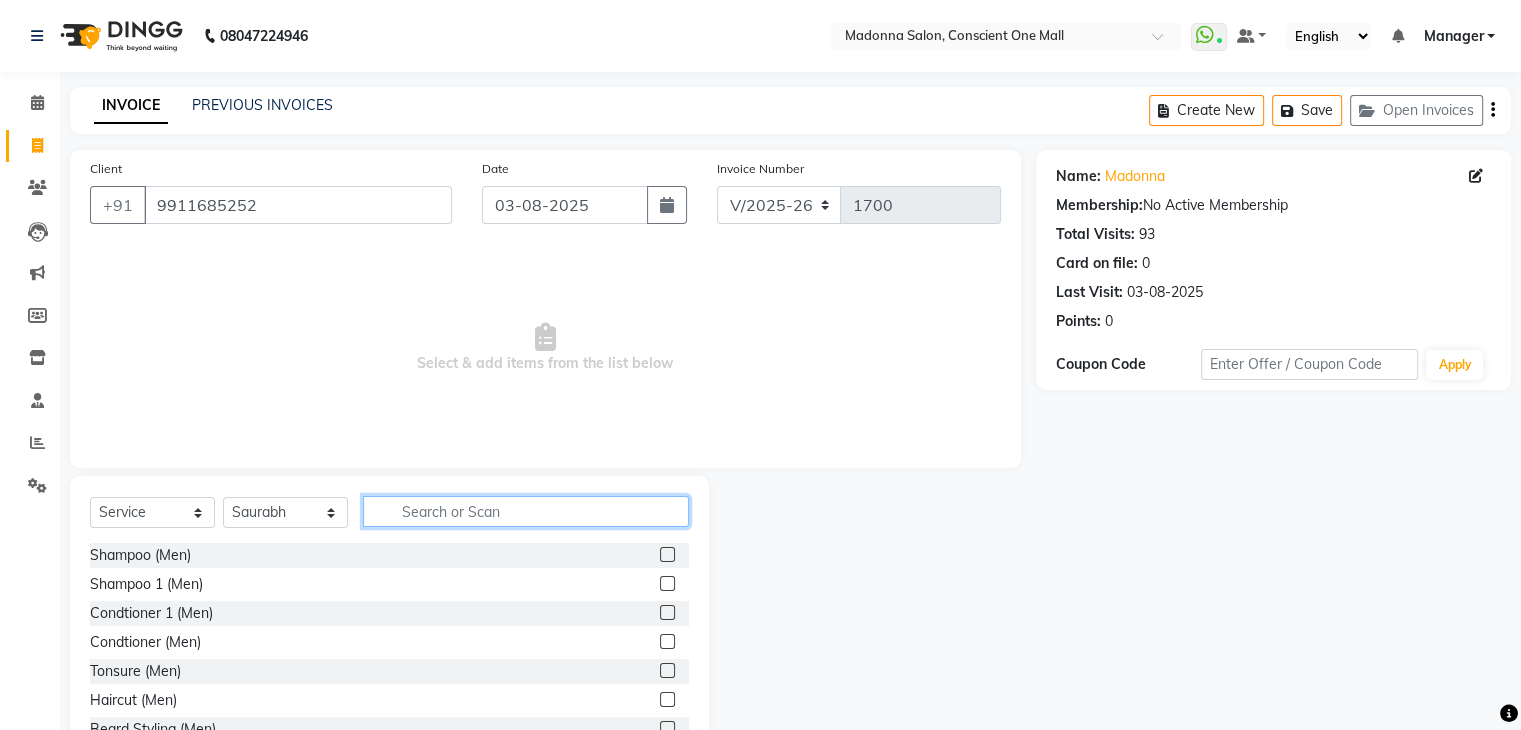 click 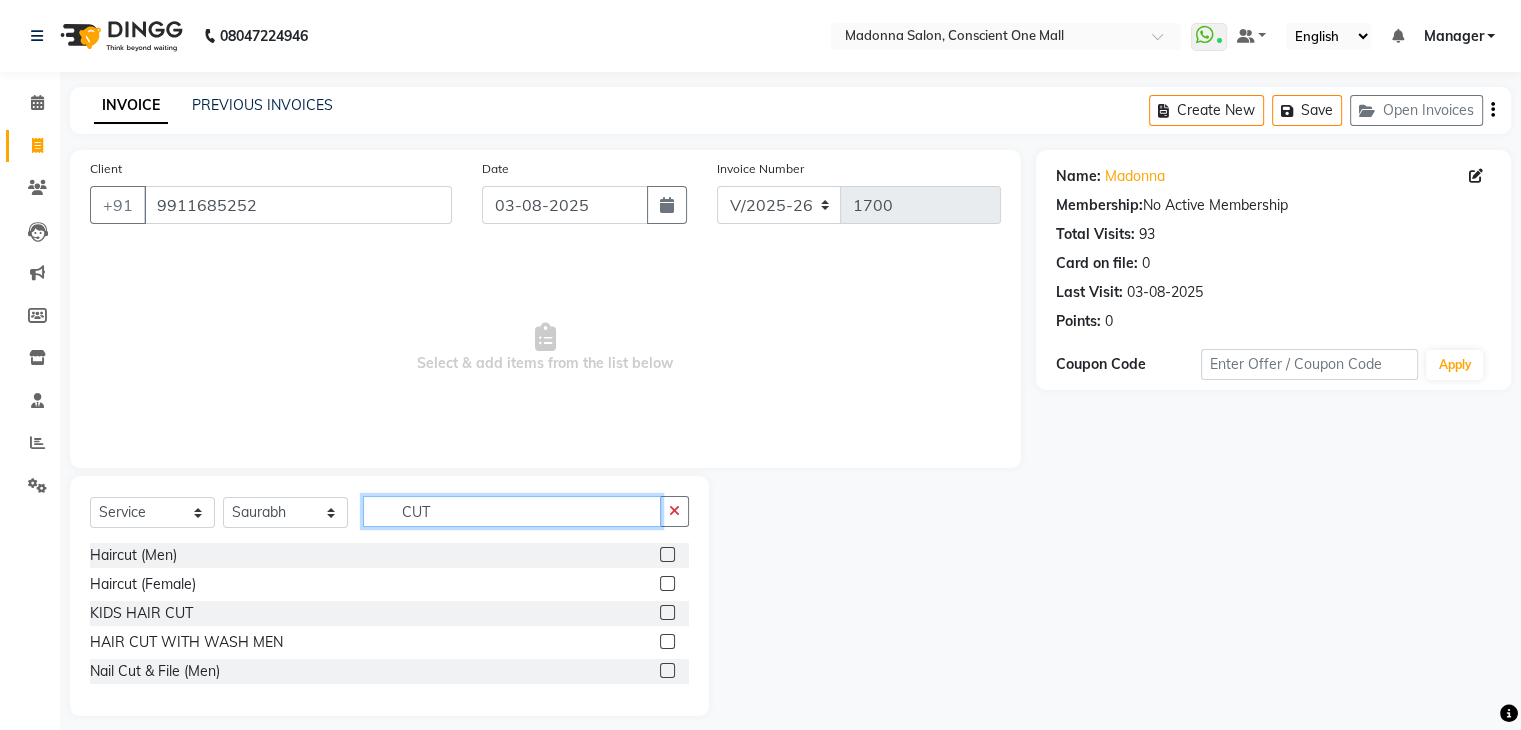 type on "CUT" 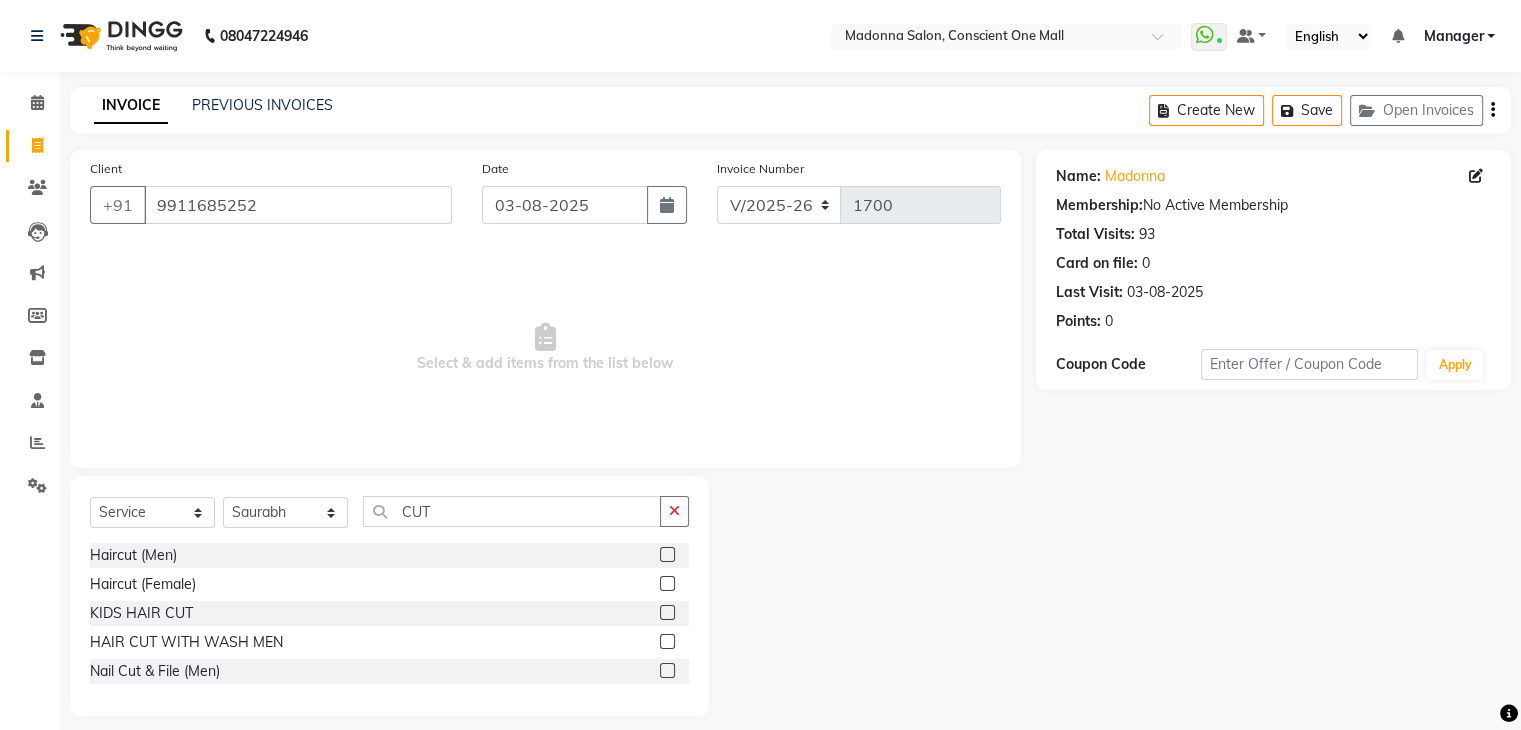 click 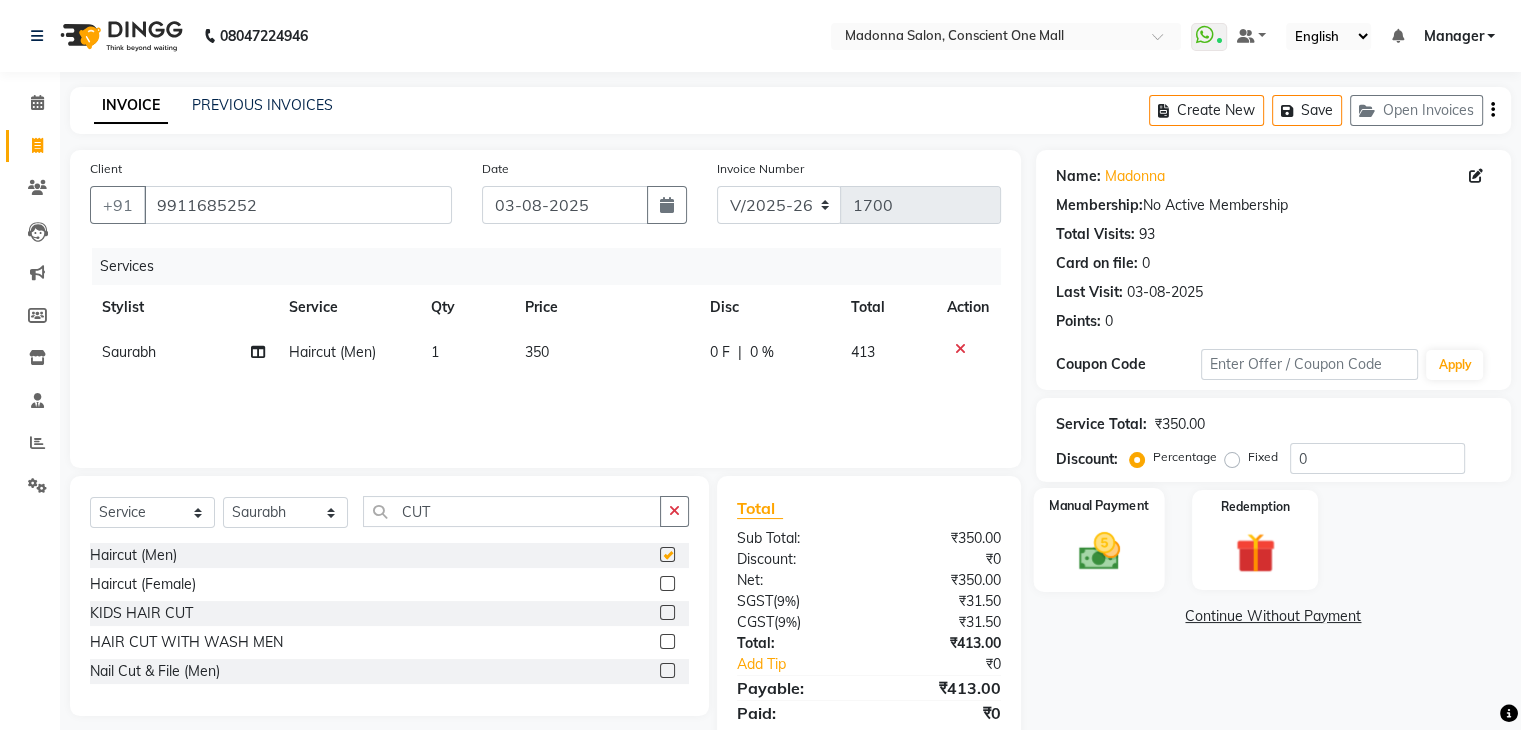 checkbox on "false" 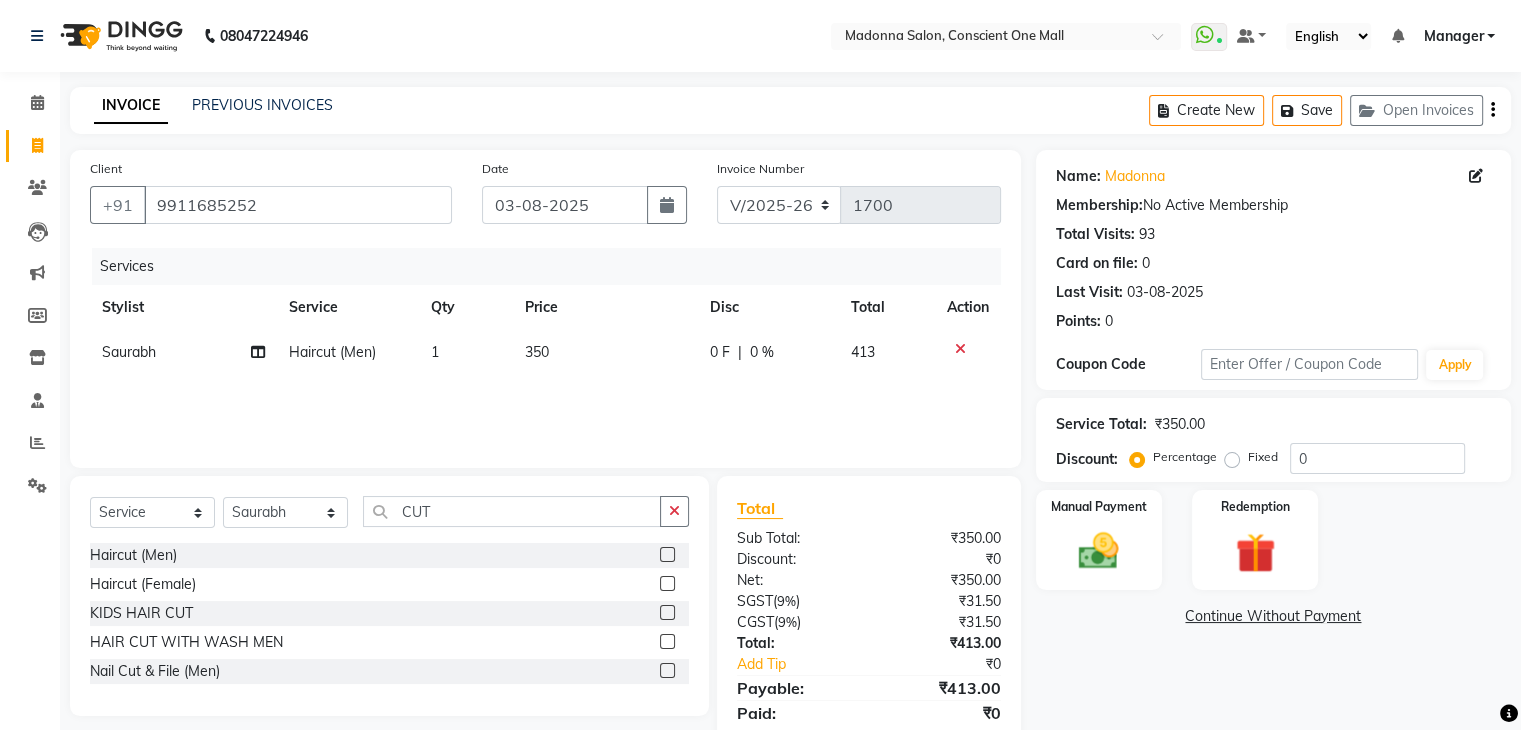 drag, startPoint x: 1232, startPoint y: 458, endPoint x: 1339, endPoint y: 468, distance: 107.46627 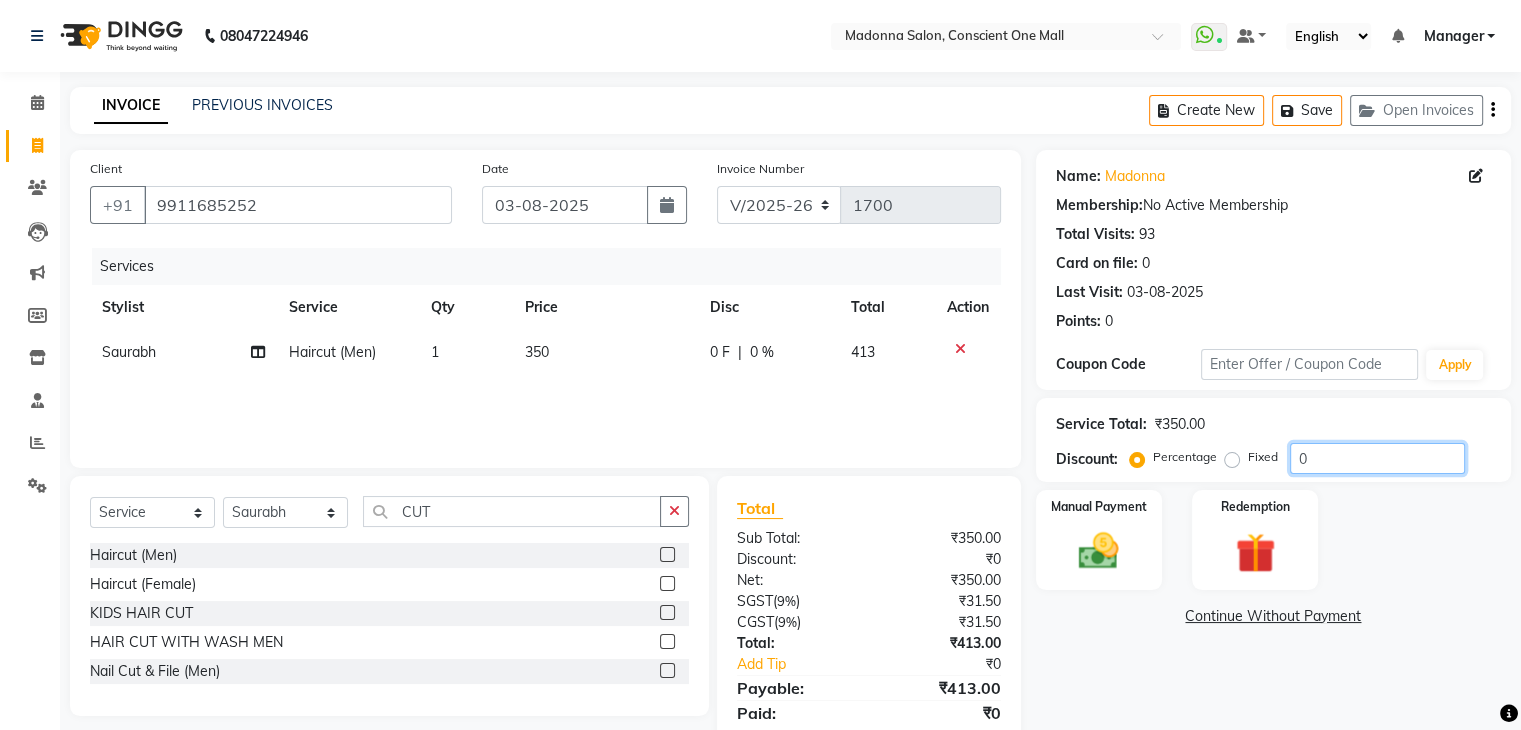 click on "0" 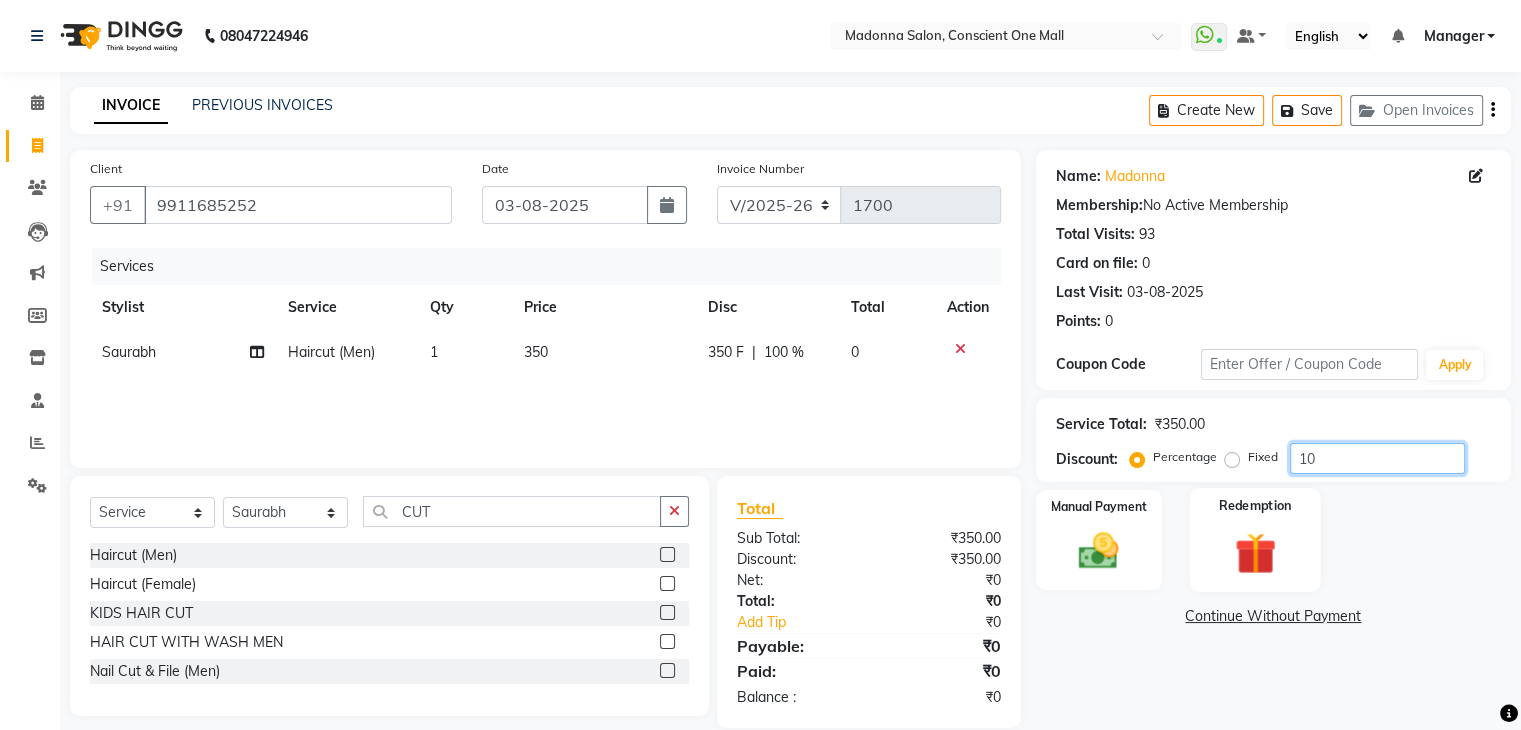 type on "1" 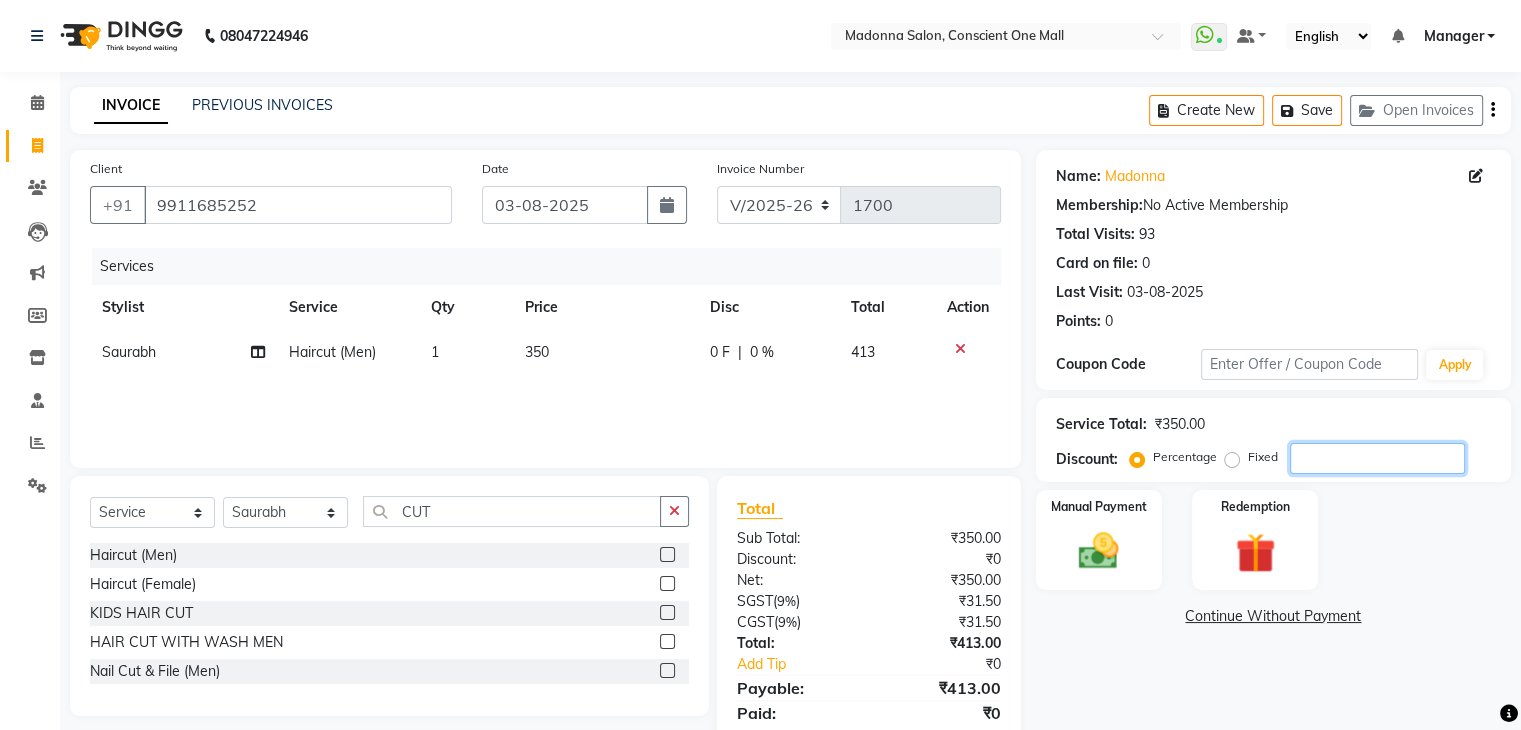 type 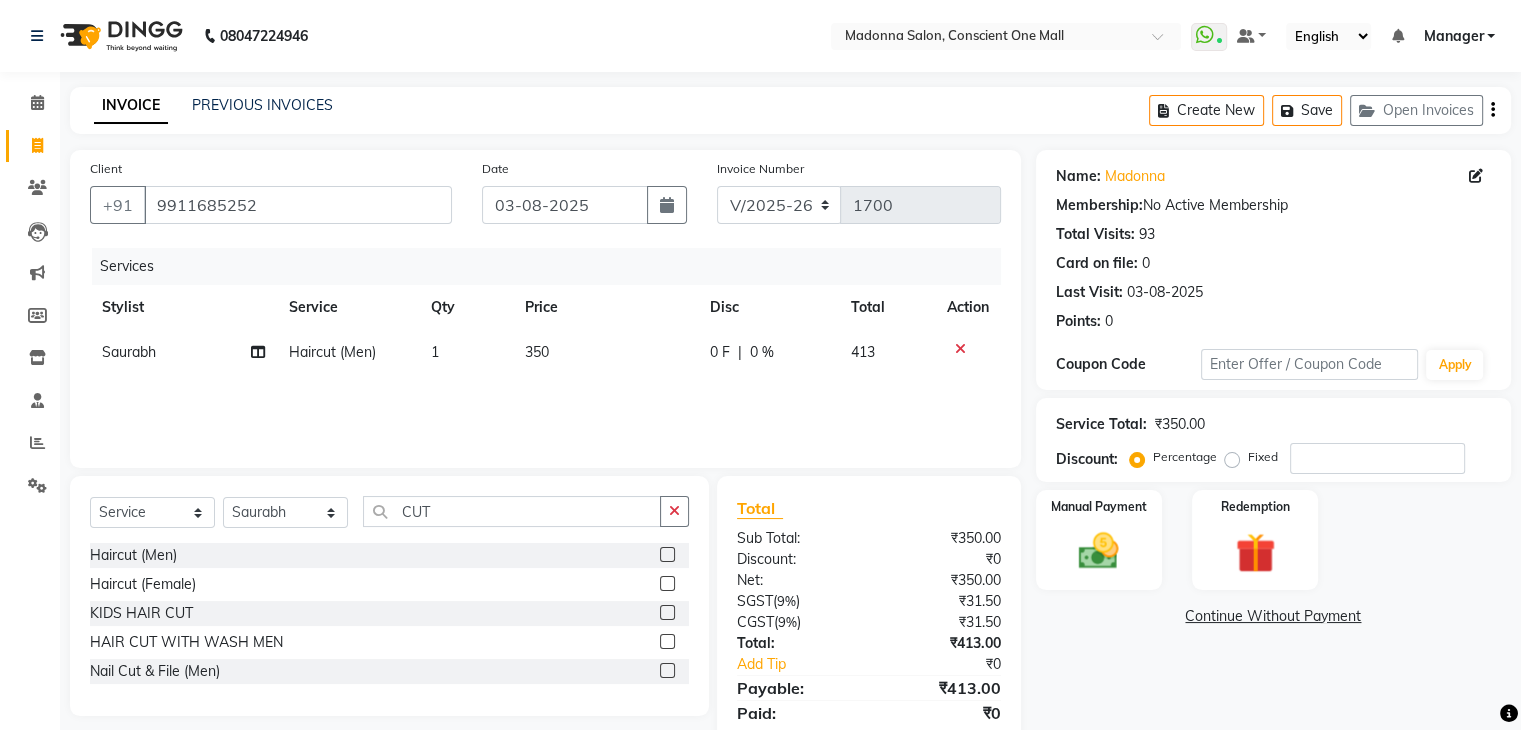click on "Fixed" 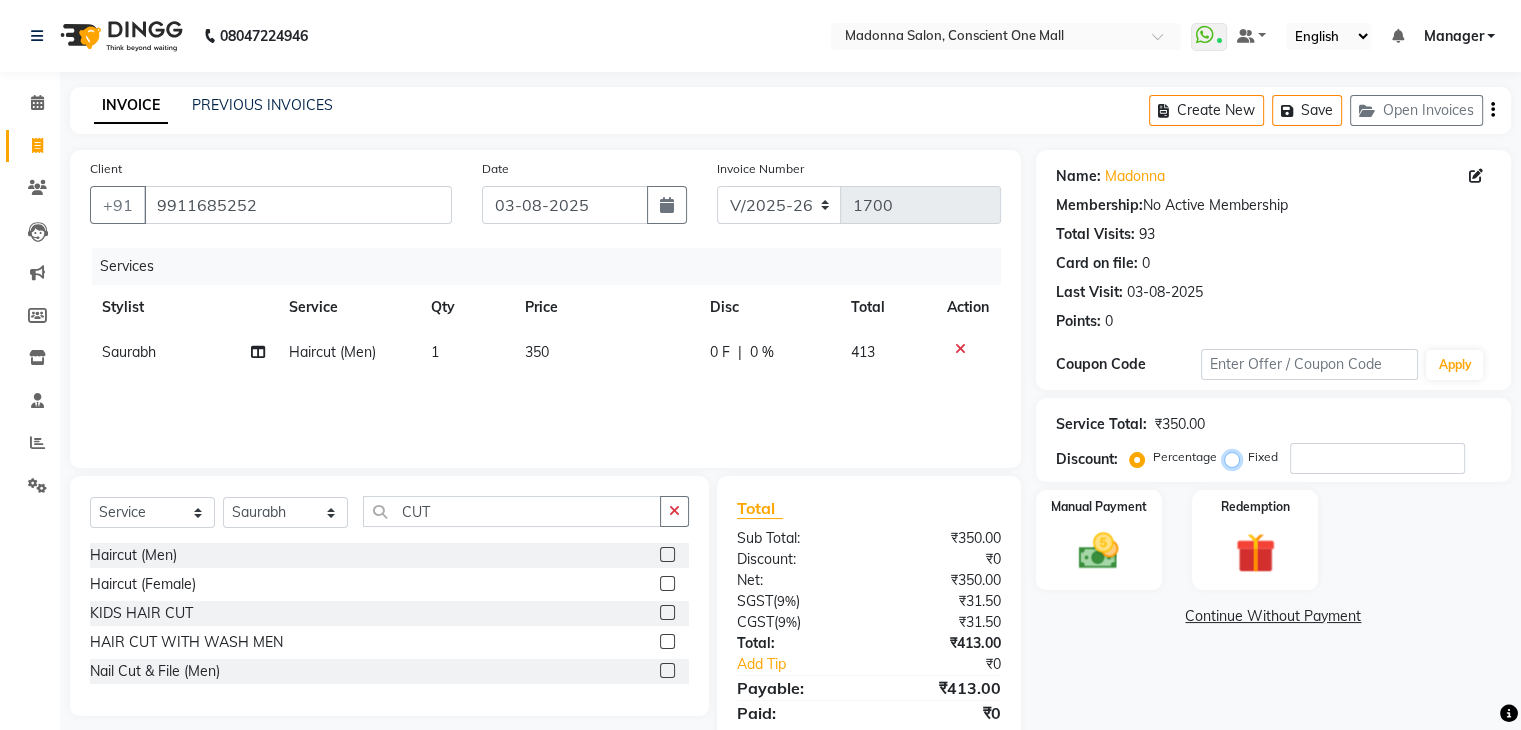 click on "Fixed" at bounding box center (1236, 457) 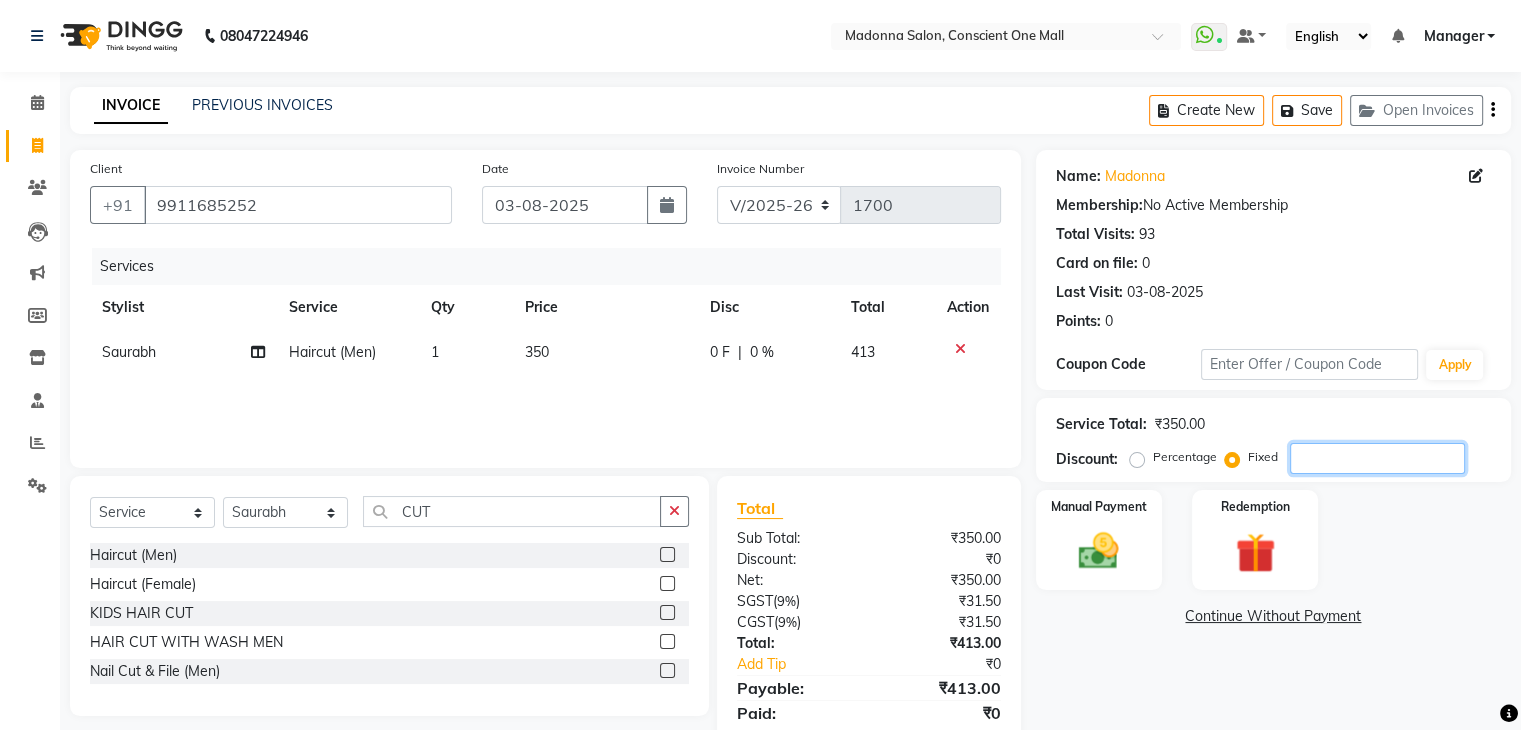 click 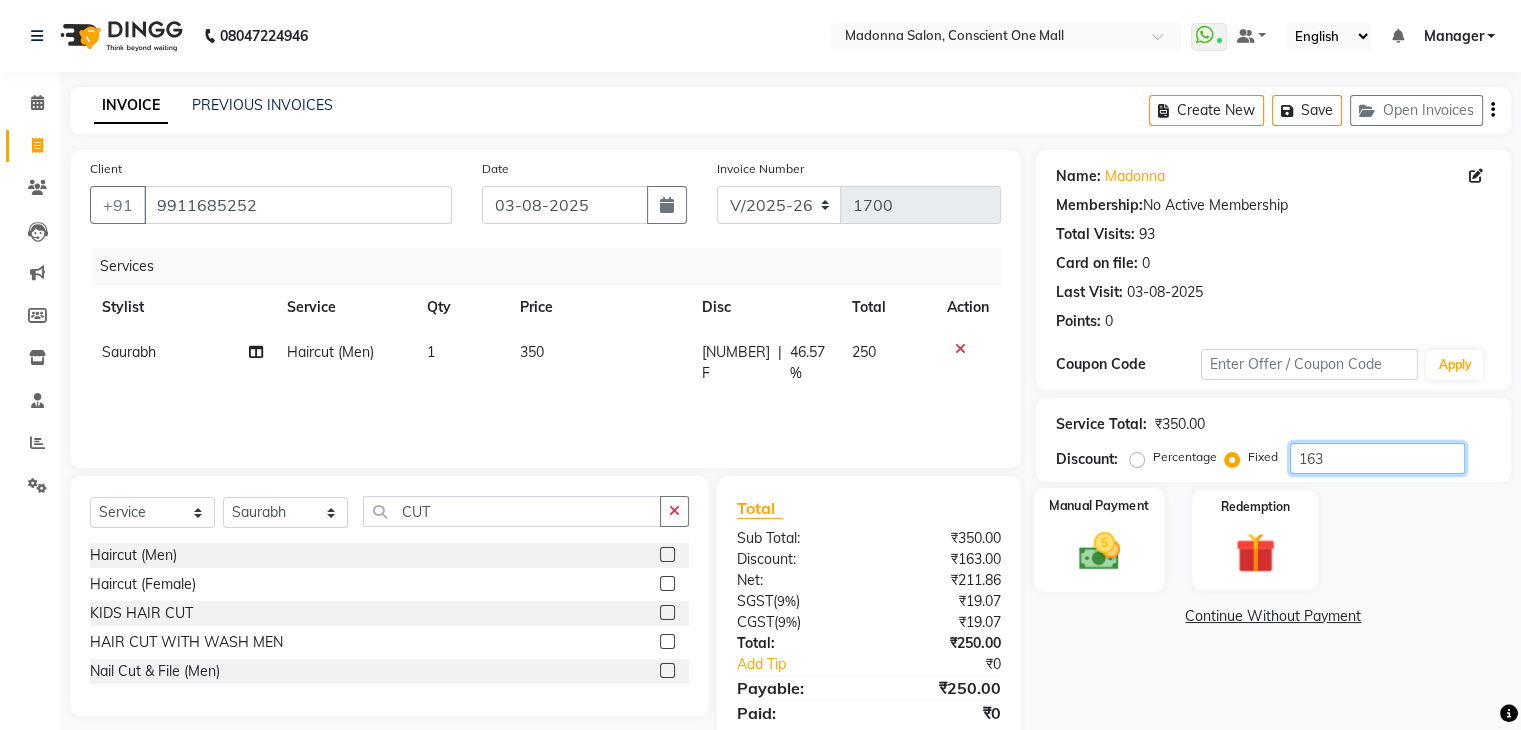 type on "163" 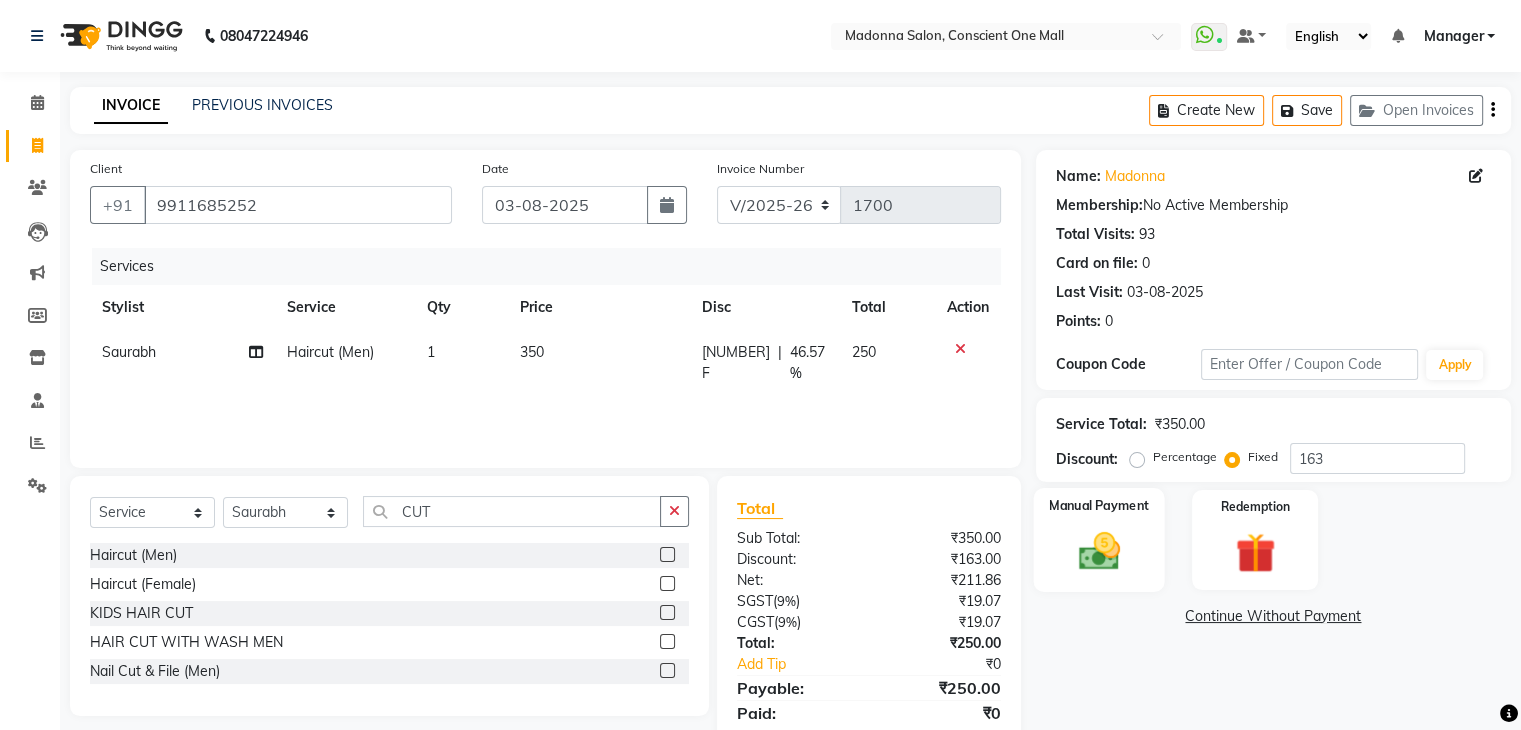 click 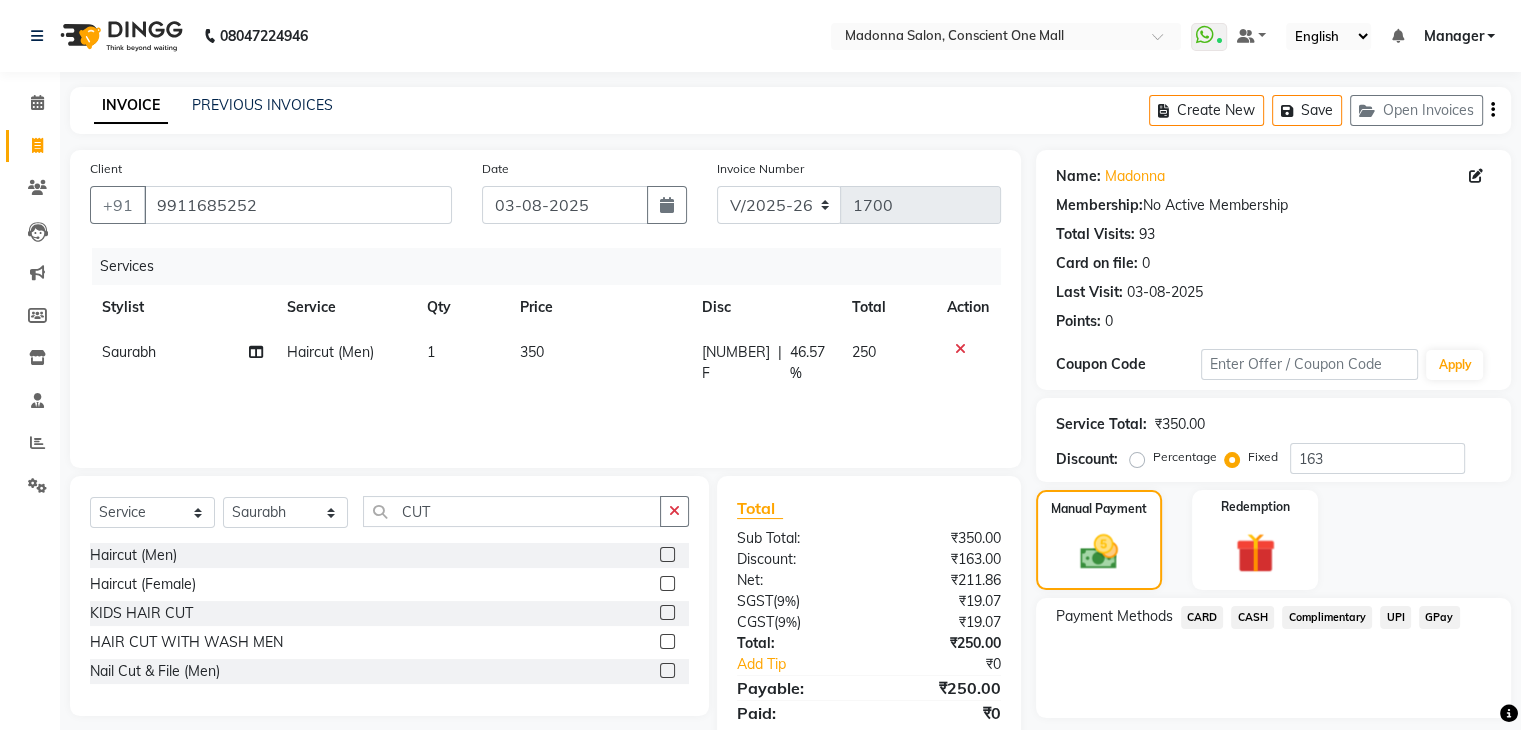 click on "CARD" 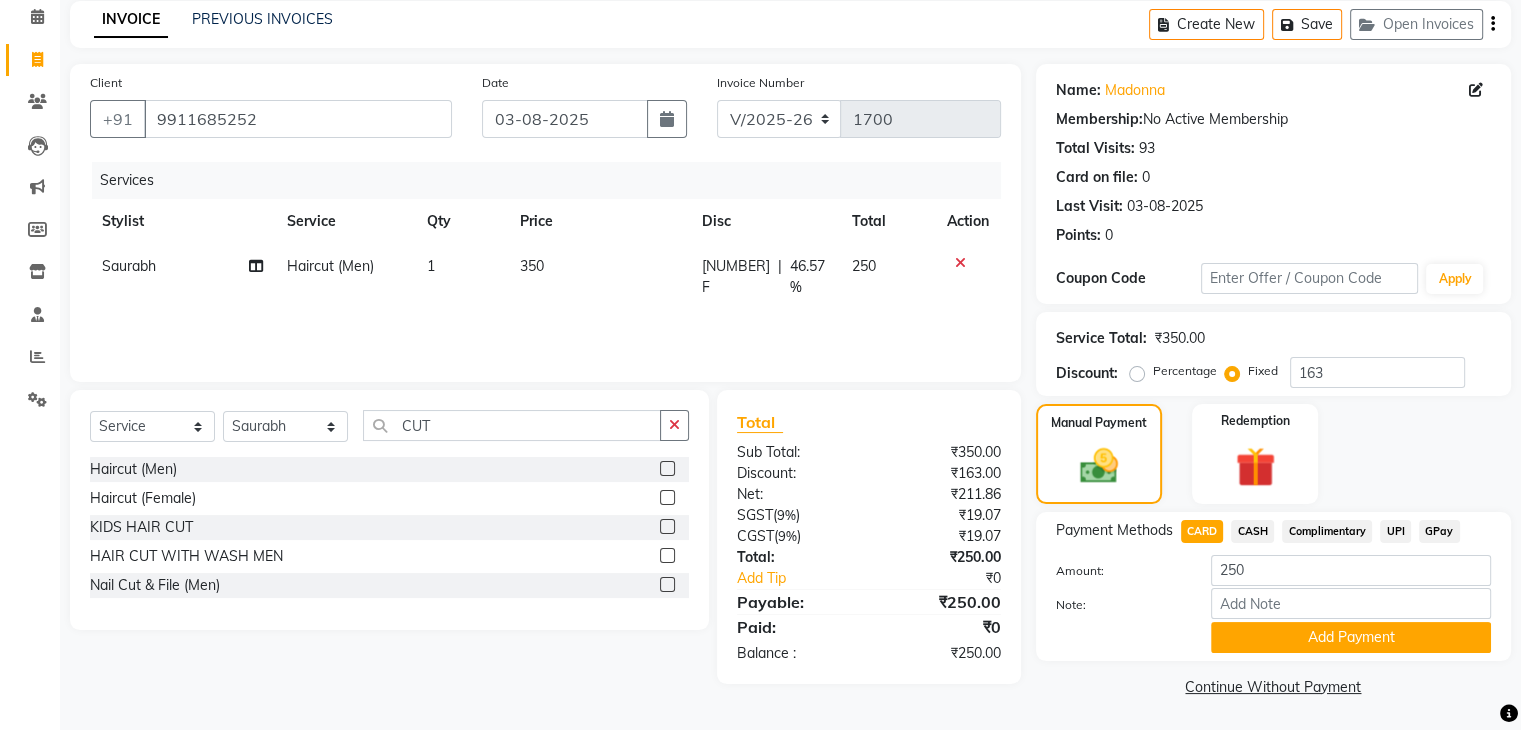 scroll, scrollTop: 89, scrollLeft: 0, axis: vertical 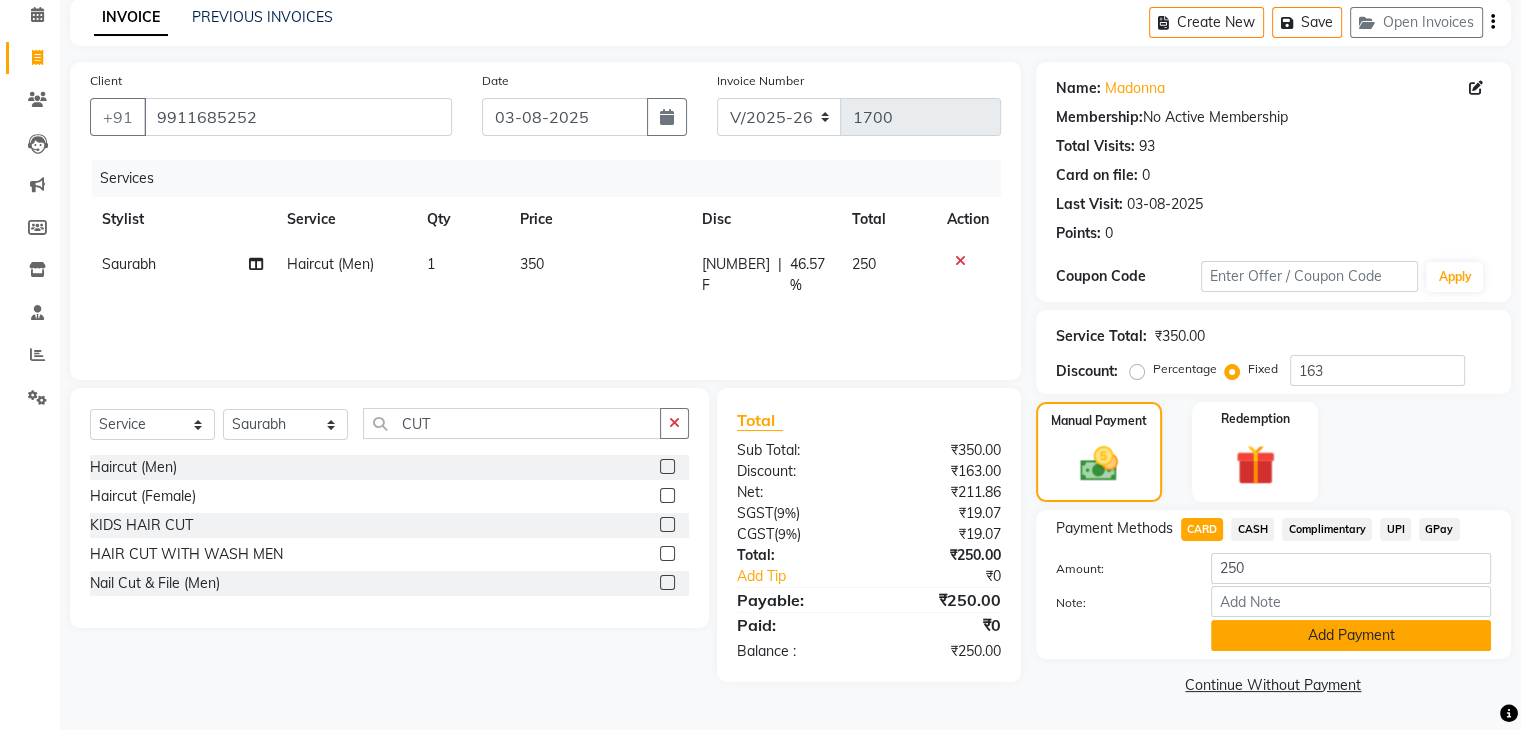 click on "Add Payment" 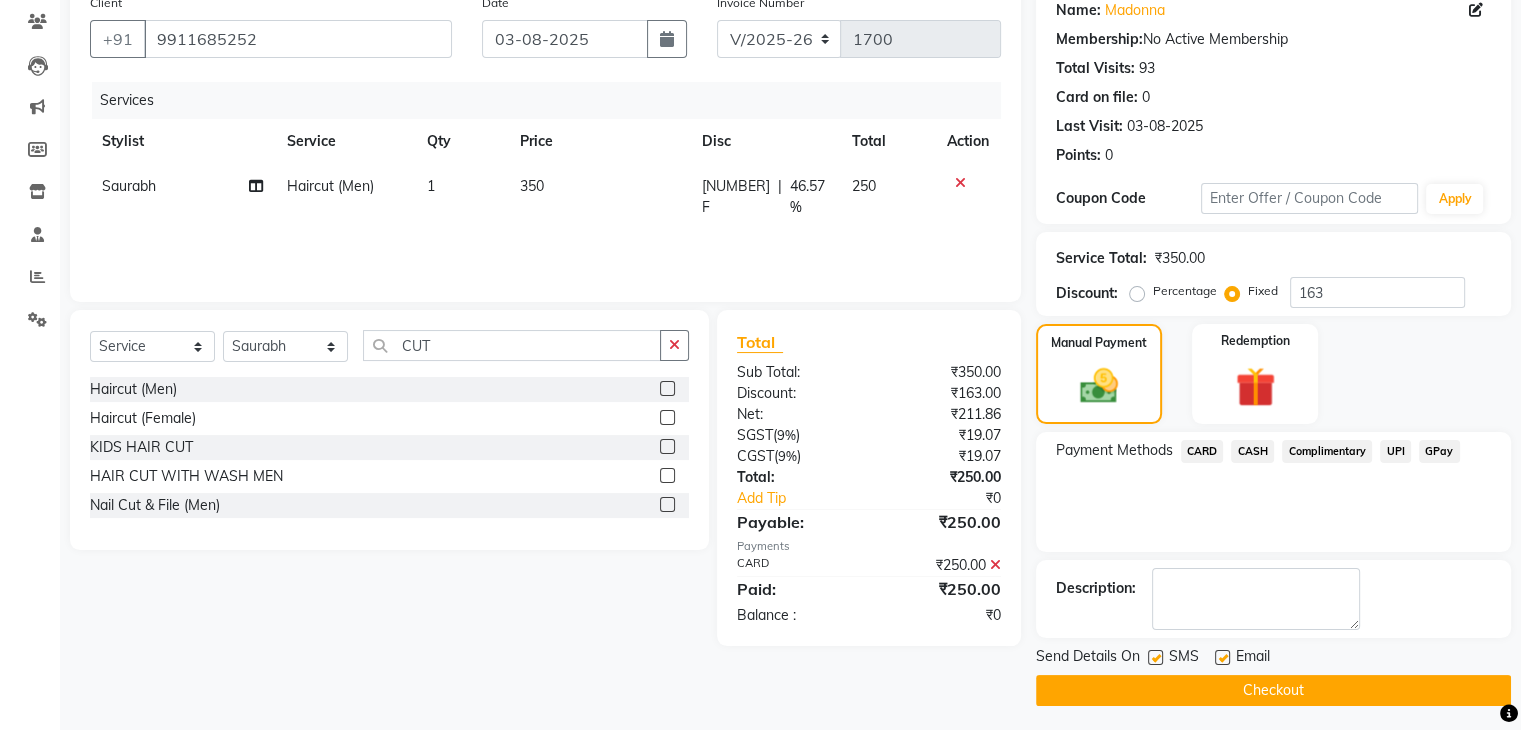 scroll, scrollTop: 171, scrollLeft: 0, axis: vertical 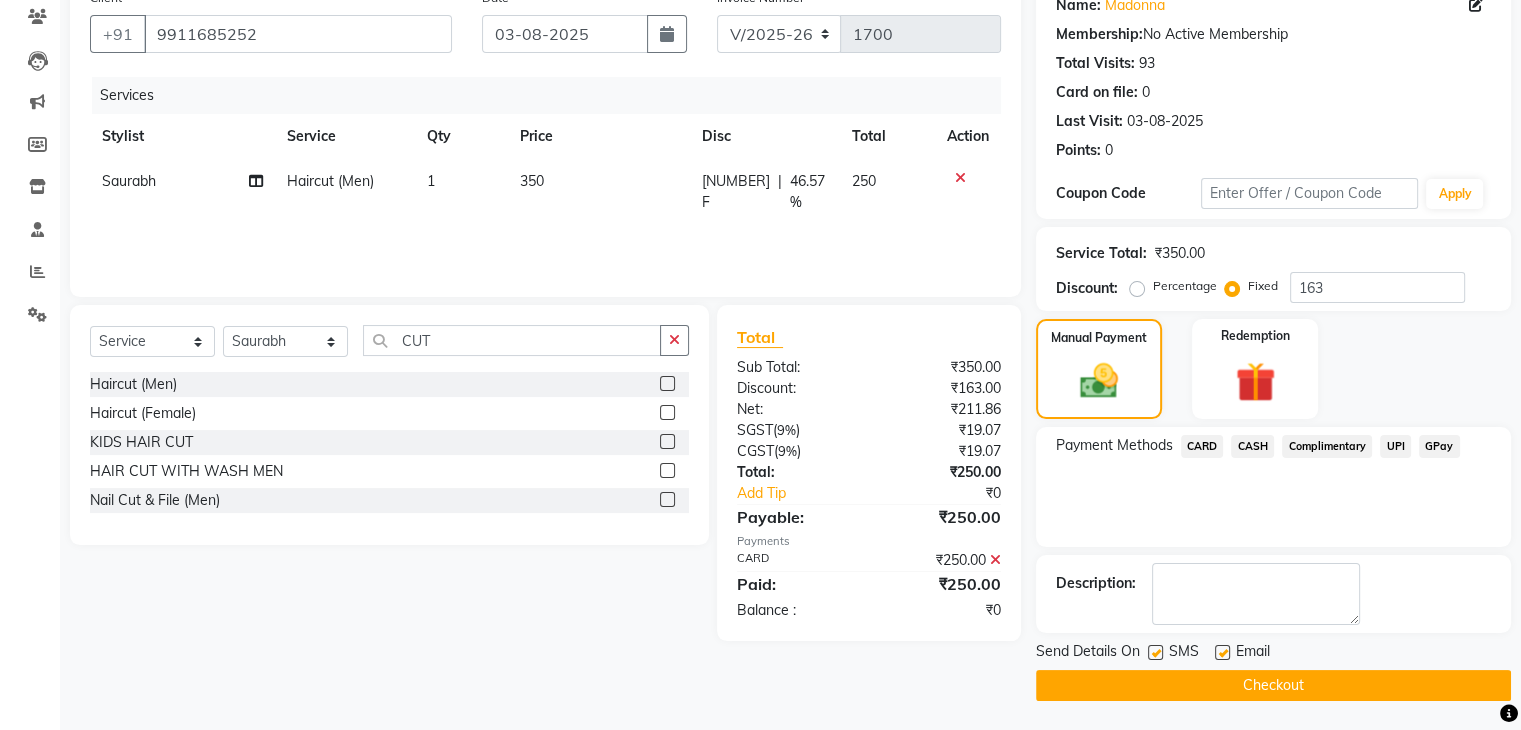 click on "Checkout" 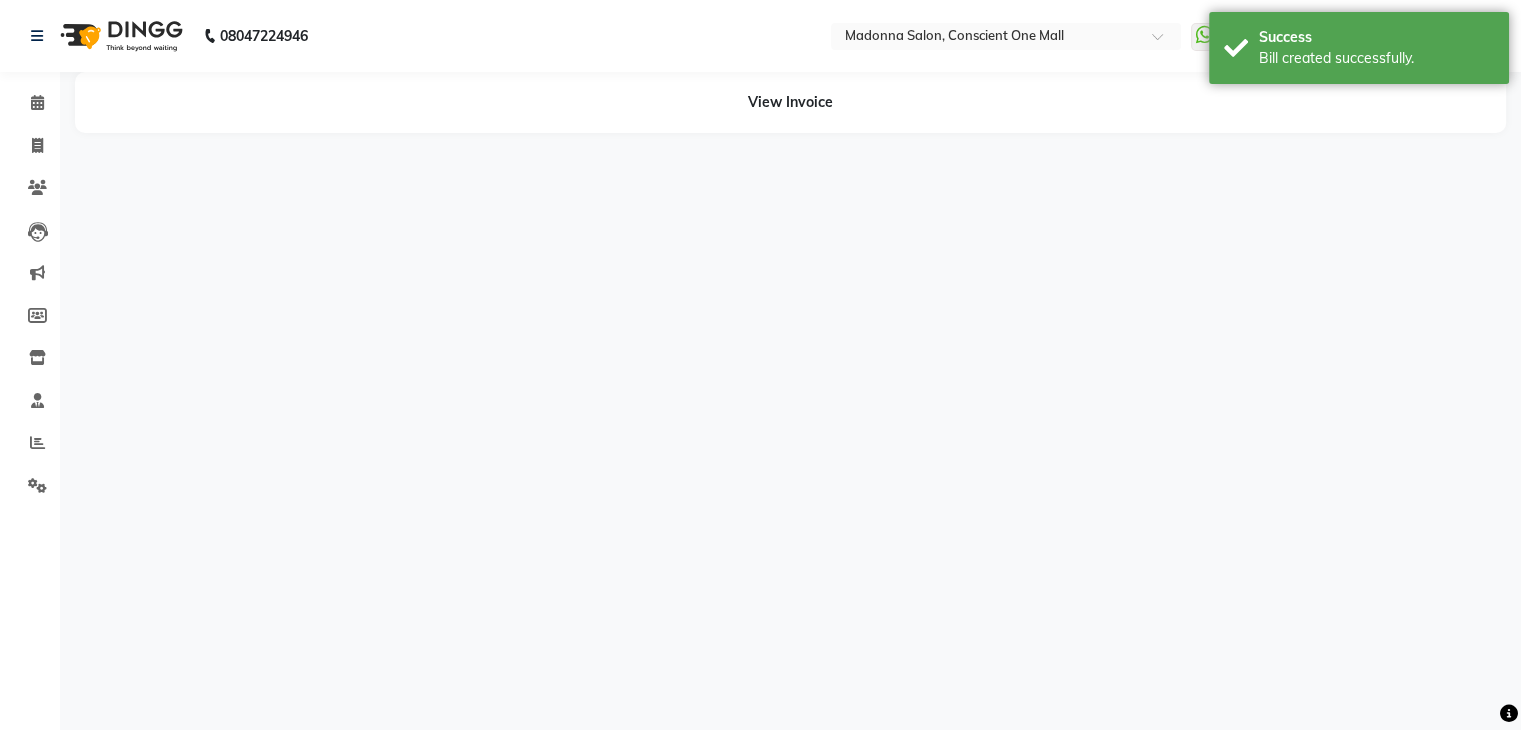 scroll, scrollTop: 0, scrollLeft: 0, axis: both 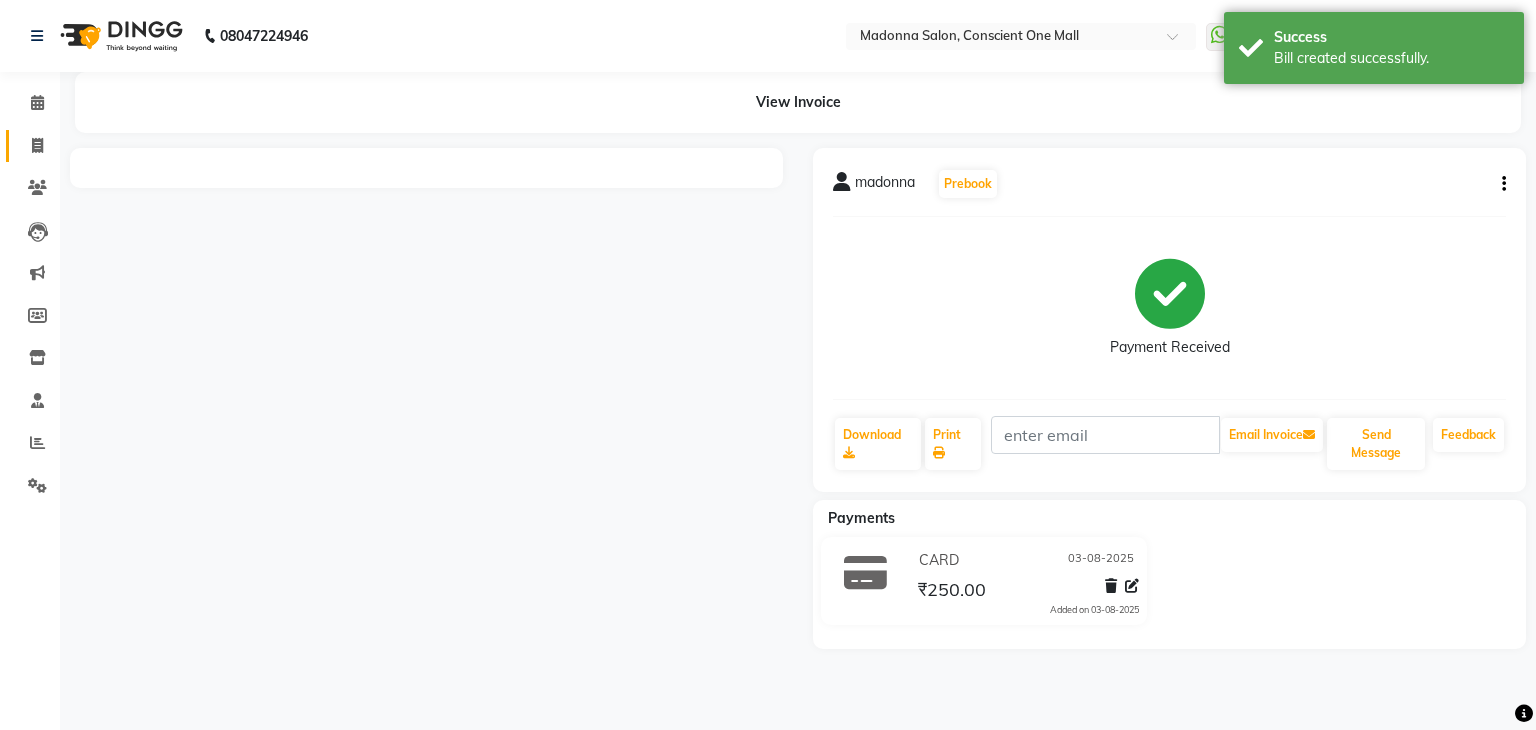 click 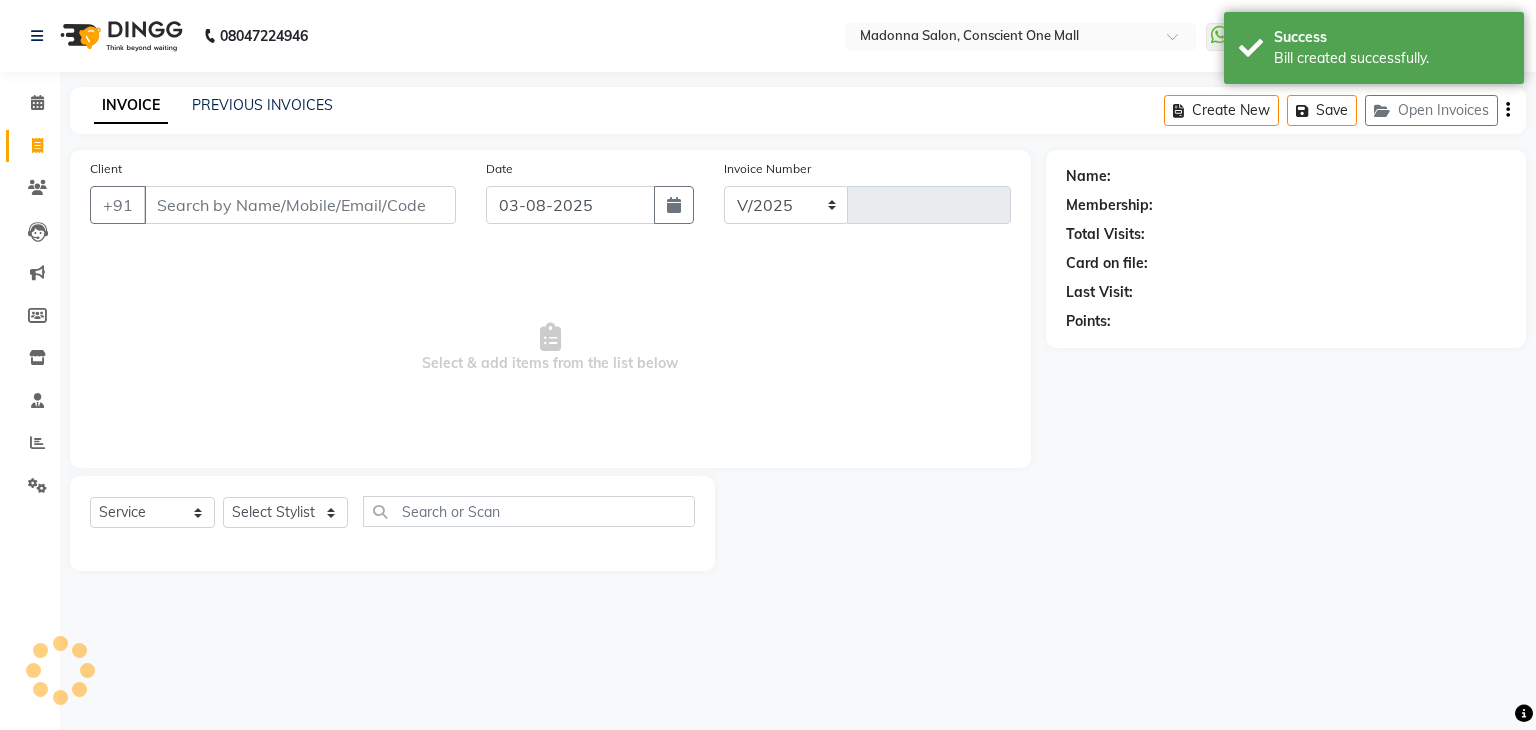 select on "7575" 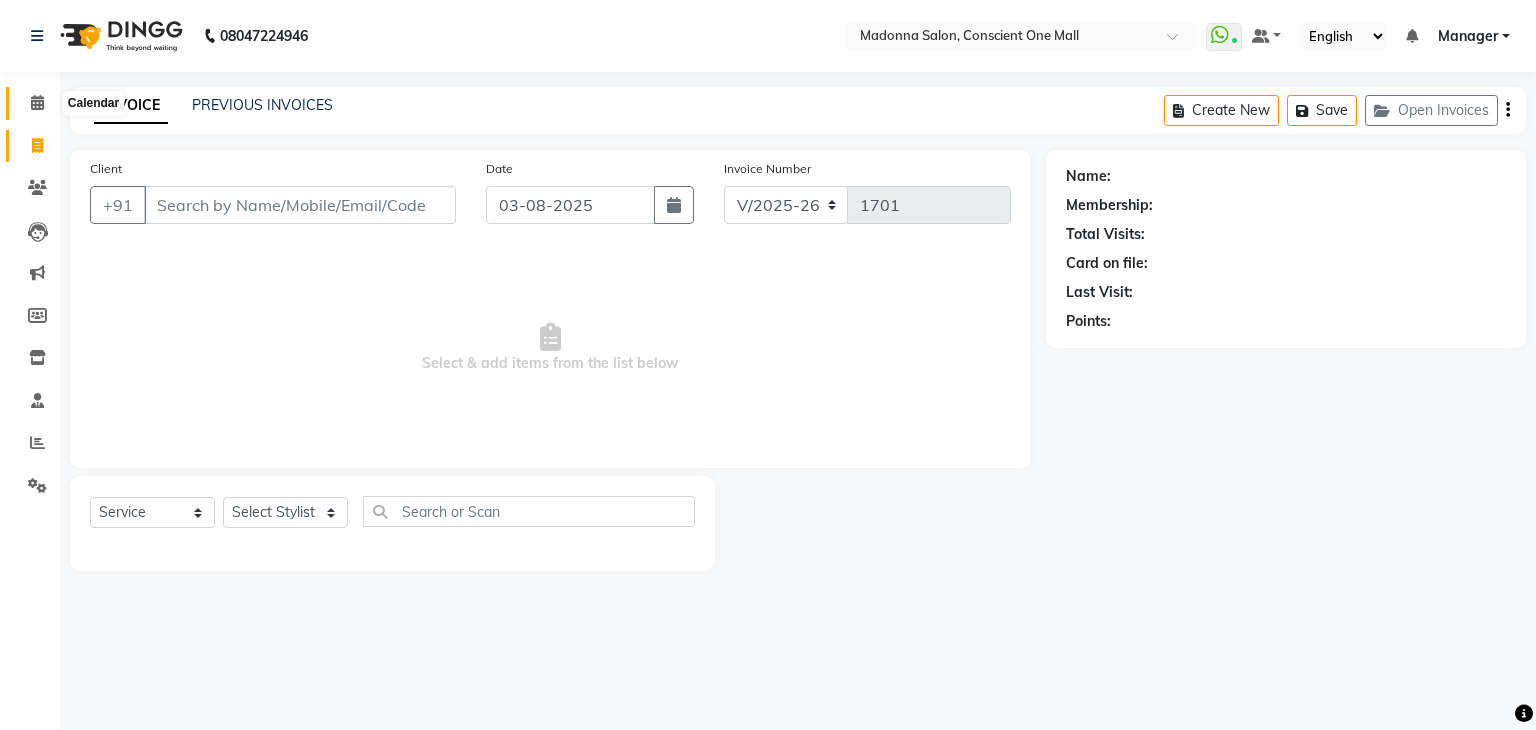 click 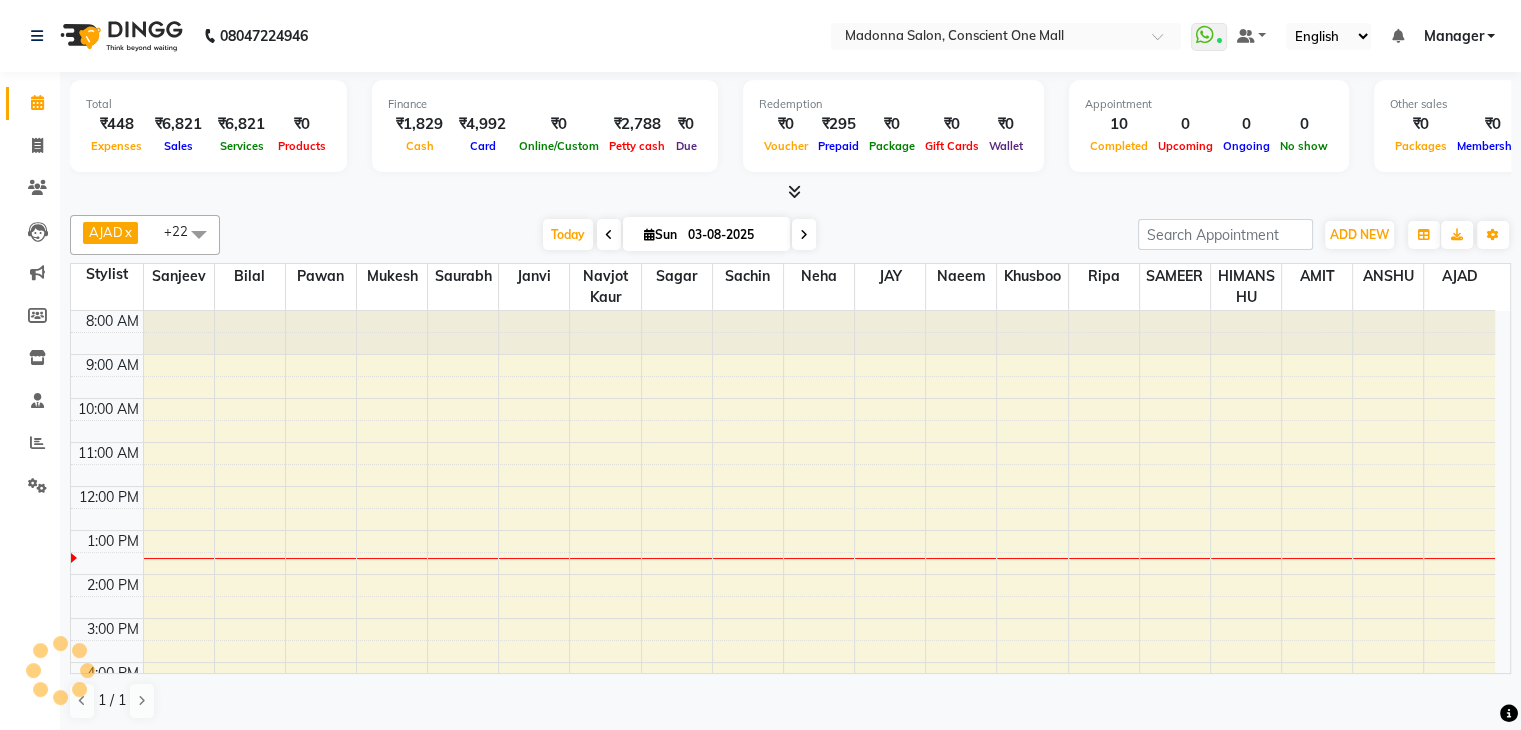 scroll, scrollTop: 0, scrollLeft: 0, axis: both 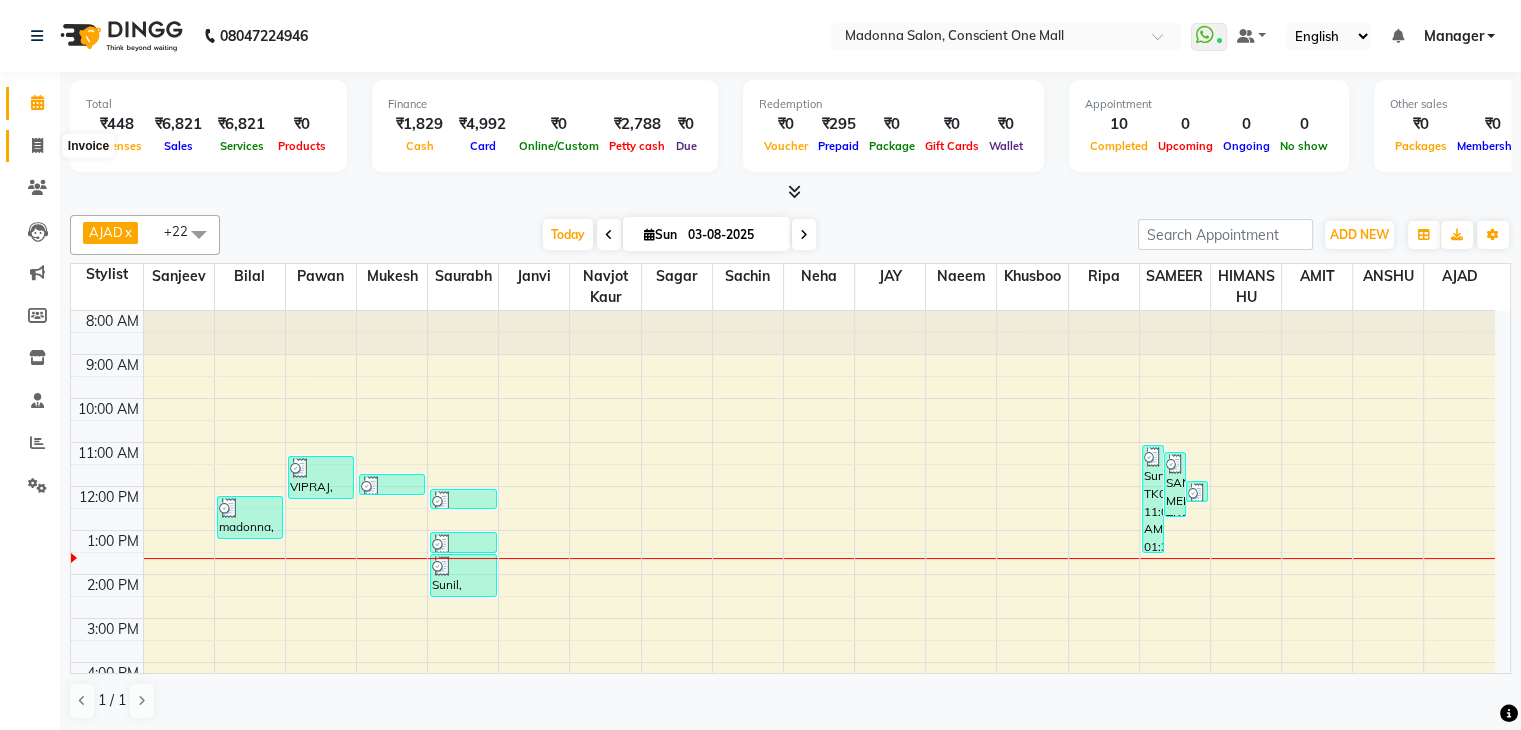 click 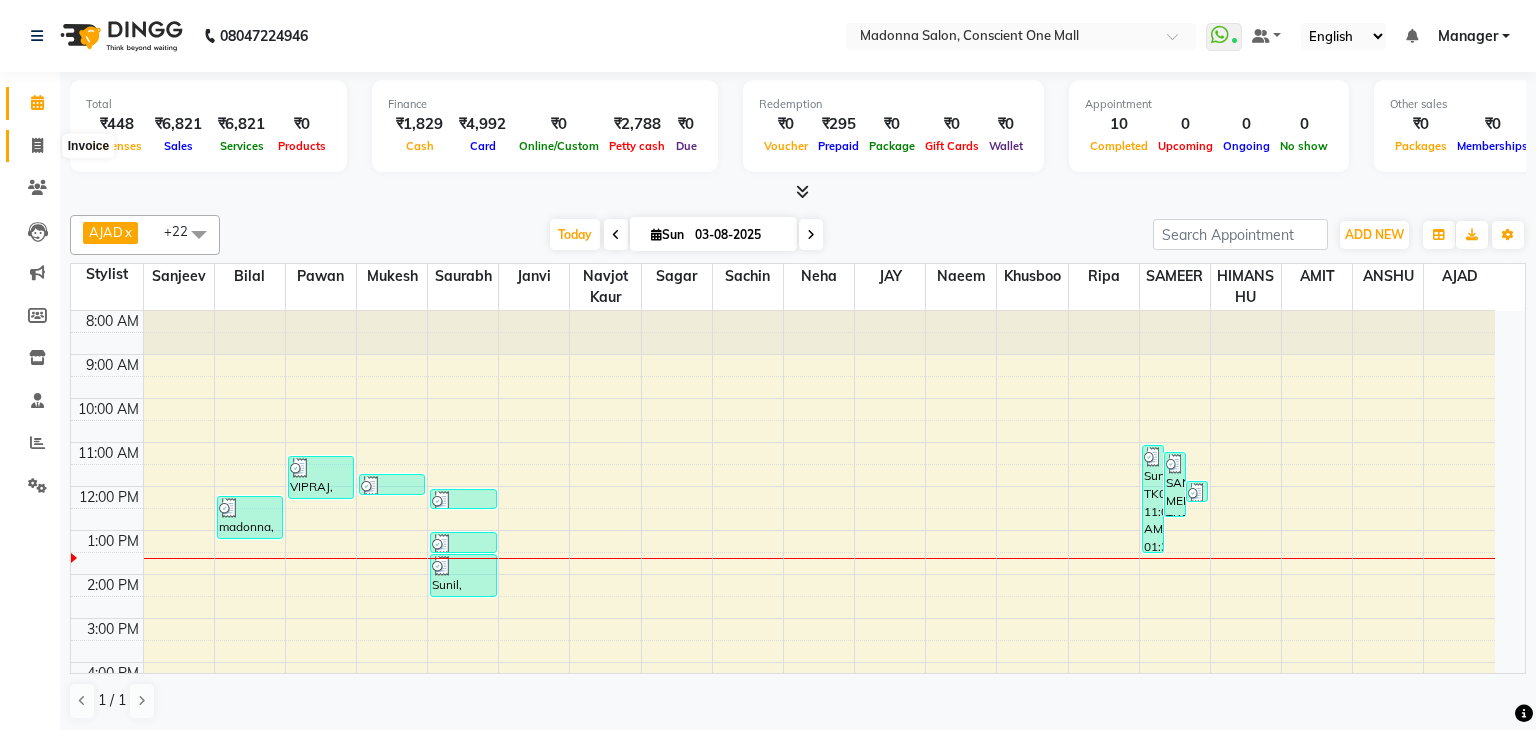 select on "service" 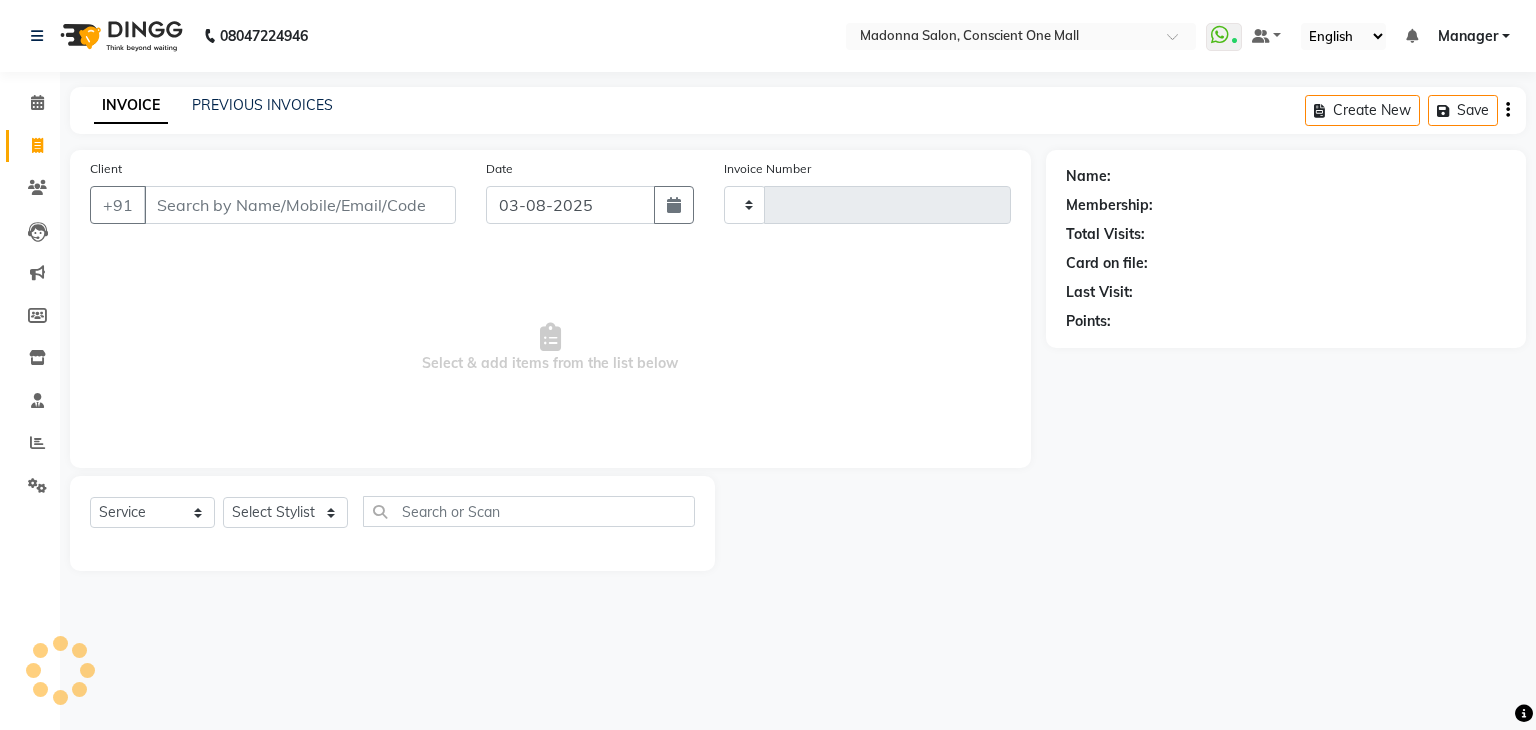 type on "1701" 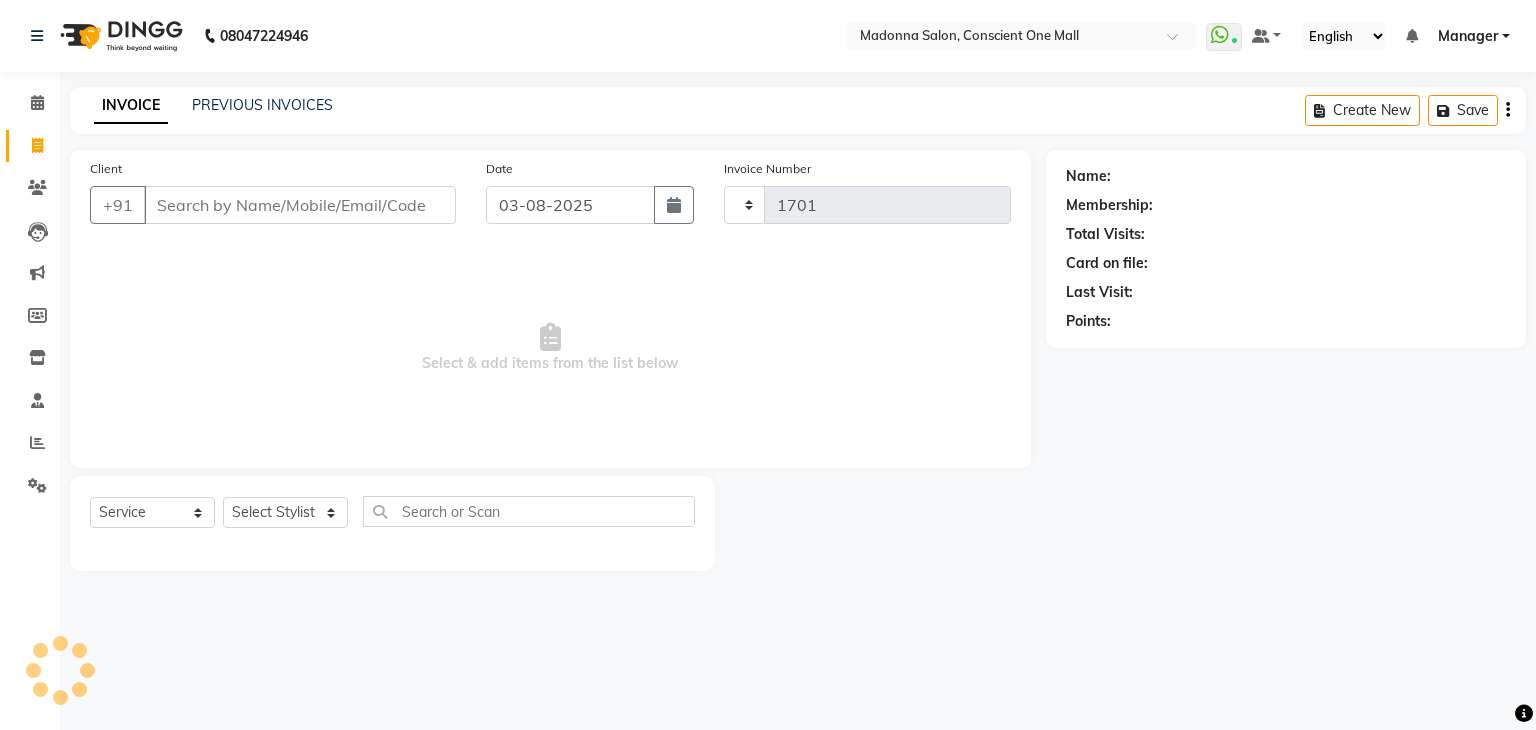 select on "7575" 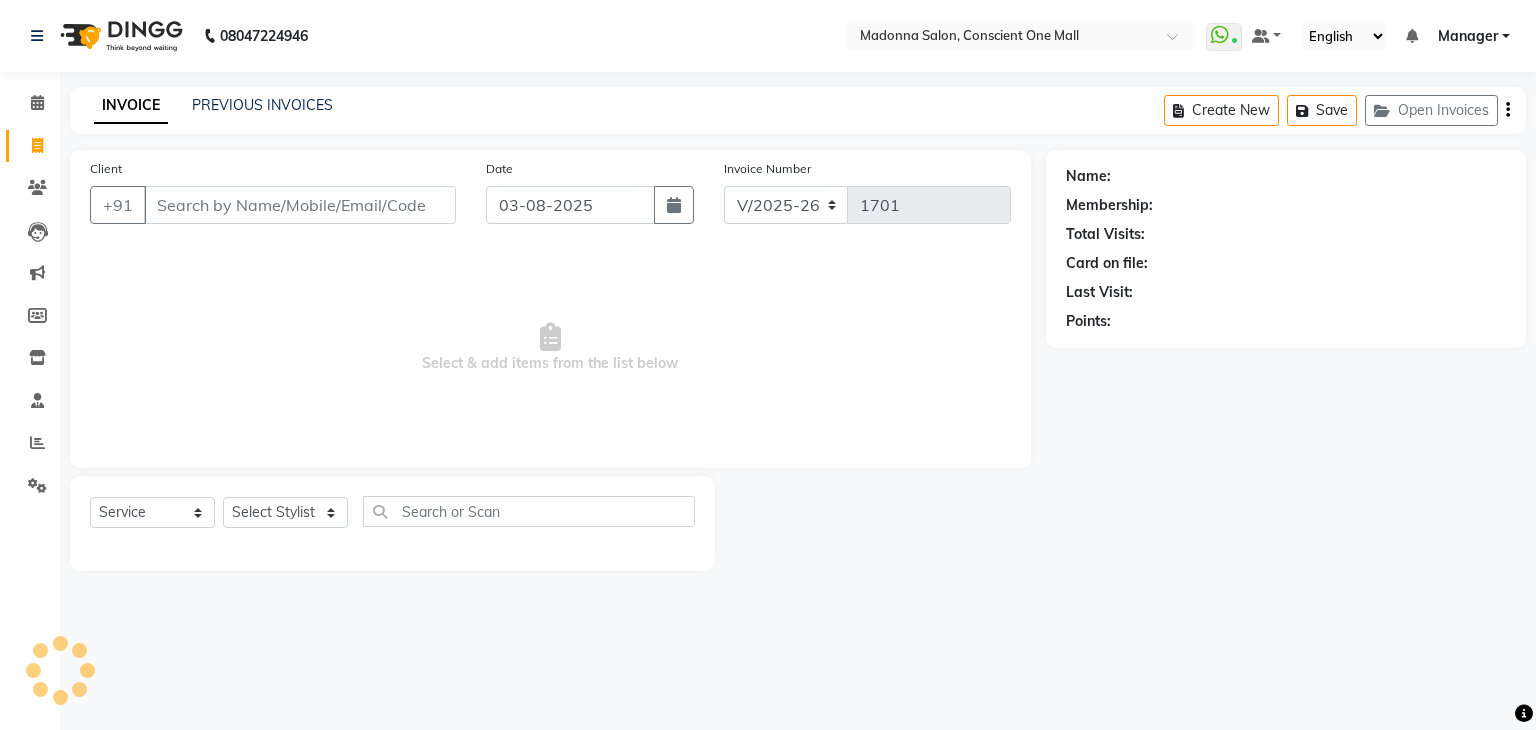 click on "Select & add items from the list below" at bounding box center (550, 348) 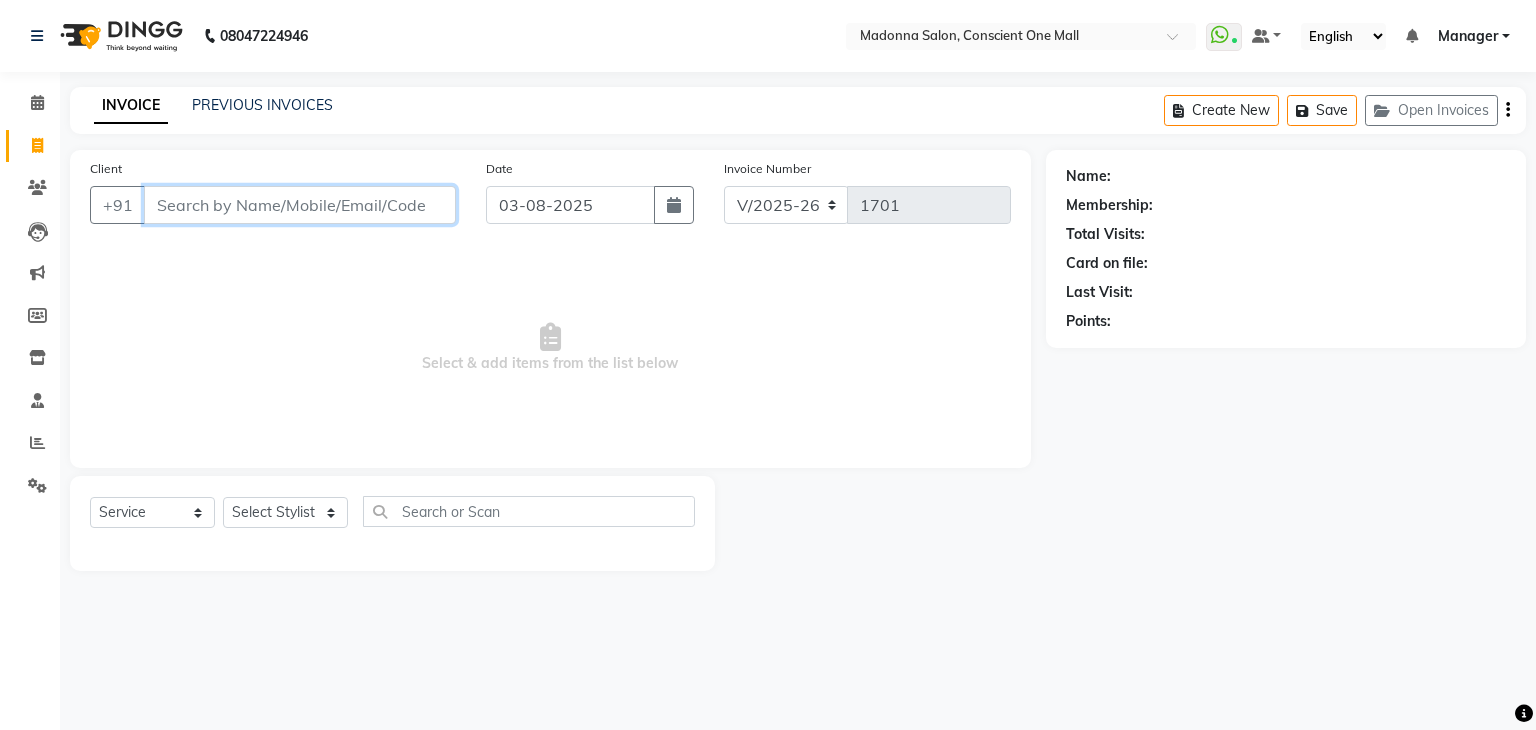 click on "Client" at bounding box center (300, 205) 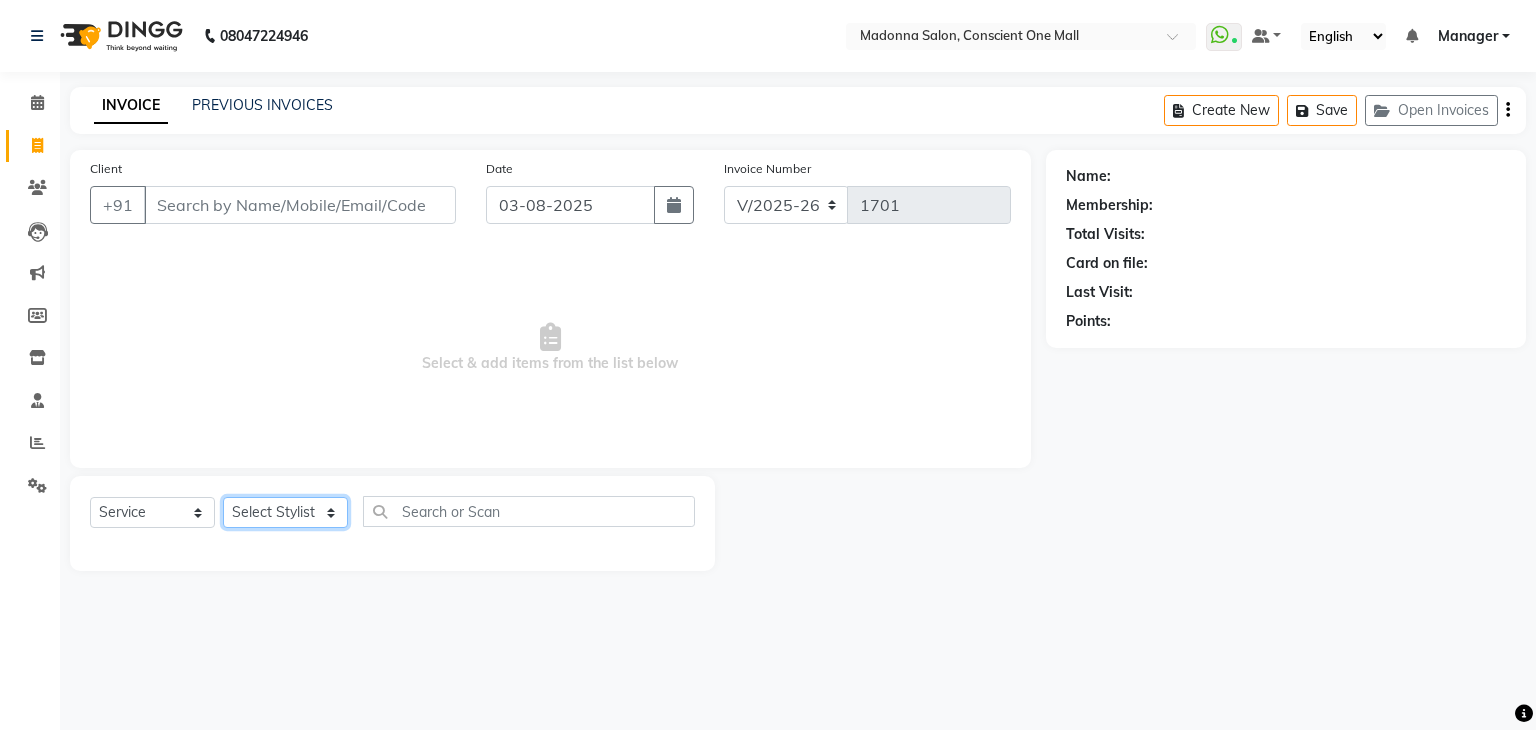click on "Select Stylist AJAD AMIT ANSHU Bilal Harry himanshi HIMANSHU Janvi JAY Khusboo Manager misty Mukesh Naeem Navjot Kaur neha Pawan RAKHI Ripa Sachin Sagar  SAMEER Sanjeev Saurabh" 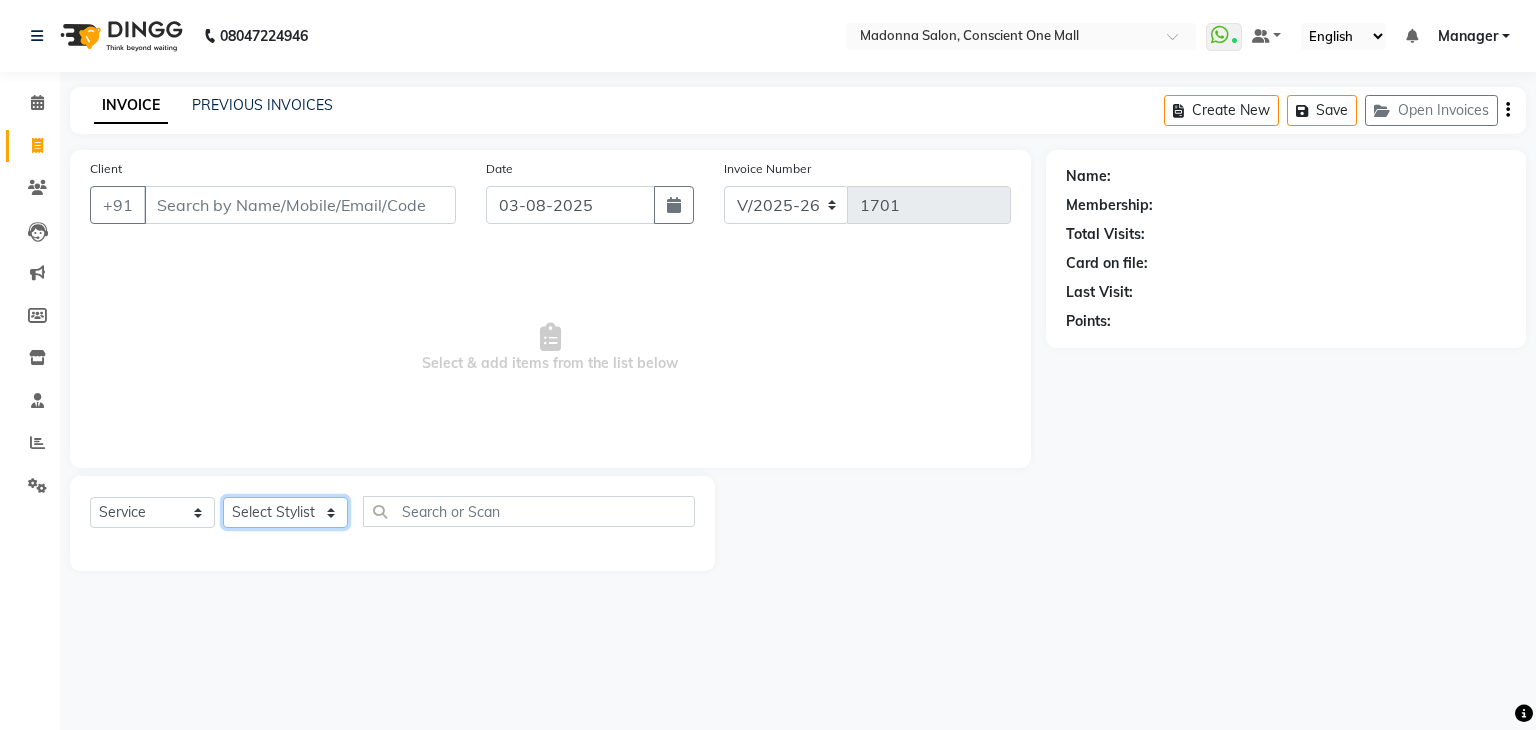 select on "67299" 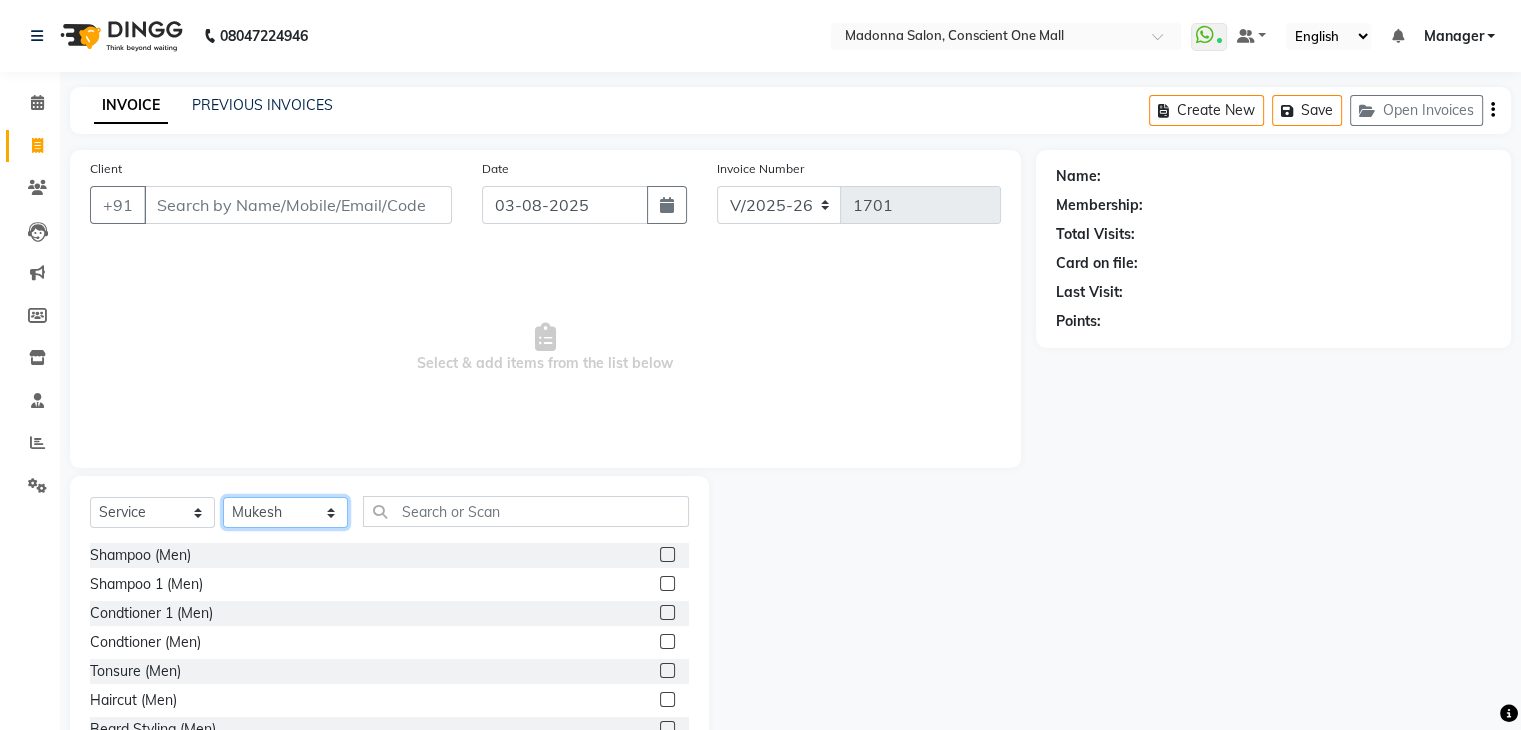 click on "Select Stylist AJAD AMIT ANSHU Bilal Harry himanshi HIMANSHU Janvi JAY Khusboo Manager misty Mukesh Naeem Navjot Kaur neha Pawan RAKHI Ripa Sachin Sagar  SAMEER Sanjeev Saurabh" 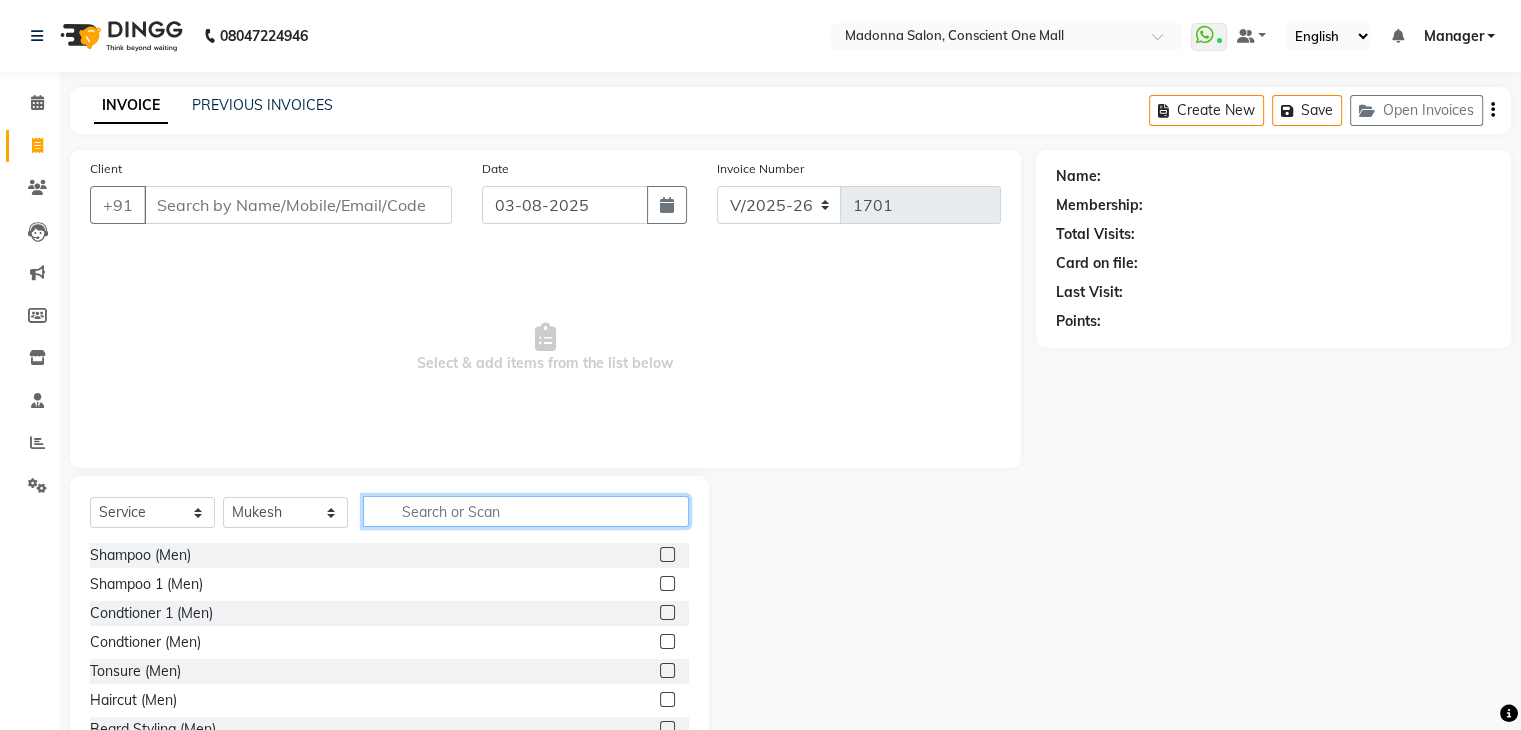 click 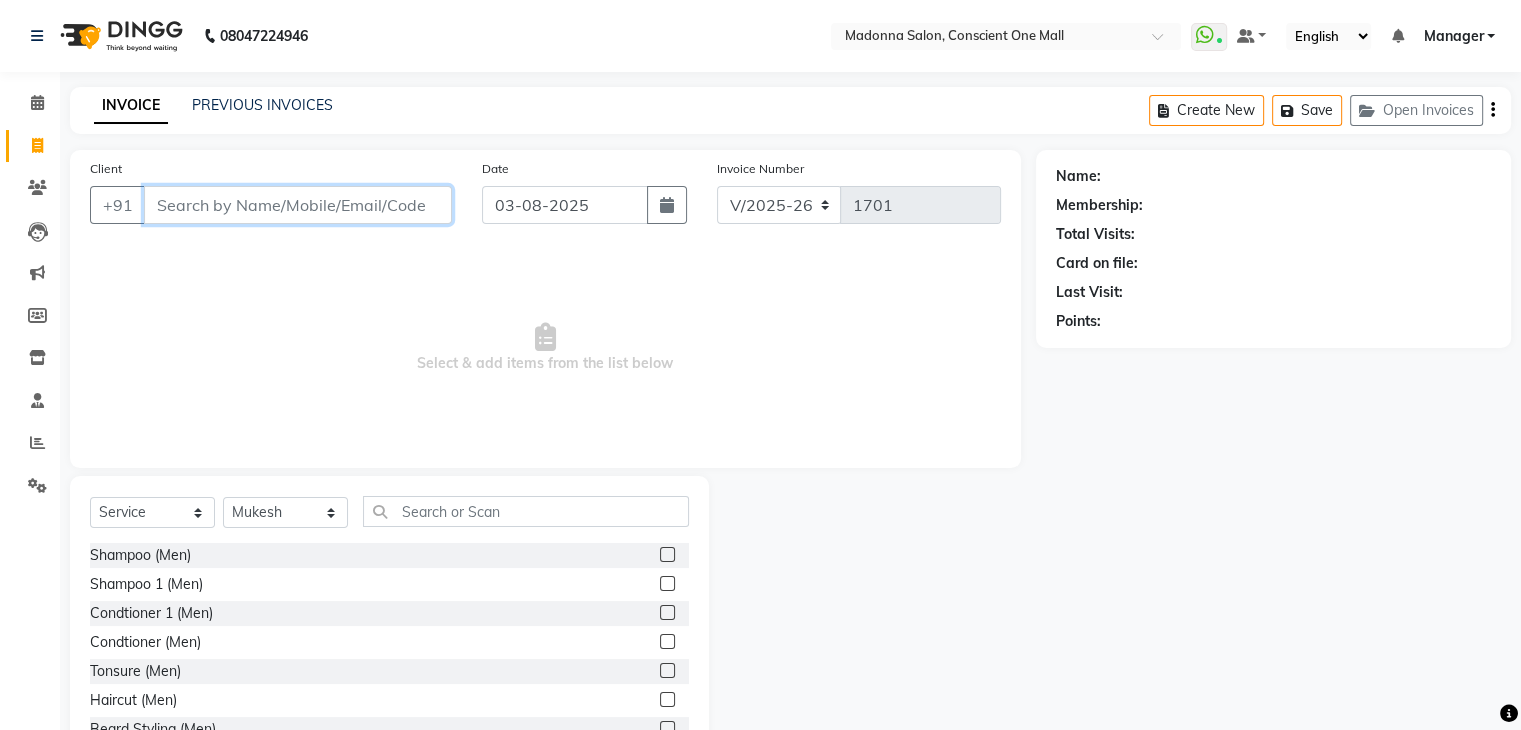 click on "Client" at bounding box center [298, 205] 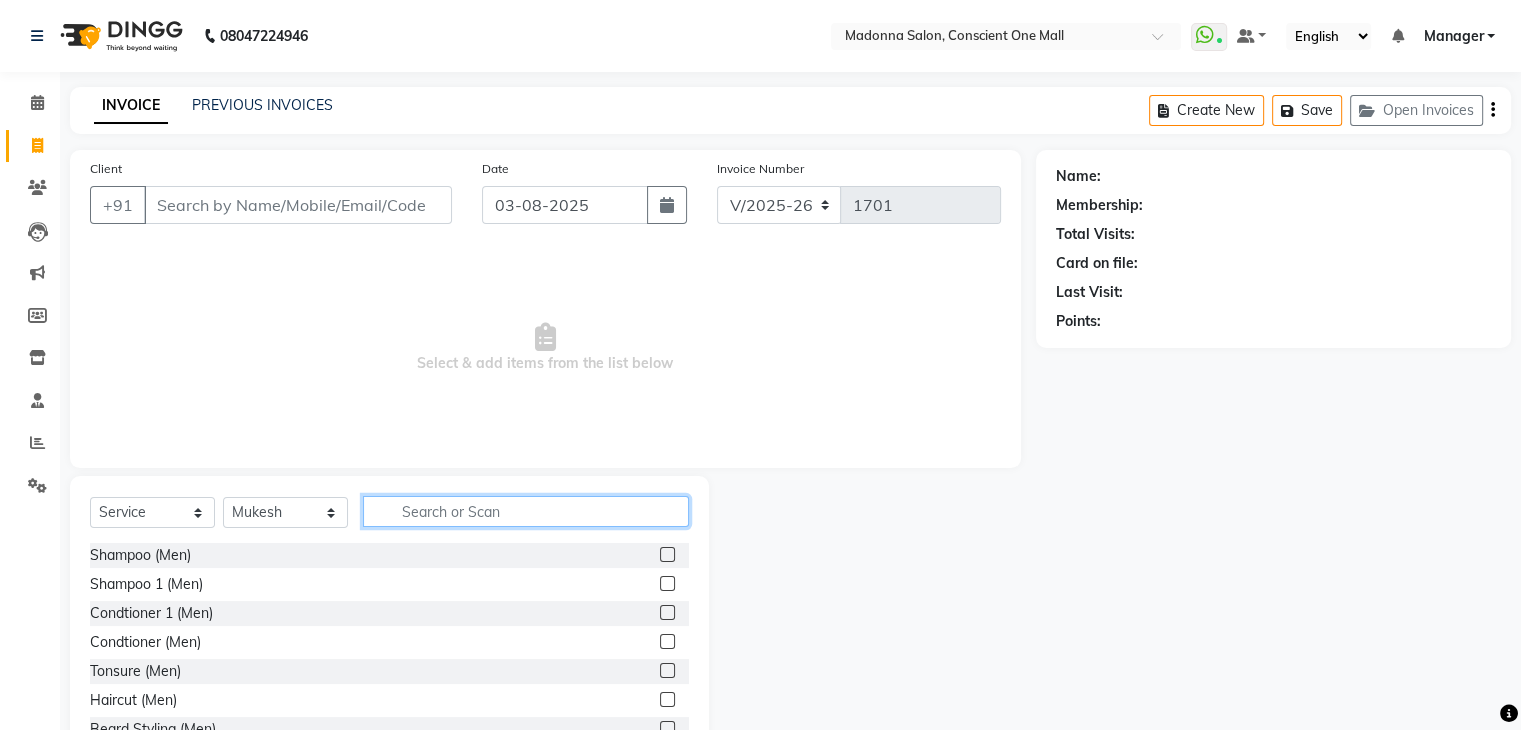 click 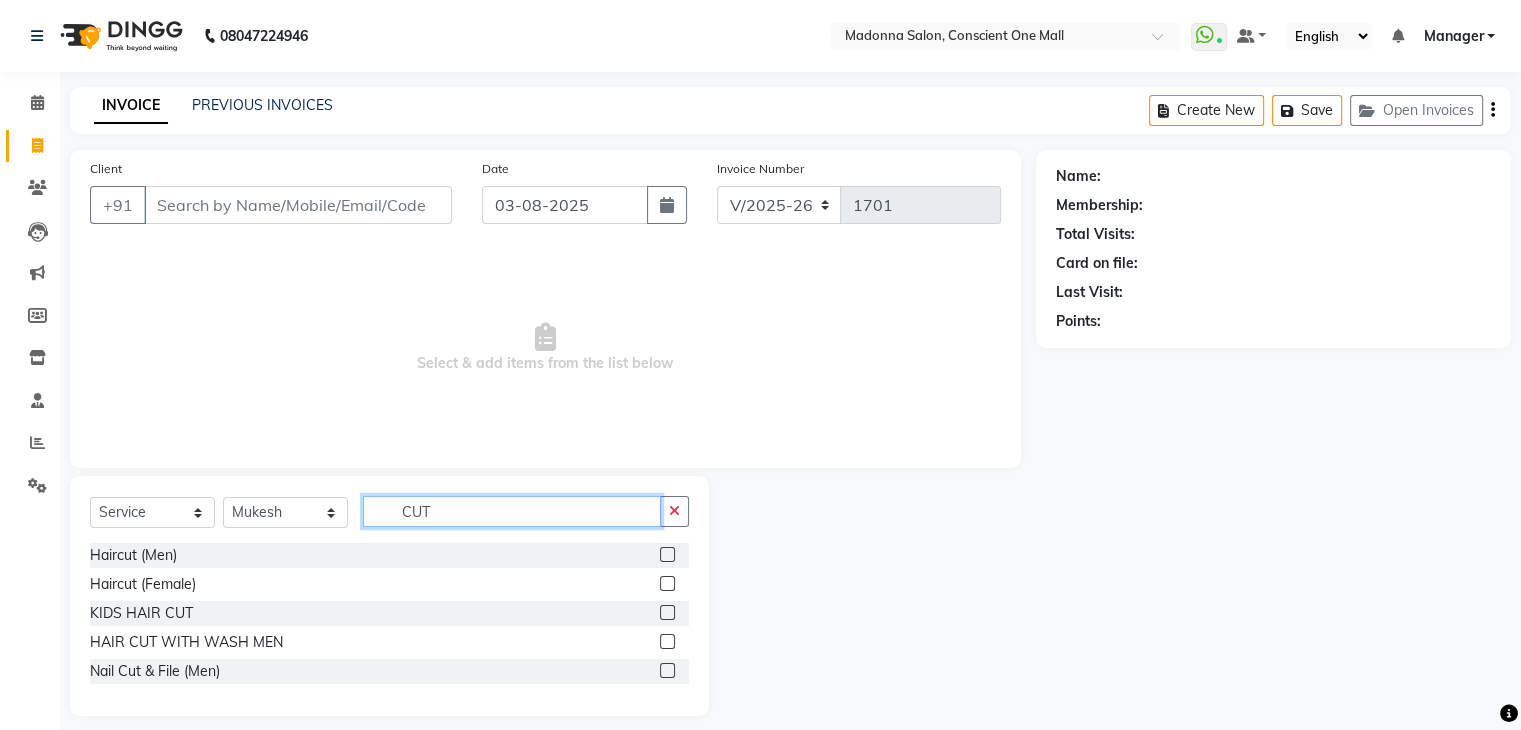 type on "CUT" 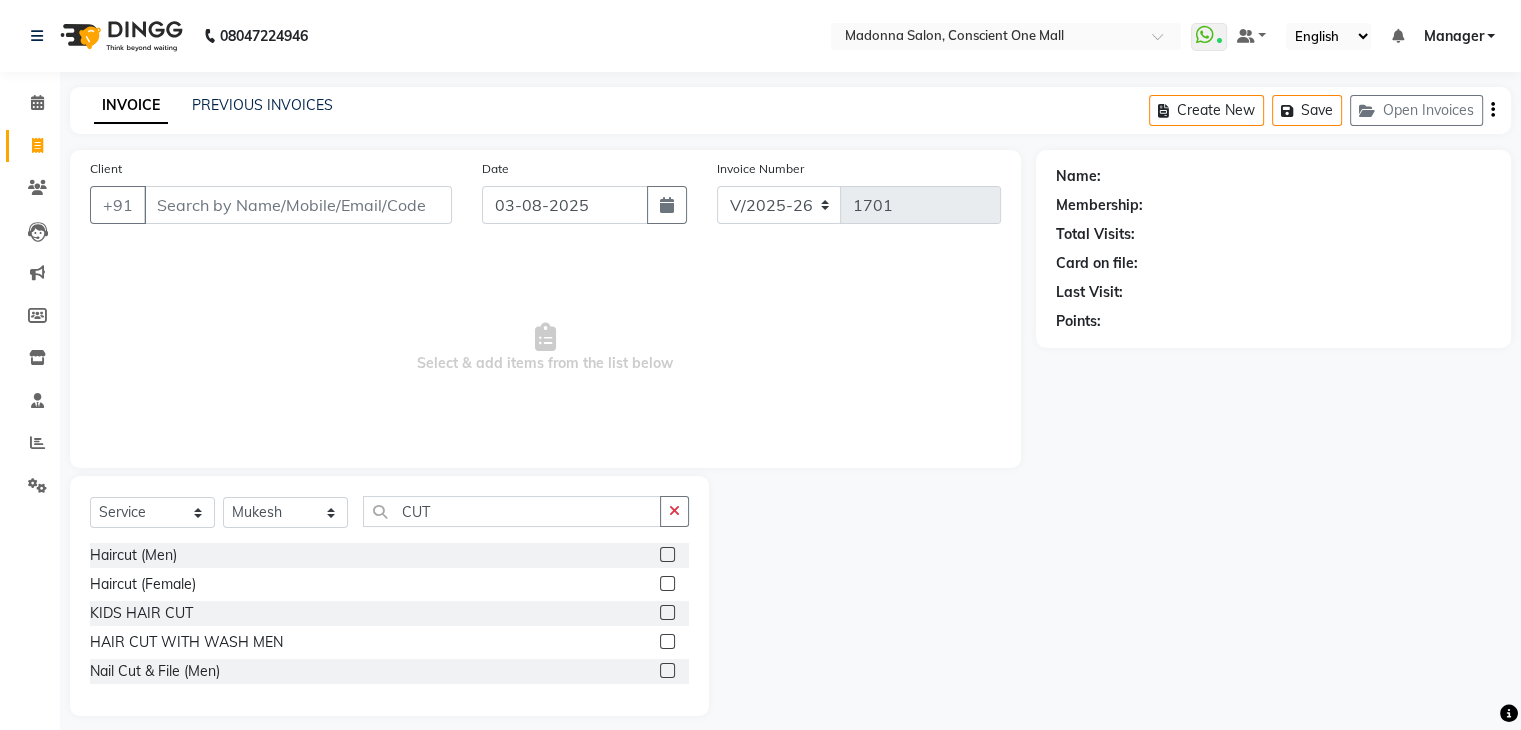 click 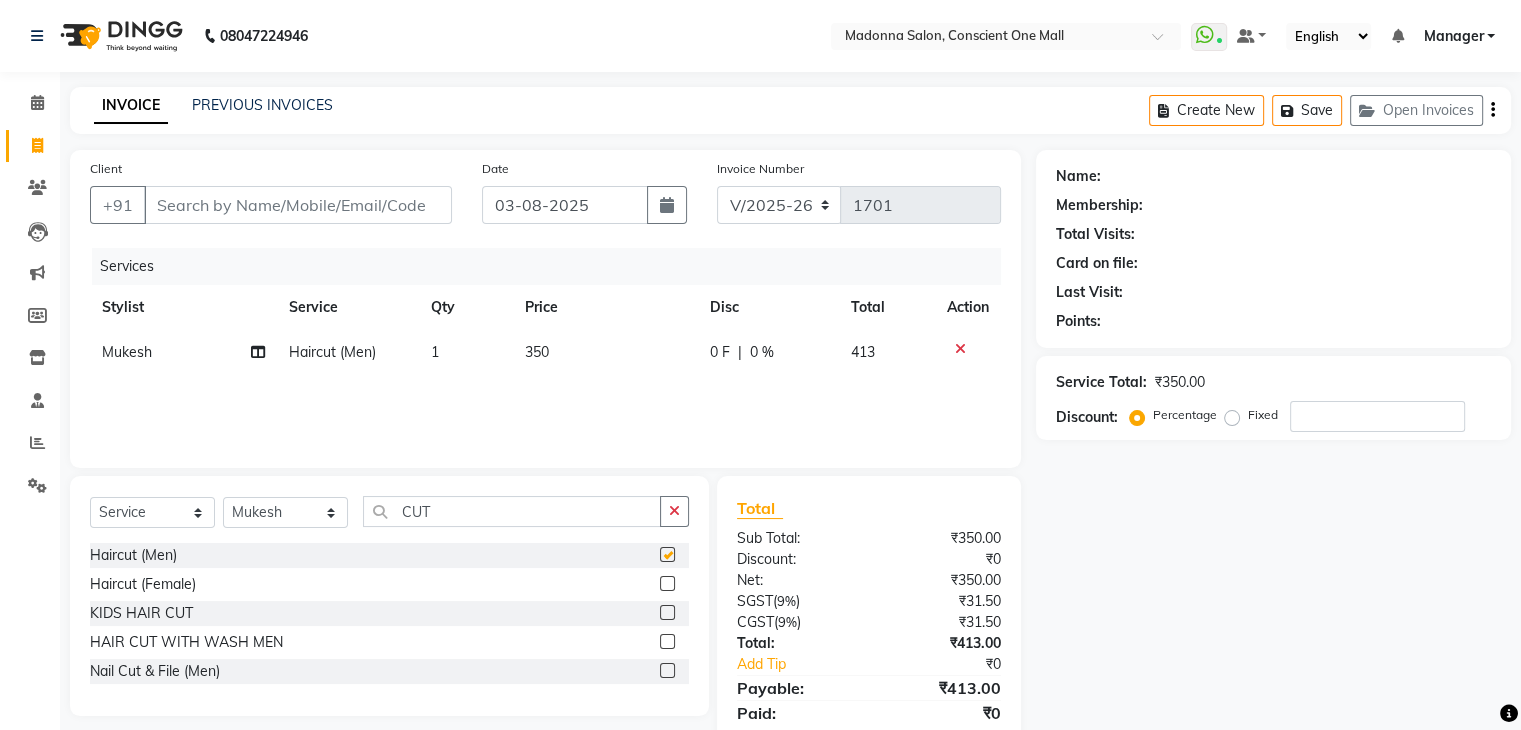 checkbox on "false" 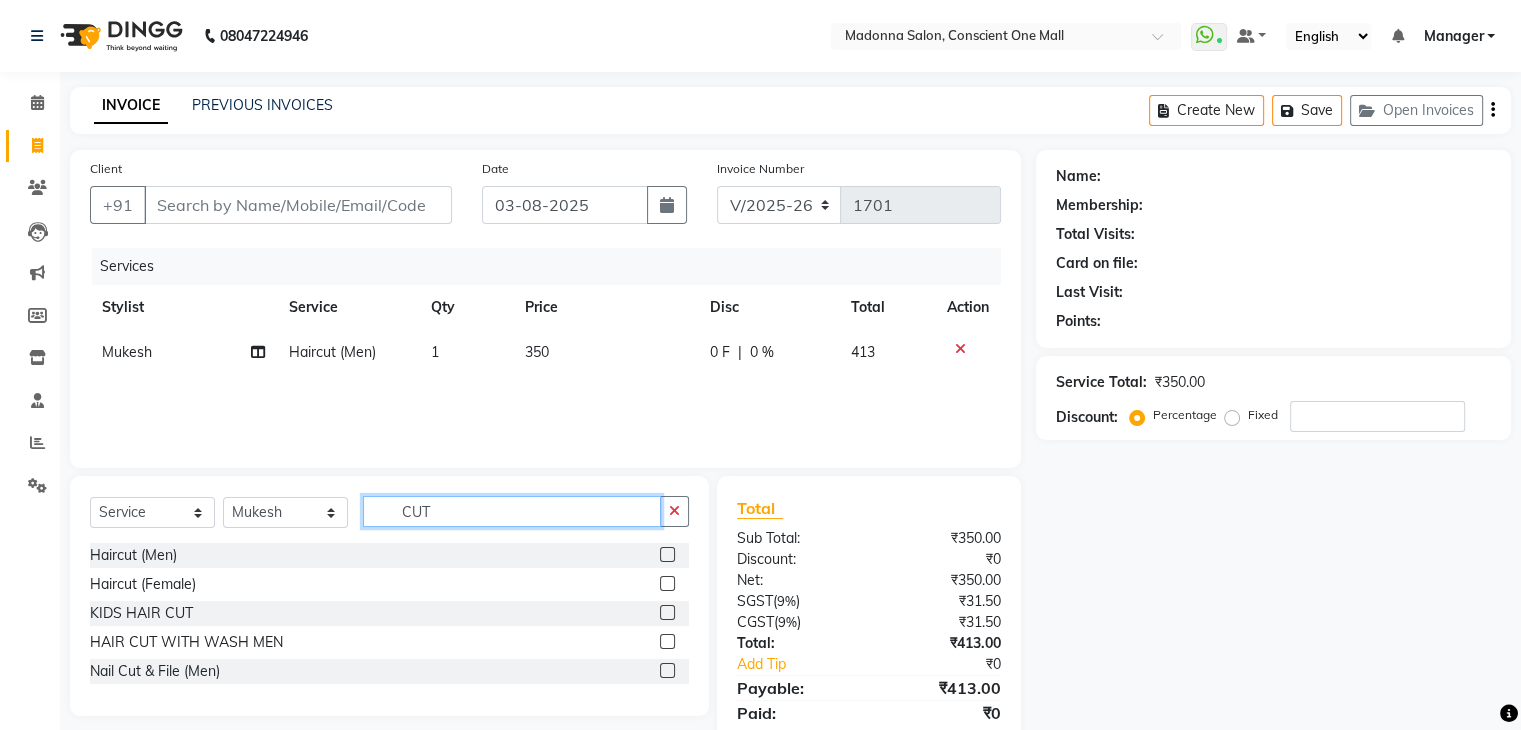 click on "CUT" 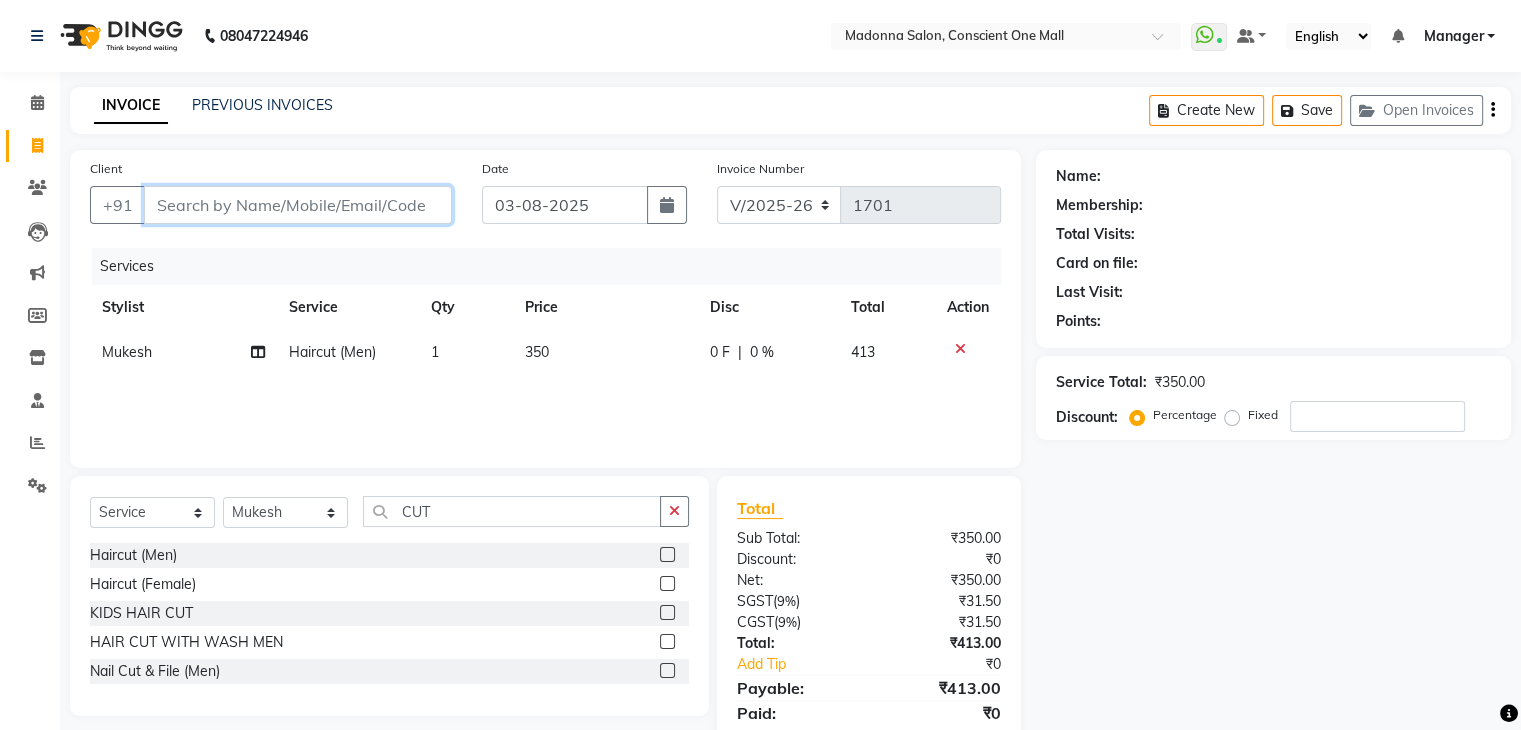click on "Client" at bounding box center (298, 205) 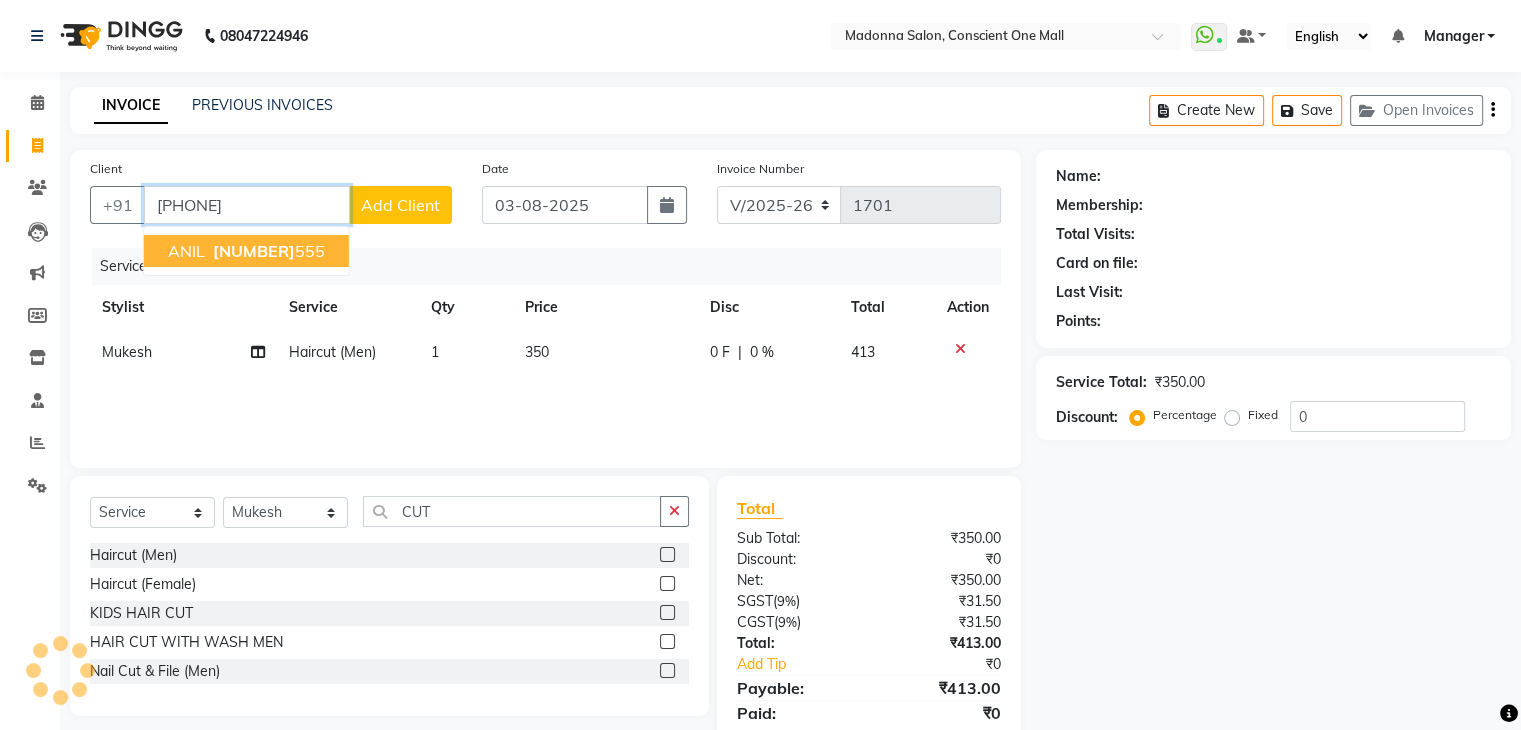 type on "[PHONE]" 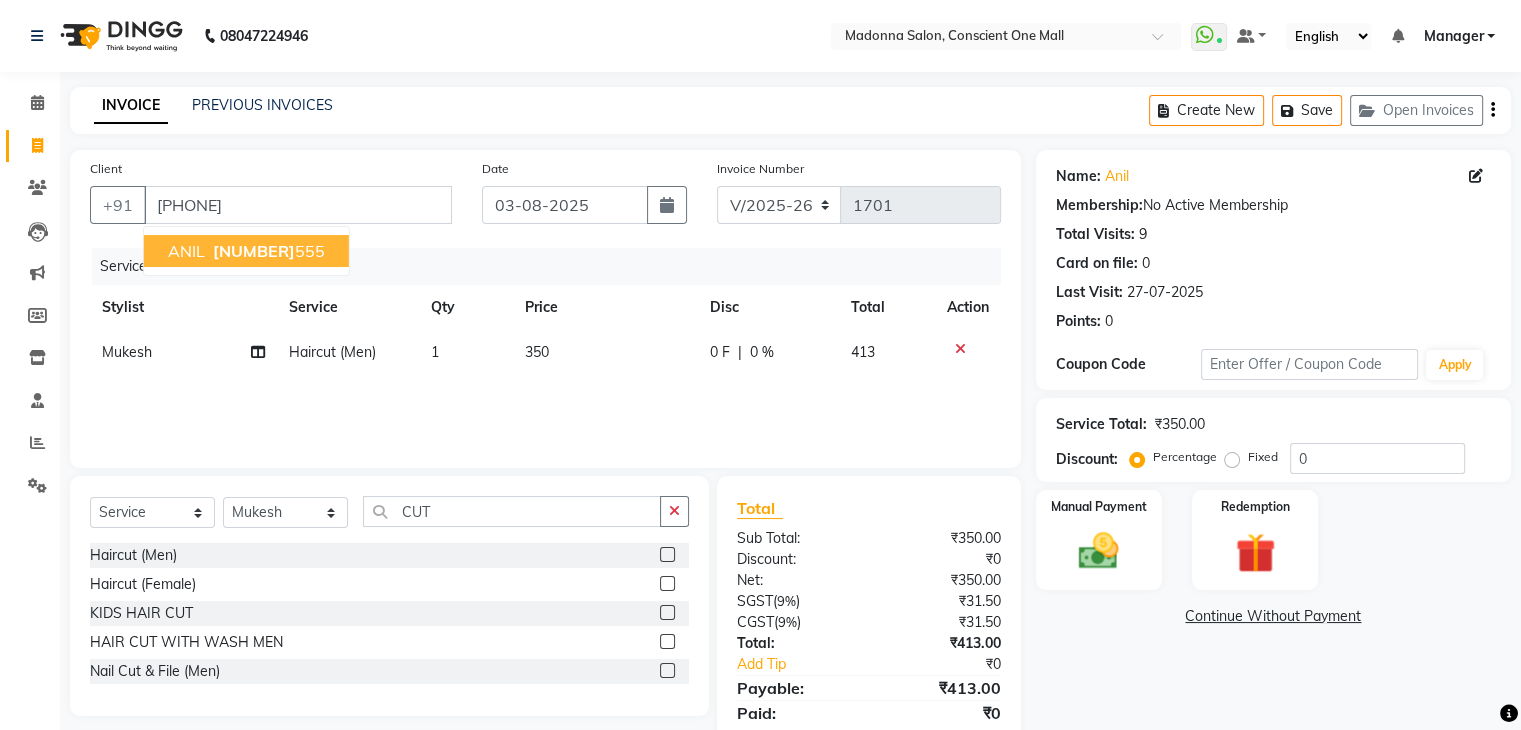 click on "[NUMBER] [NUMBER]" at bounding box center (267, 251) 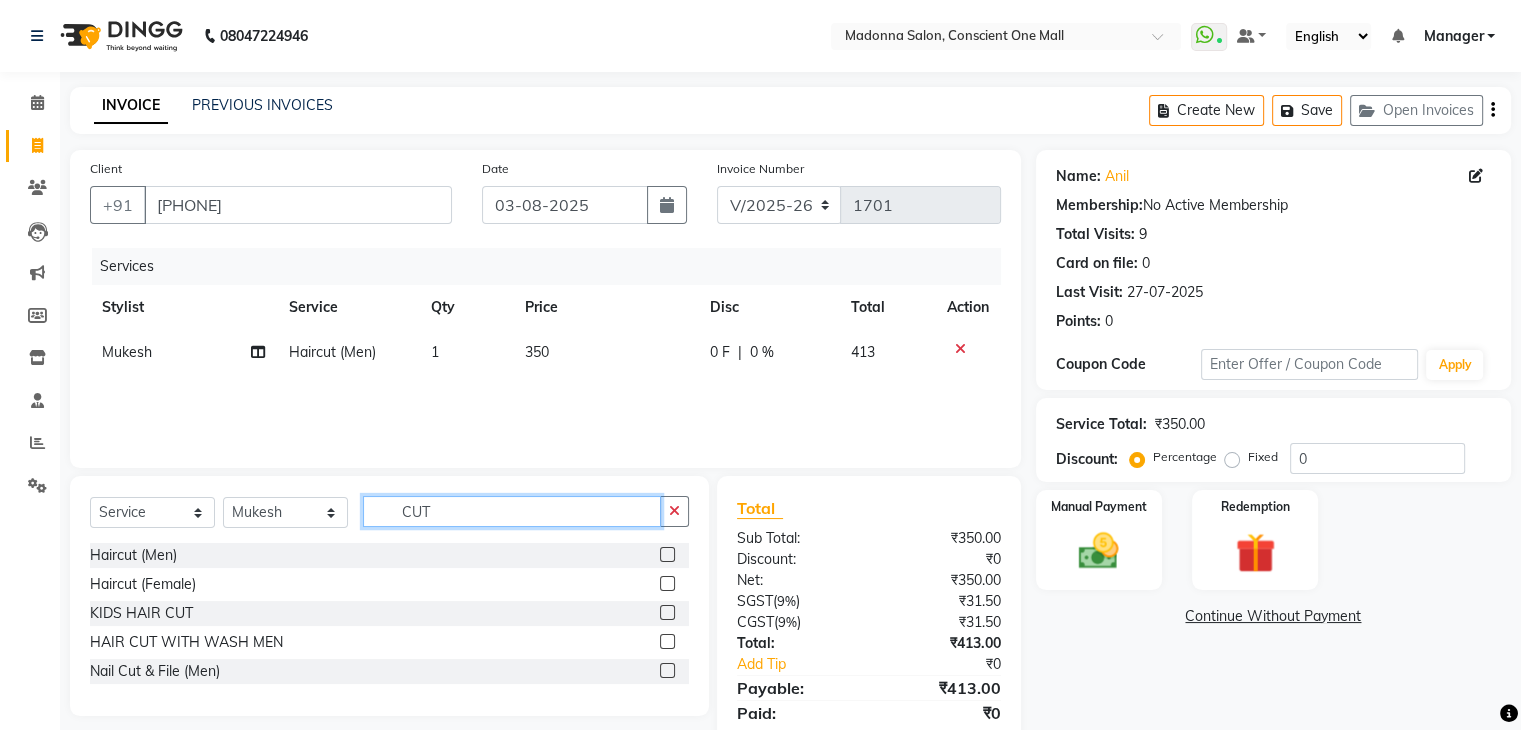 click on "CUT" 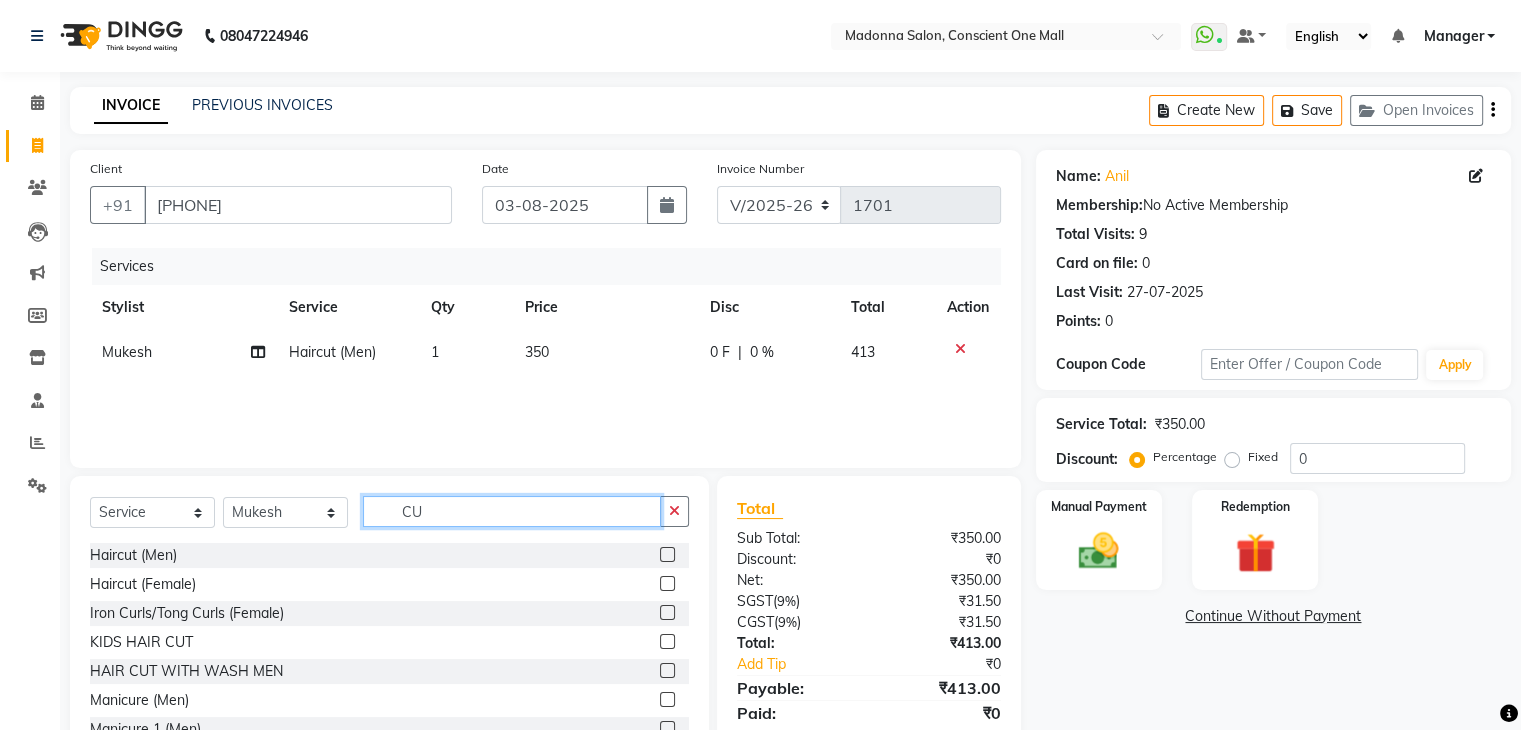 type on "C" 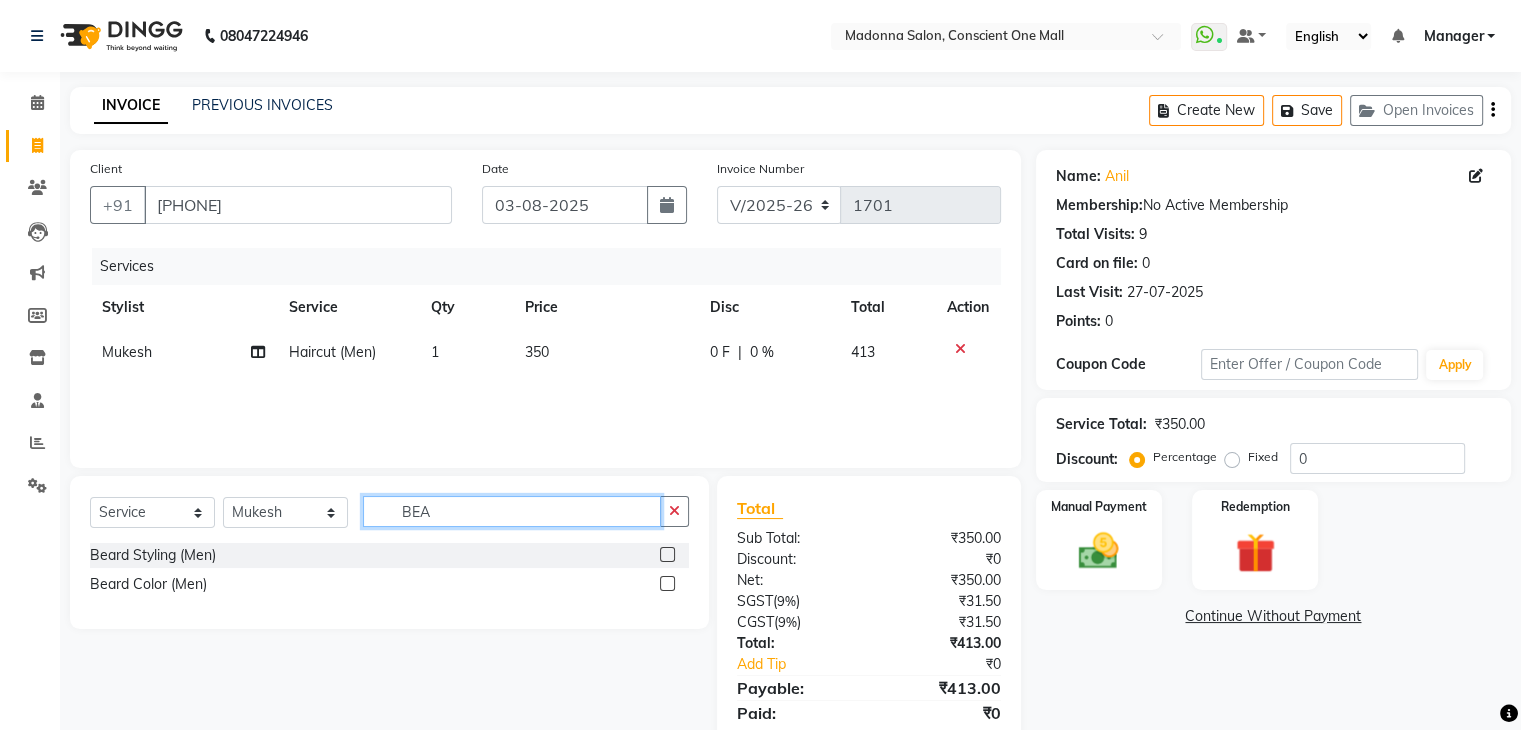type on "BEA" 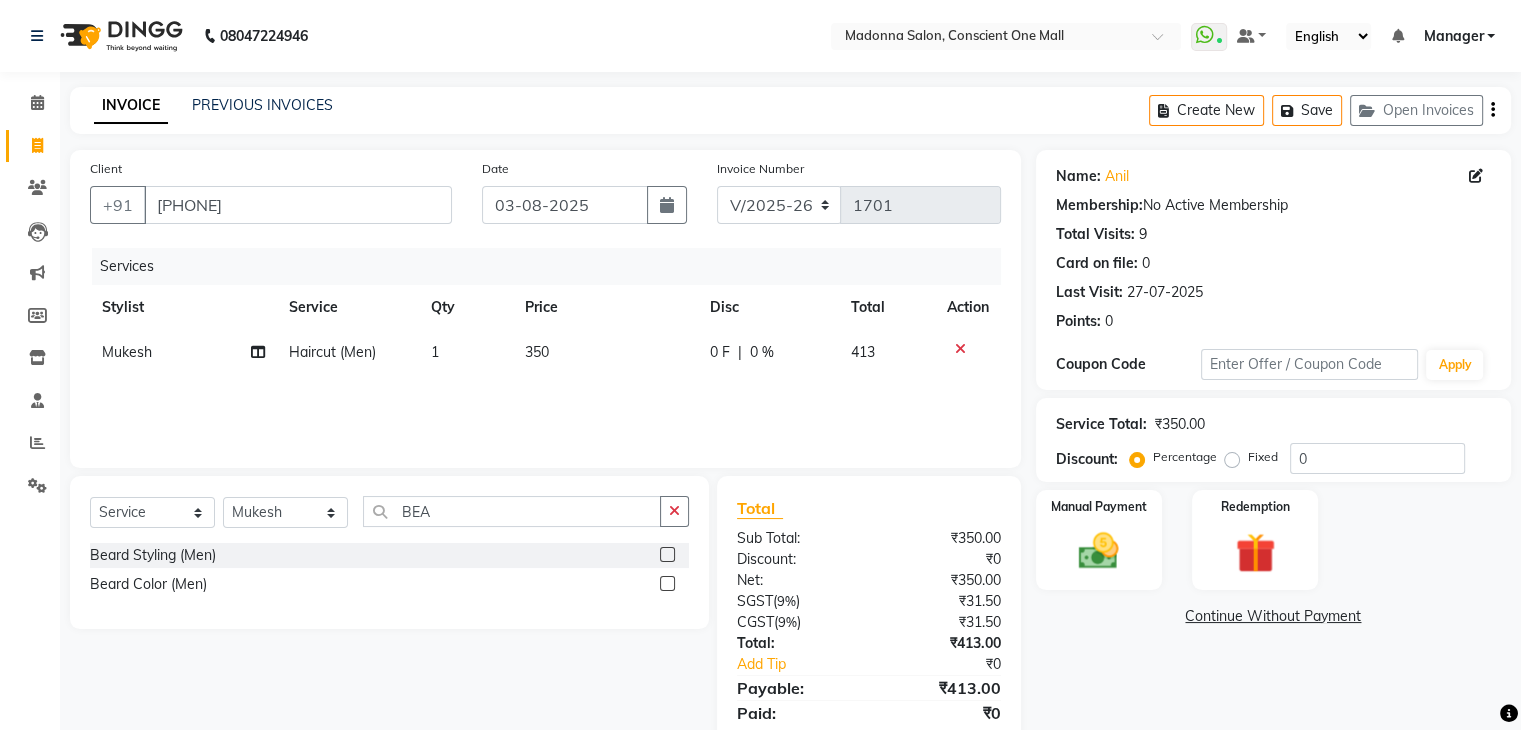 click 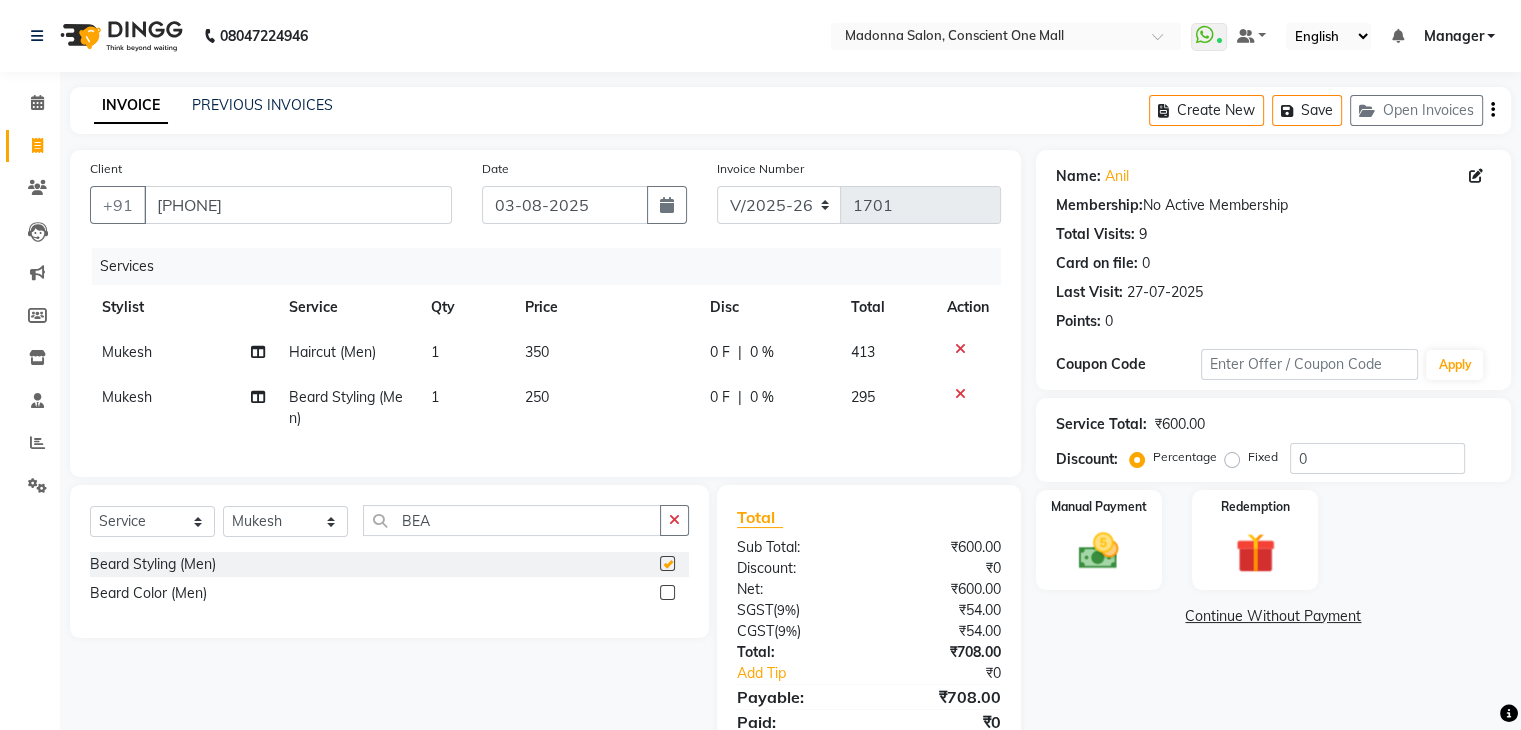 checkbox on "false" 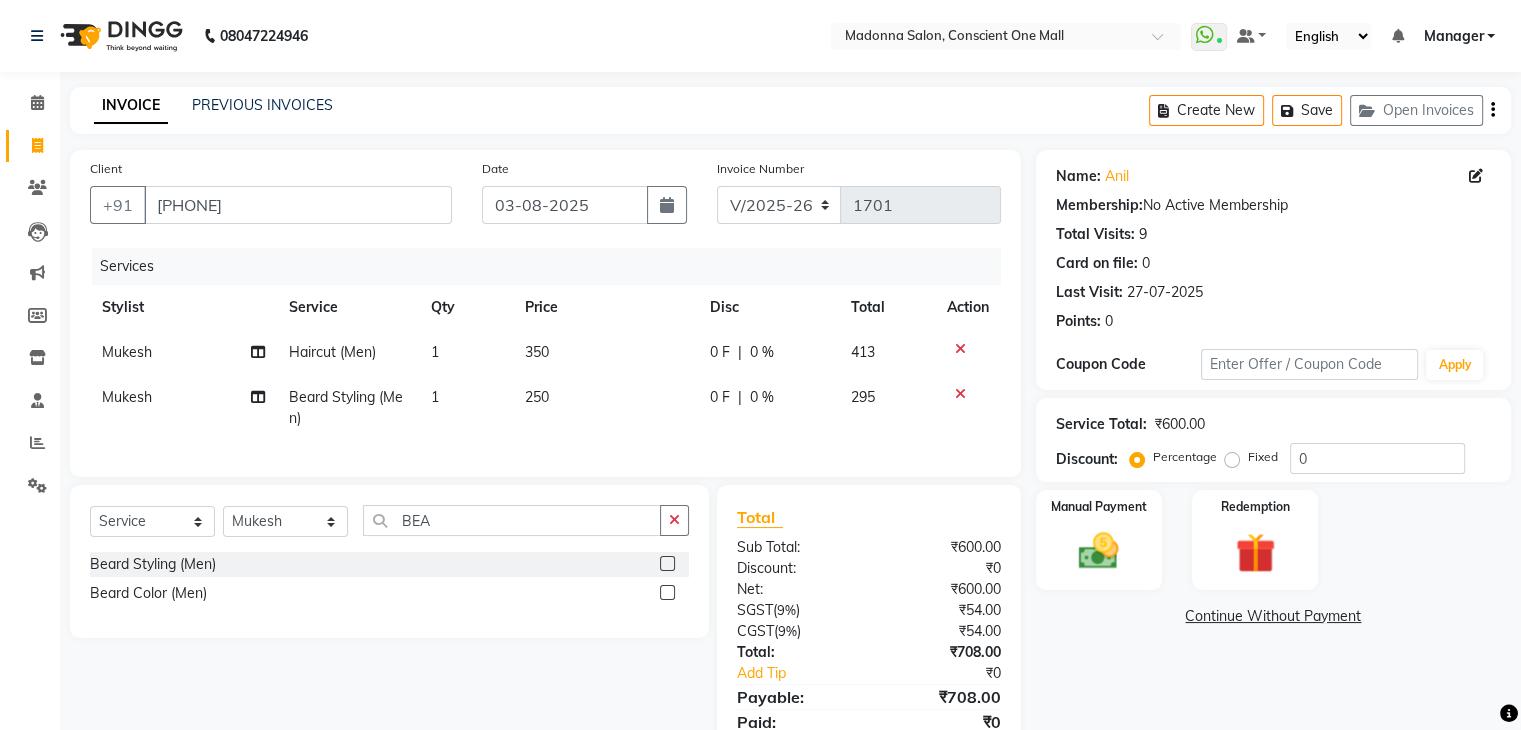 click 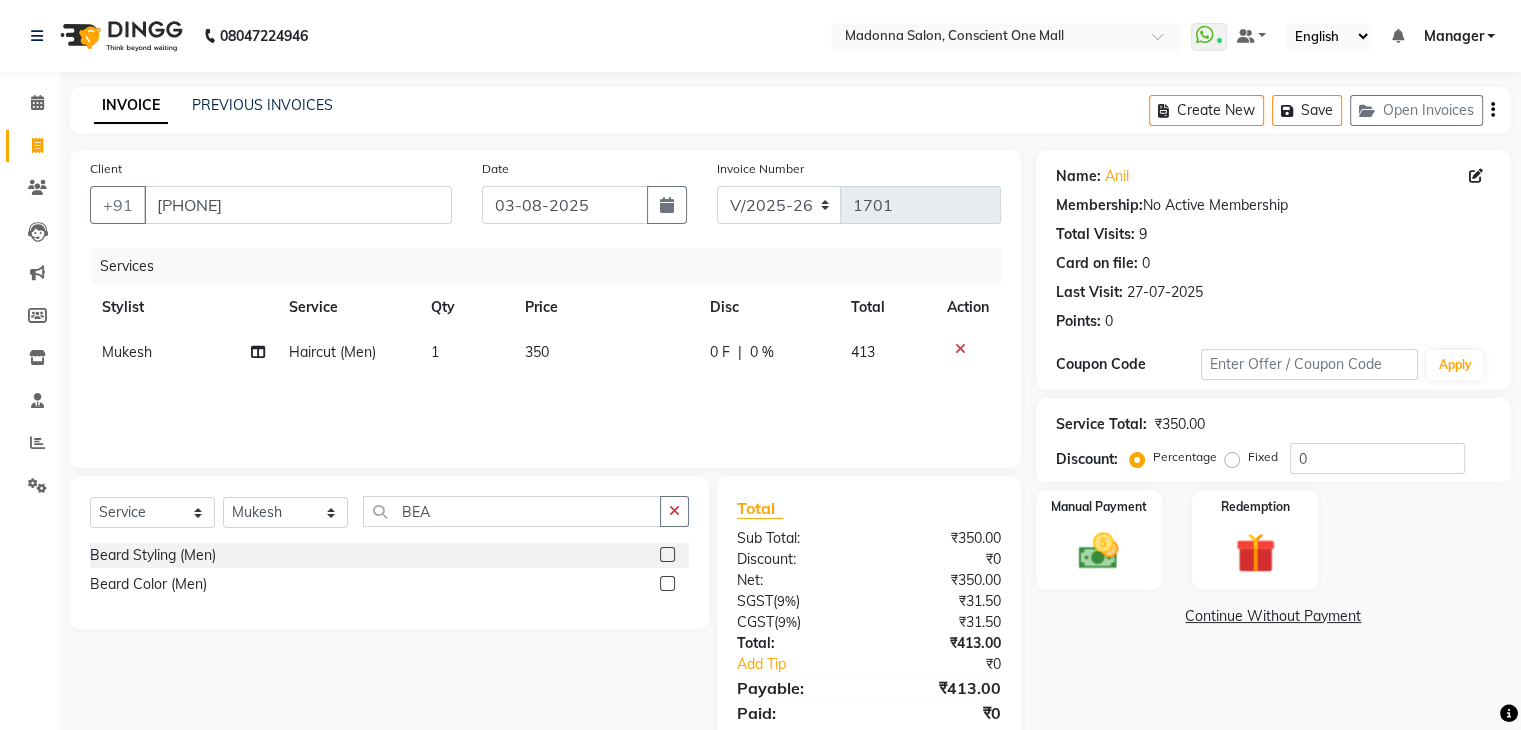 click 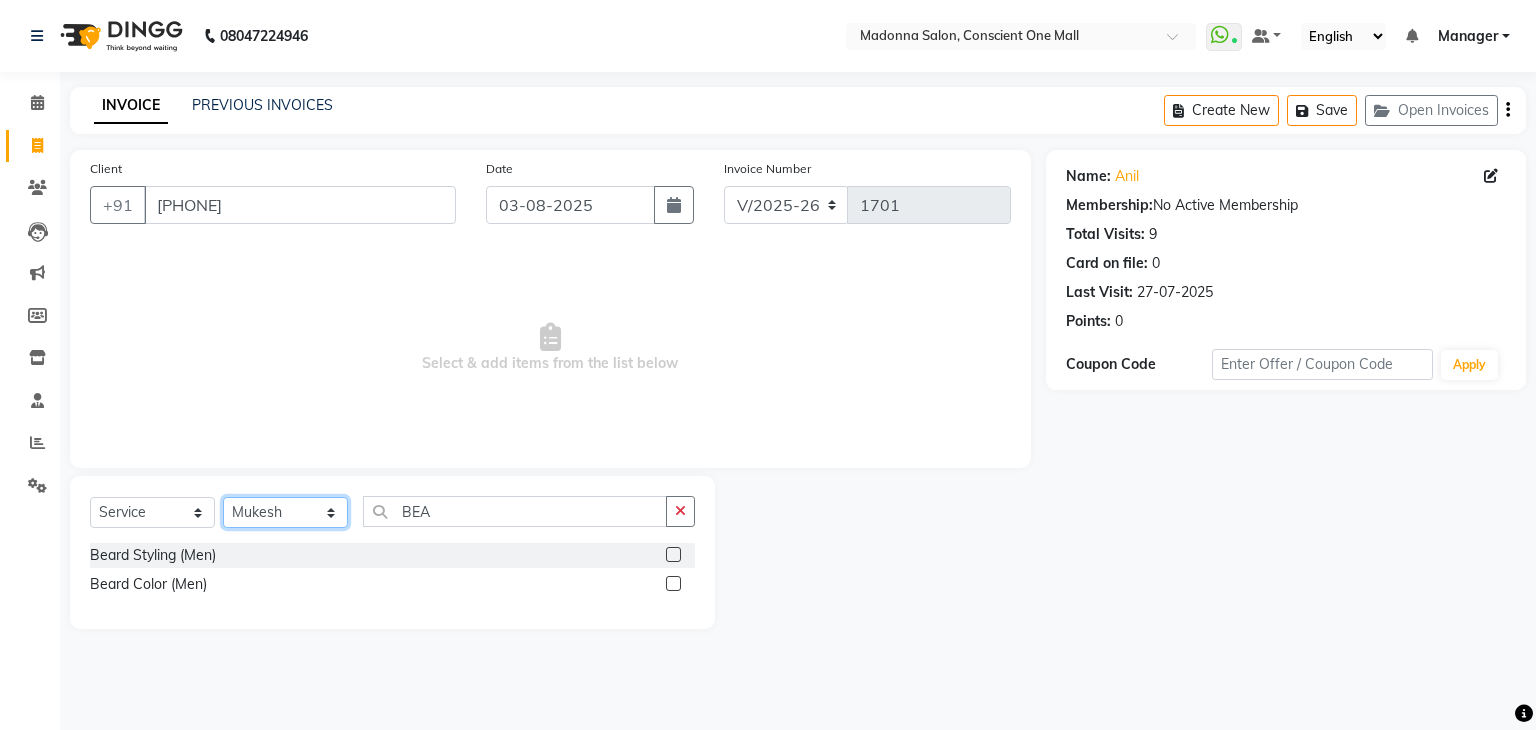 click on "Select Stylist AJAD AMIT ANSHU Bilal Harry himanshi HIMANSHU Janvi JAY Khusboo Manager misty Mukesh Naeem Navjot Kaur neha Pawan RAKHI Ripa Sachin Sagar  SAMEER Sanjeev Saurabh" 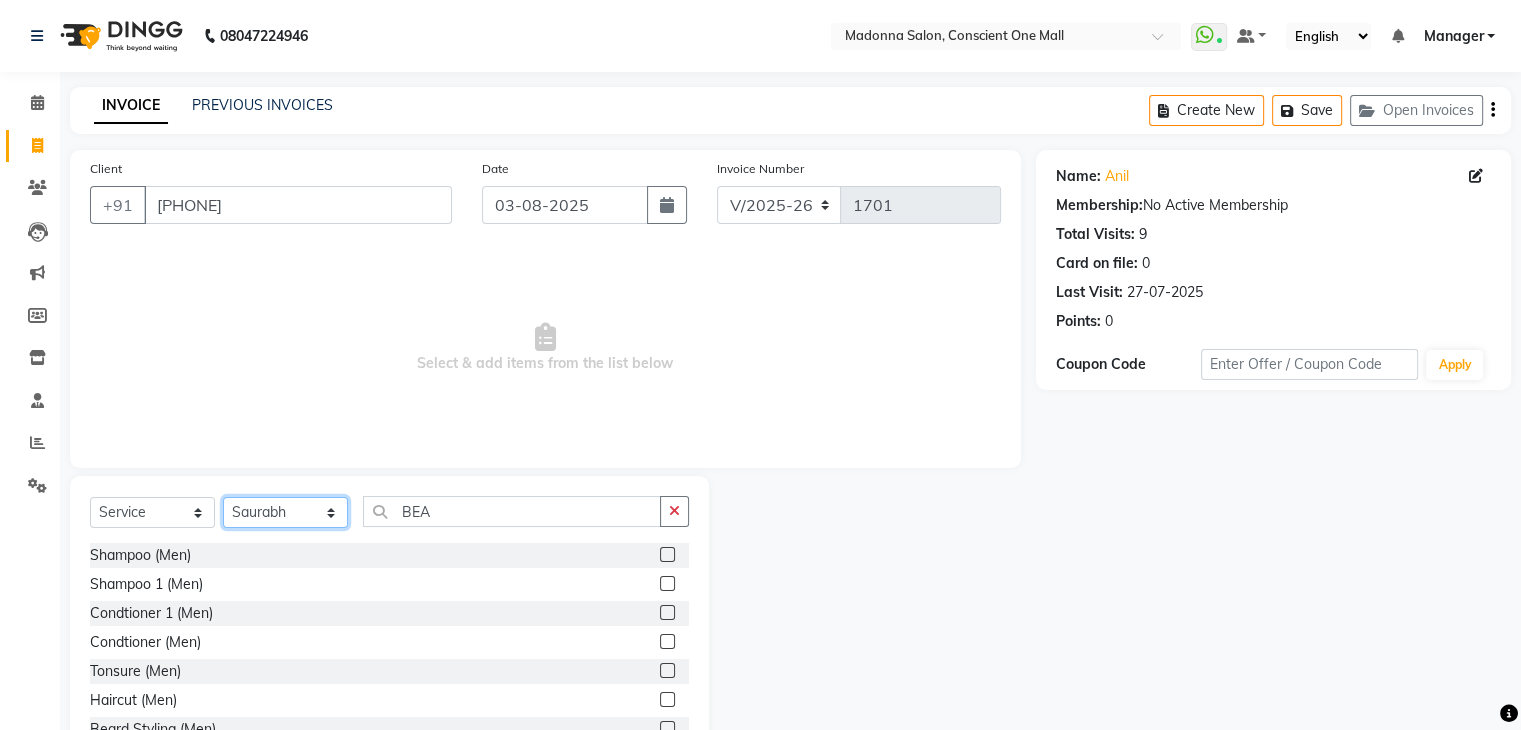 click on "Select Stylist AJAD AMIT ANSHU Bilal Harry himanshi HIMANSHU Janvi JAY Khusboo Manager misty Mukesh Naeem Navjot Kaur neha Pawan RAKHI Ripa Sachin Sagar  SAMEER Sanjeev Saurabh" 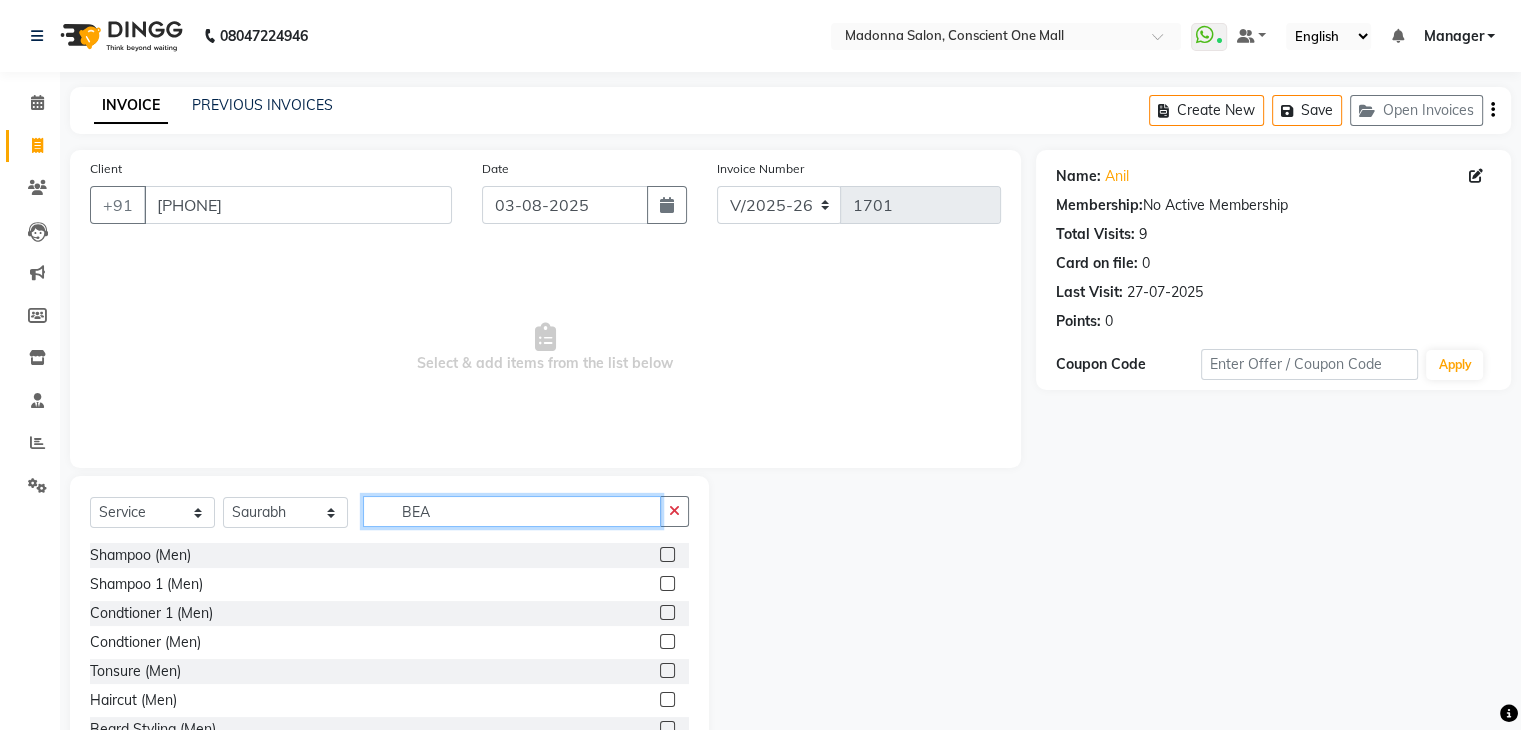 click on "BEA" 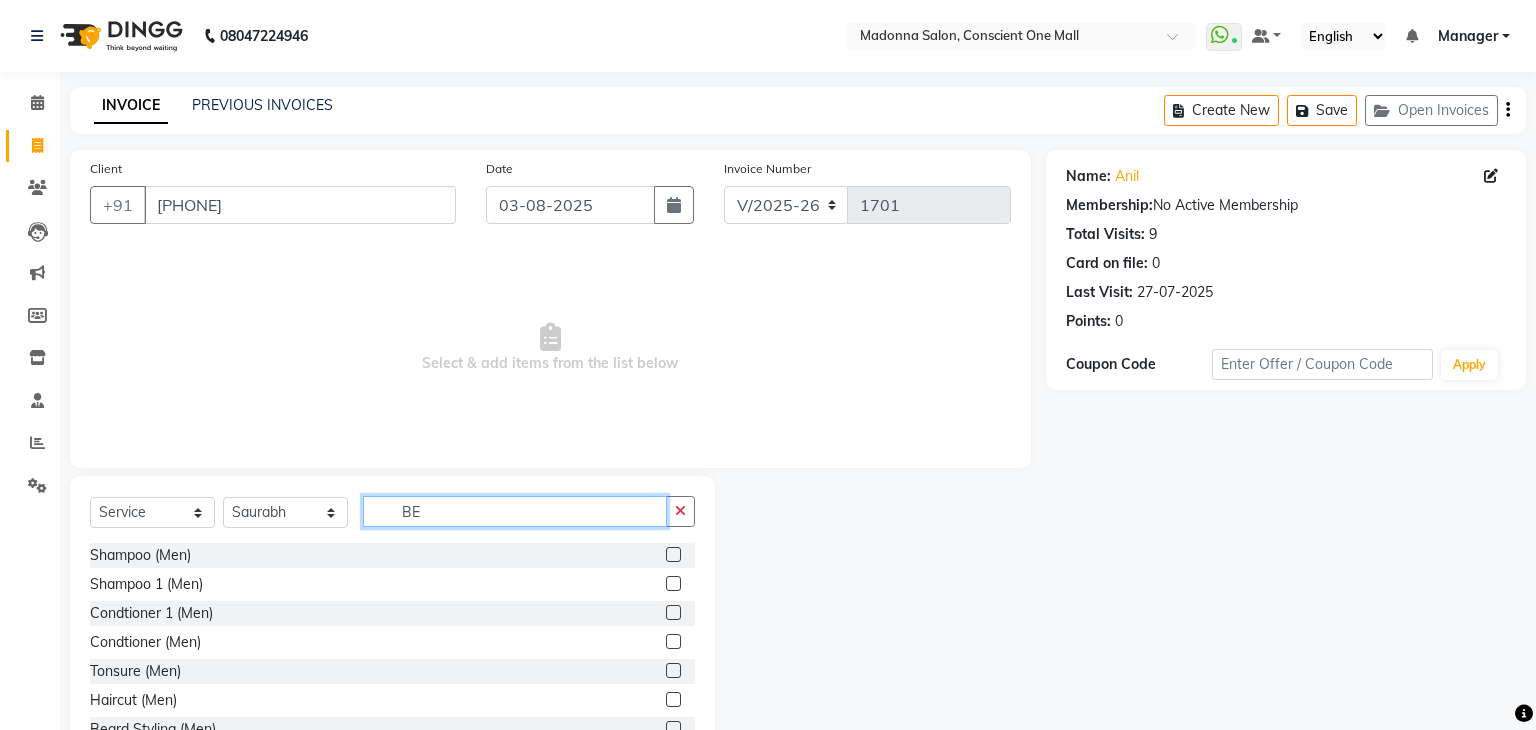 type on "B" 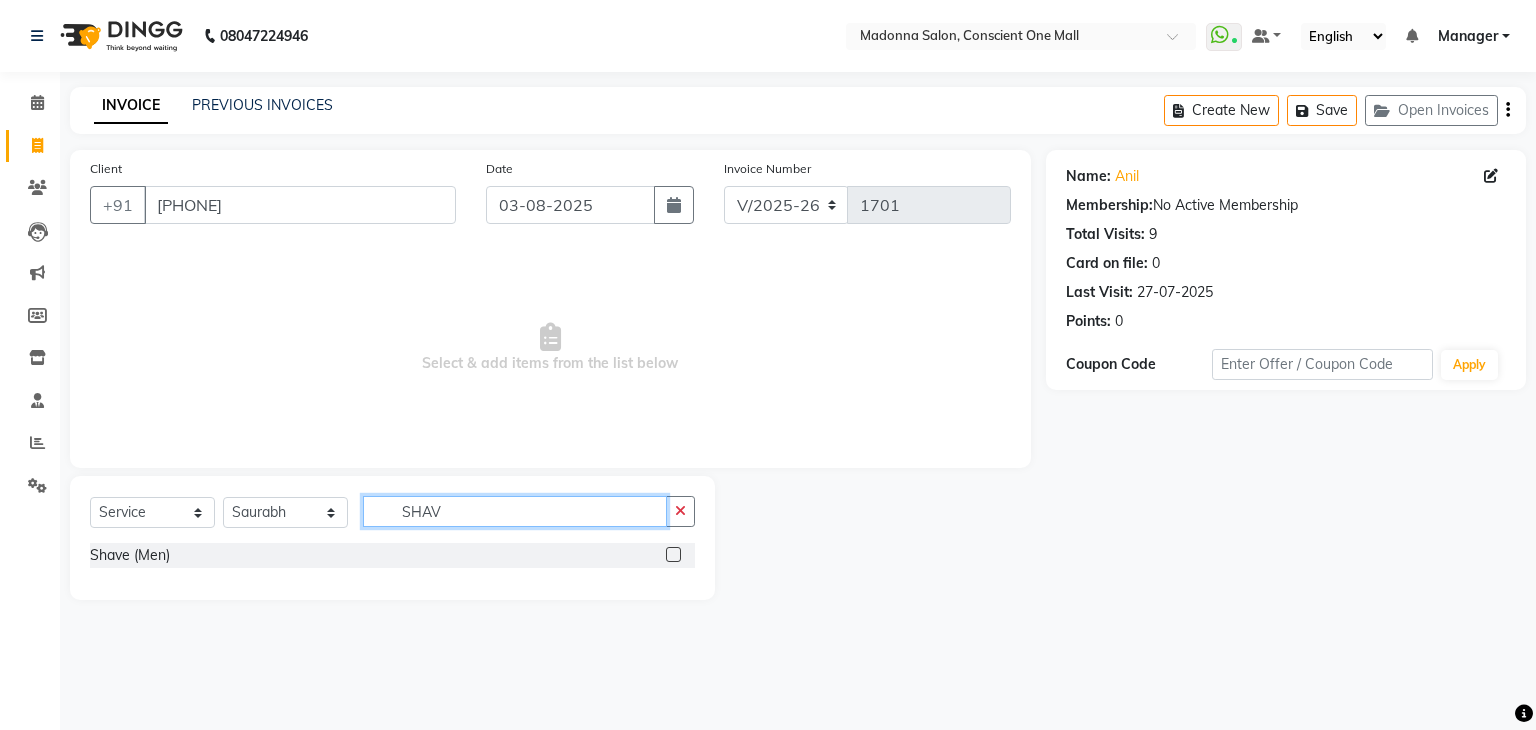 type on "SHAV" 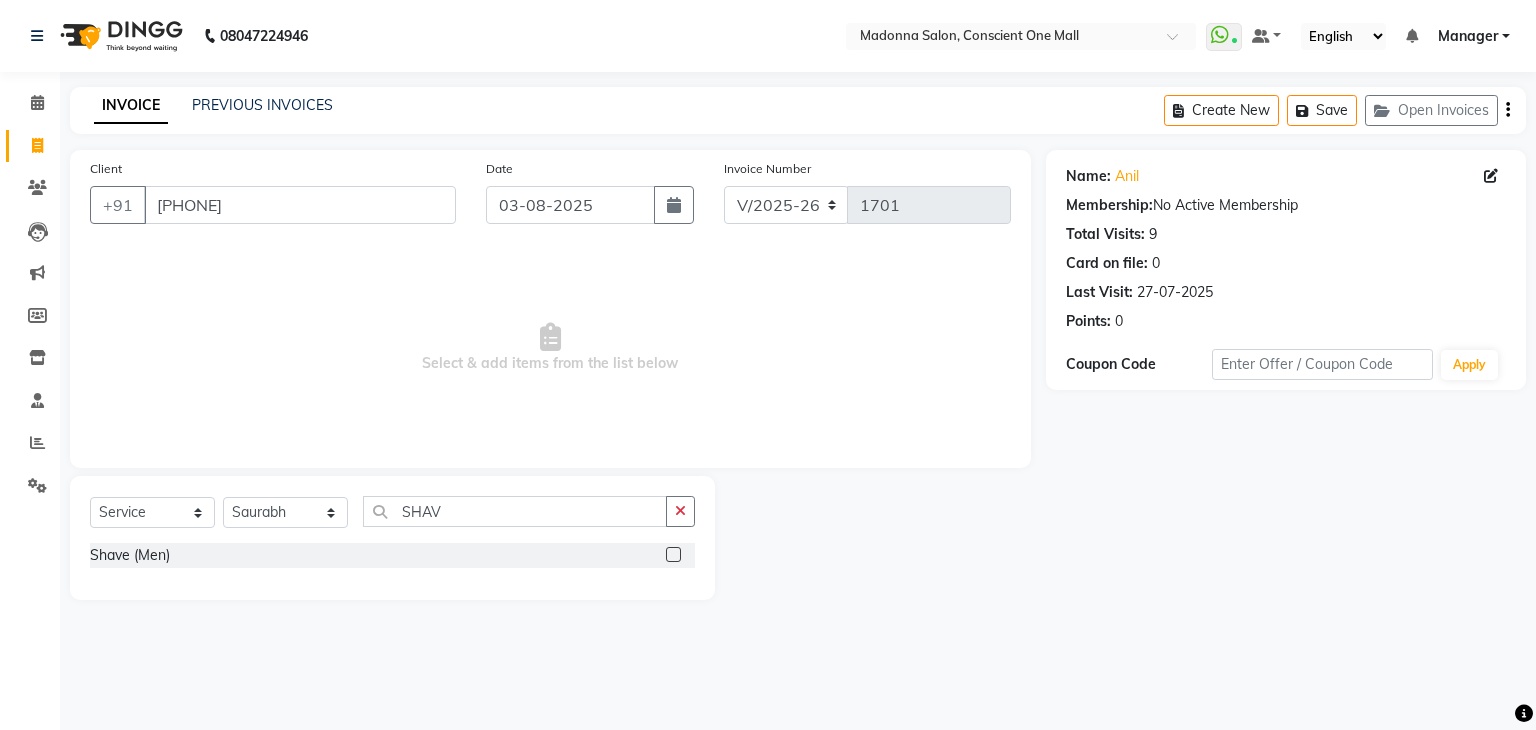 click 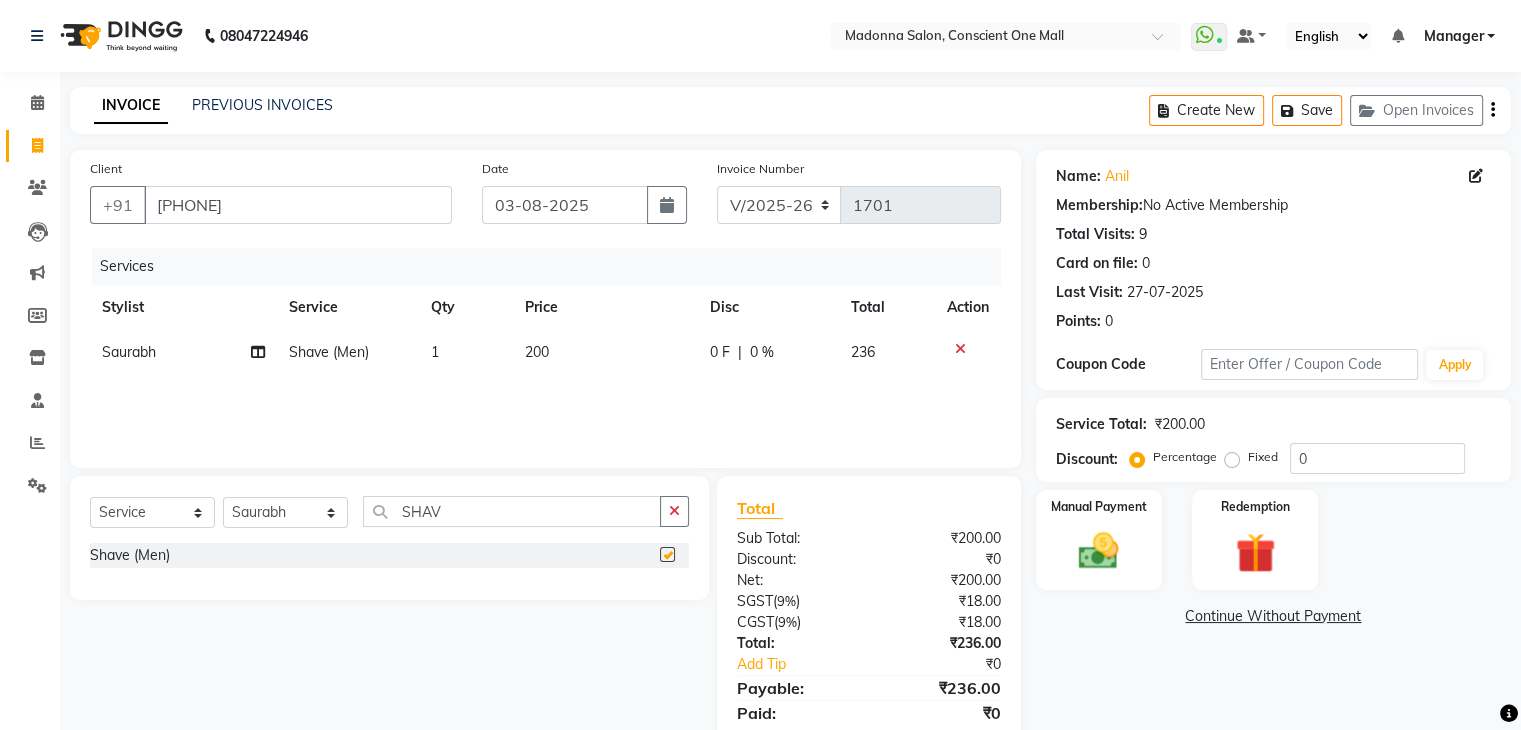 checkbox on "false" 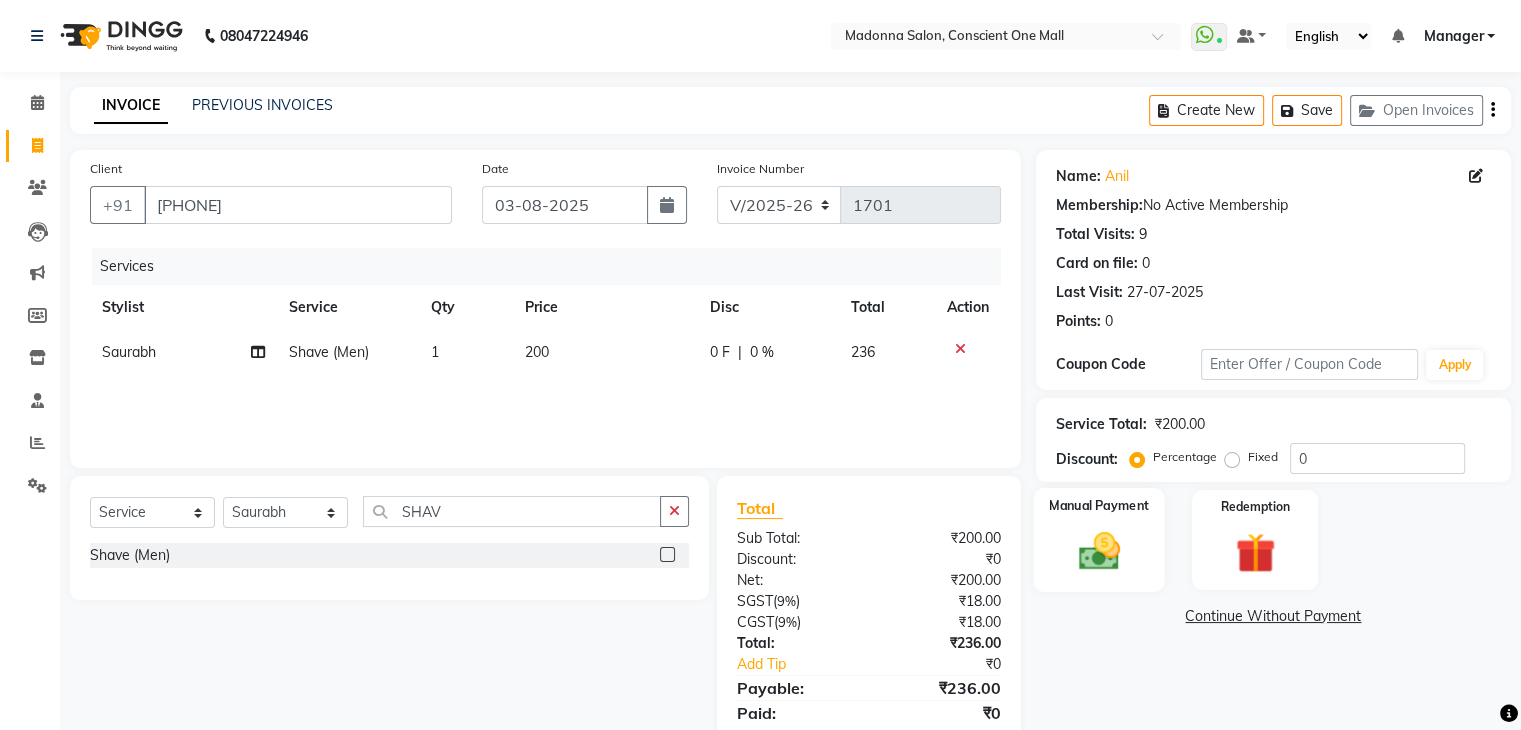 click on "Manual Payment" 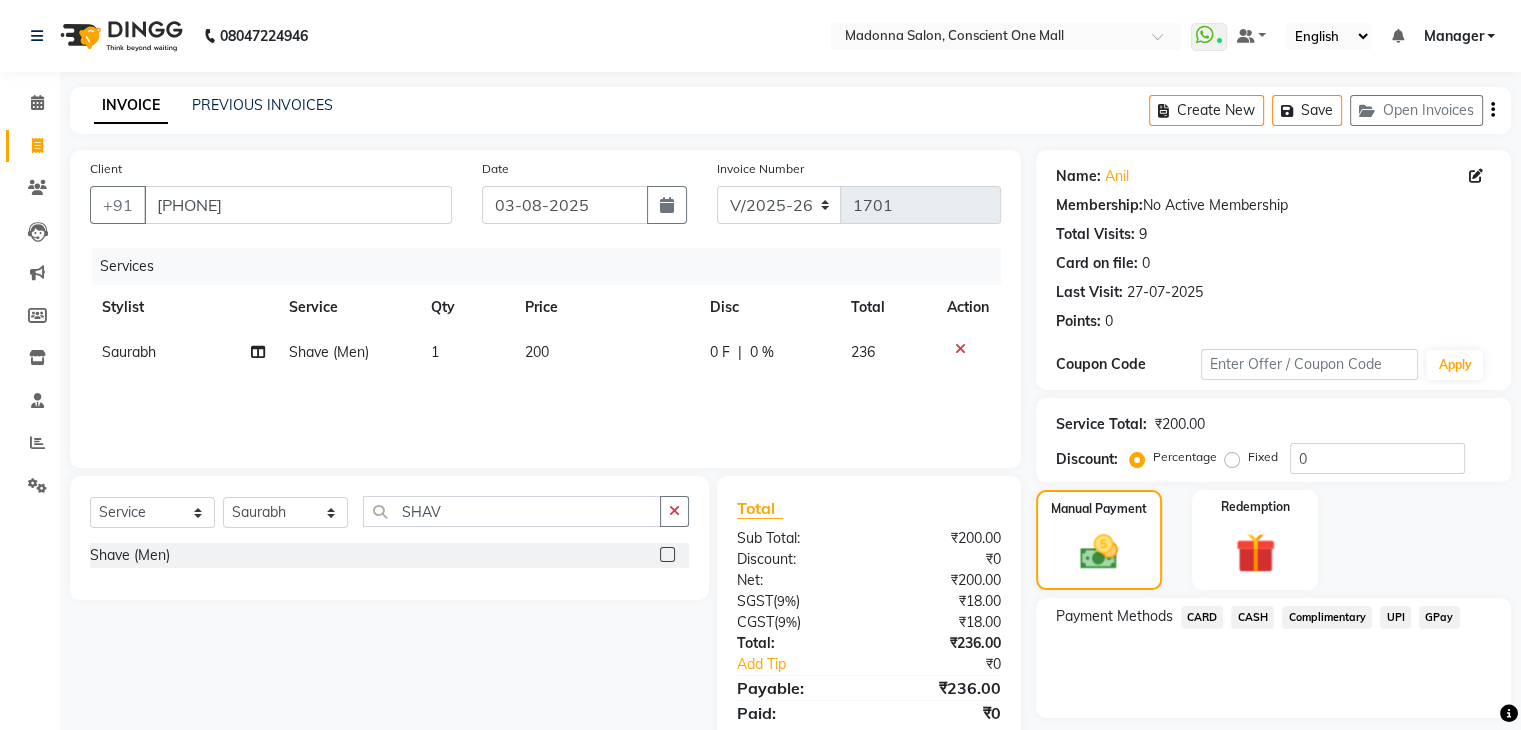 click on "CARD" 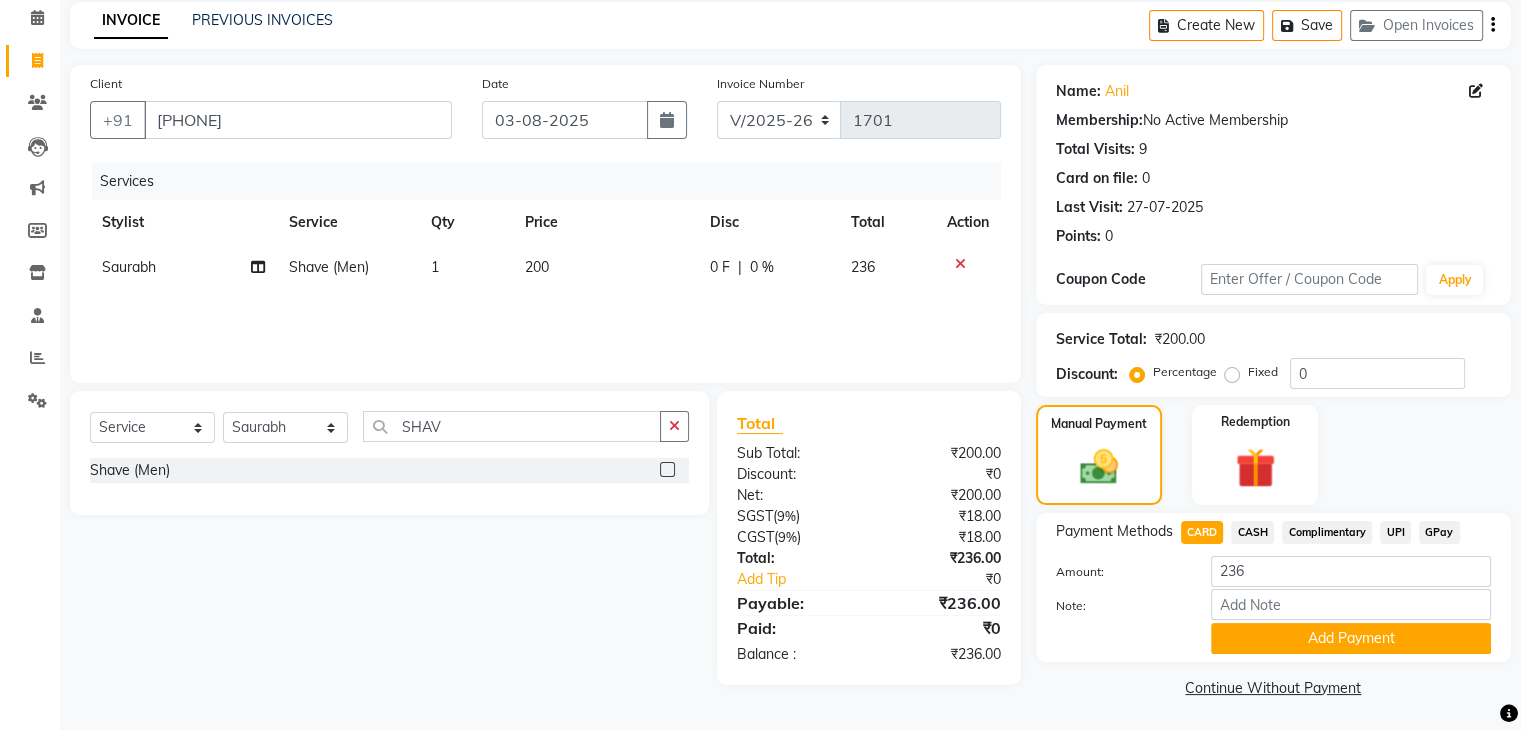 scroll, scrollTop: 89, scrollLeft: 0, axis: vertical 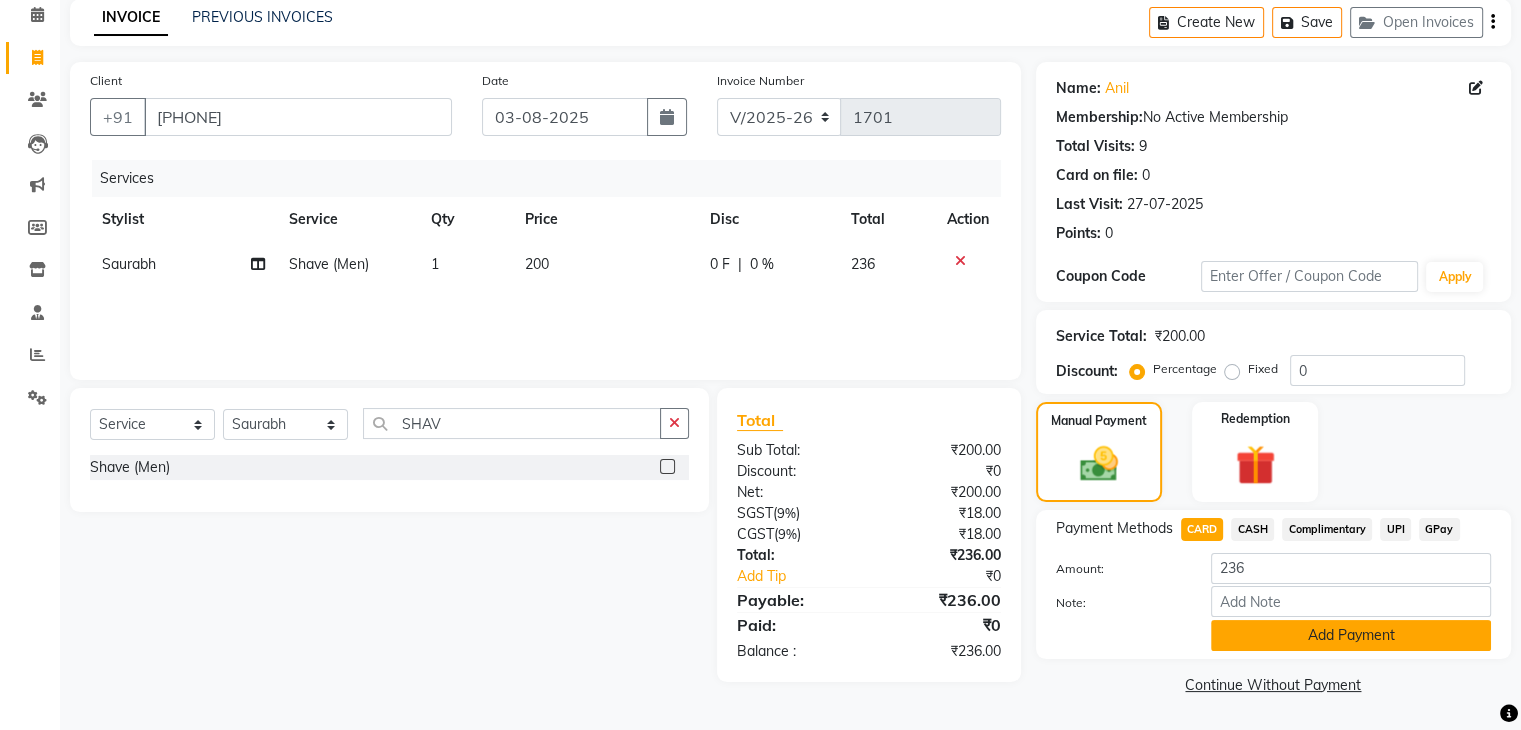 click on "Add Payment" 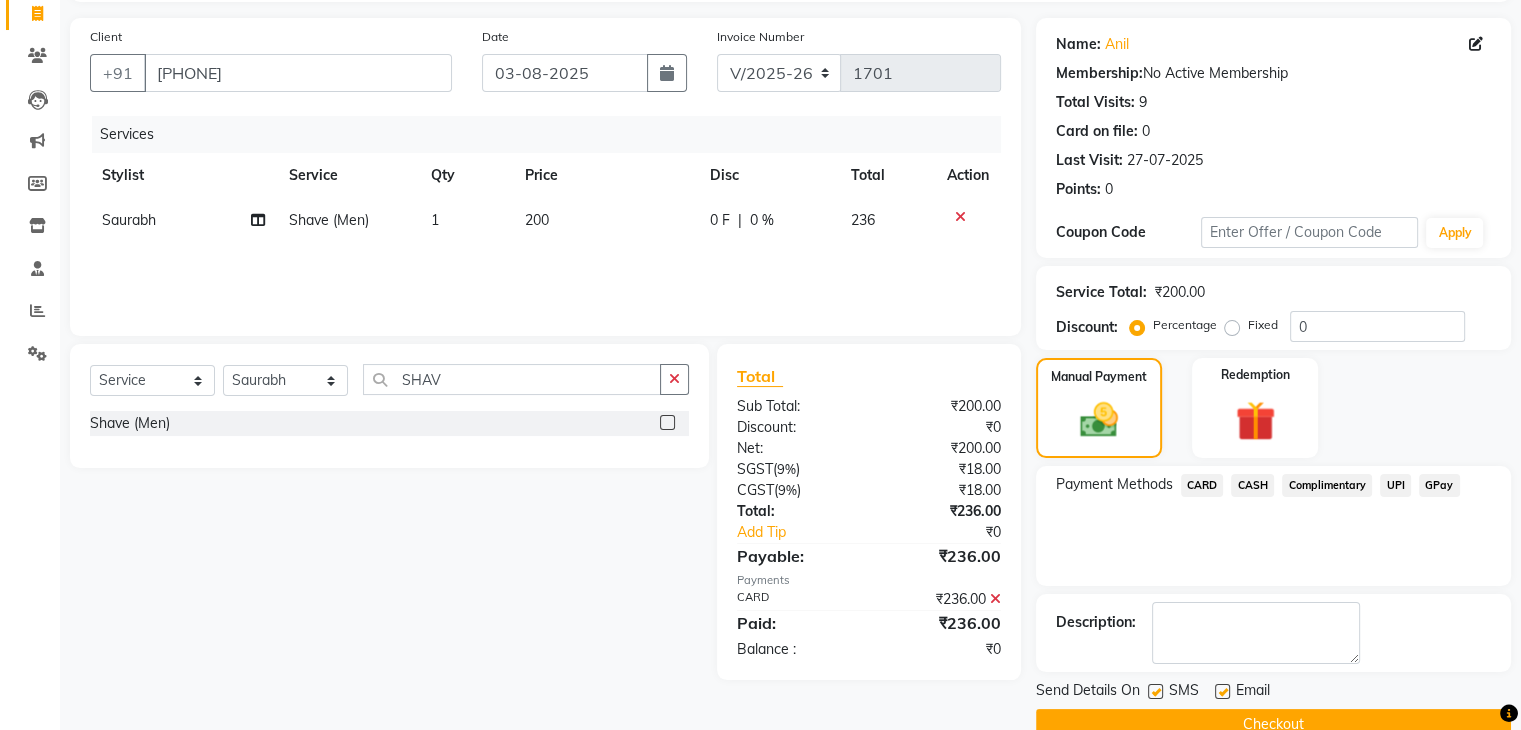 scroll, scrollTop: 171, scrollLeft: 0, axis: vertical 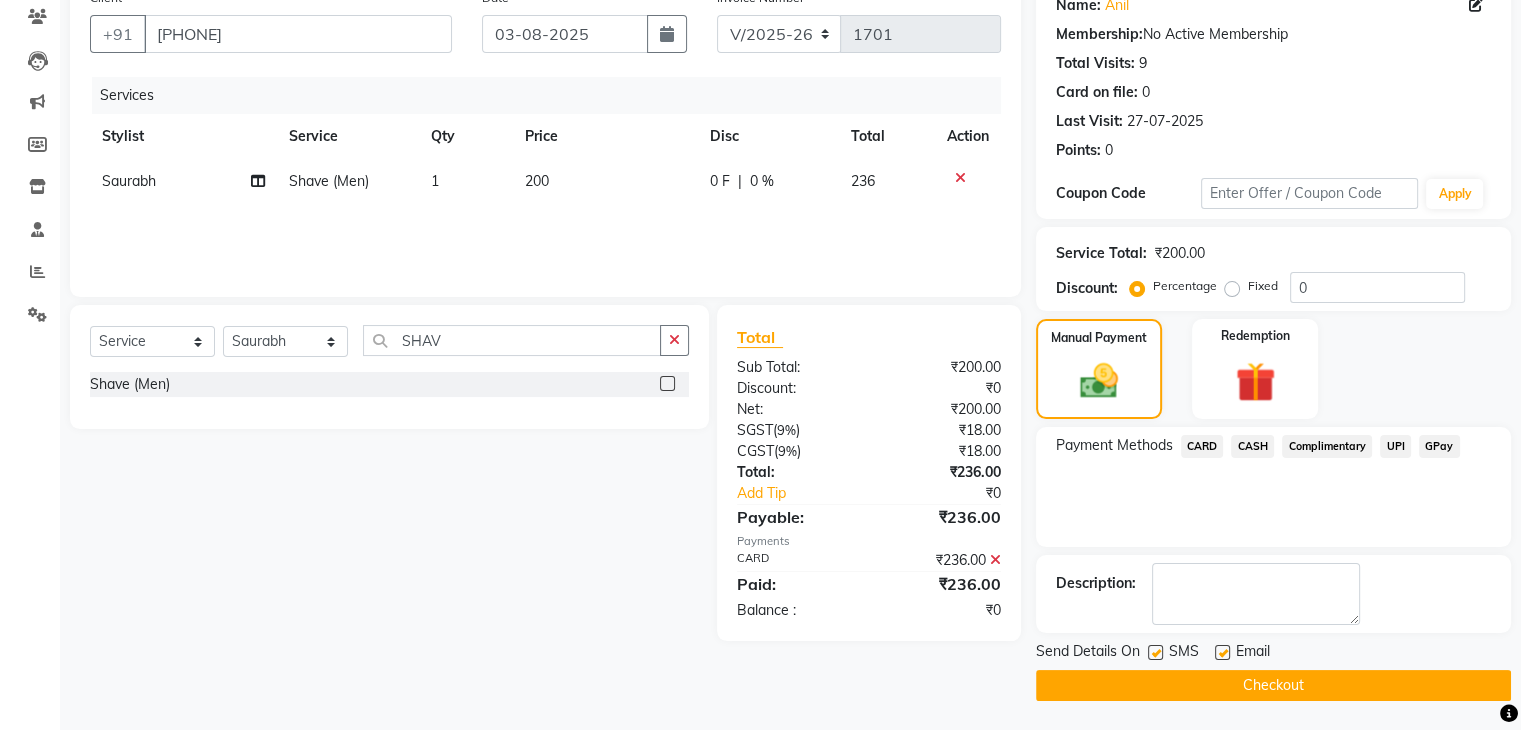 click on "Checkout" 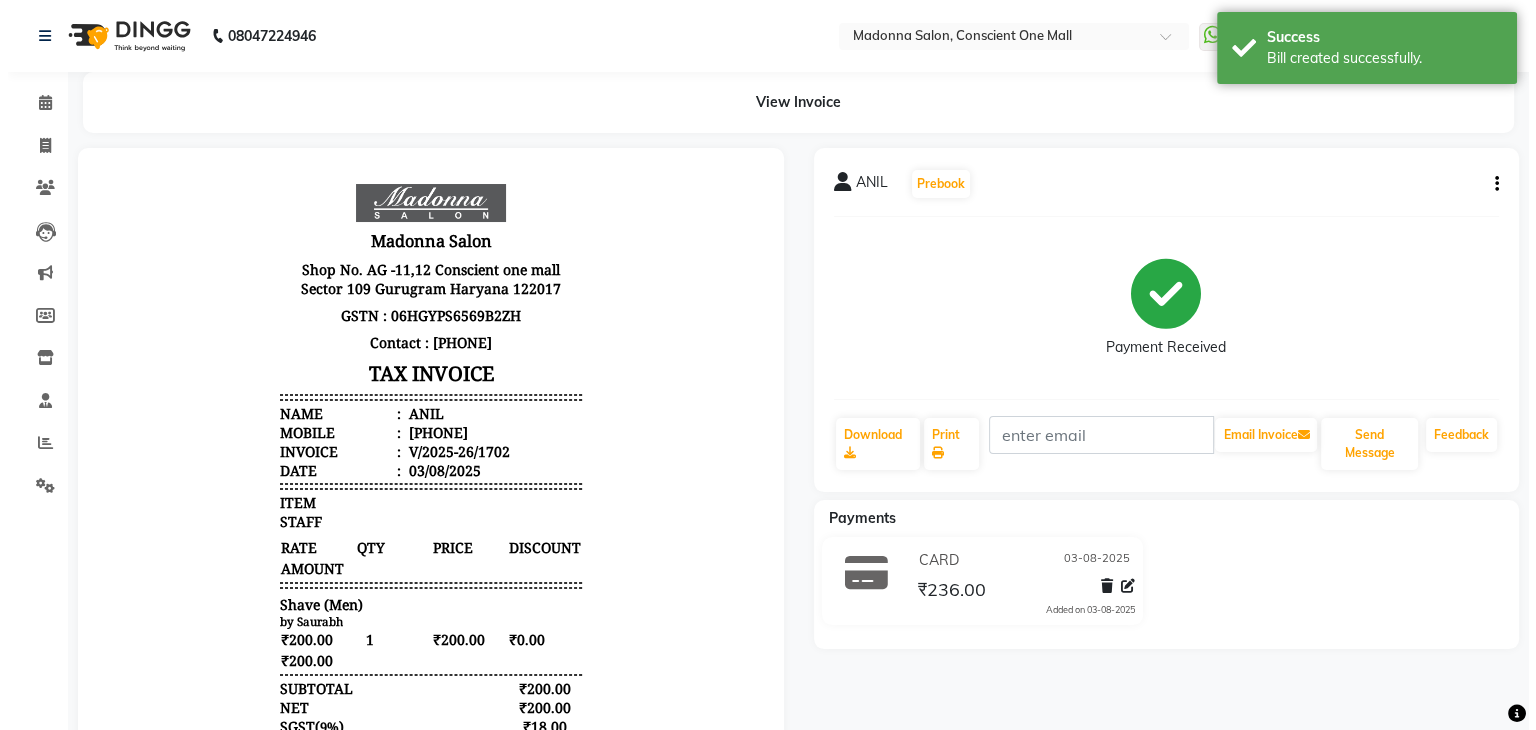 scroll, scrollTop: 0, scrollLeft: 0, axis: both 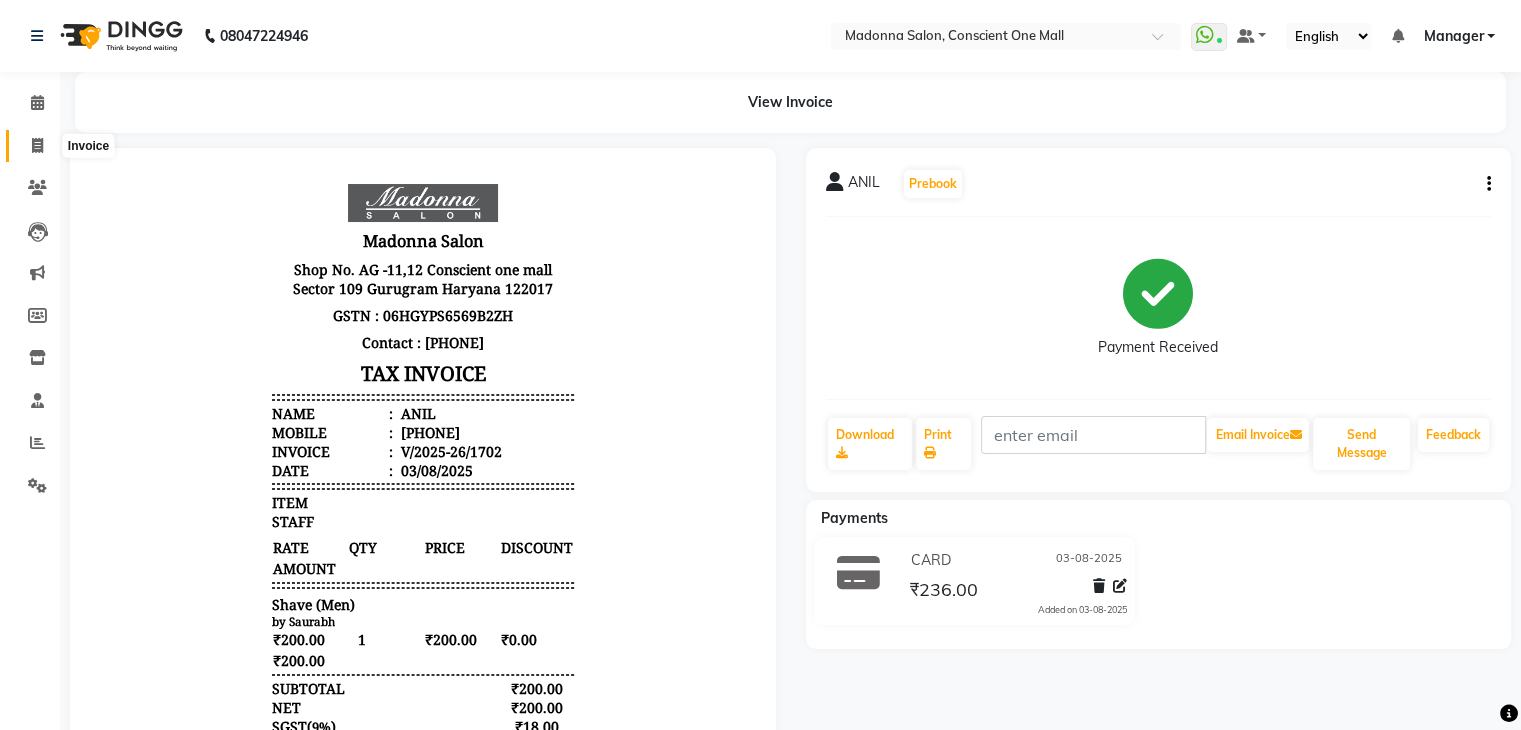 click 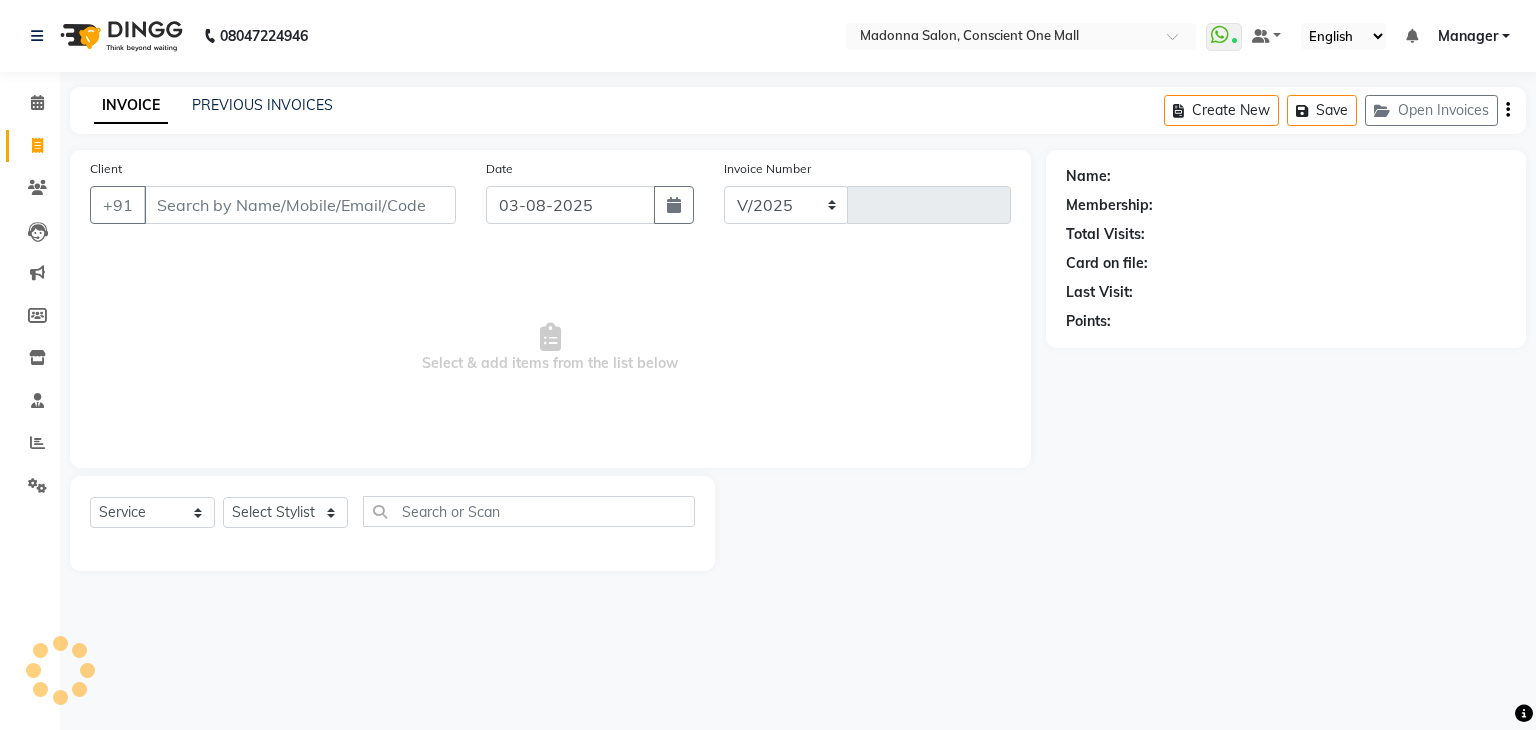 select on "7575" 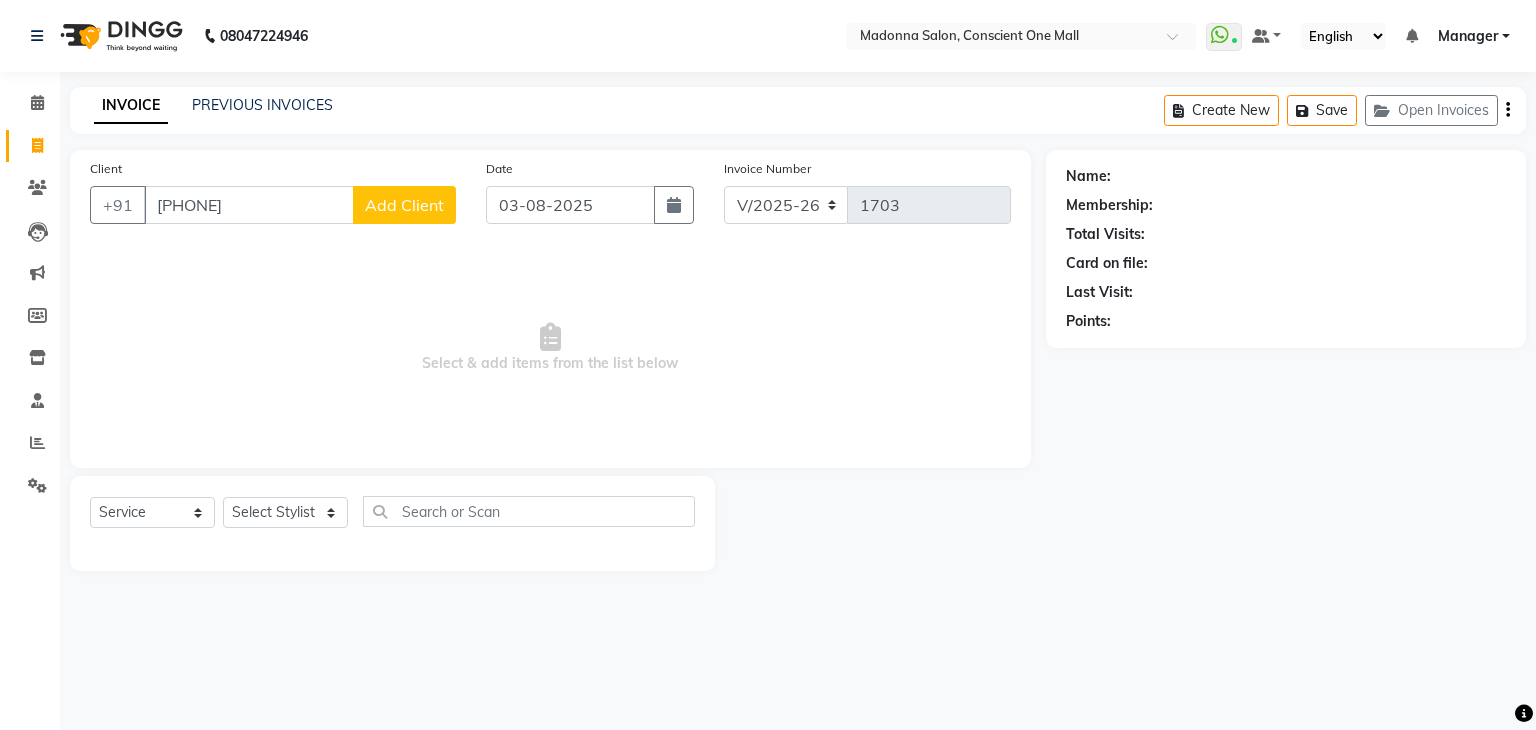 type on "[PHONE]" 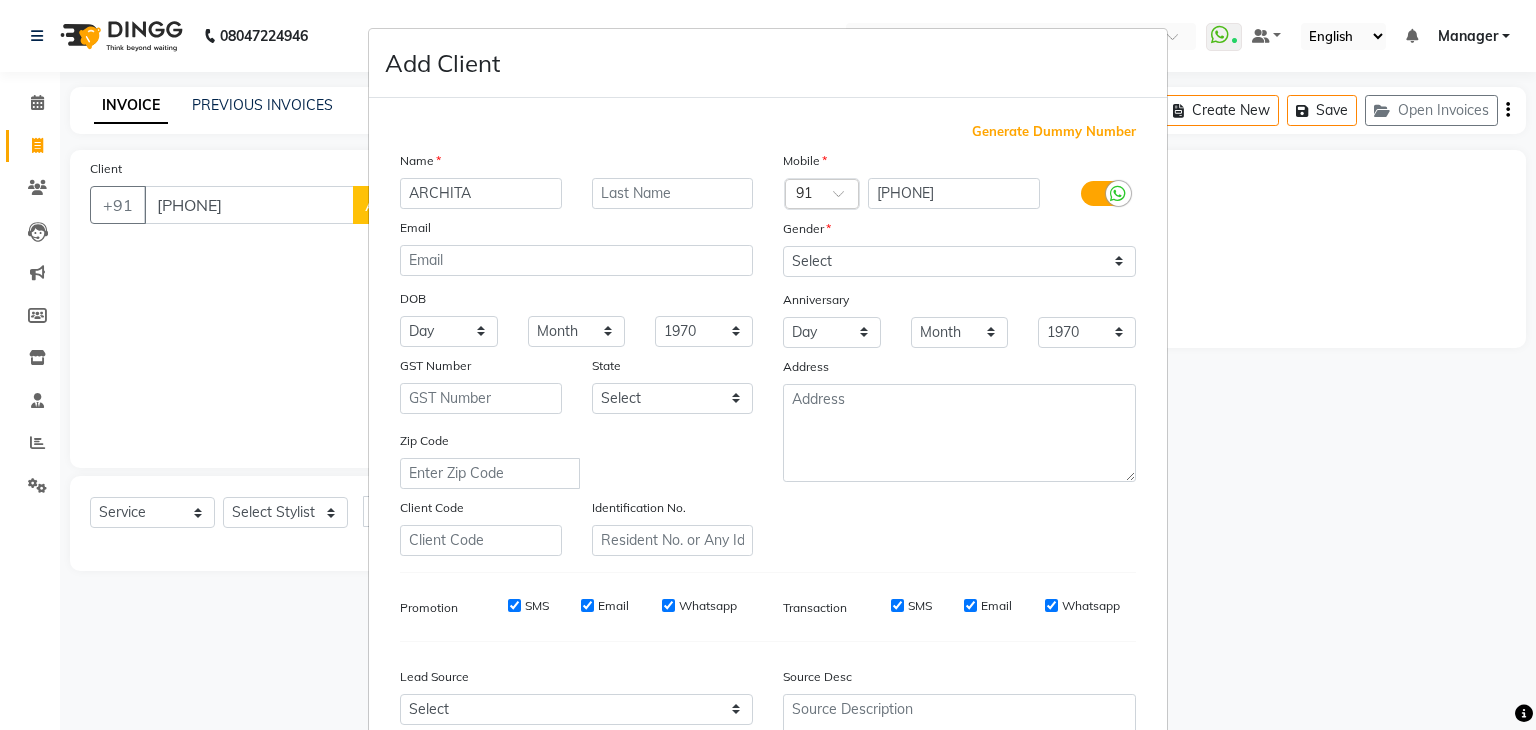 type on "ARCHITA" 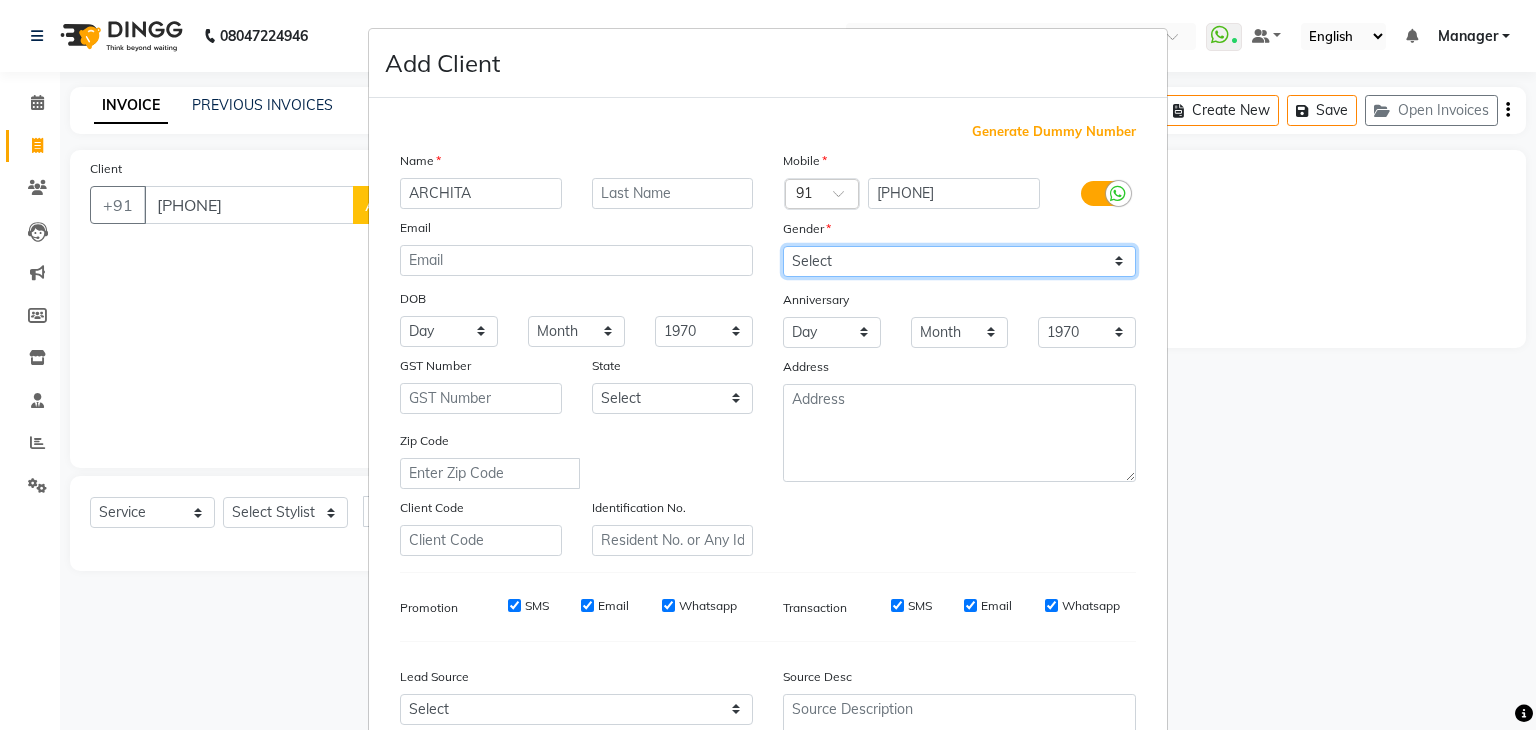click on "Select Male Female Other Prefer Not To Say" at bounding box center (959, 261) 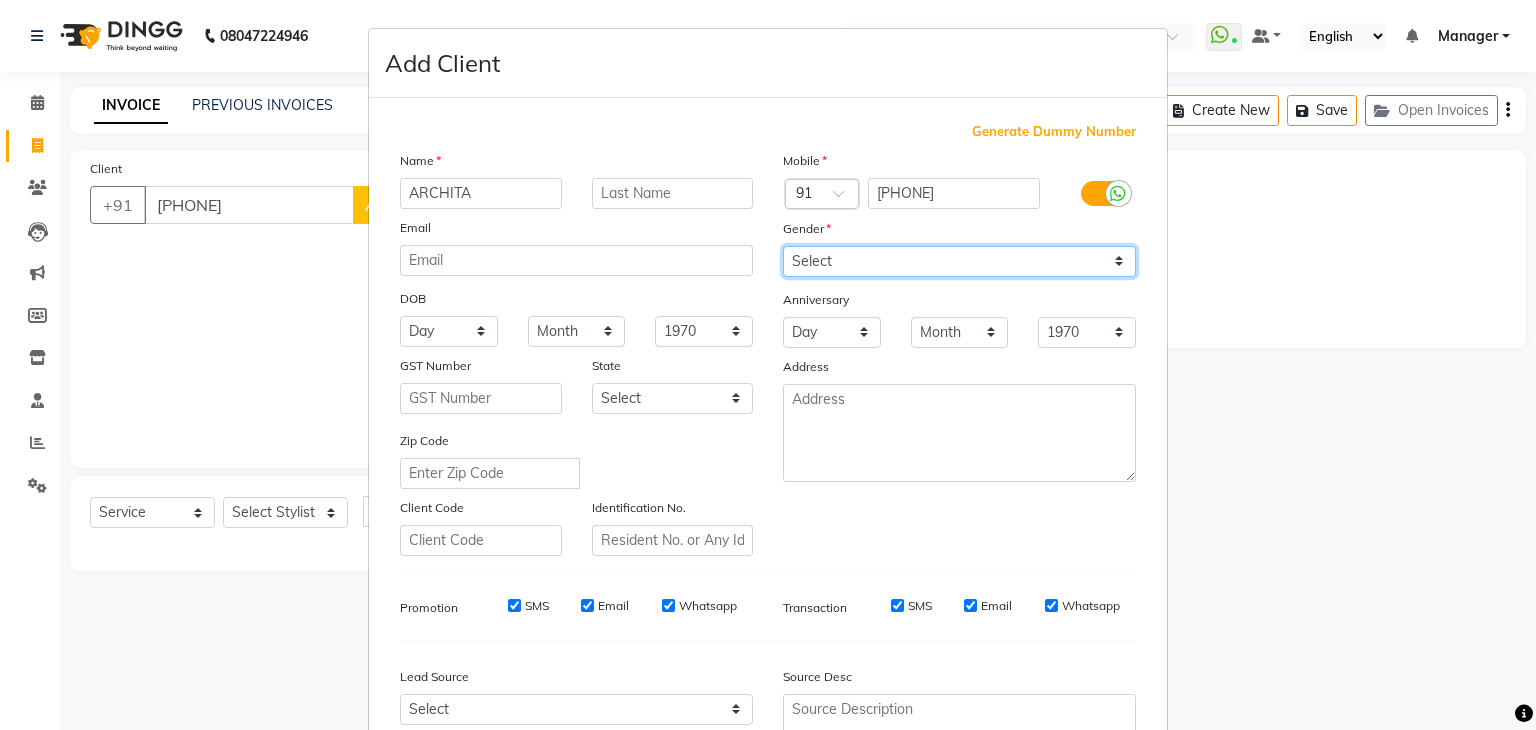 select on "female" 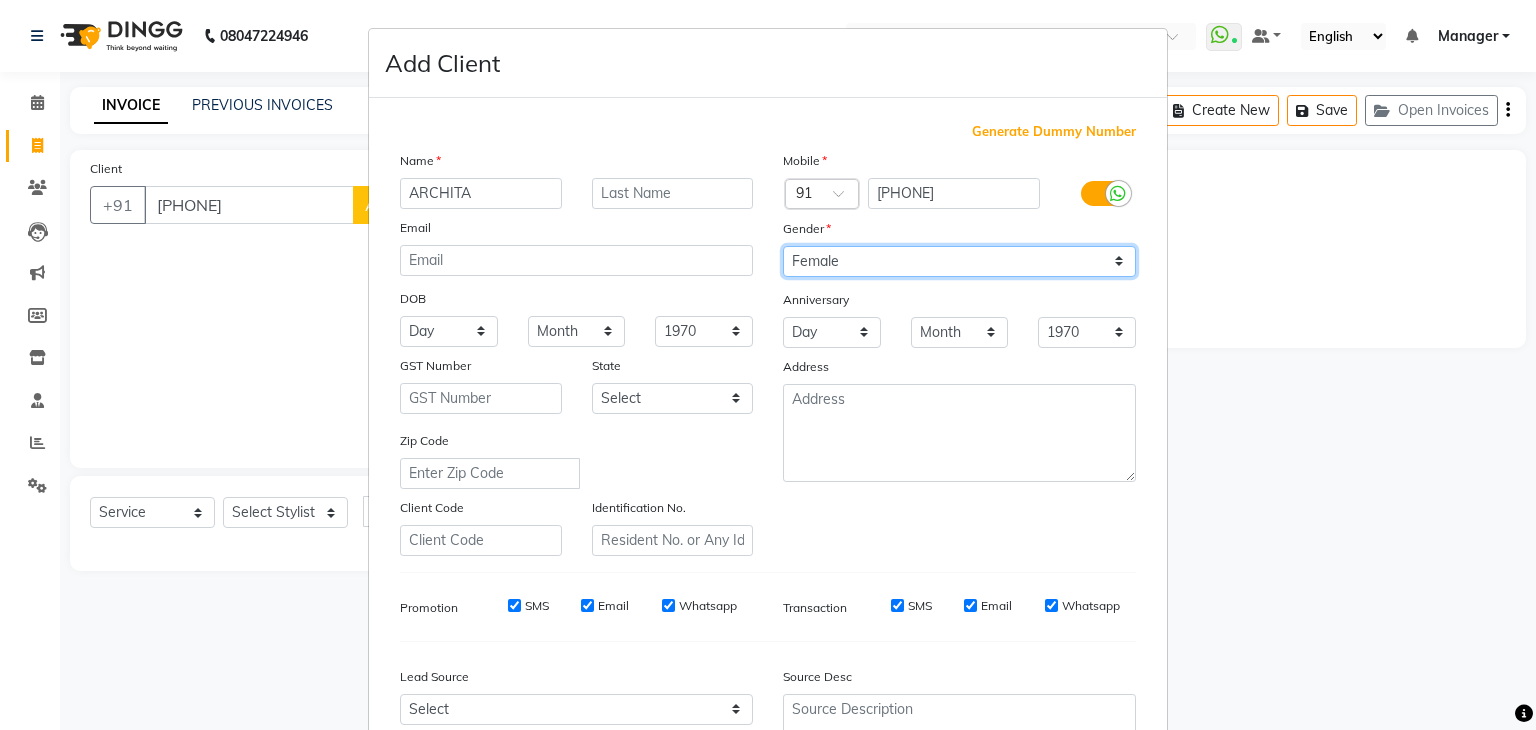 click on "Select Male Female Other Prefer Not To Say" at bounding box center [959, 261] 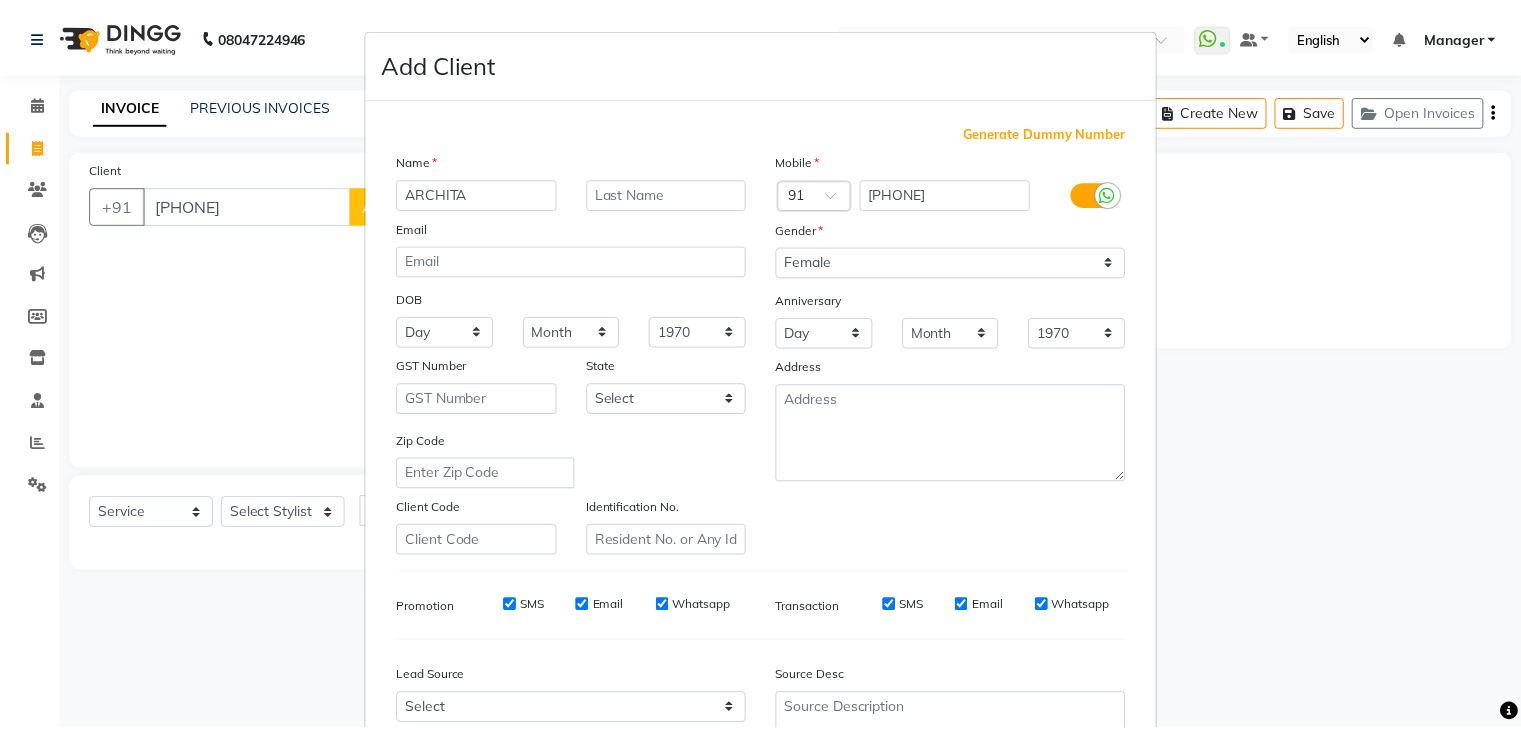 scroll, scrollTop: 203, scrollLeft: 0, axis: vertical 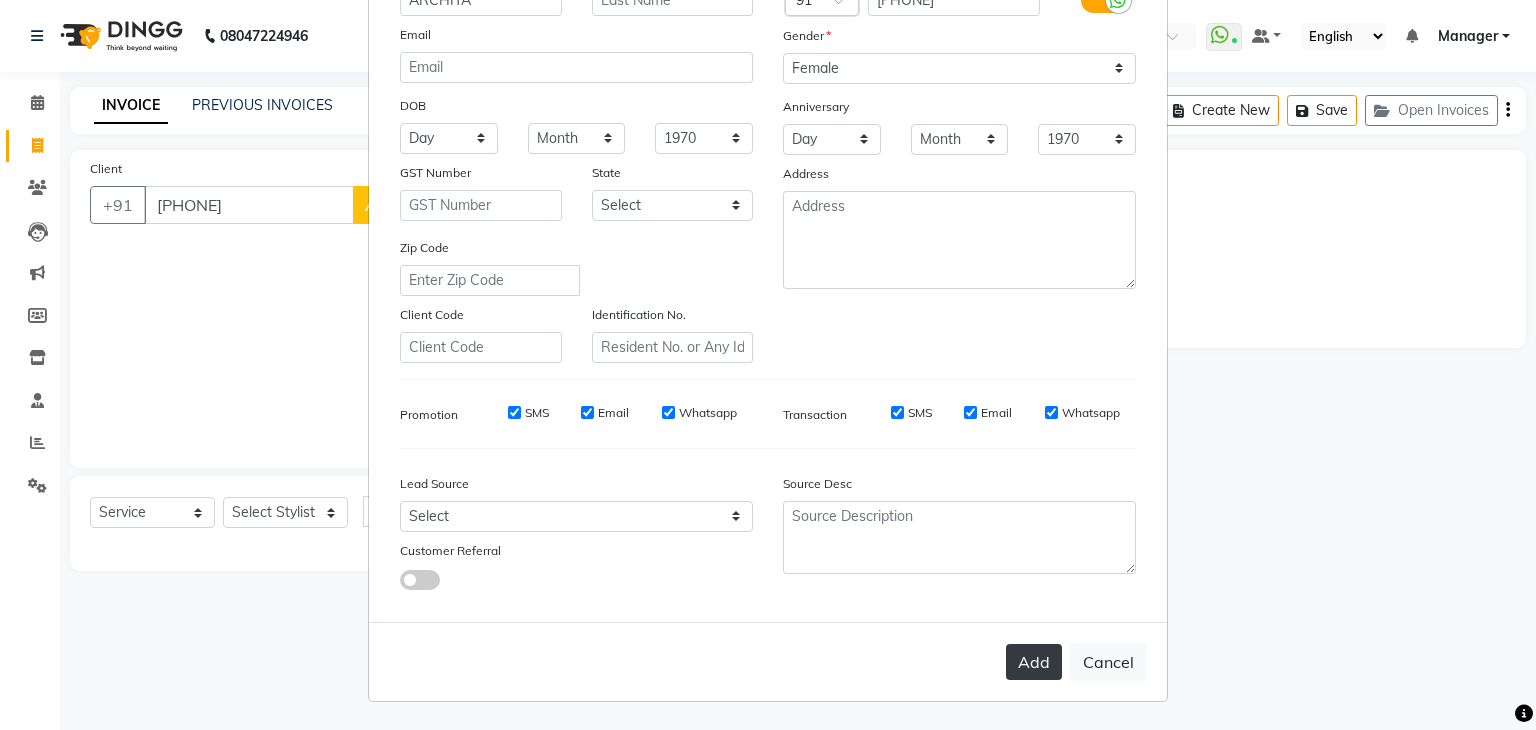 click on "Add" at bounding box center (1034, 662) 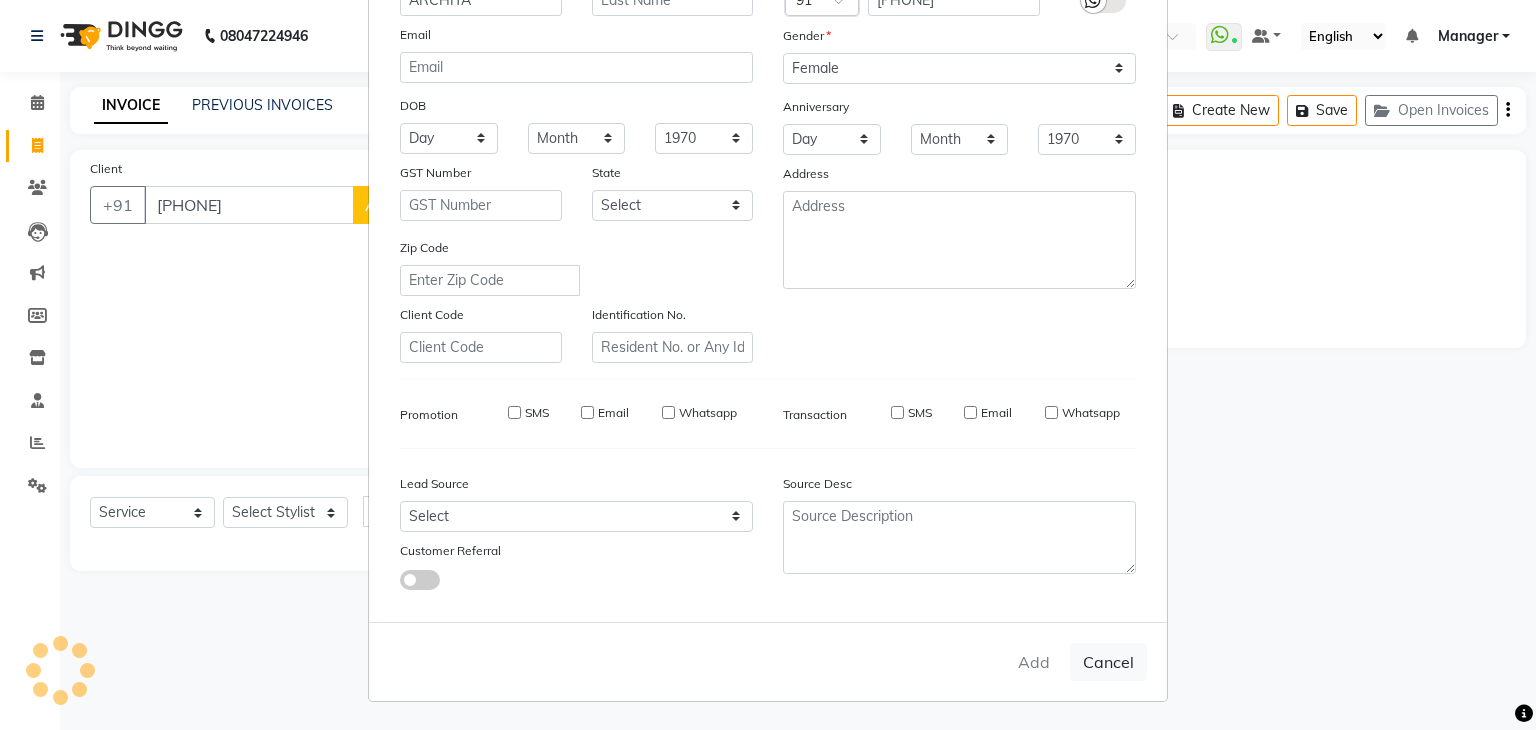 type 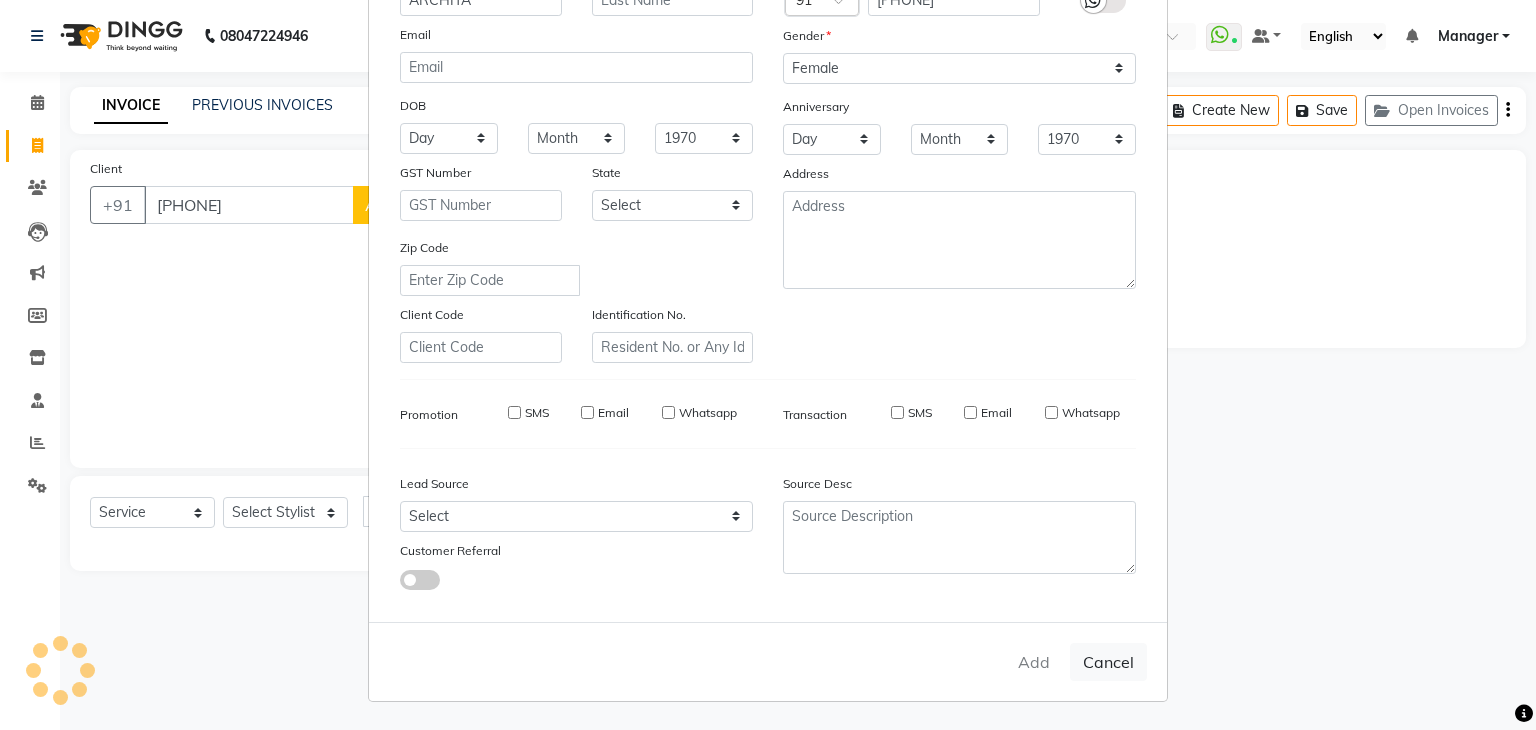 select 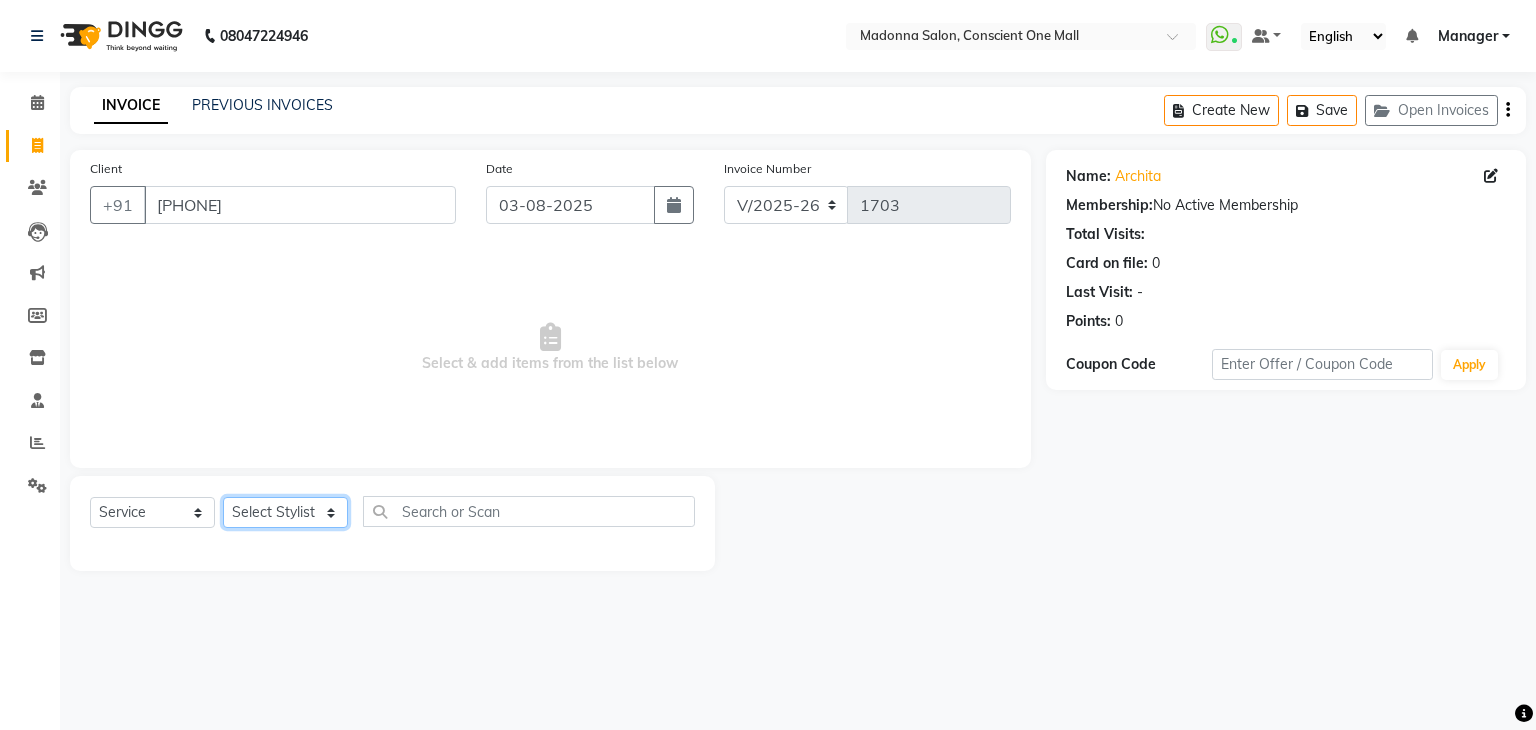 click on "Select Stylist AJAD AMIT ANSHU Bilal Harry himanshi HIMANSHU Janvi JAY Khusboo Manager misty Mukesh Naeem Navjot Kaur neha Pawan RAKHI Ripa Sachin Sagar  SAMEER Sanjeev Saurabh" 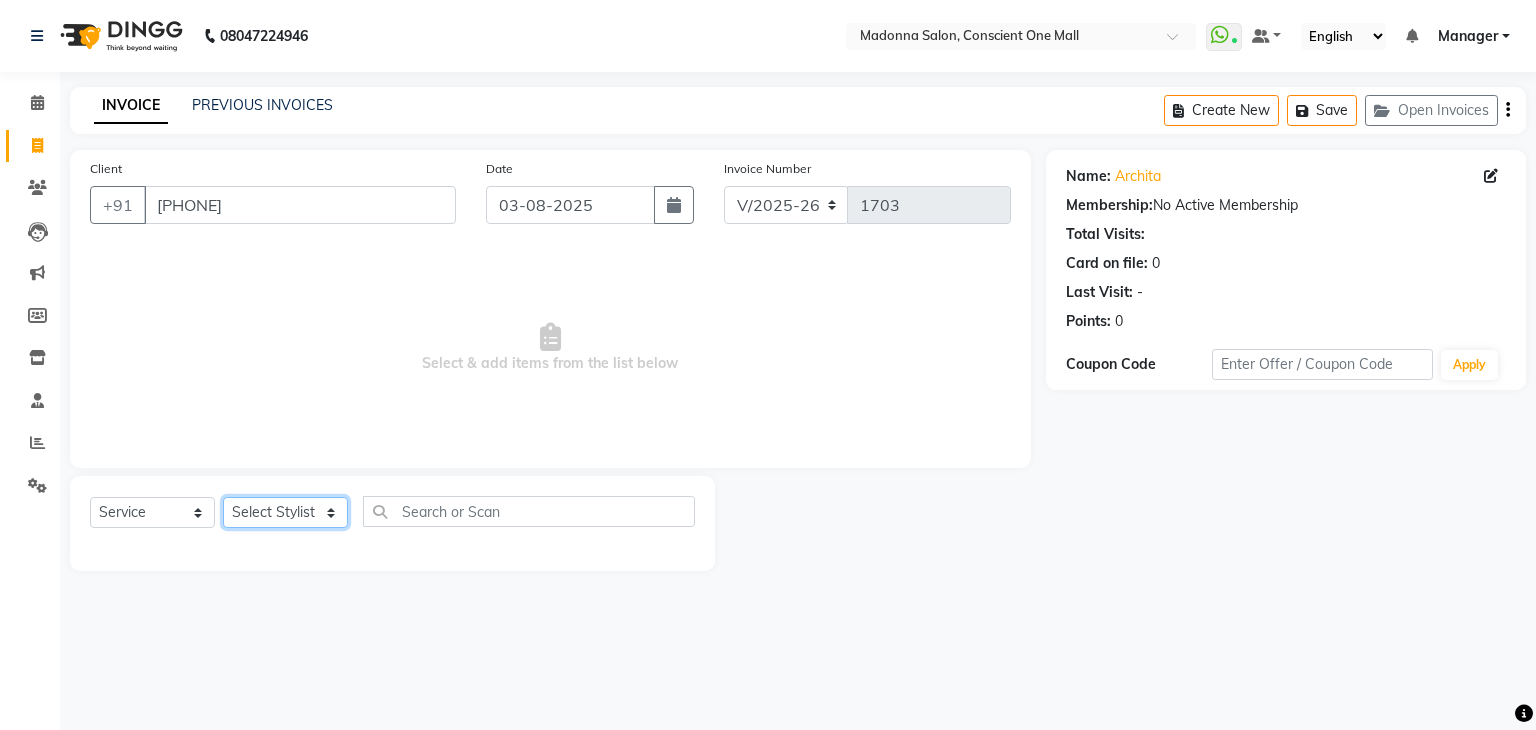 select on "67298" 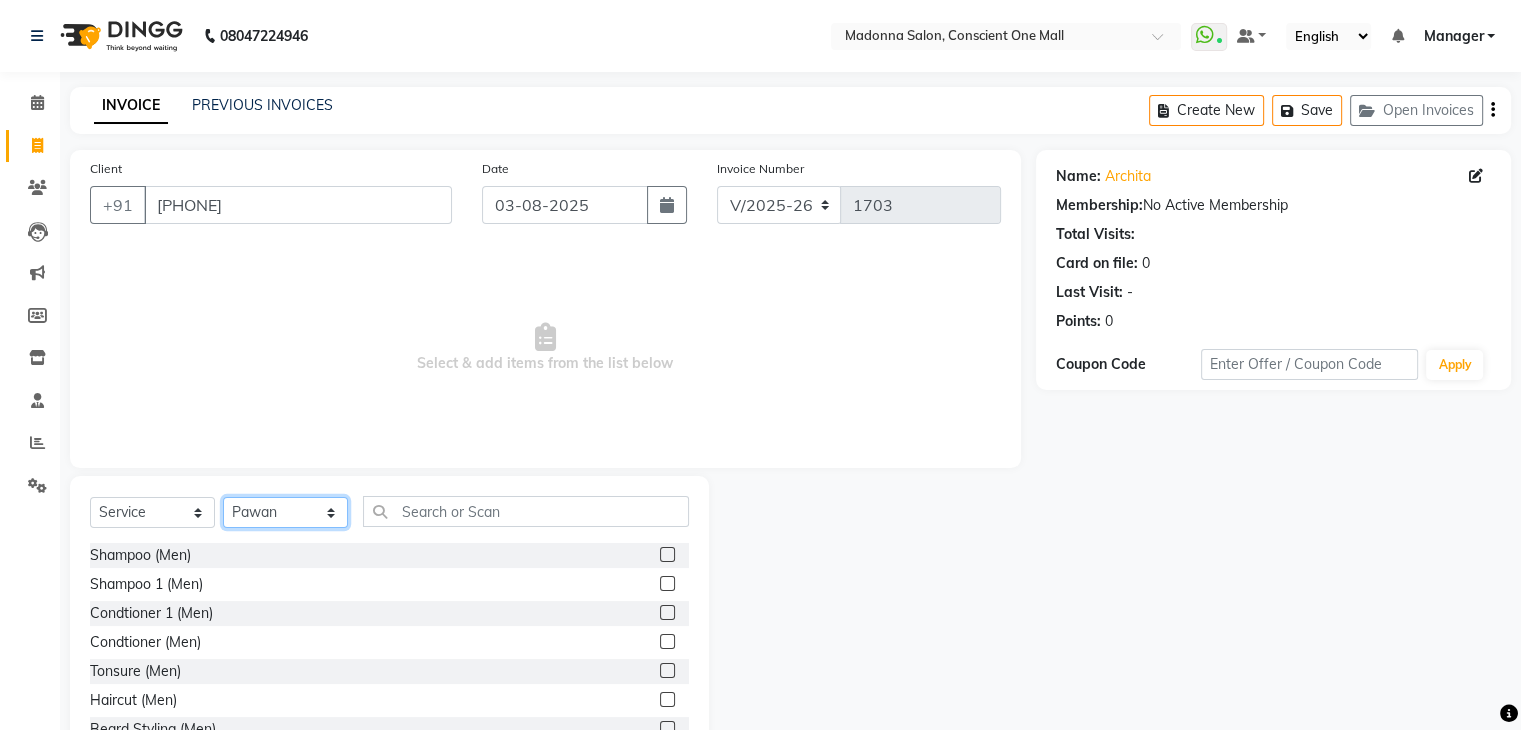 click on "Select Stylist AJAD AMIT ANSHU Bilal Harry himanshi HIMANSHU Janvi JAY Khusboo Manager misty Mukesh Naeem Navjot Kaur neha Pawan RAKHI Ripa Sachin Sagar  SAMEER Sanjeev Saurabh" 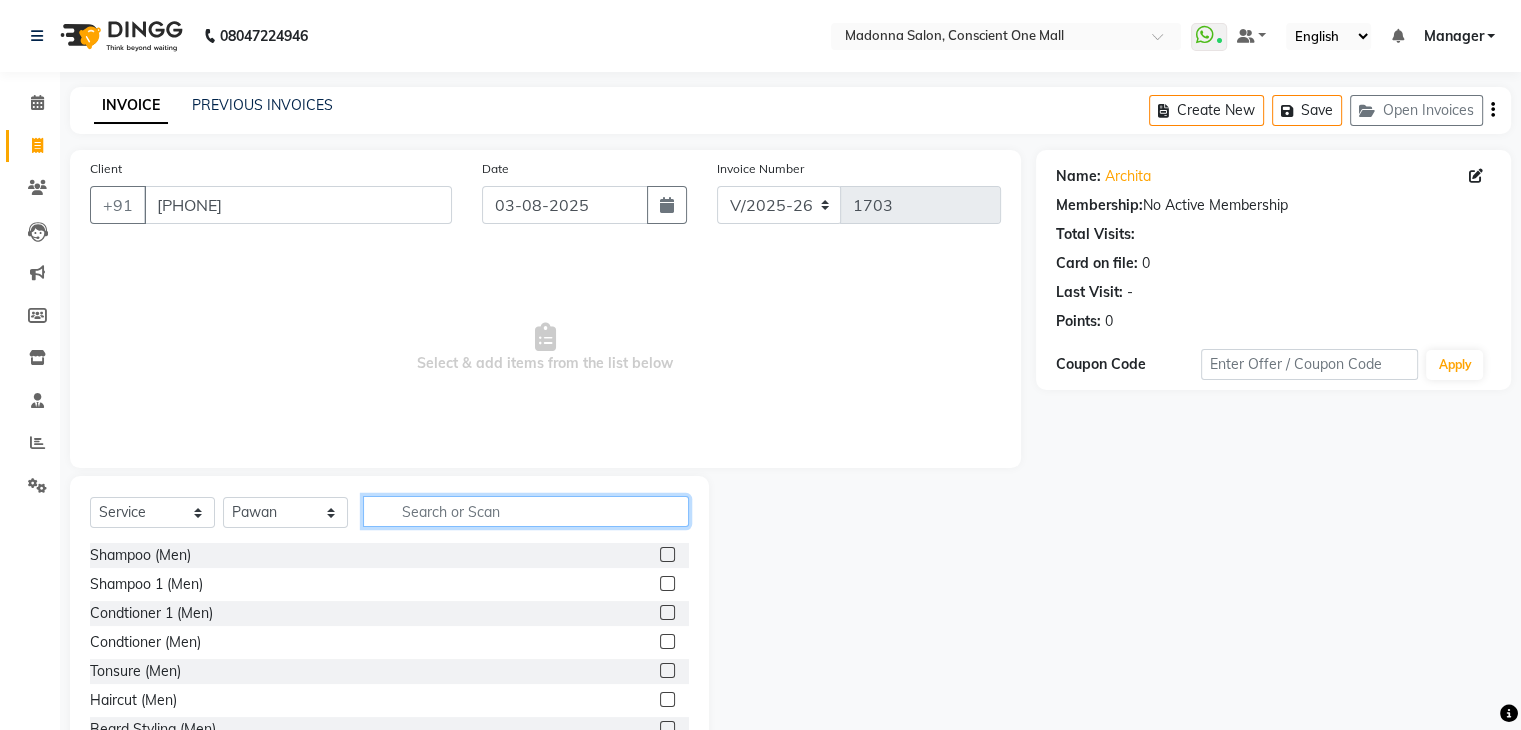 click 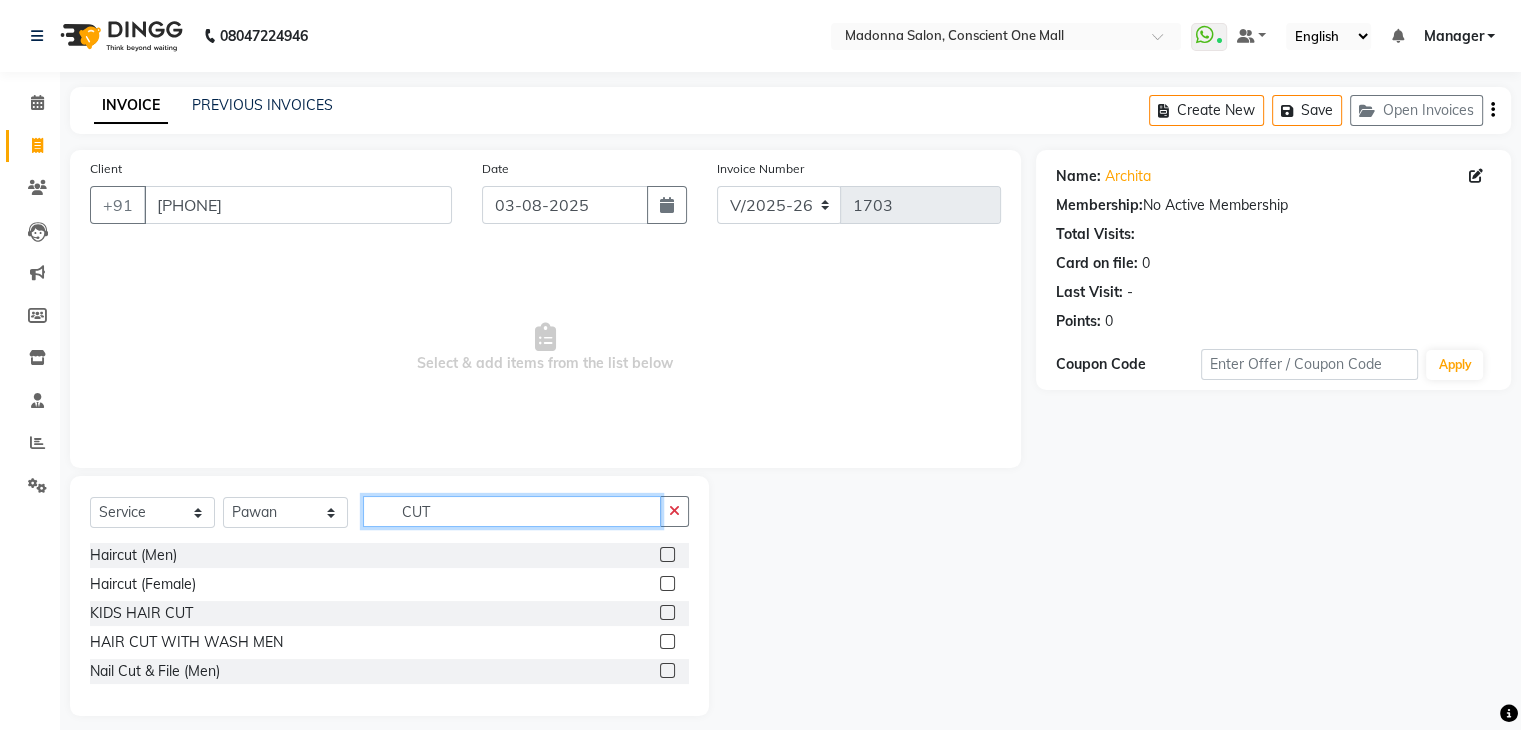 type on "CUT" 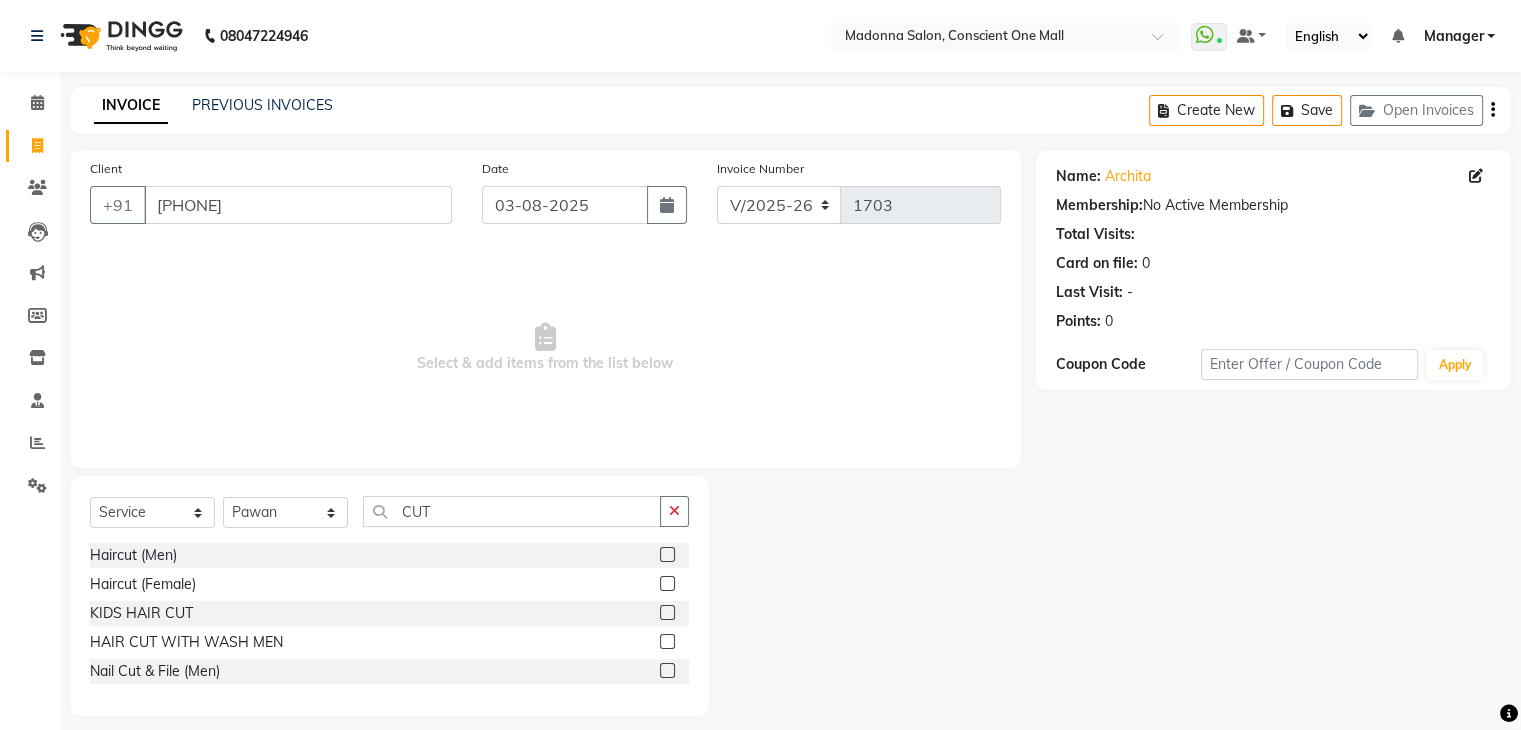 click 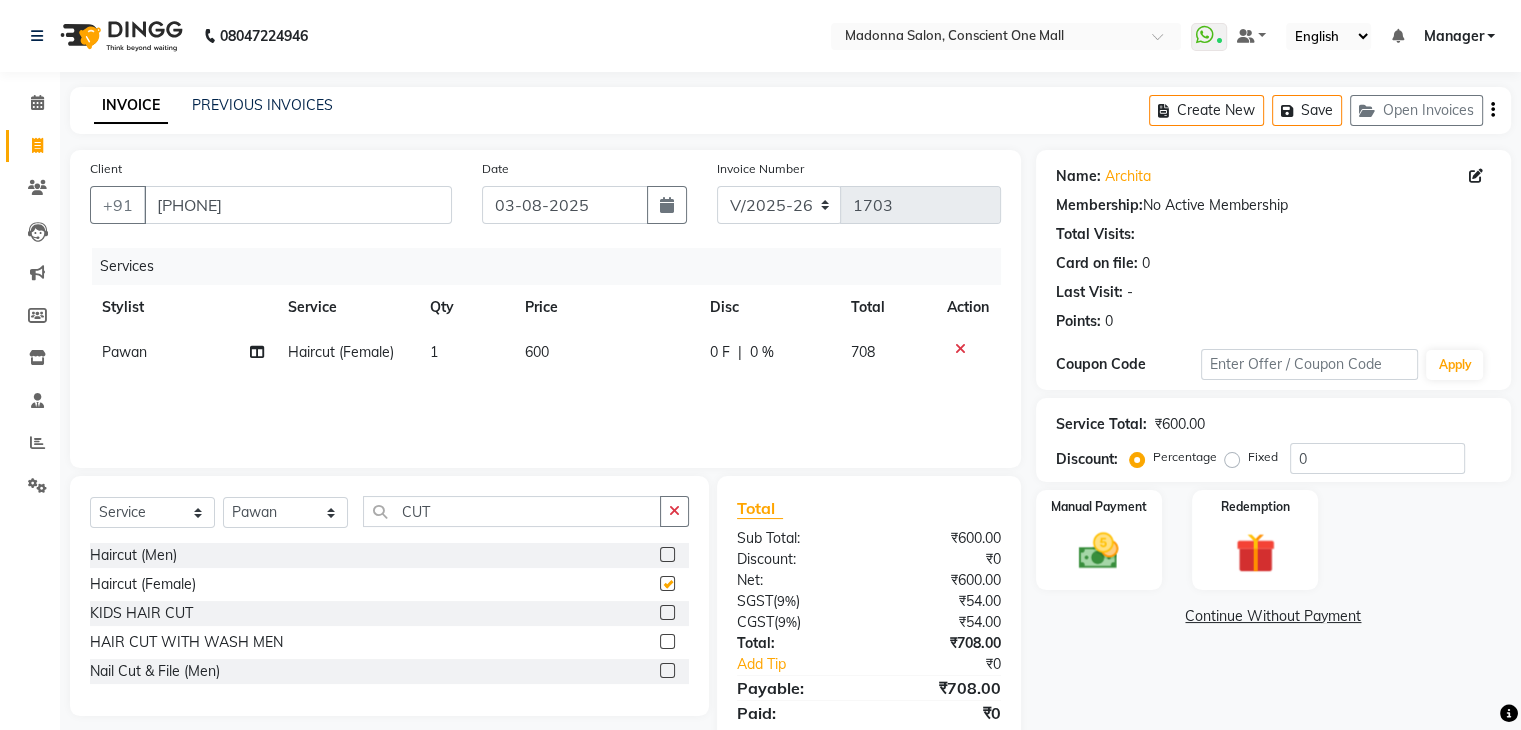 checkbox on "false" 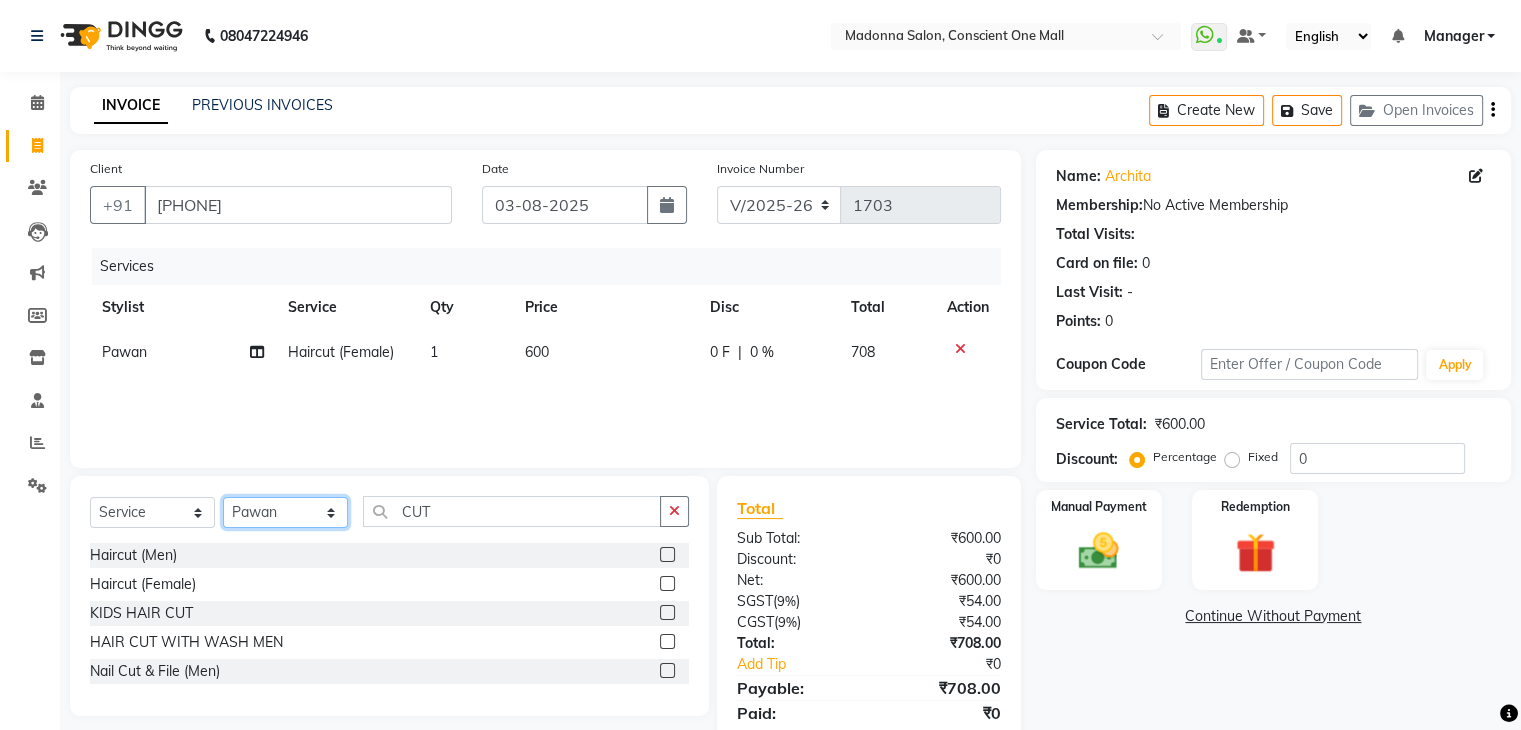 click on "Select Stylist AJAD AMIT ANSHU Bilal Harry himanshi HIMANSHU Janvi JAY Khusboo Manager misty Mukesh Naeem Navjot Kaur neha Pawan RAKHI Ripa Sachin Sagar  SAMEER Sanjeev Saurabh" 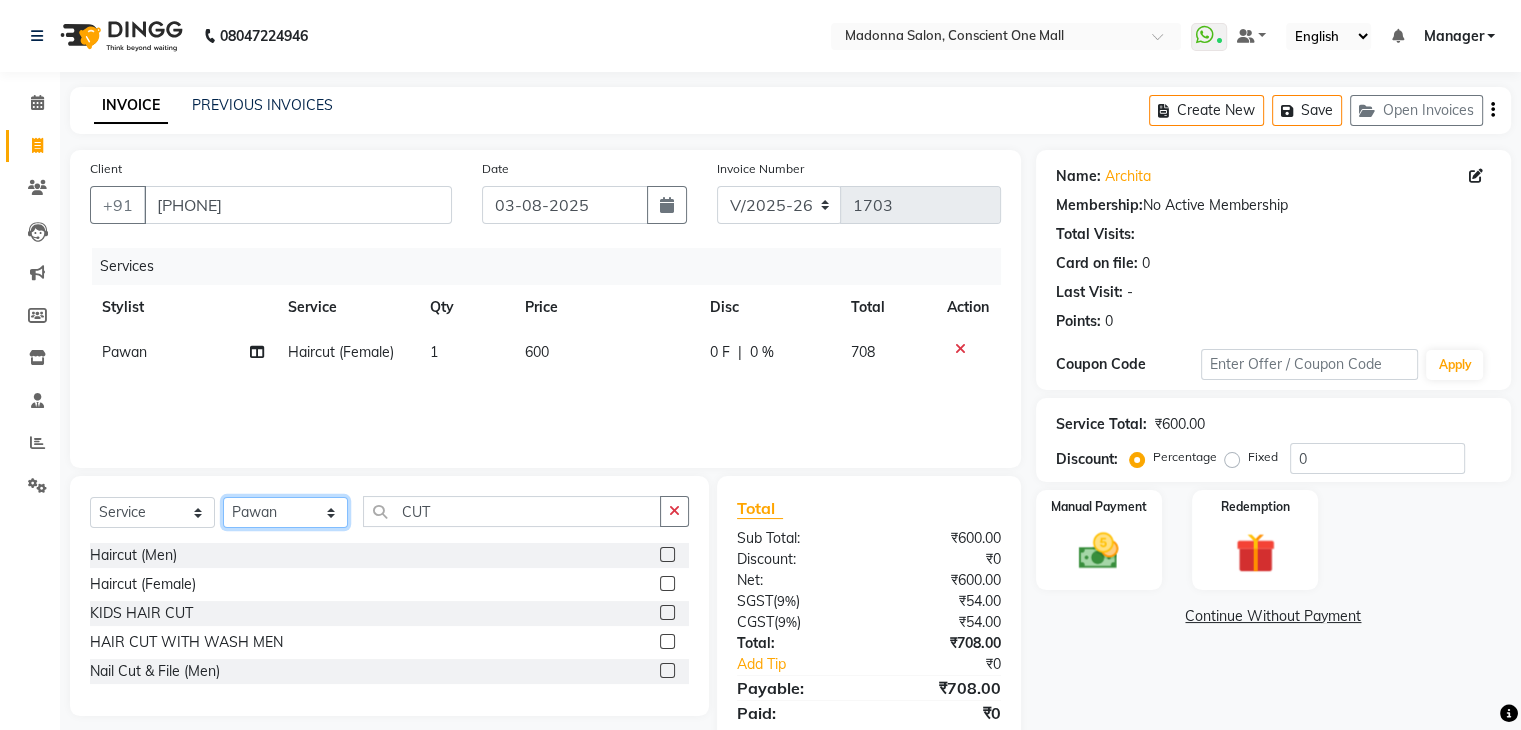 select on "67304" 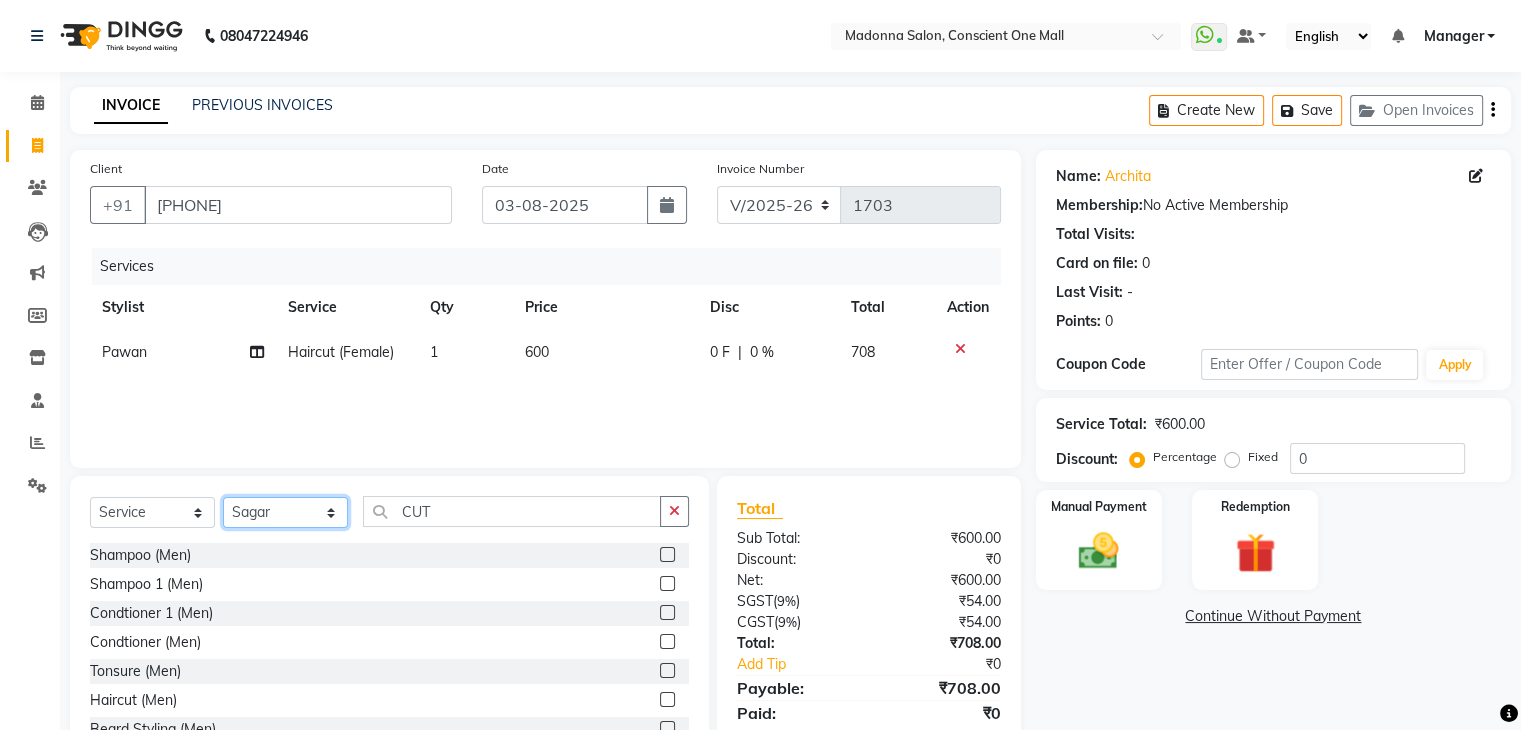 click on "Select Stylist AJAD AMIT ANSHU Bilal Harry himanshi HIMANSHU Janvi JAY Khusboo Manager misty Mukesh Naeem Navjot Kaur neha Pawan RAKHI Ripa Sachin Sagar  SAMEER Sanjeev Saurabh" 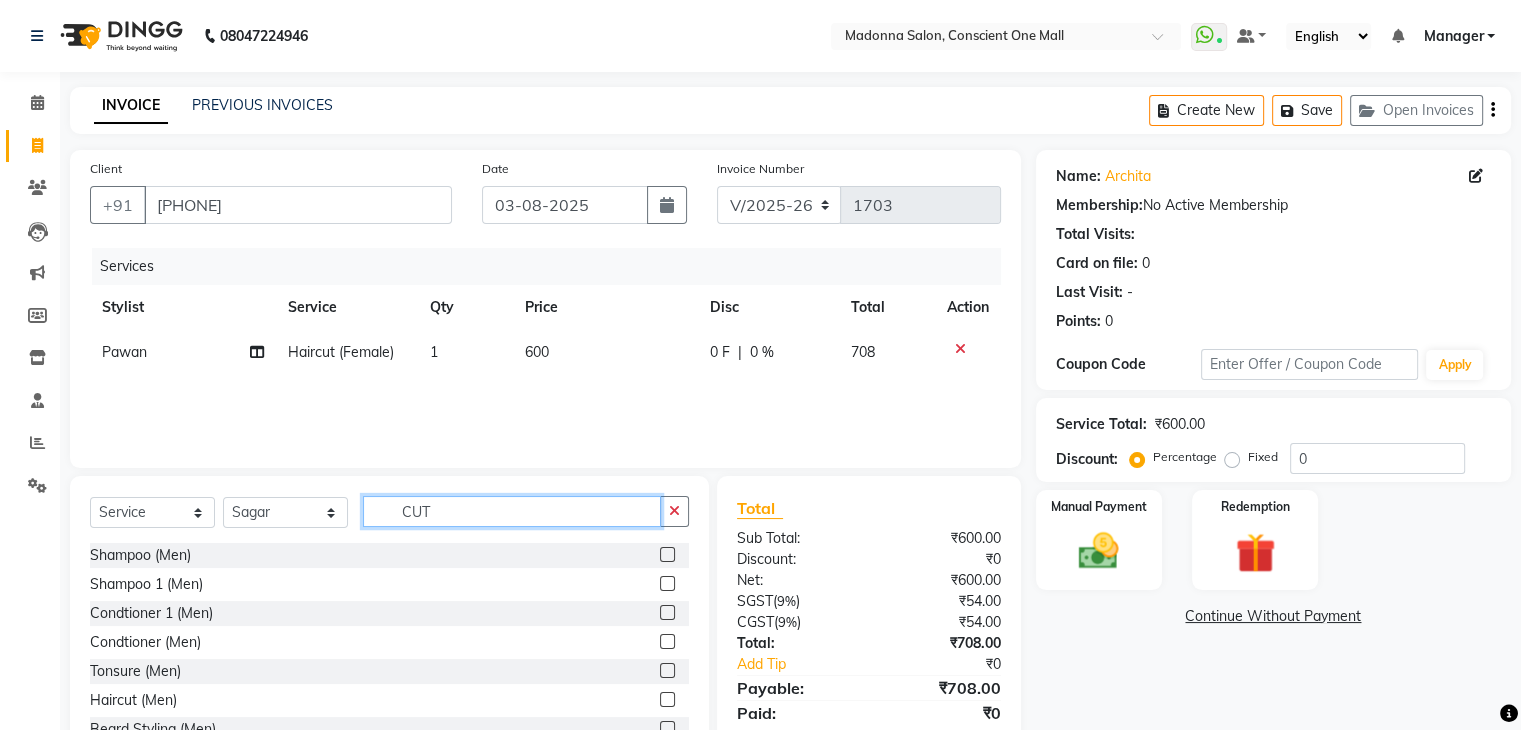 click on "CUT" 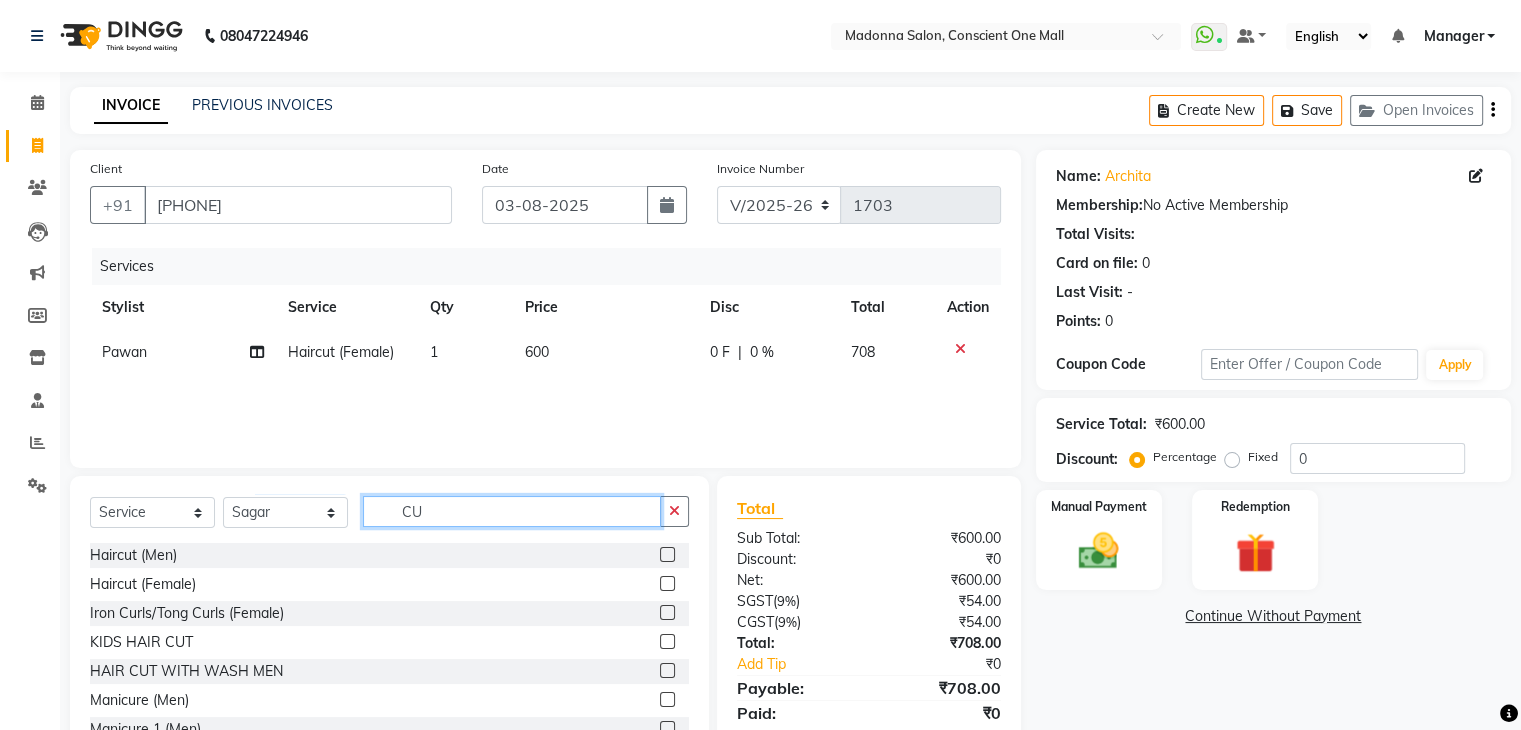 type on "C" 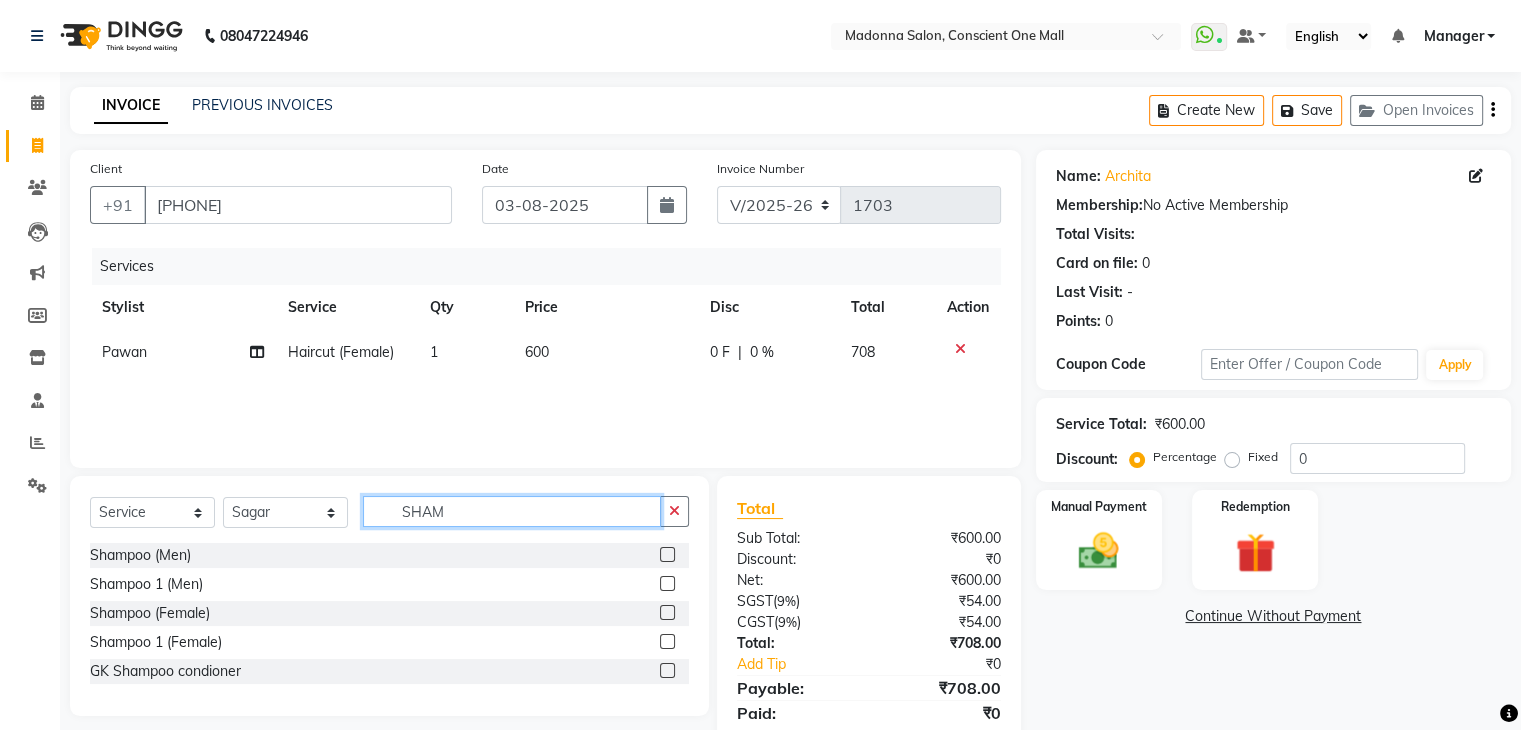 type on "SHAM" 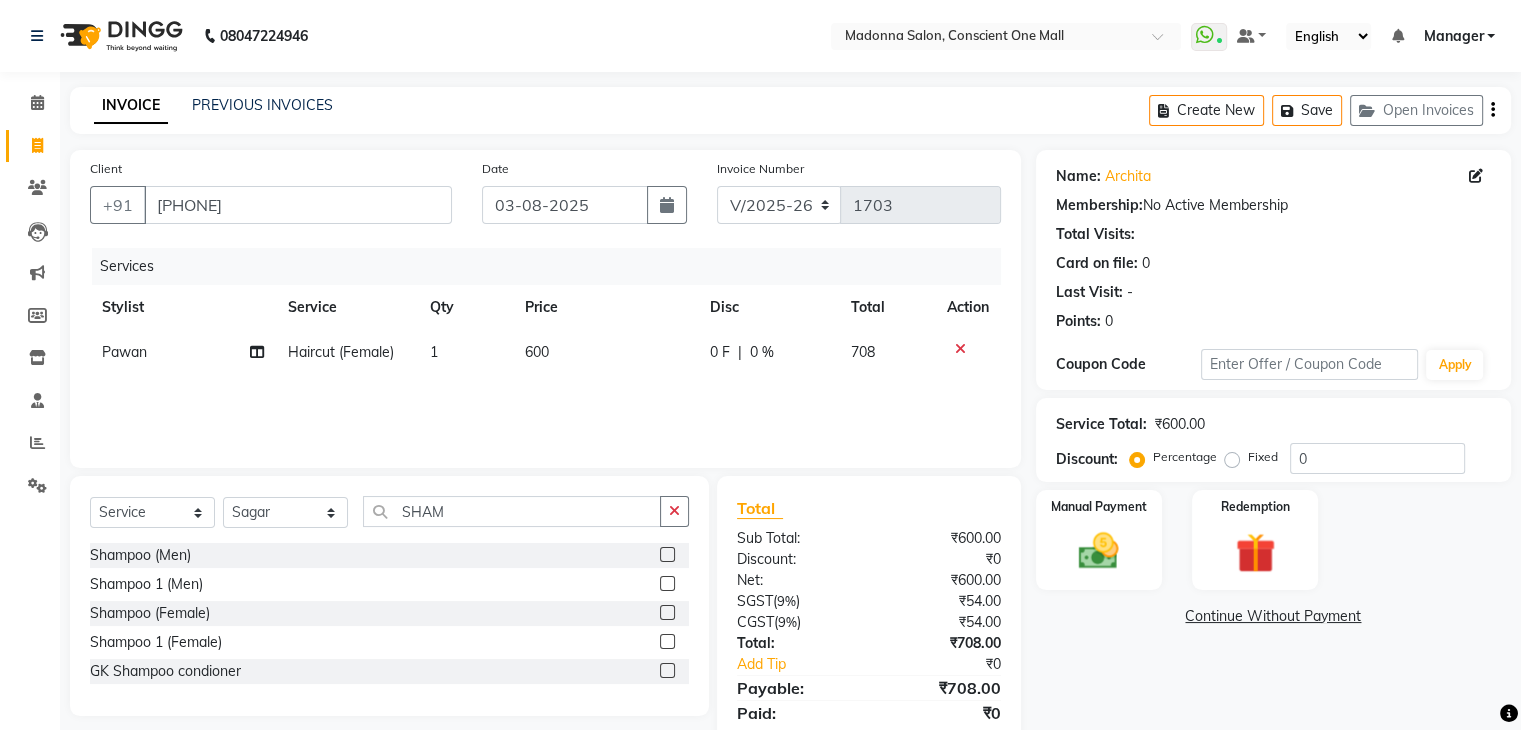 click 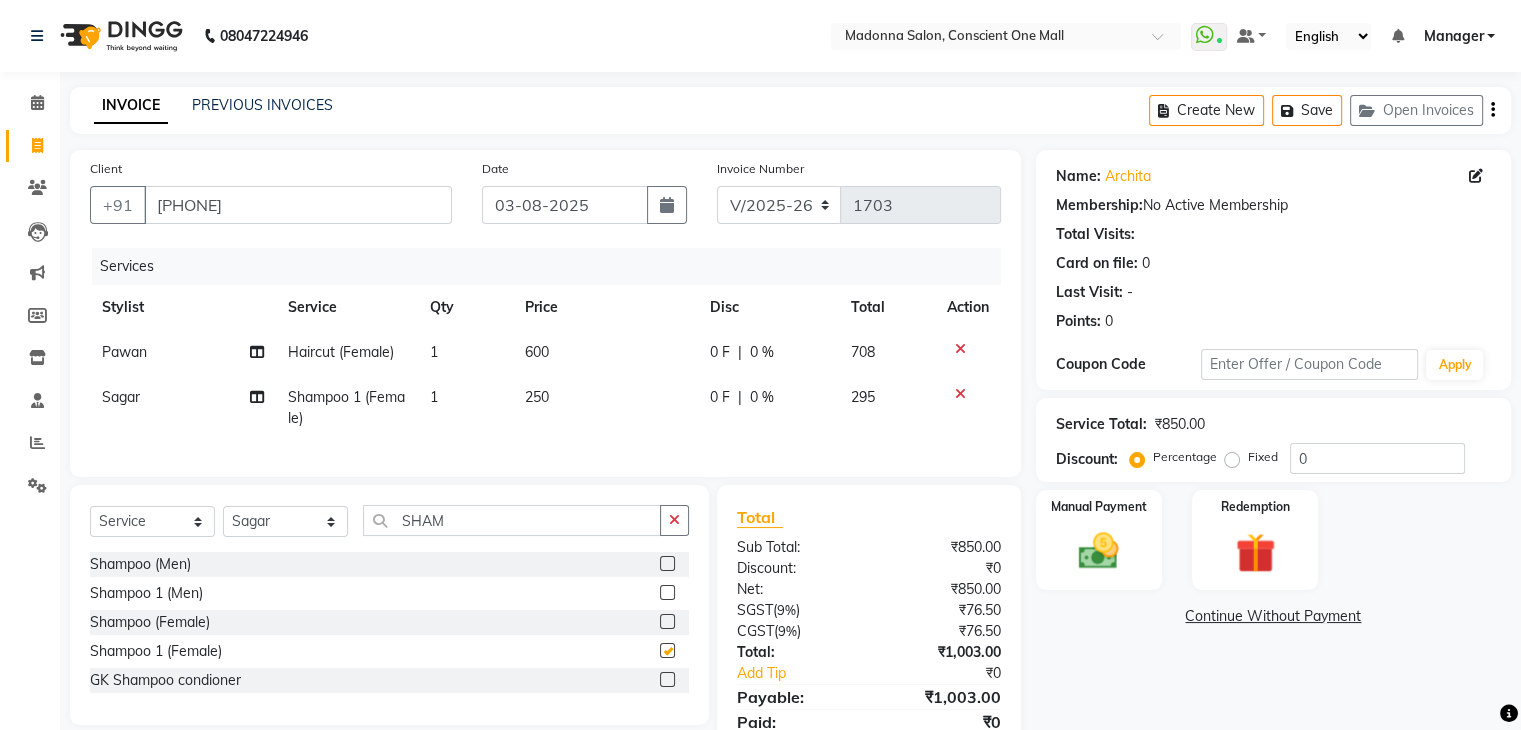 checkbox on "false" 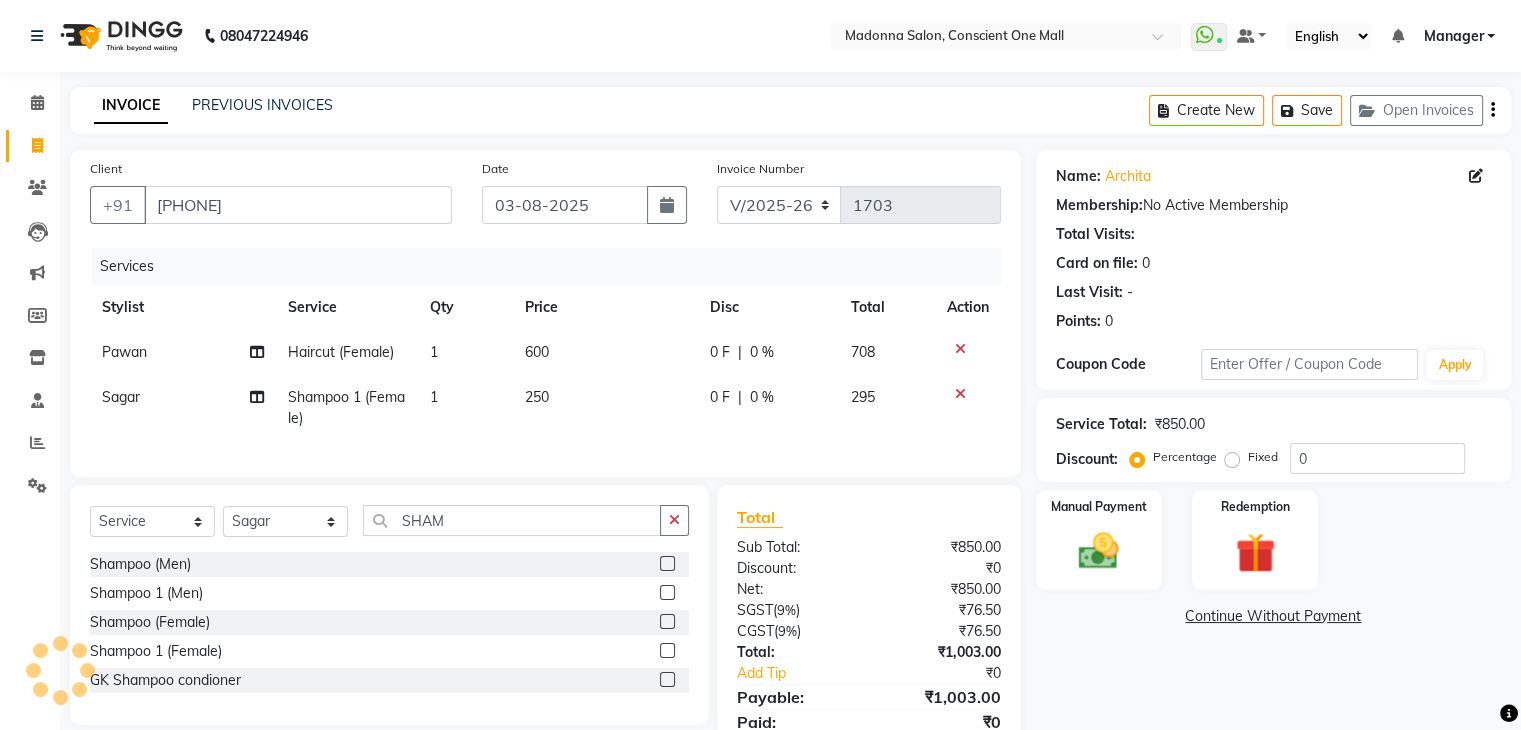 click on "250" 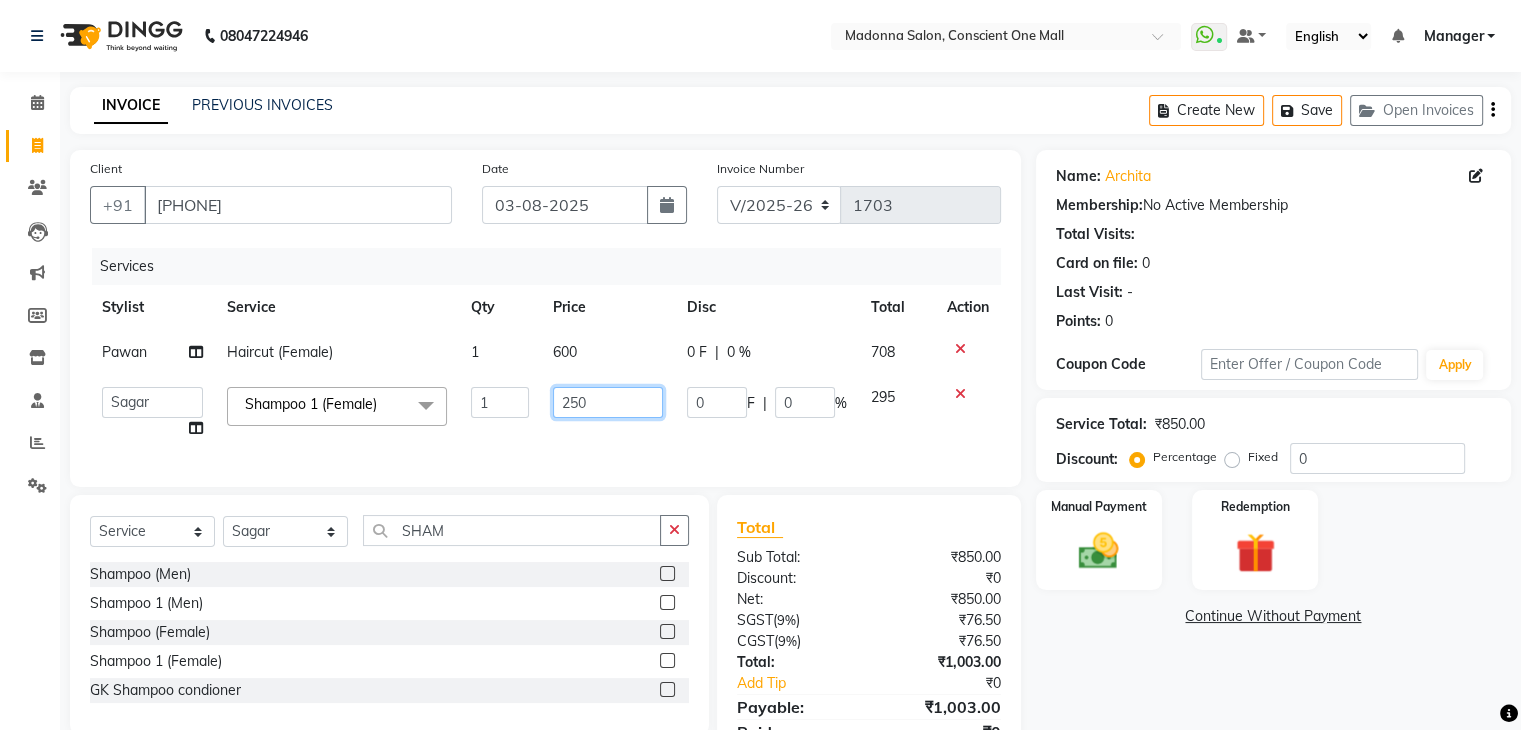 click on "250" 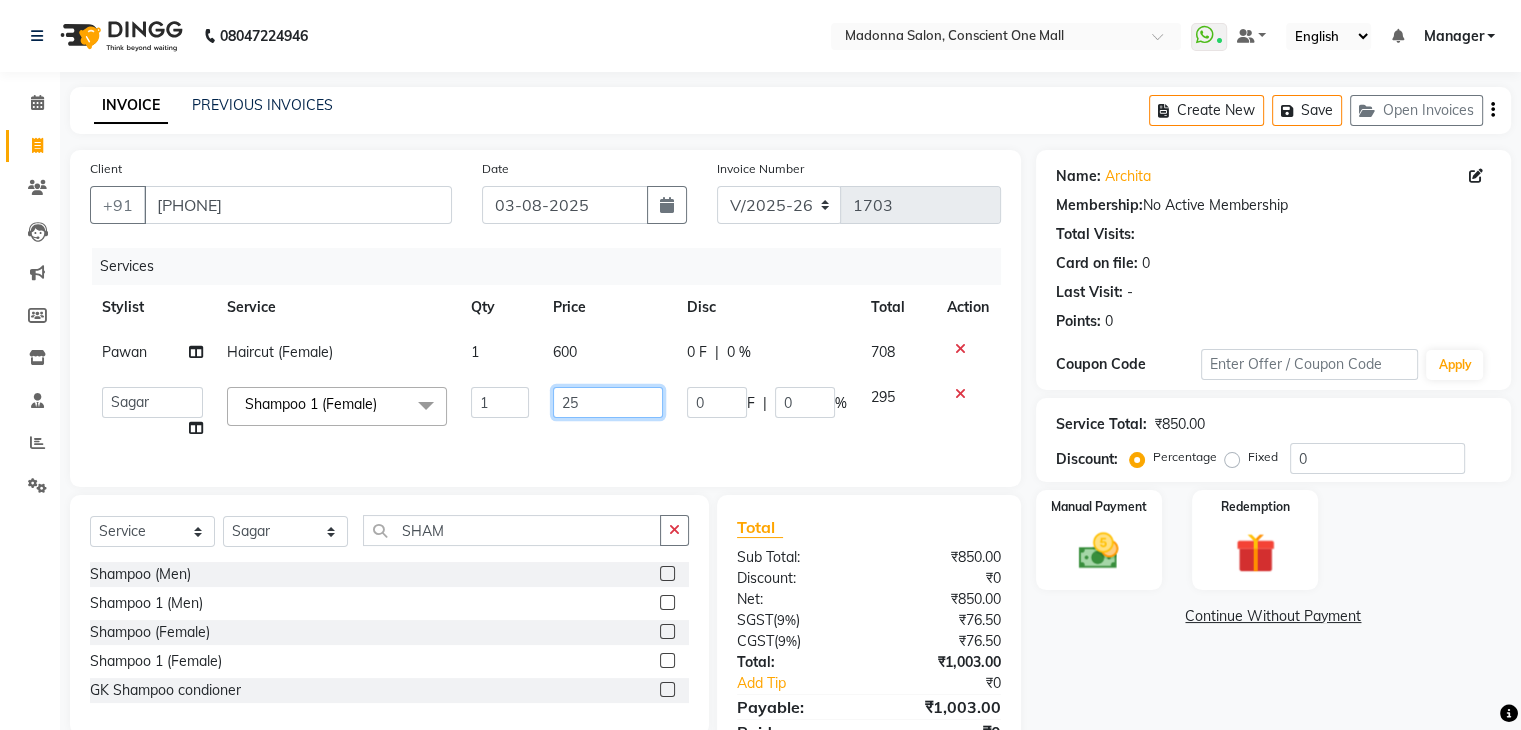 type on "2" 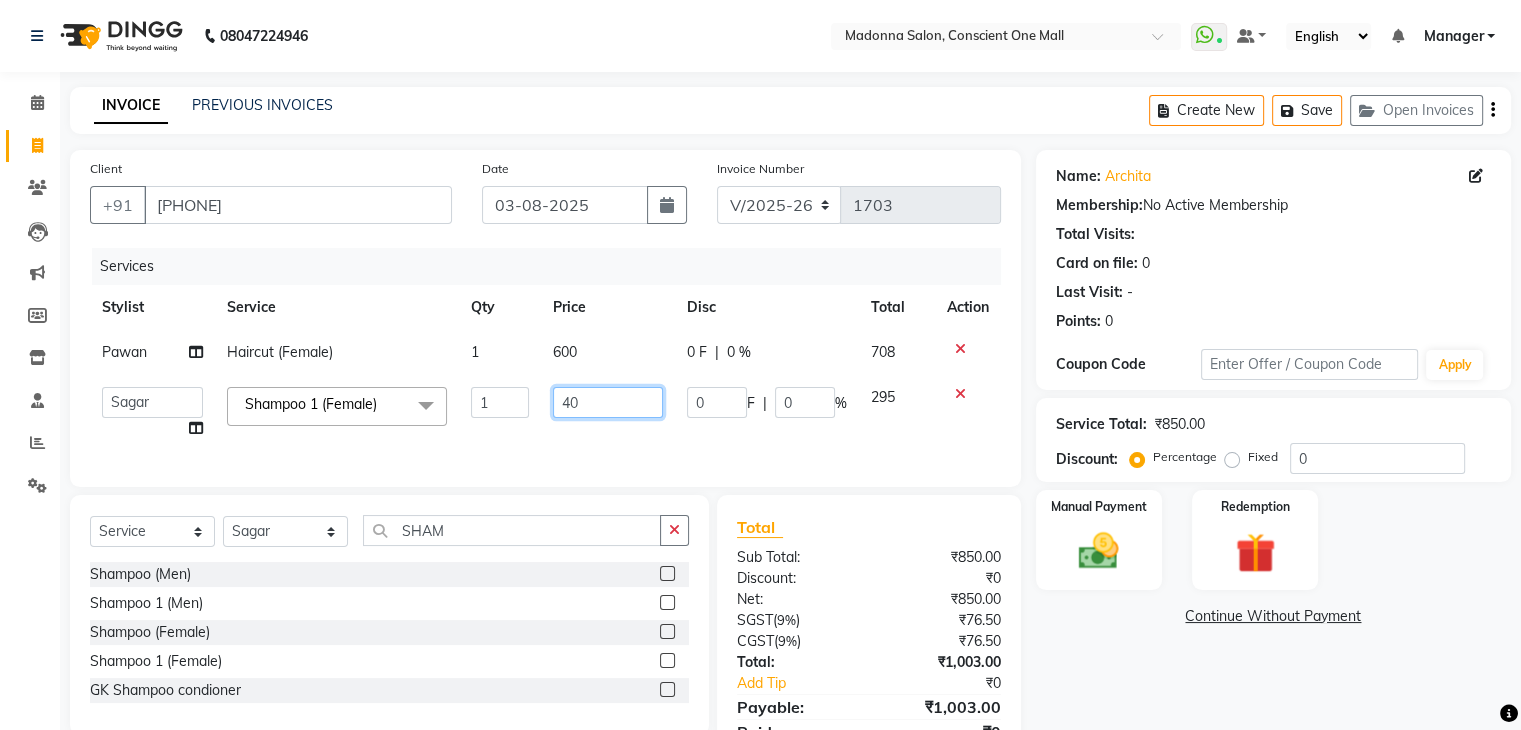 type on "400" 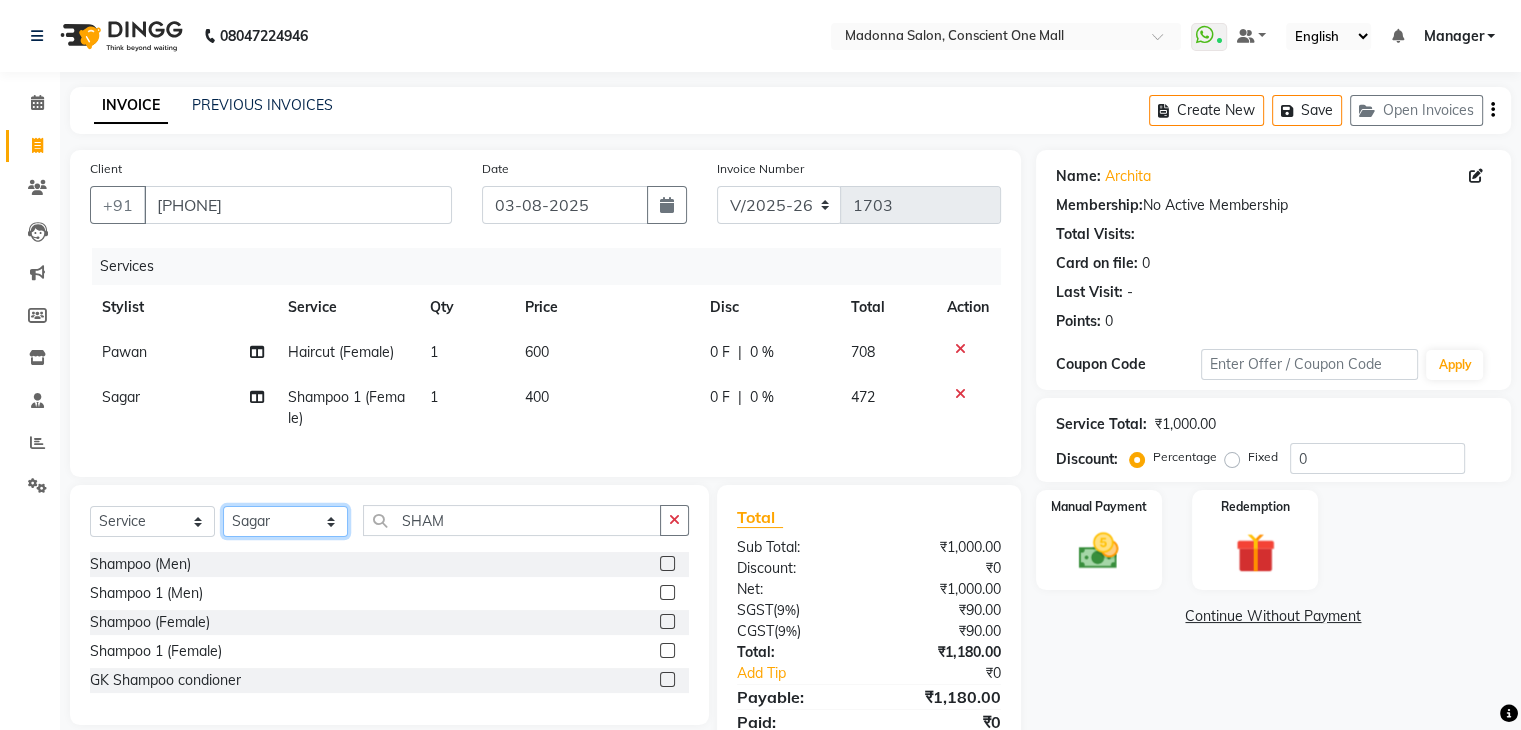 click on "Select Stylist AJAD AMIT ANSHU Bilal Harry himanshi HIMANSHU Janvi JAY Khusboo Manager misty Mukesh Naeem Navjot Kaur neha Pawan RAKHI Ripa Sachin Sagar  SAMEER Sanjeev Saurabh" 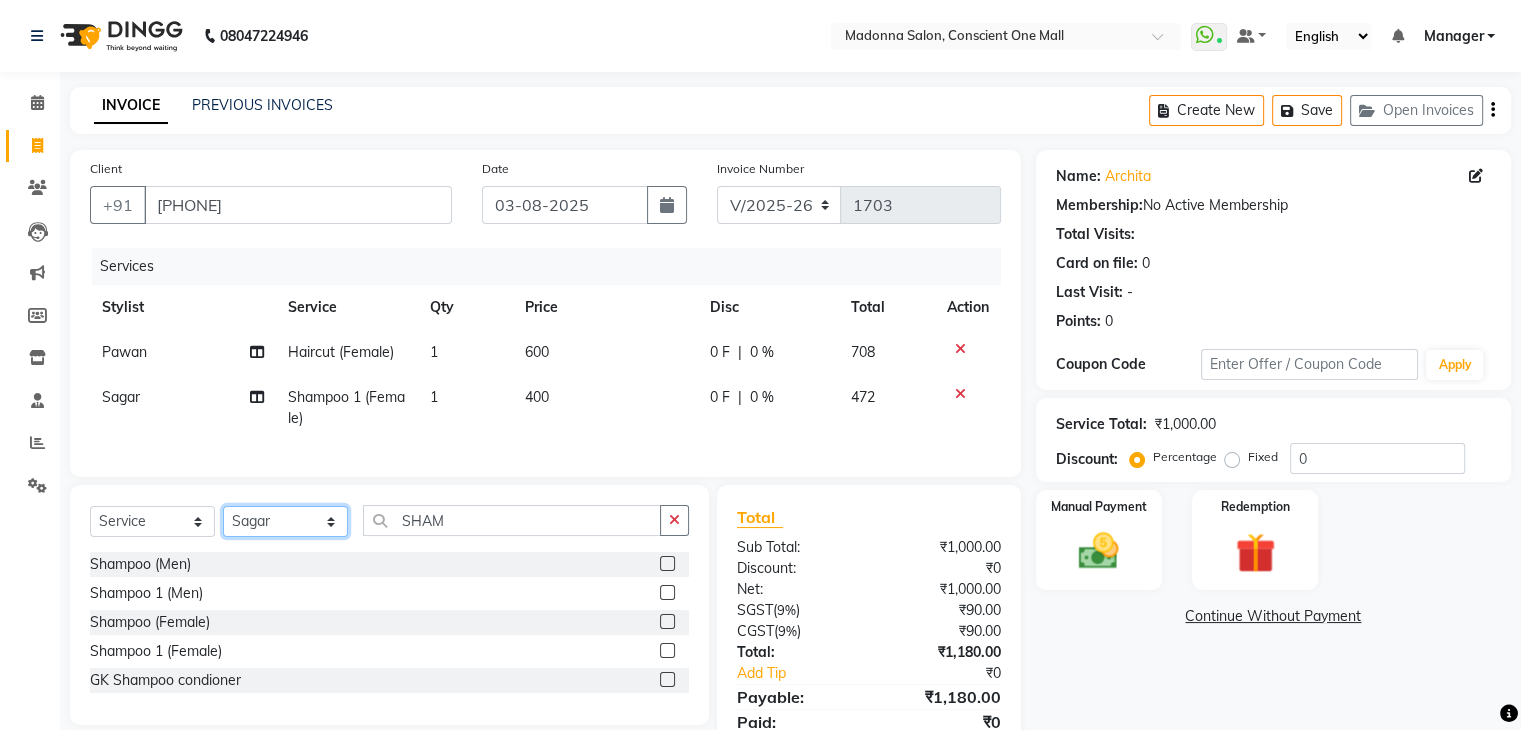select on "87768" 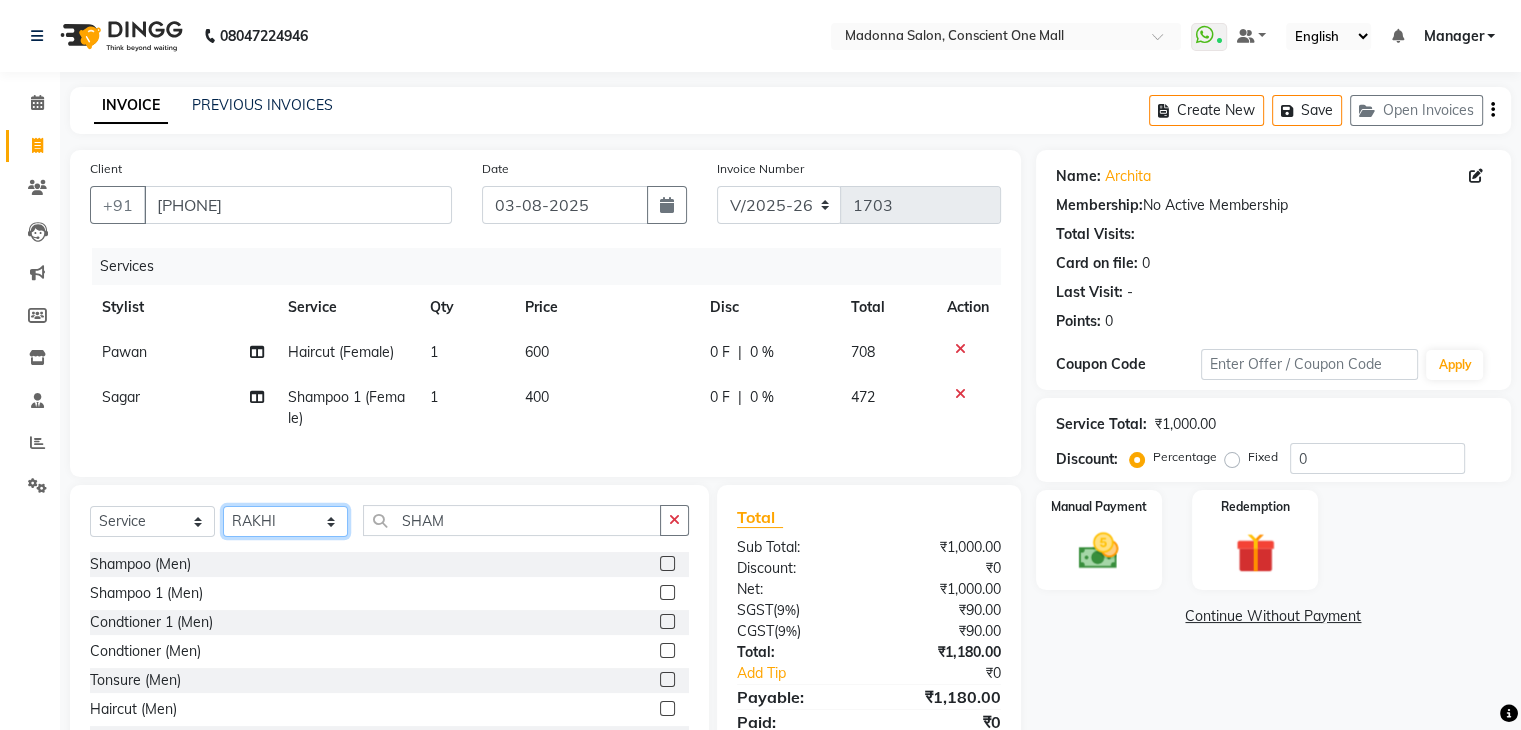 click on "Select Stylist AJAD AMIT ANSHU Bilal Harry himanshi HIMANSHU Janvi JAY Khusboo Manager misty Mukesh Naeem Navjot Kaur neha Pawan RAKHI Ripa Sachin Sagar  SAMEER Sanjeev Saurabh" 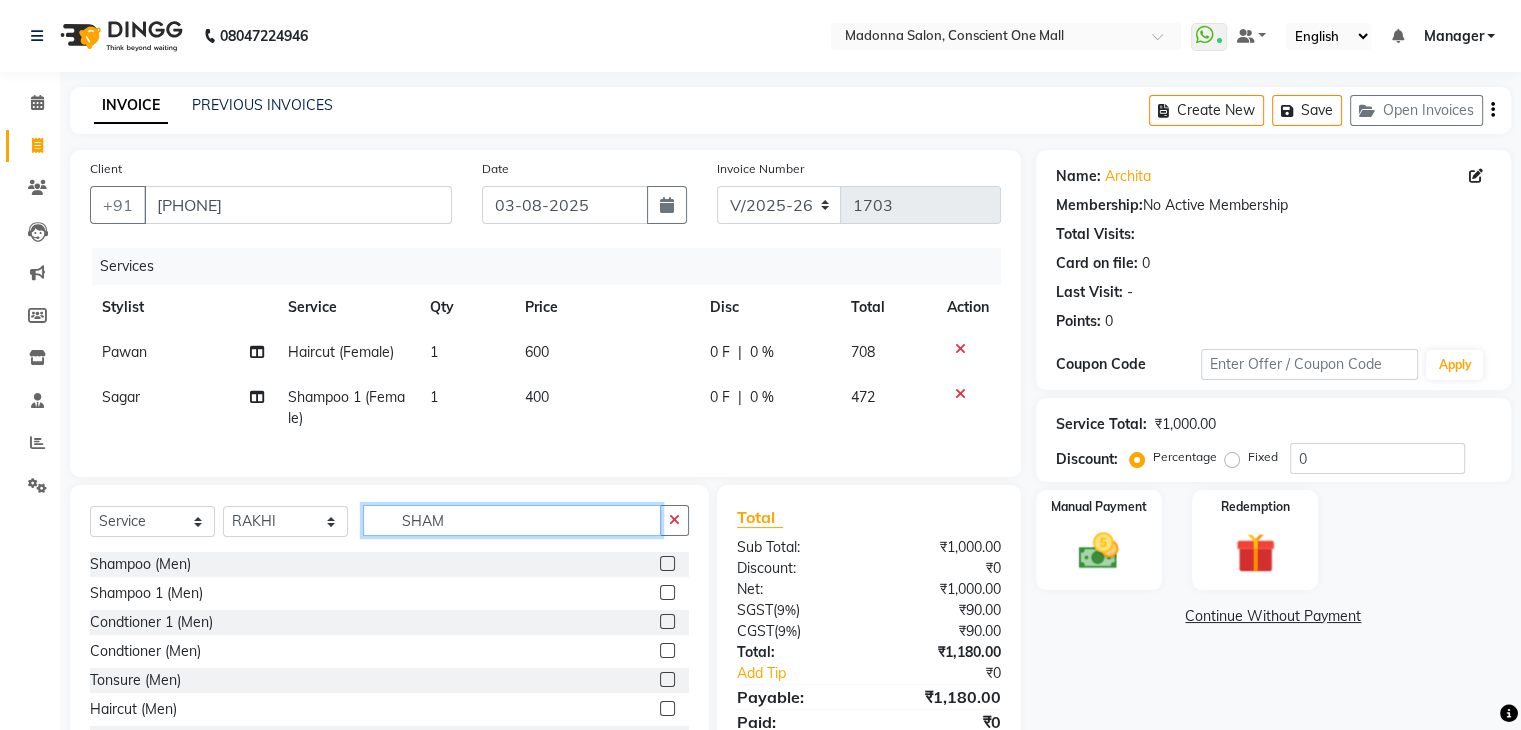 click on "SHAM" 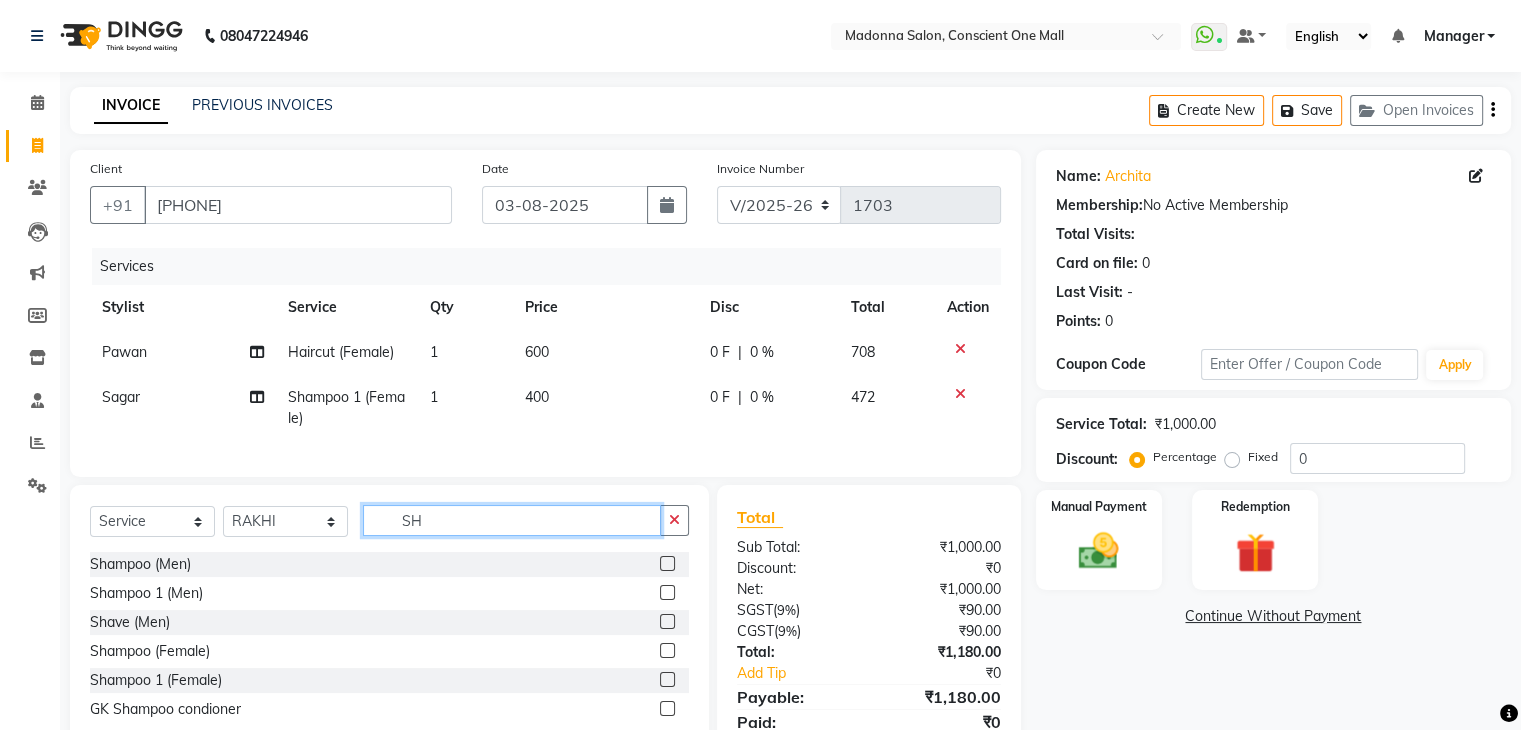 type on "S" 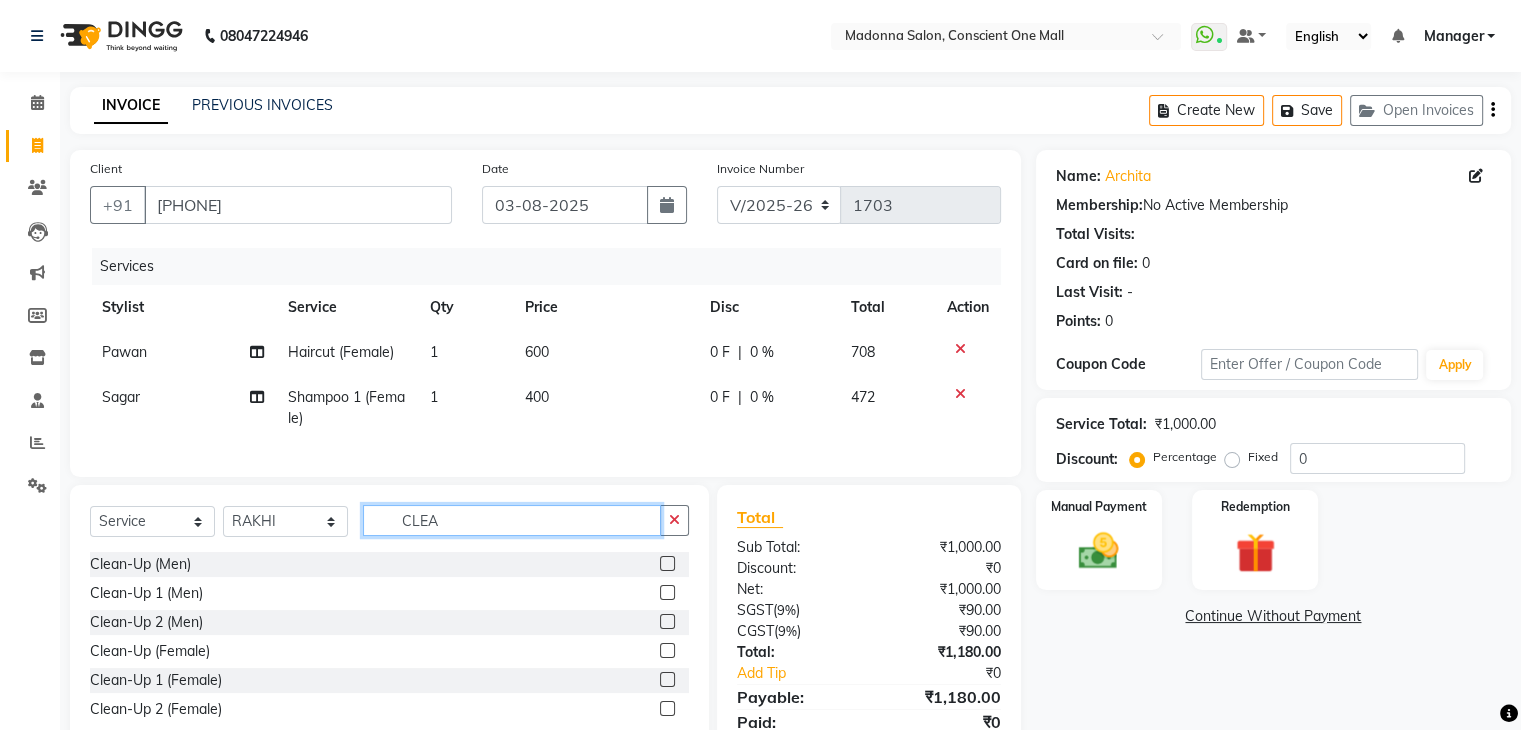 type on "CLEA" 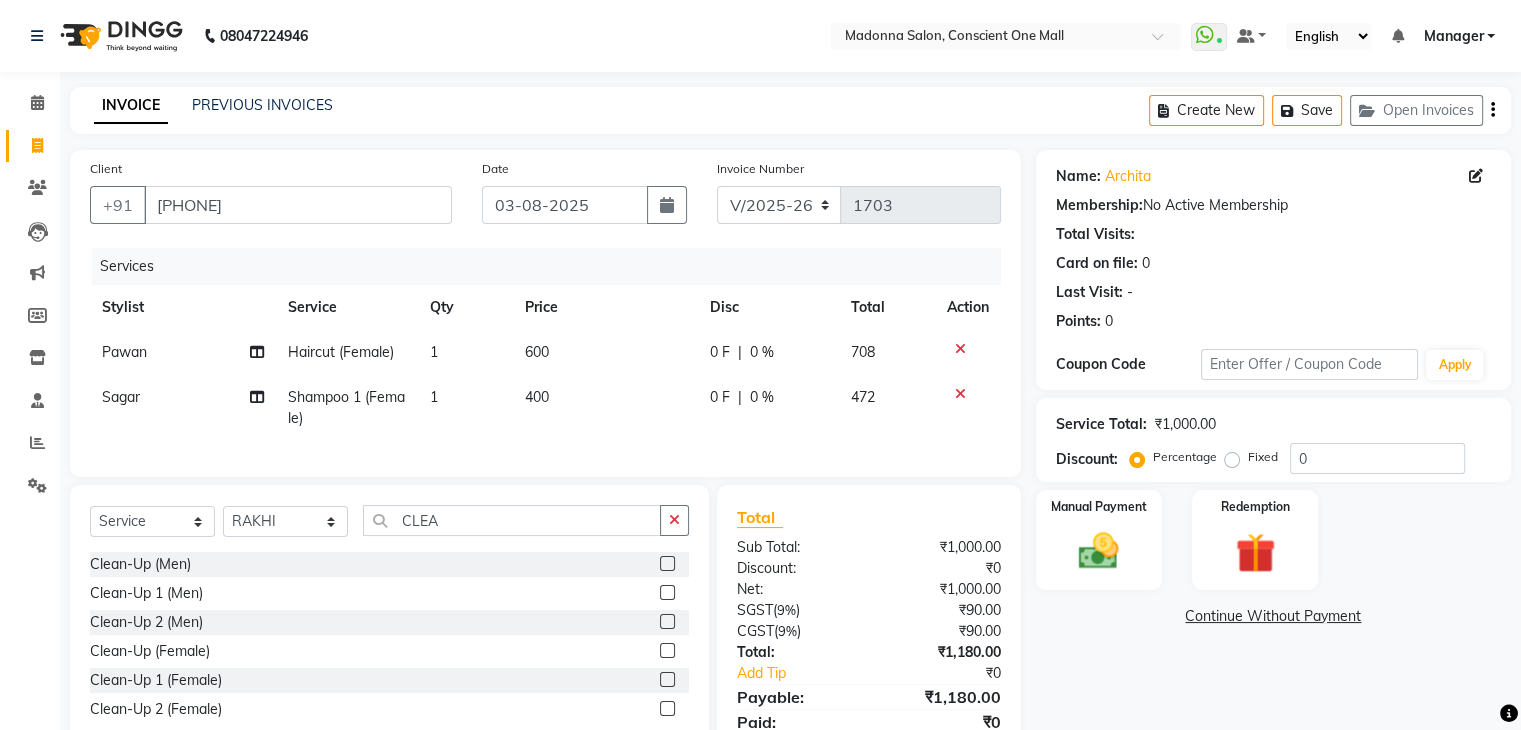 click 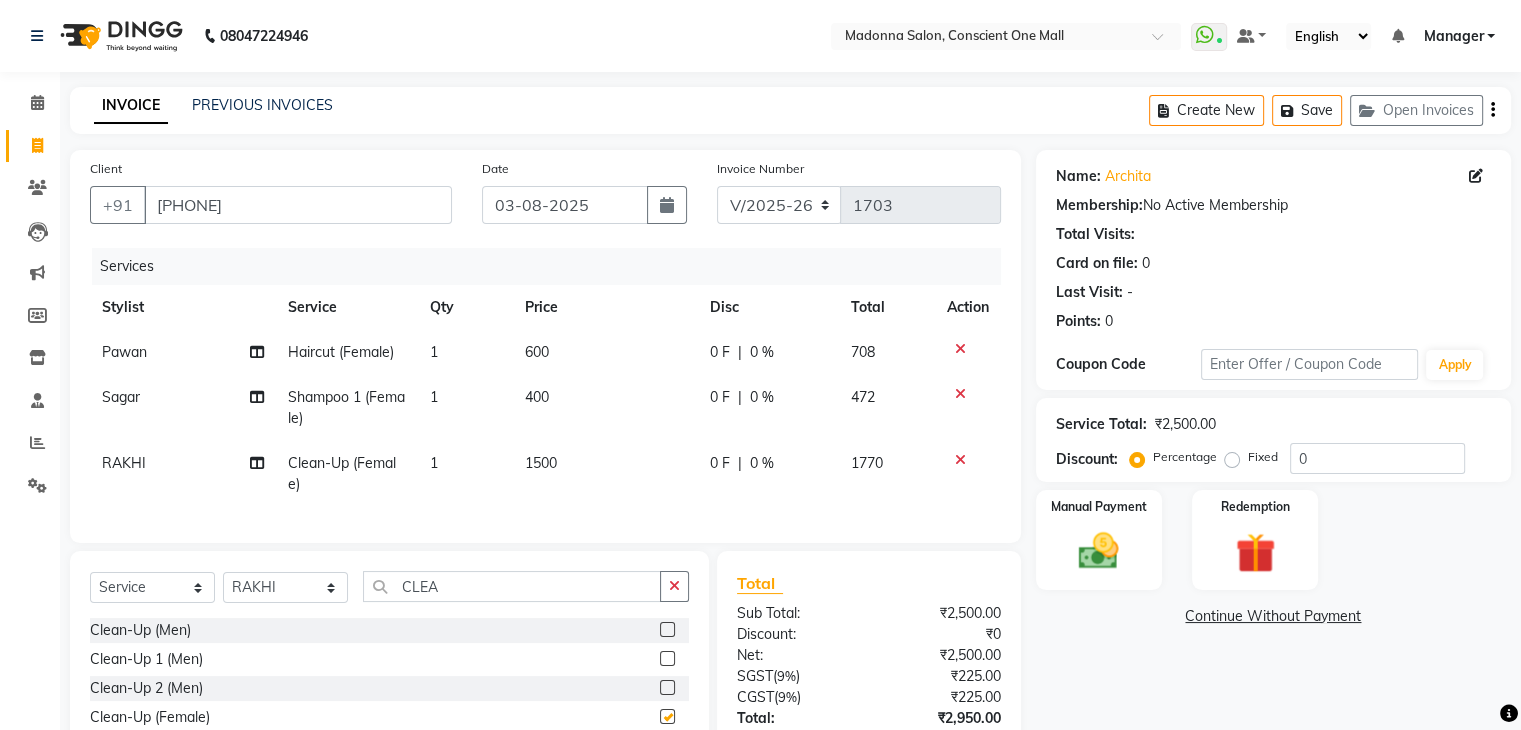 checkbox on "false" 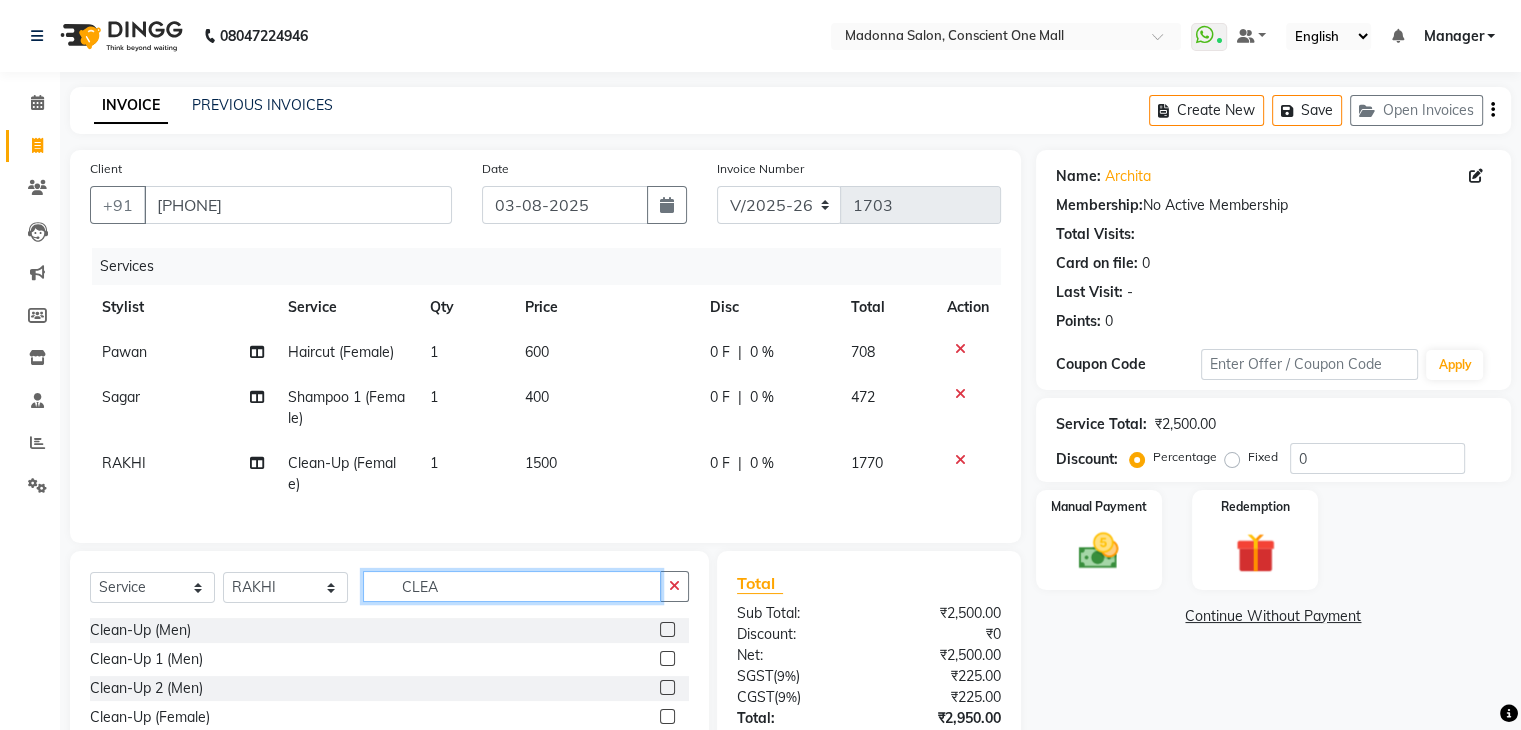 click on "CLEA" 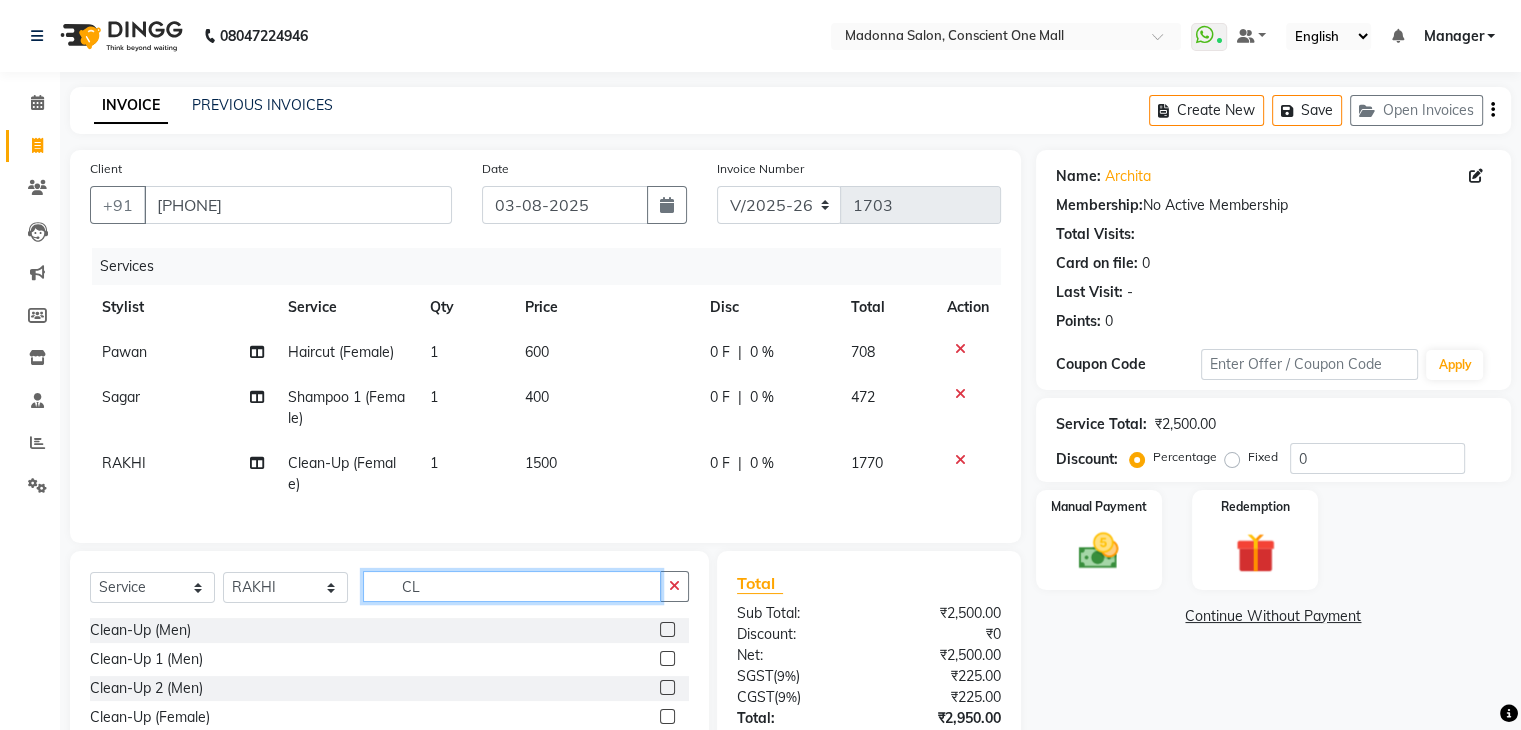 type on "C" 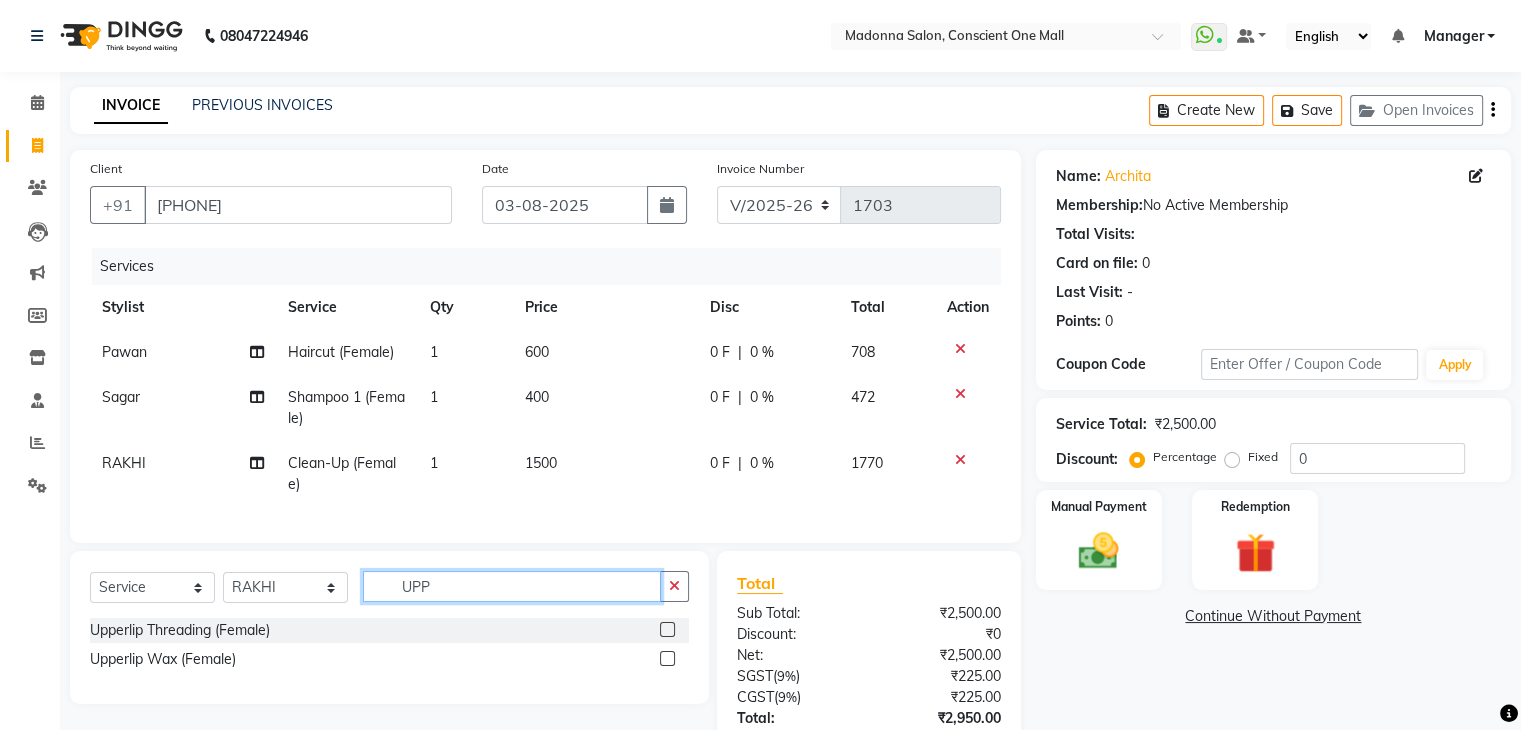 type on "UPP" 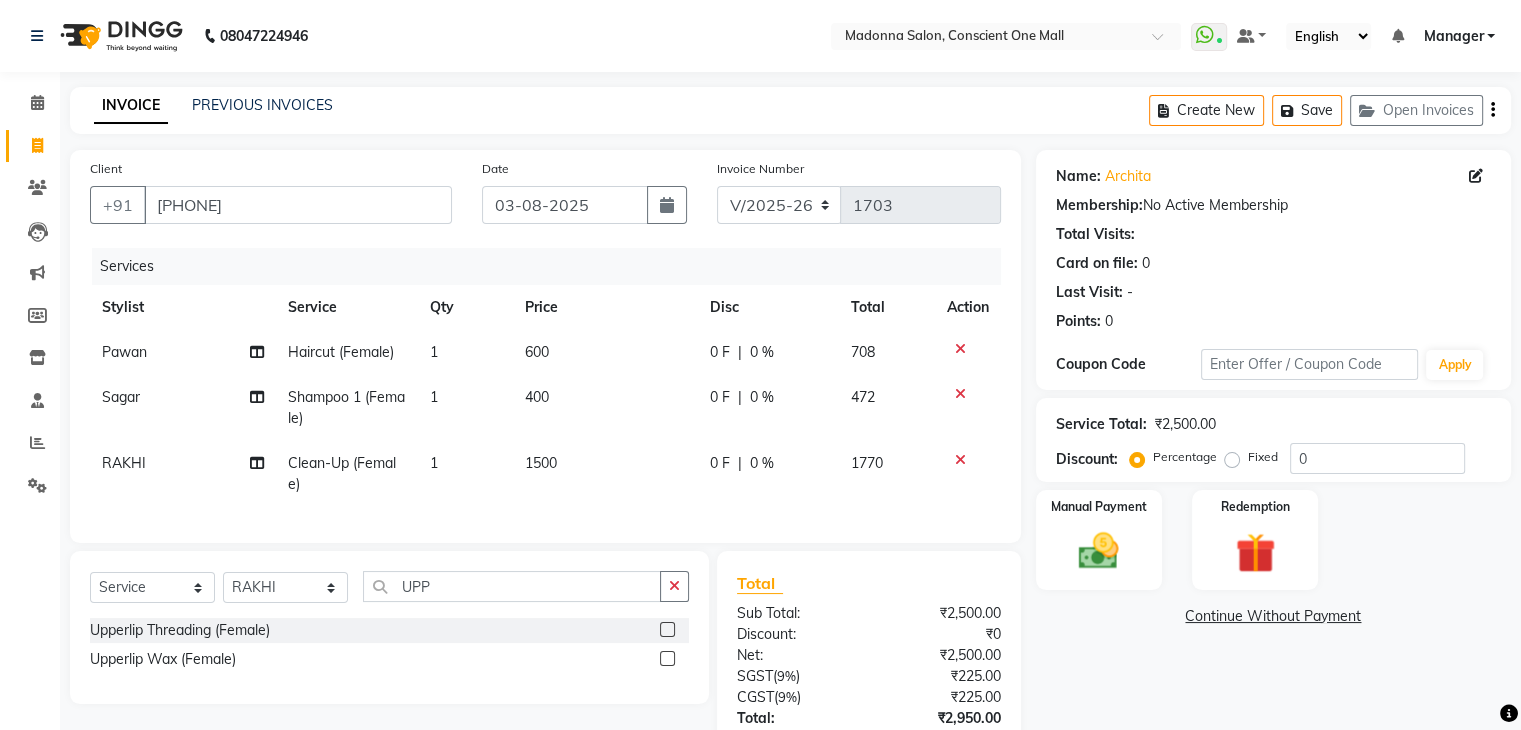 click 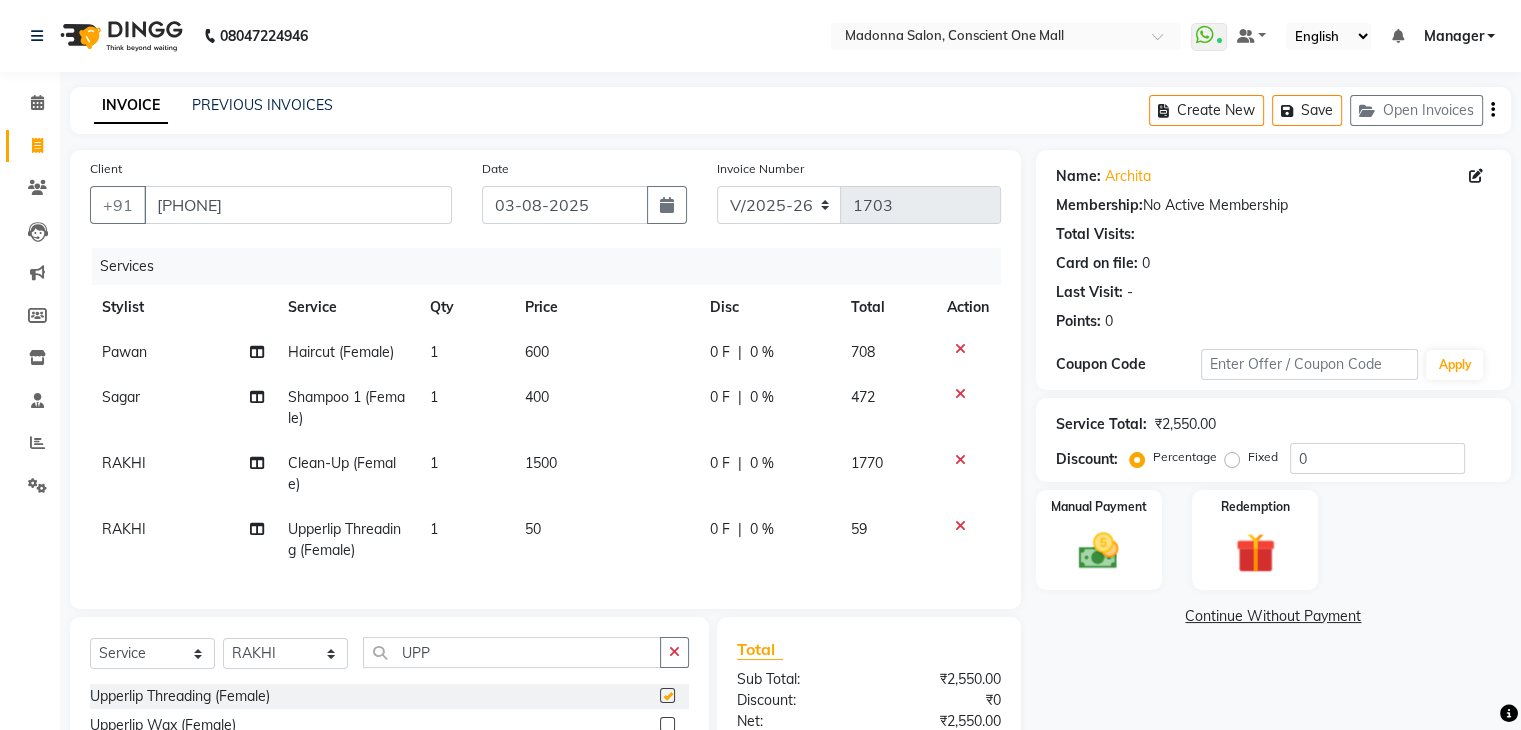 checkbox on "false" 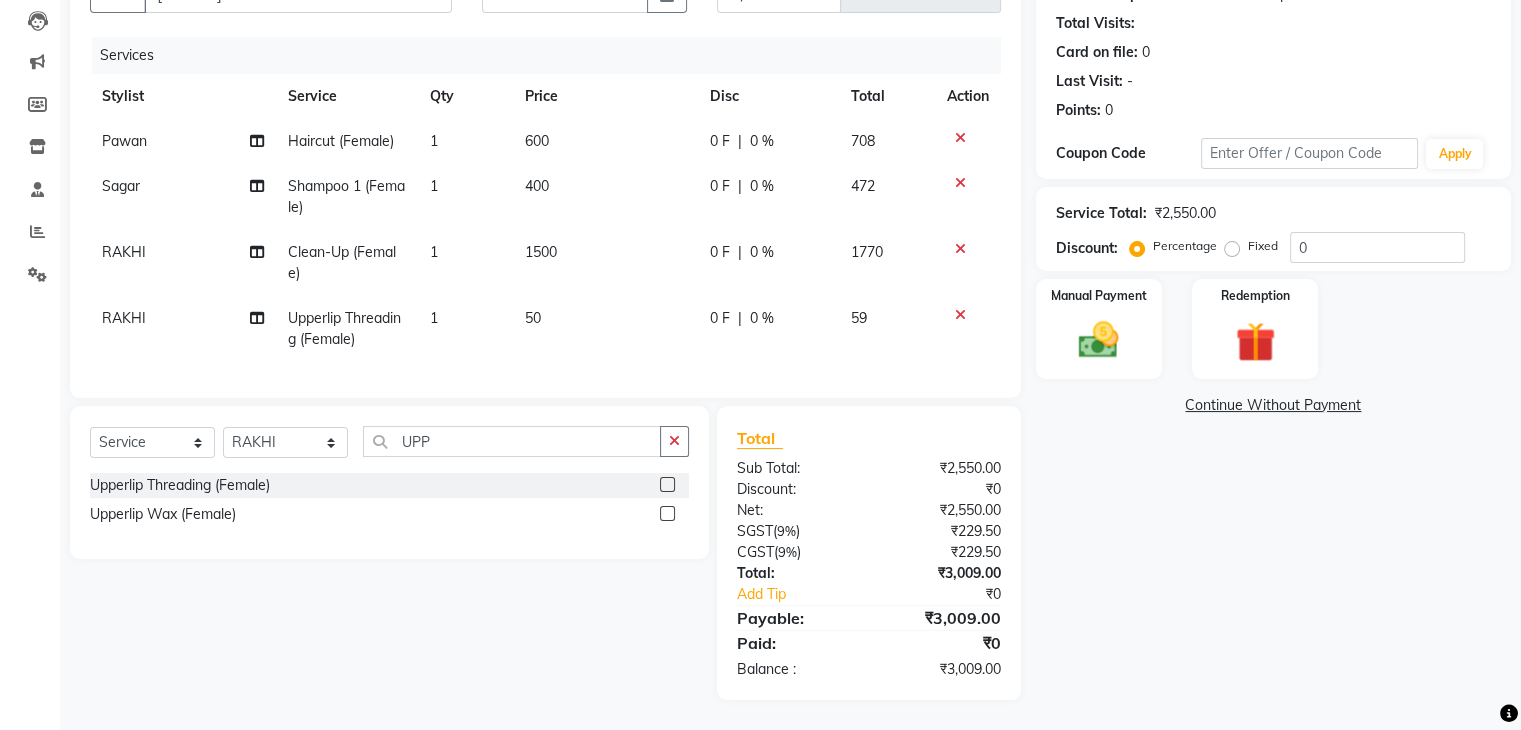 scroll, scrollTop: 227, scrollLeft: 0, axis: vertical 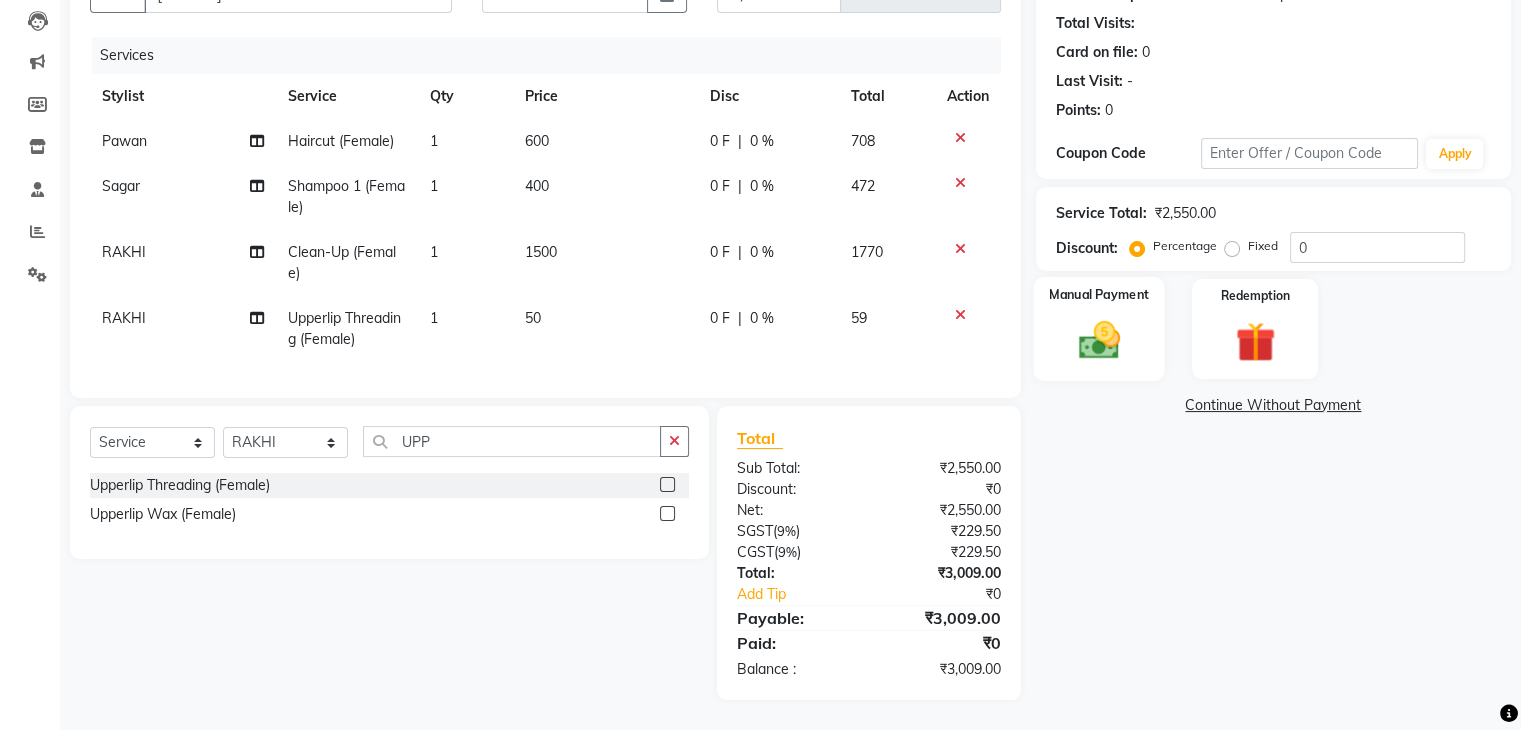 click 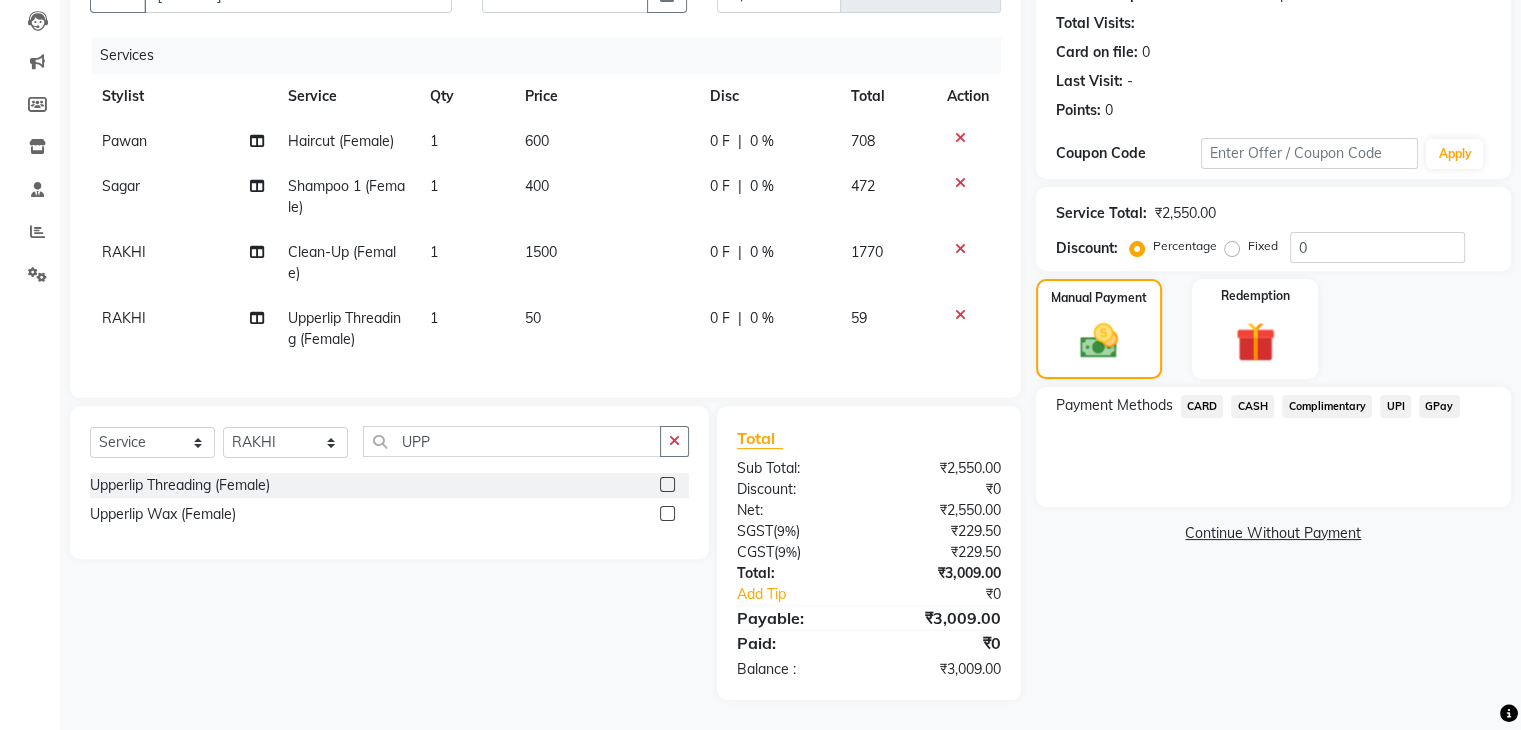click on "CARD" 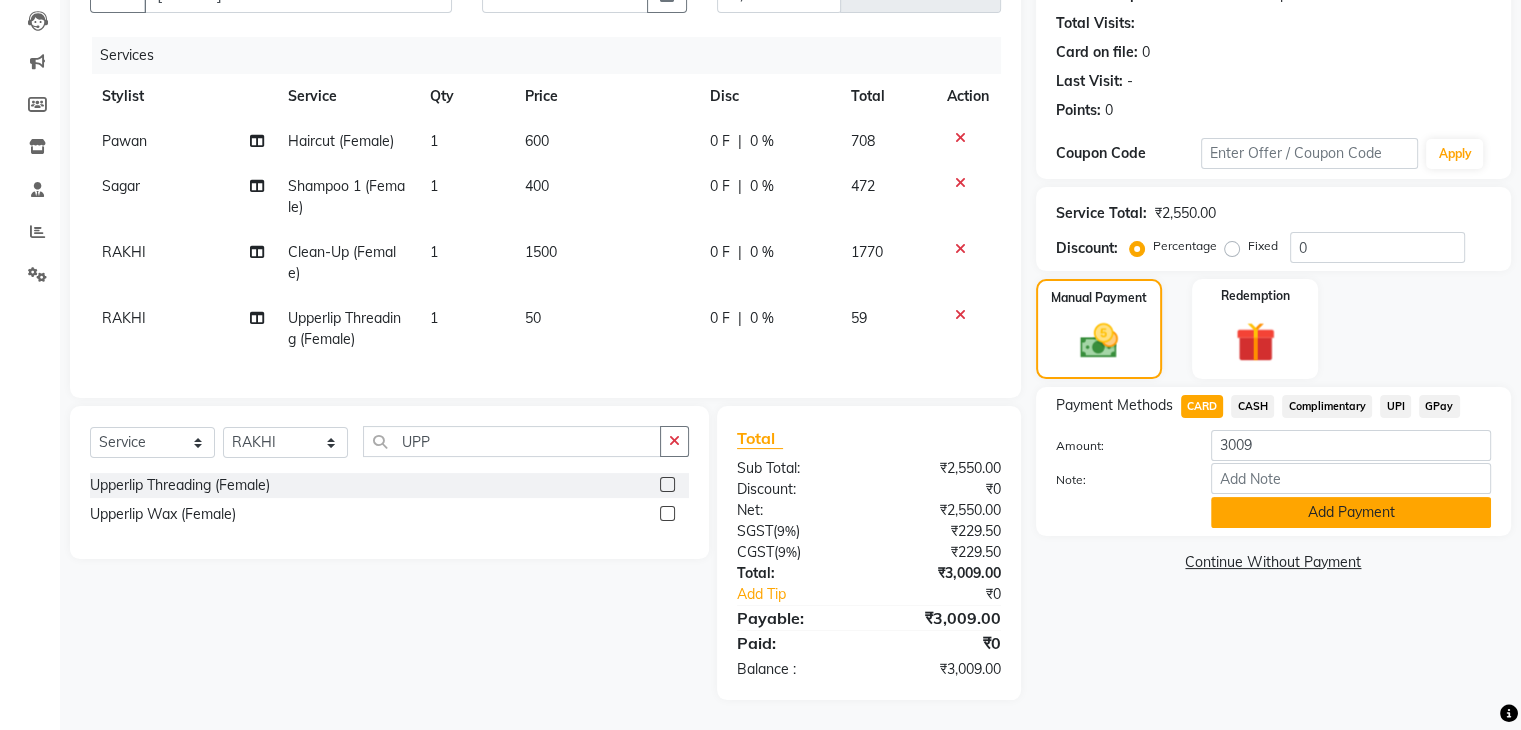 click on "Add Payment" 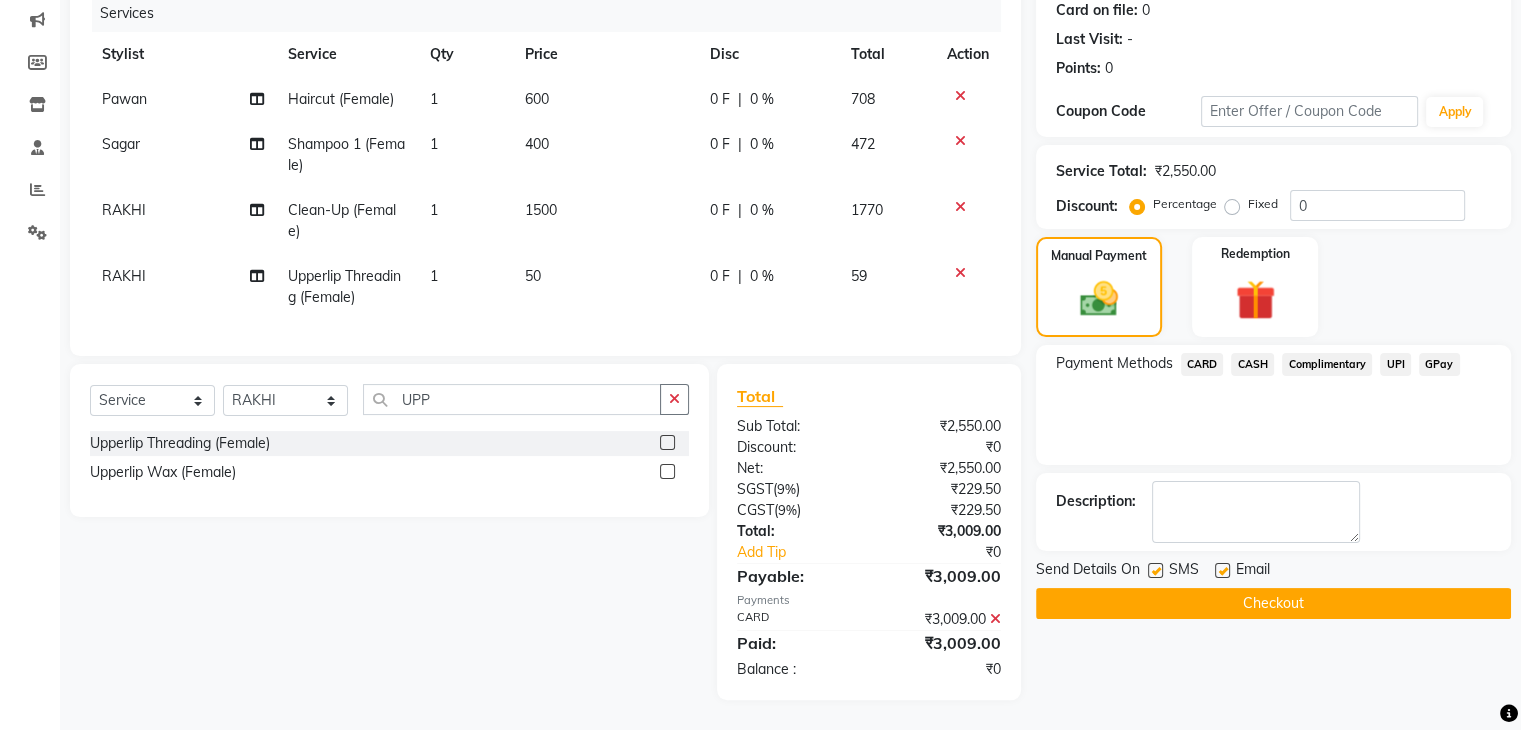scroll, scrollTop: 268, scrollLeft: 0, axis: vertical 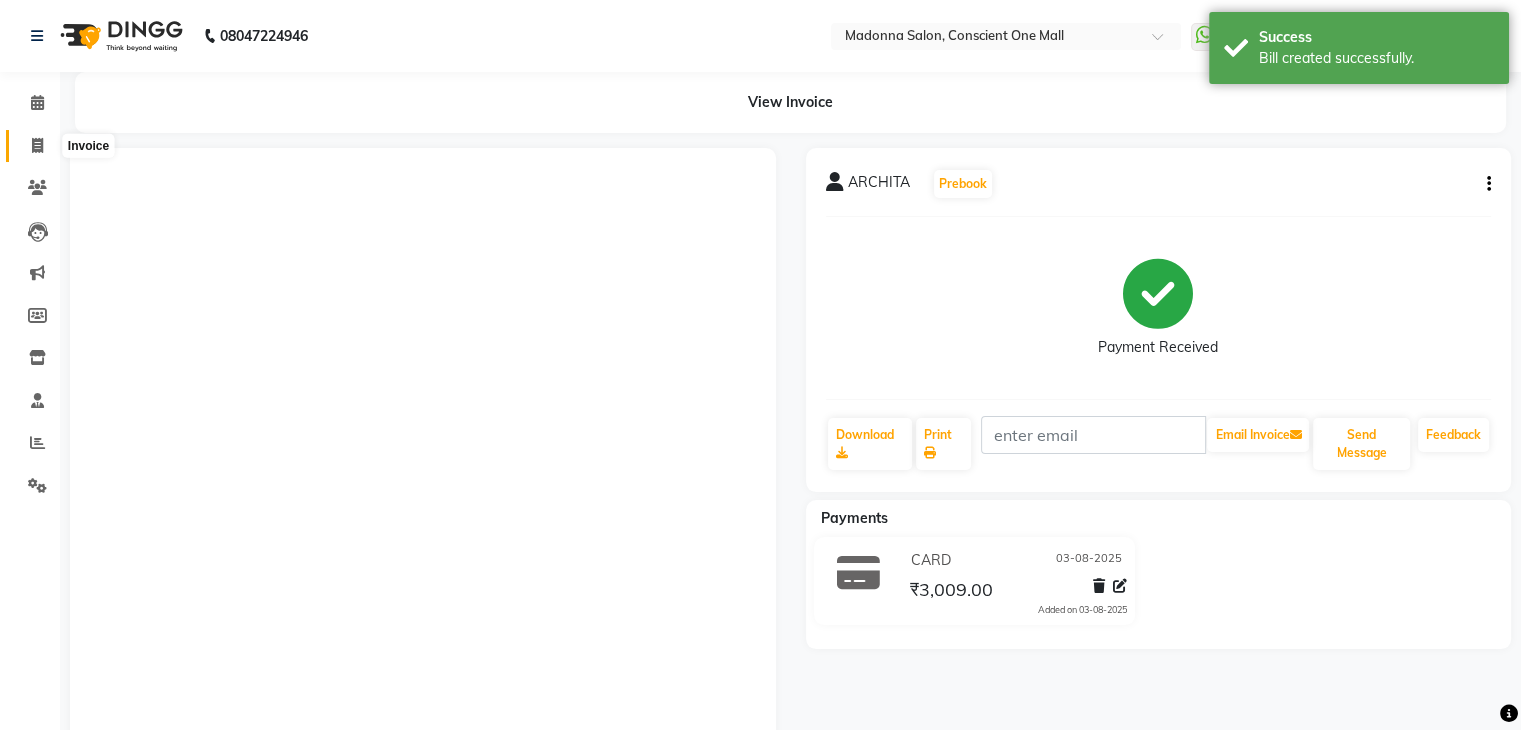 click 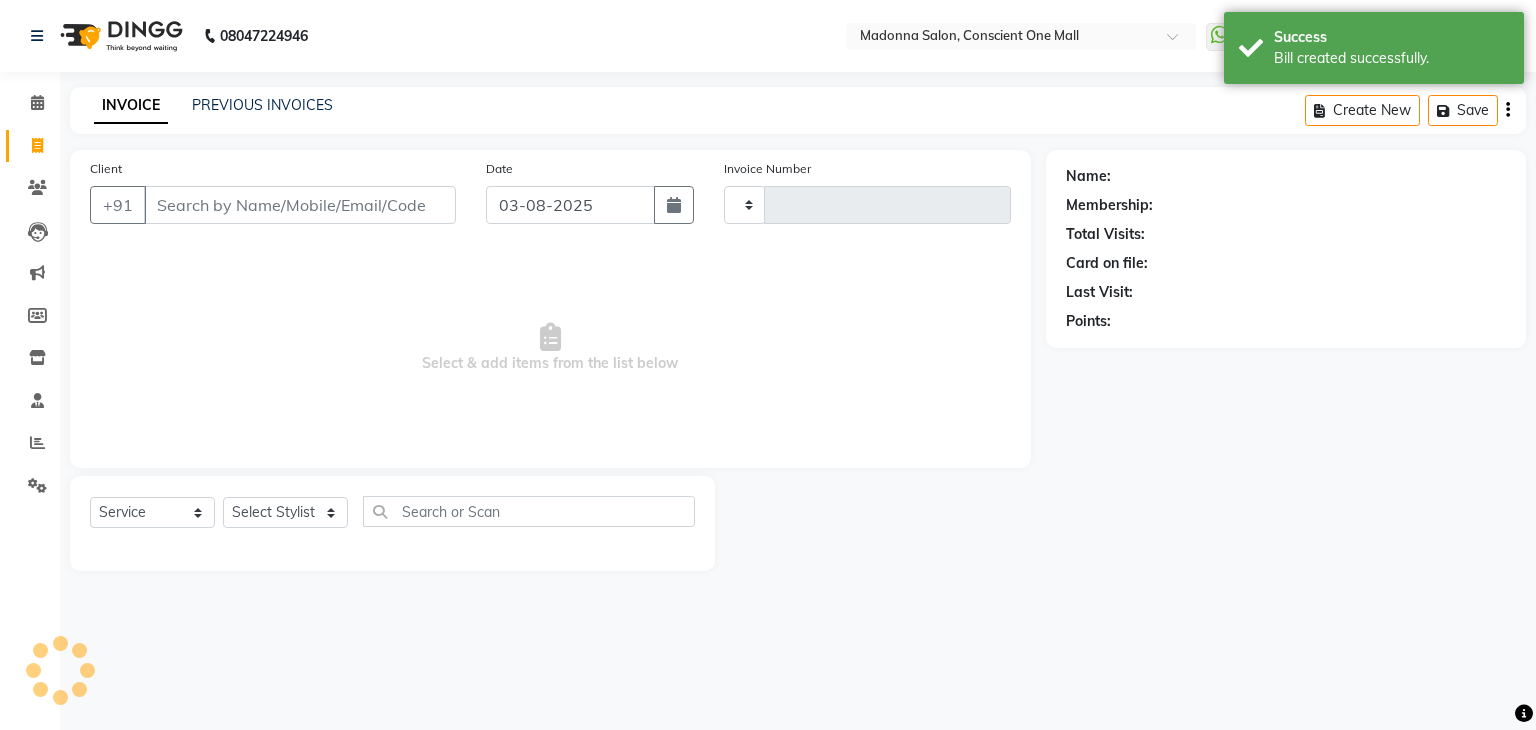 type on "1704" 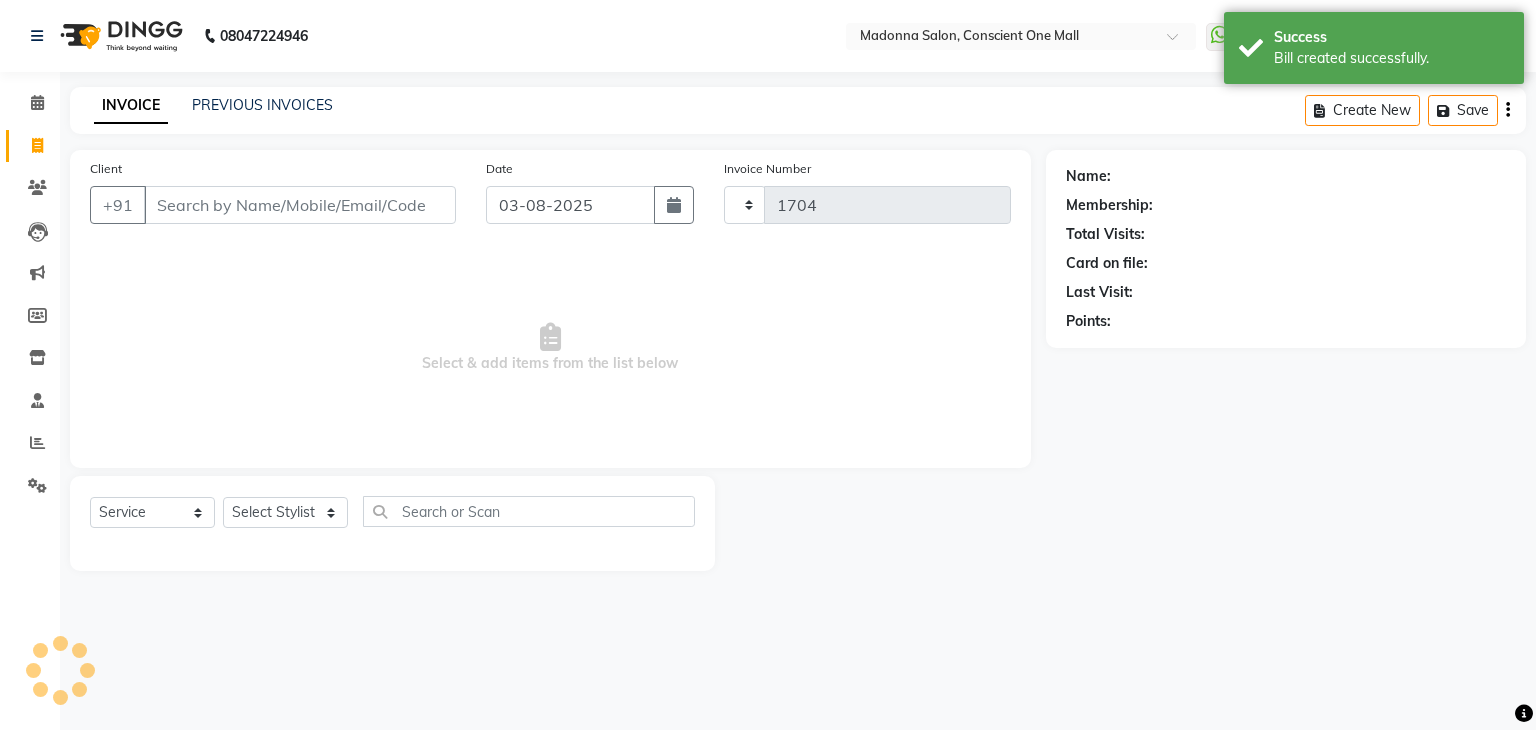 select on "7575" 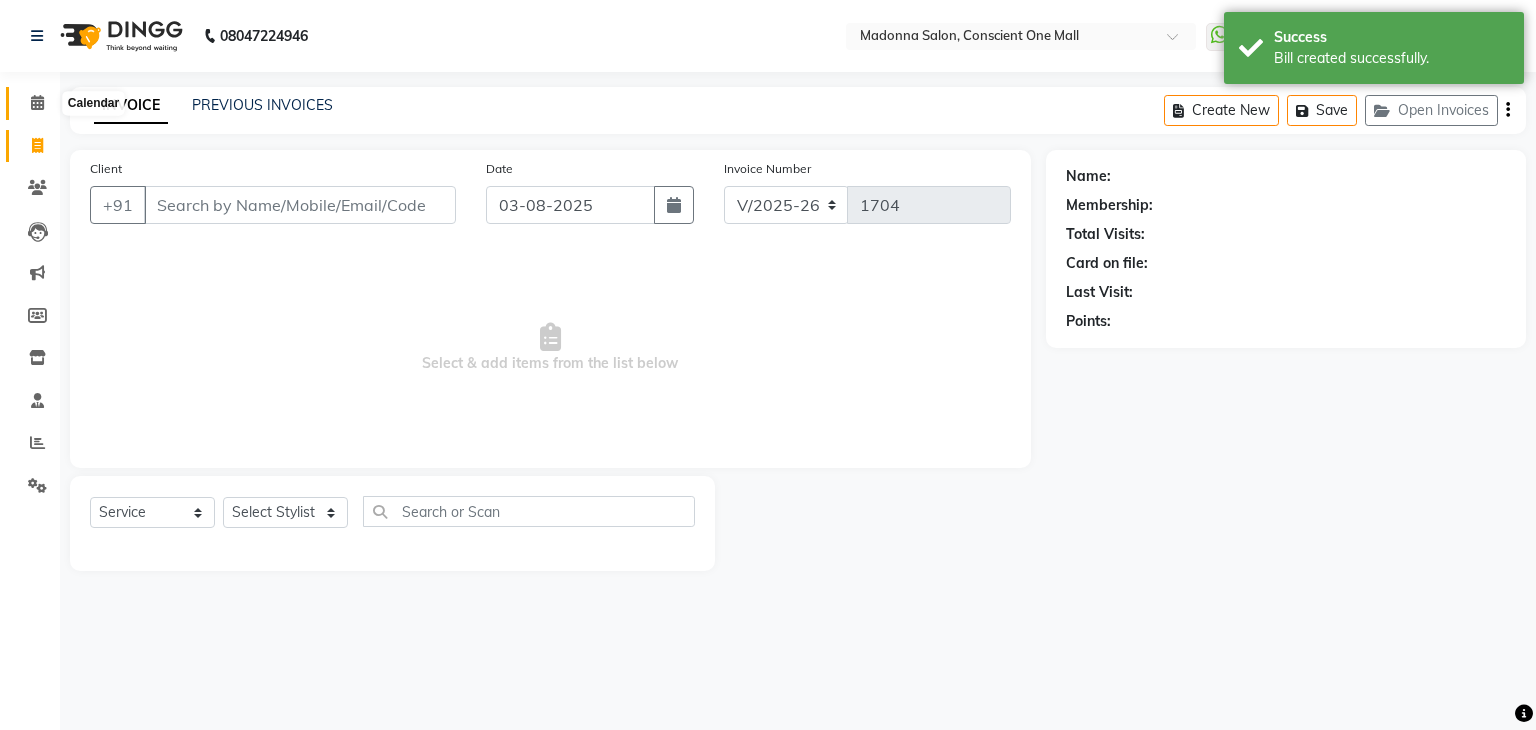 click 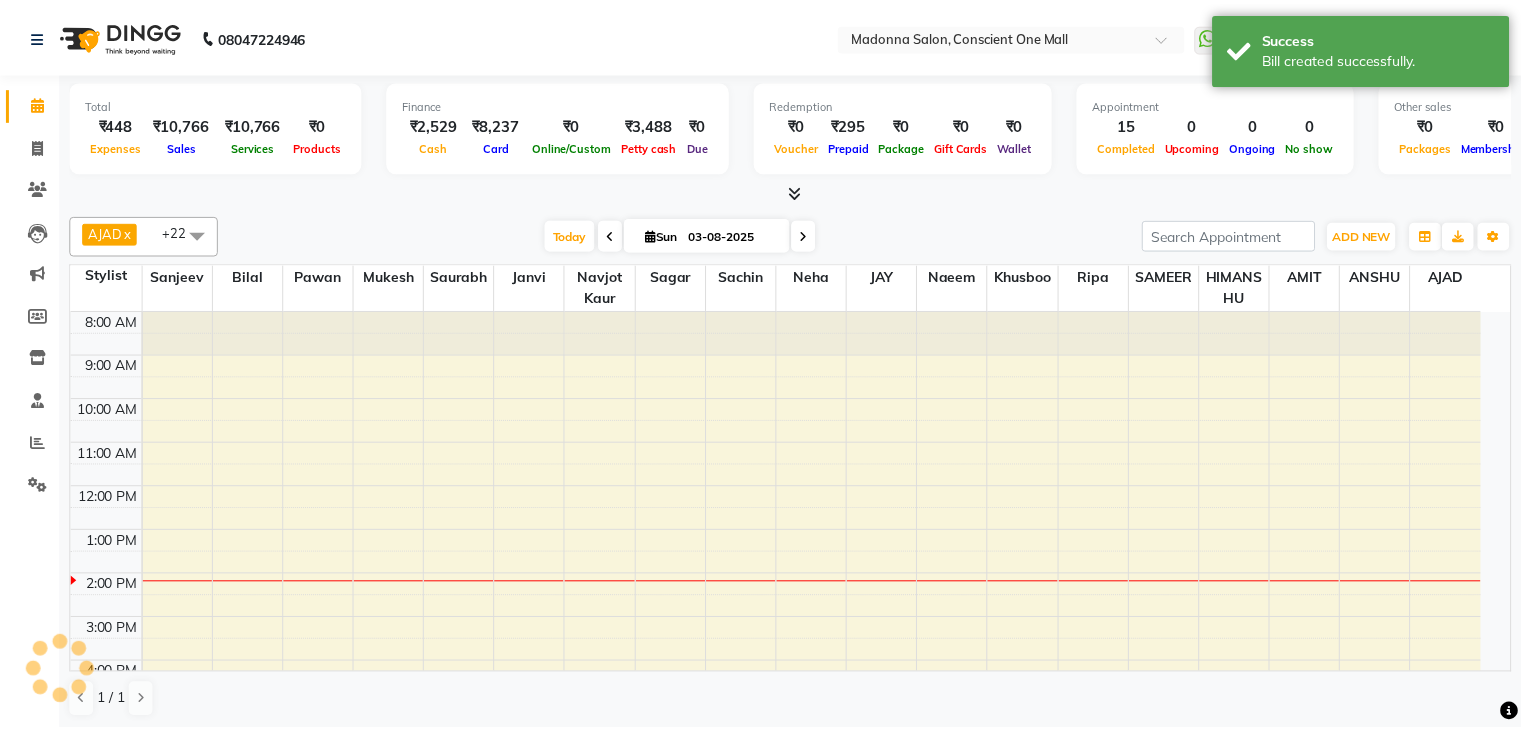 scroll, scrollTop: 165, scrollLeft: 0, axis: vertical 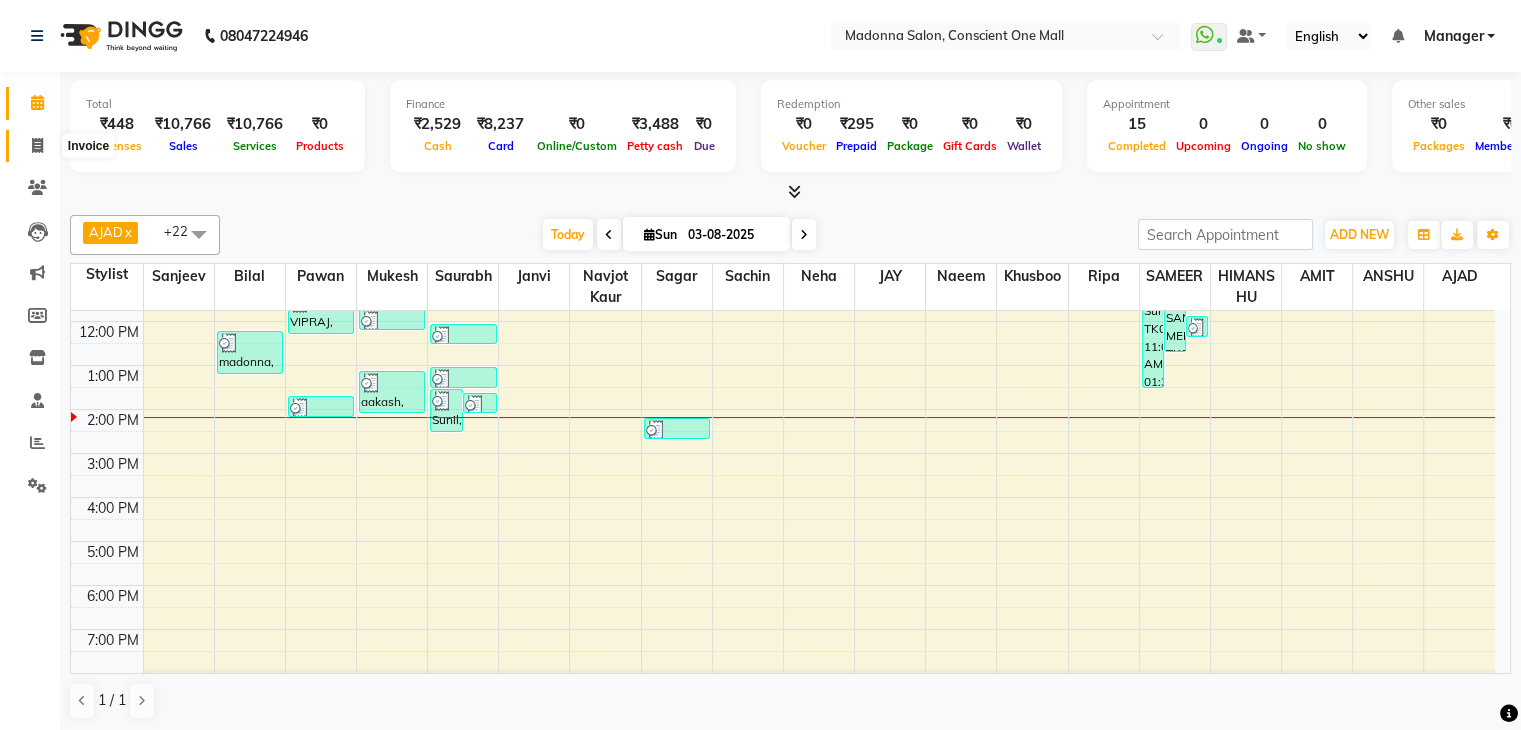 click 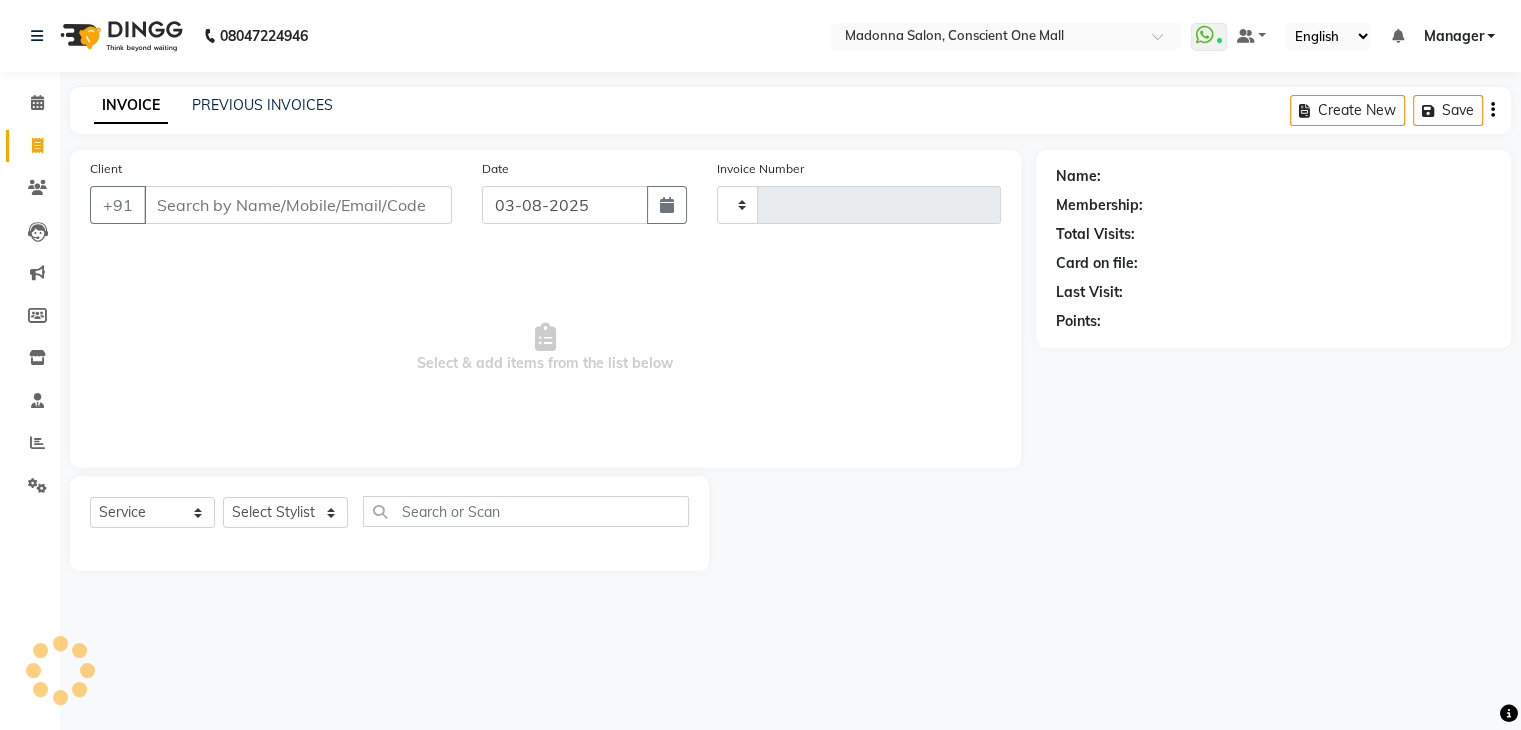 type on "1704" 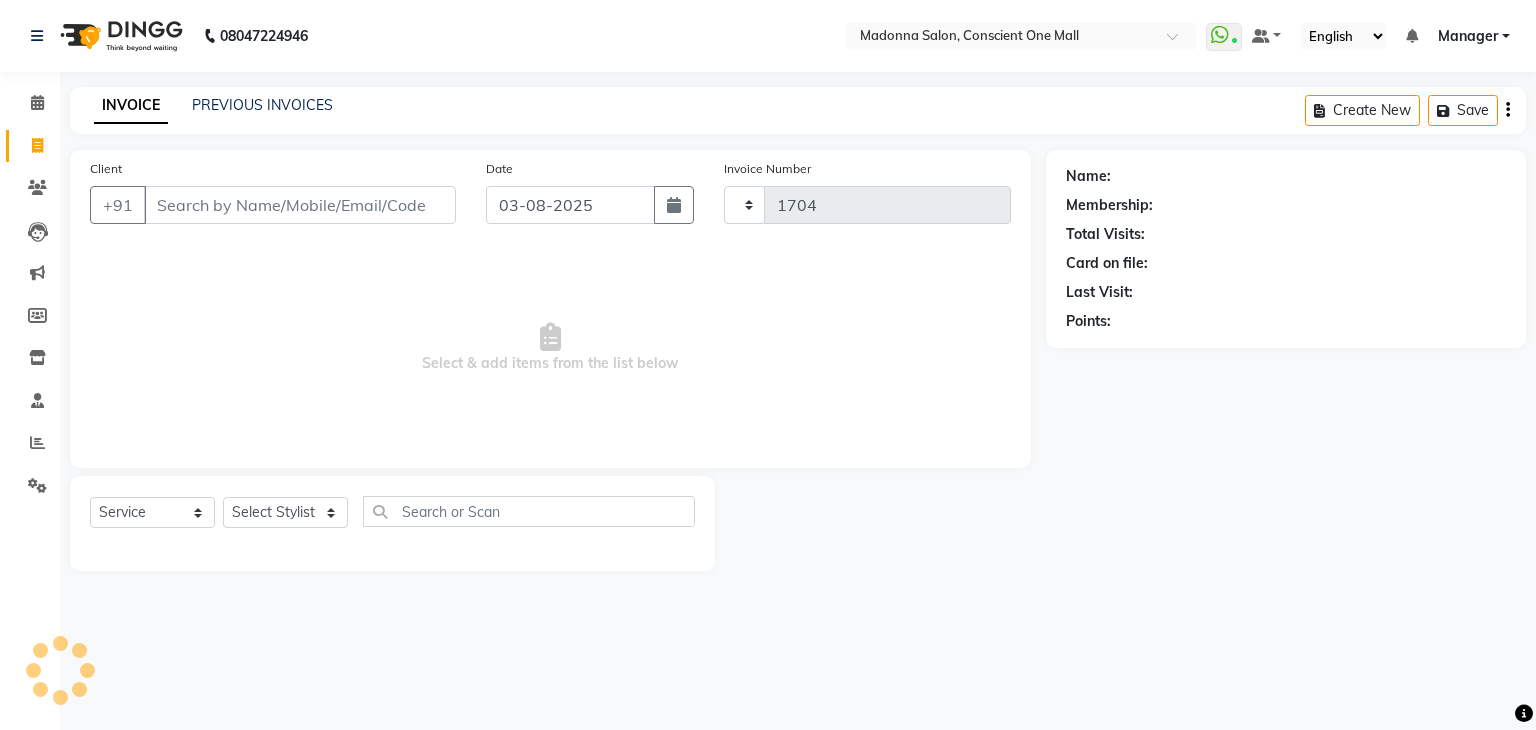 select on "7575" 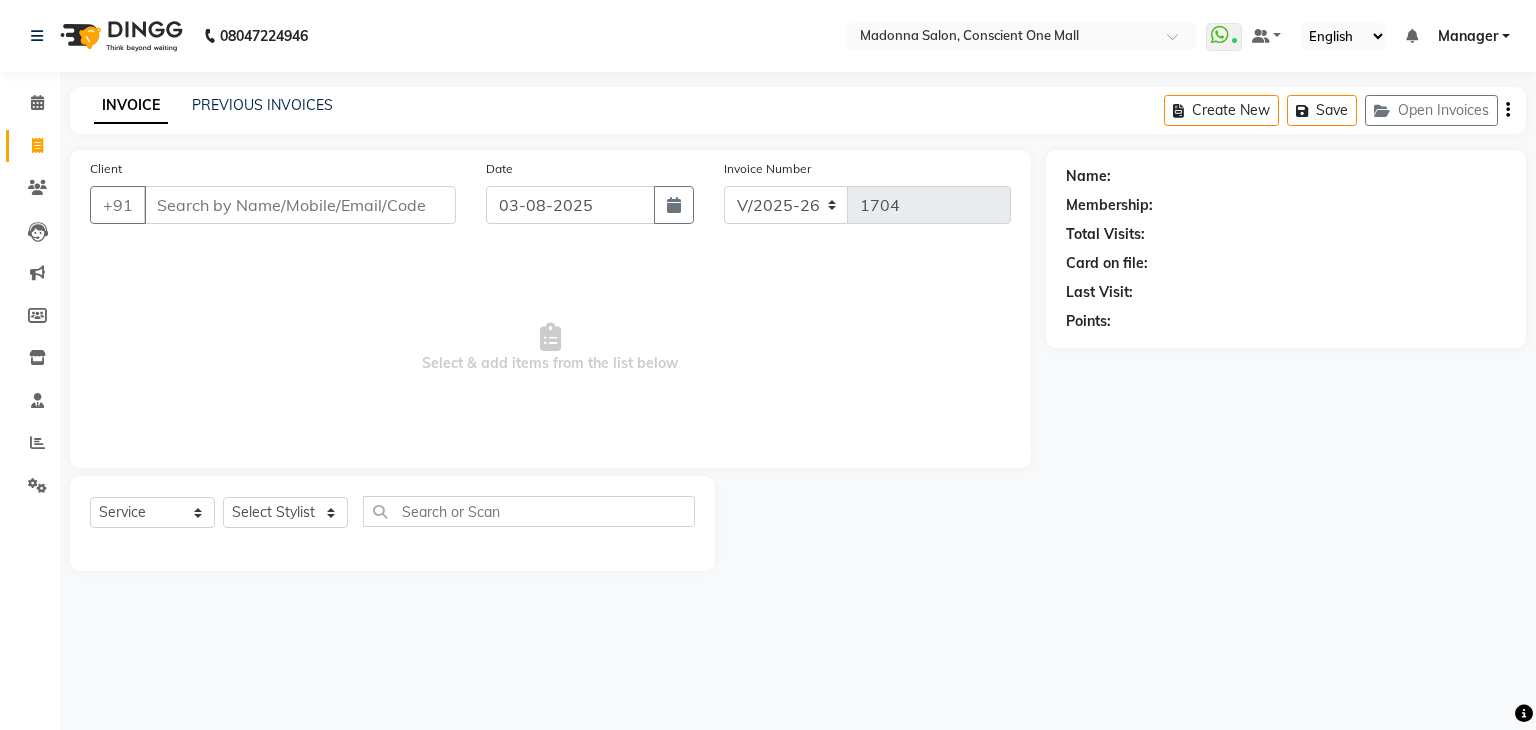 click on "Select & add items from the list below" at bounding box center (550, 348) 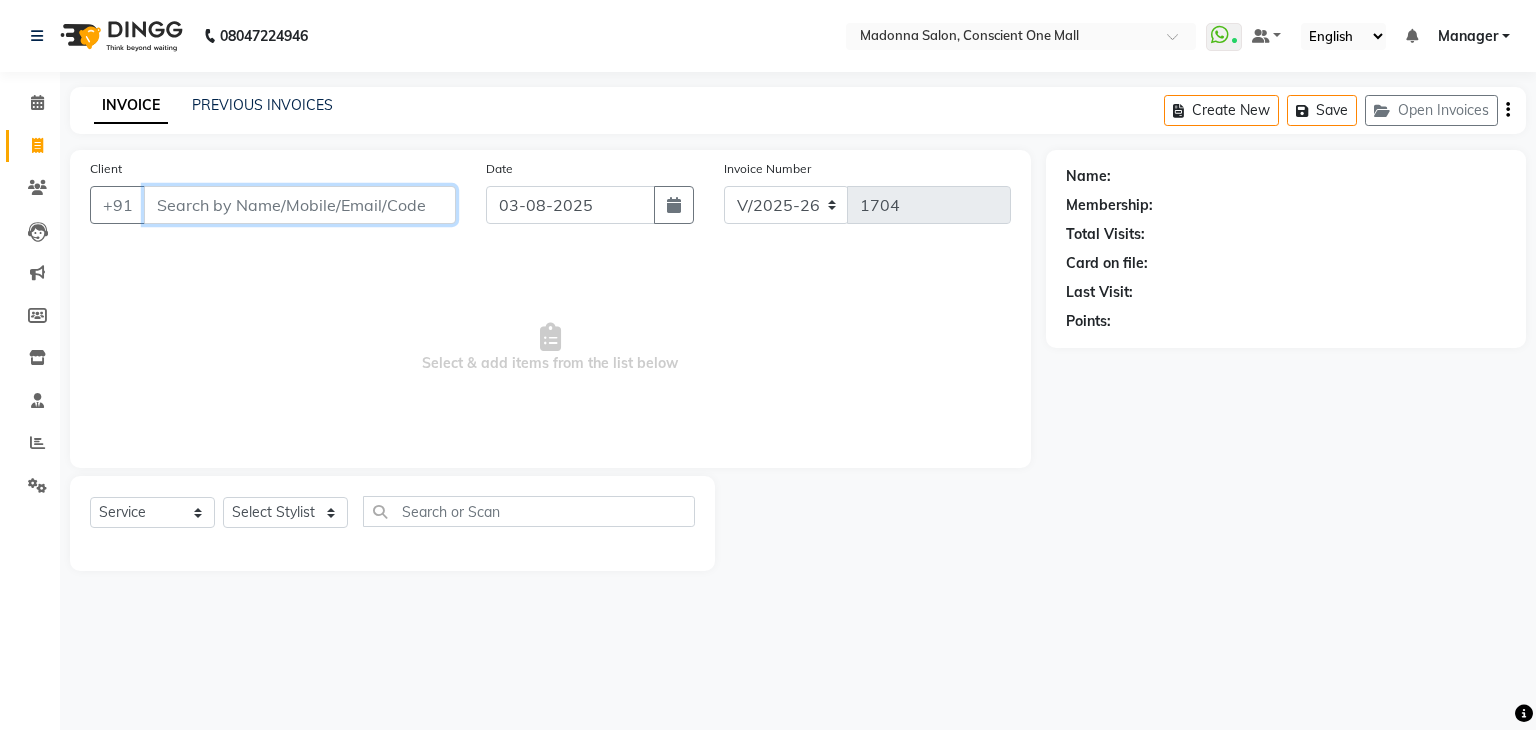 click on "Client" at bounding box center [300, 205] 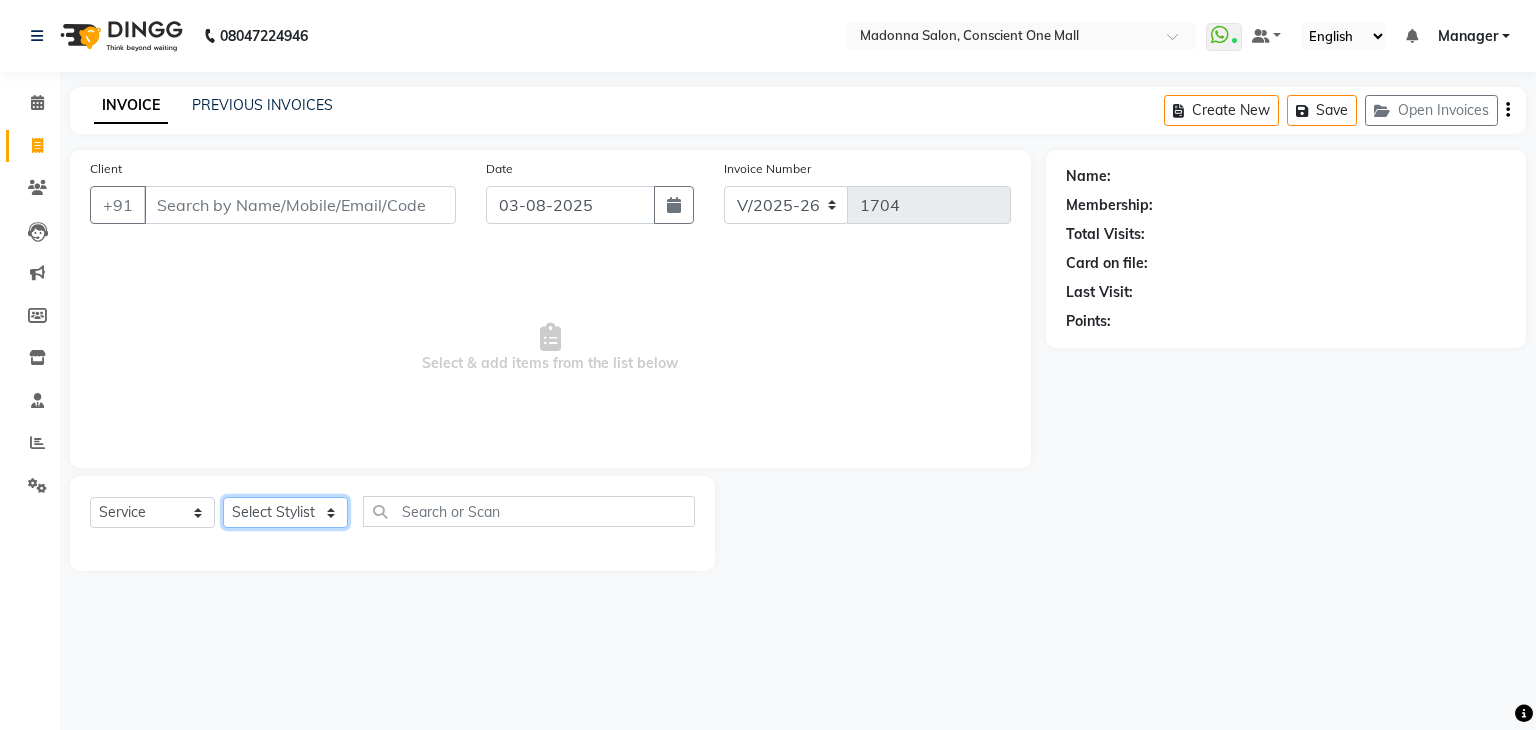 click on "Select Stylist AJAD AMIT ANSHU Bilal Harry himanshi HIMANSHU Janvi JAY Khusboo Manager misty Mukesh Naeem Navjot Kaur neha Pawan RAKHI Ripa Sachin Sagar  SAMEER Sanjeev Saurabh" 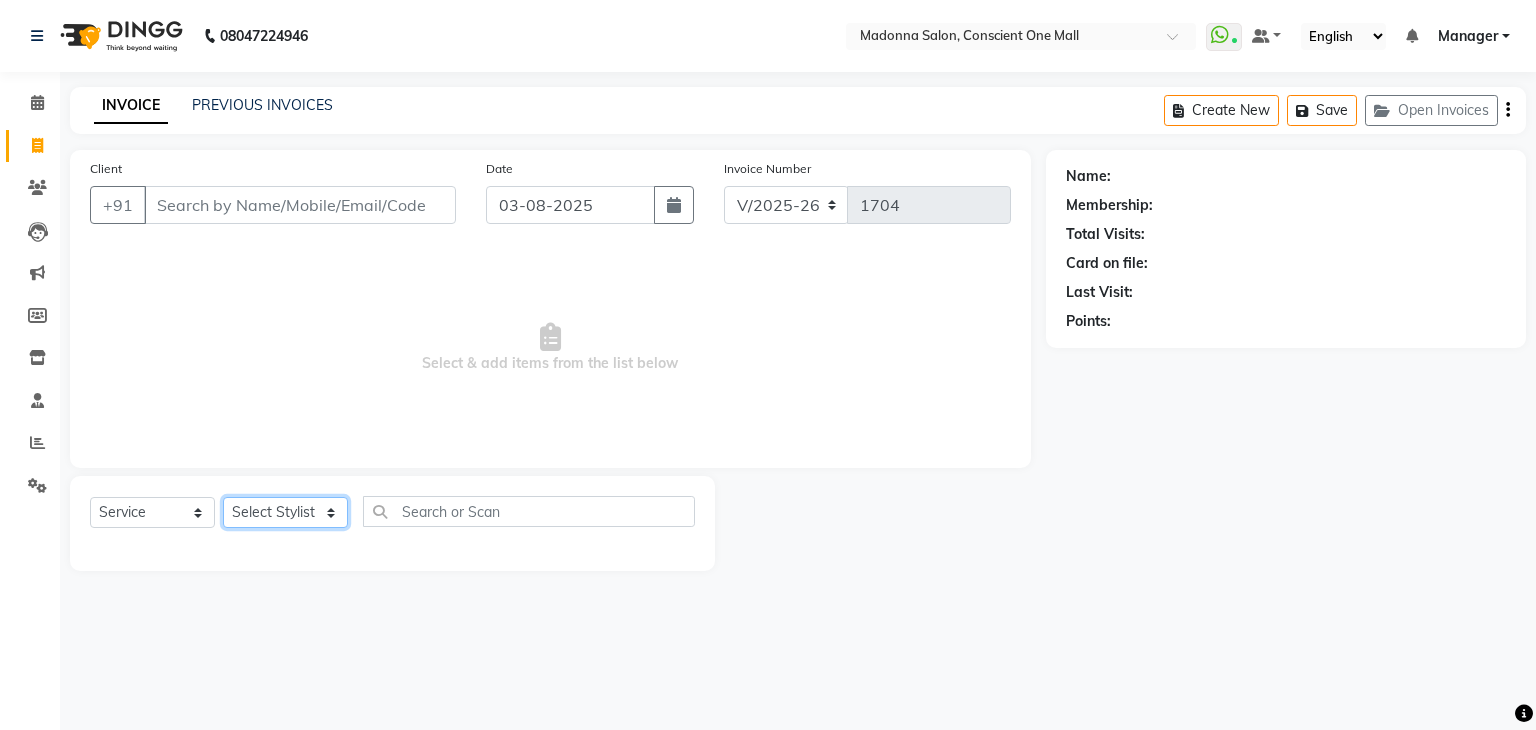 select on "67297" 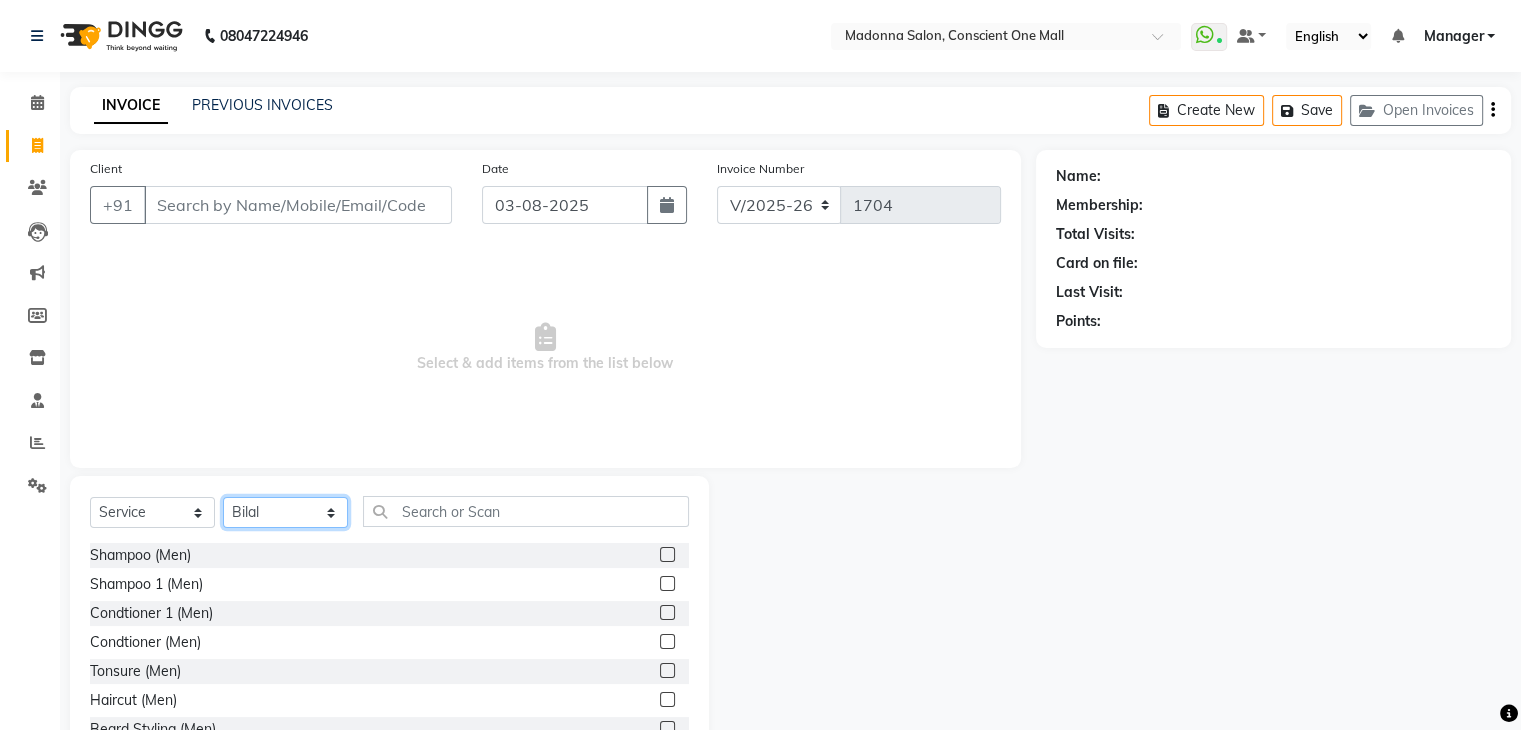 click on "Select Stylist AJAD AMIT ANSHU Bilal Harry himanshi HIMANSHU Janvi JAY Khusboo Manager misty Mukesh Naeem Navjot Kaur neha Pawan RAKHI Ripa Sachin Sagar  SAMEER Sanjeev Saurabh" 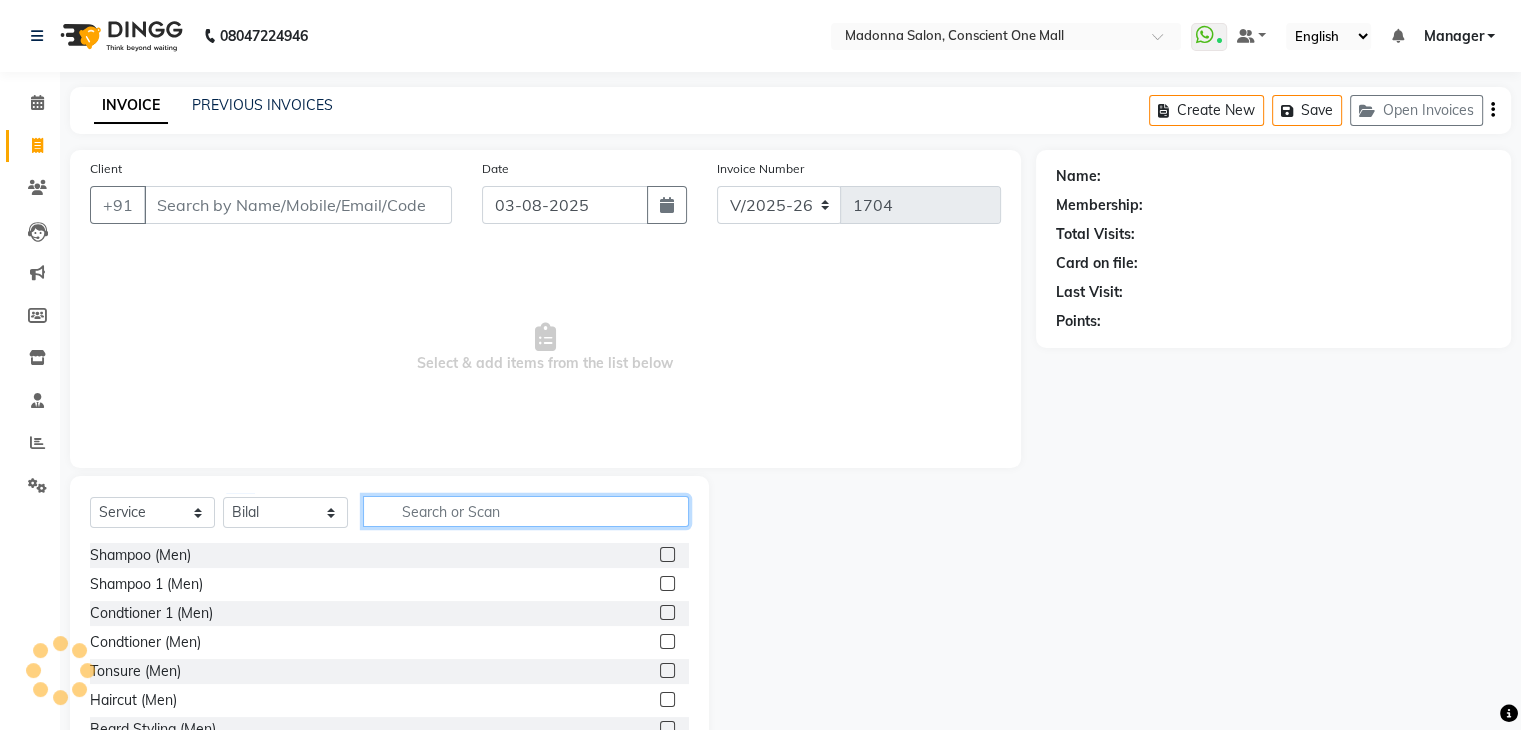 click 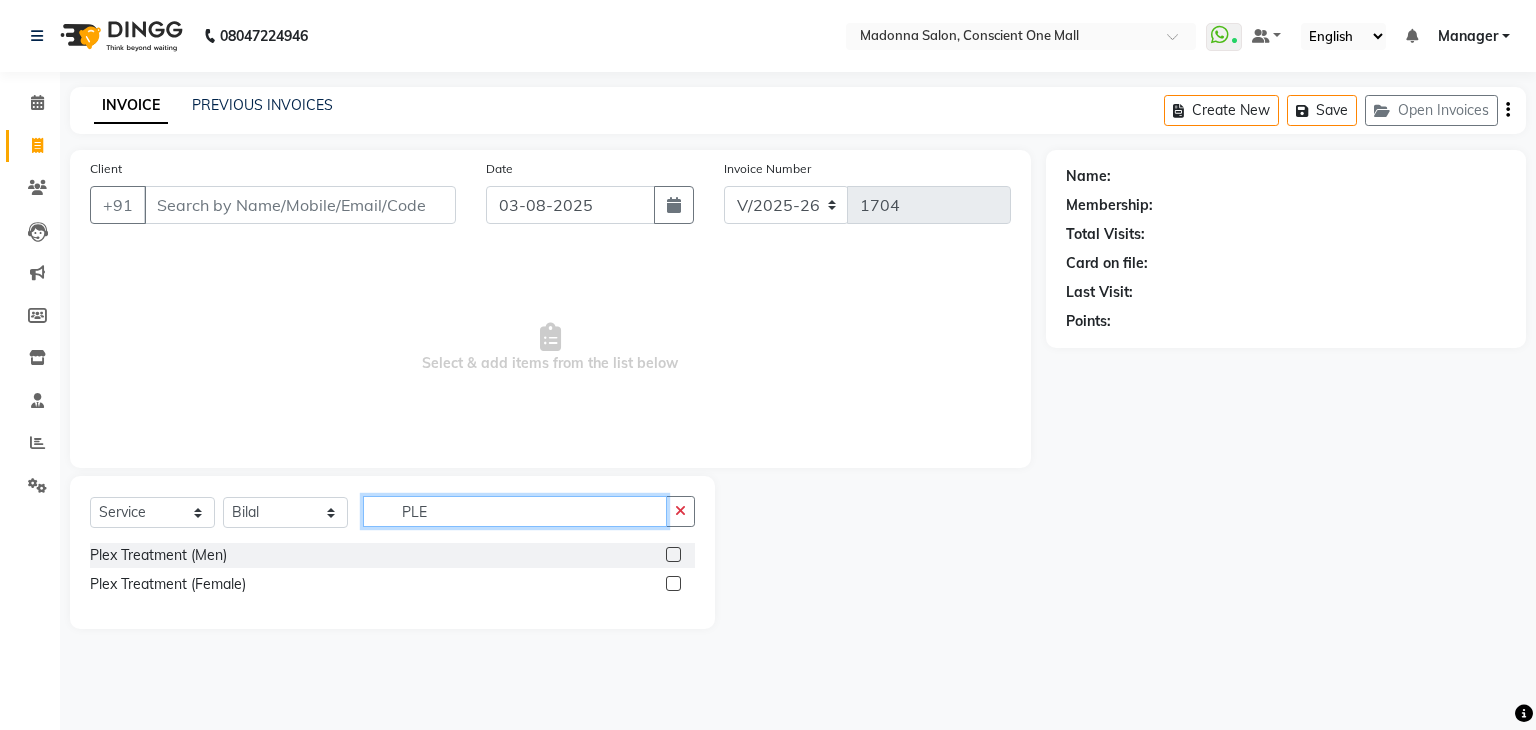 type on "PLE" 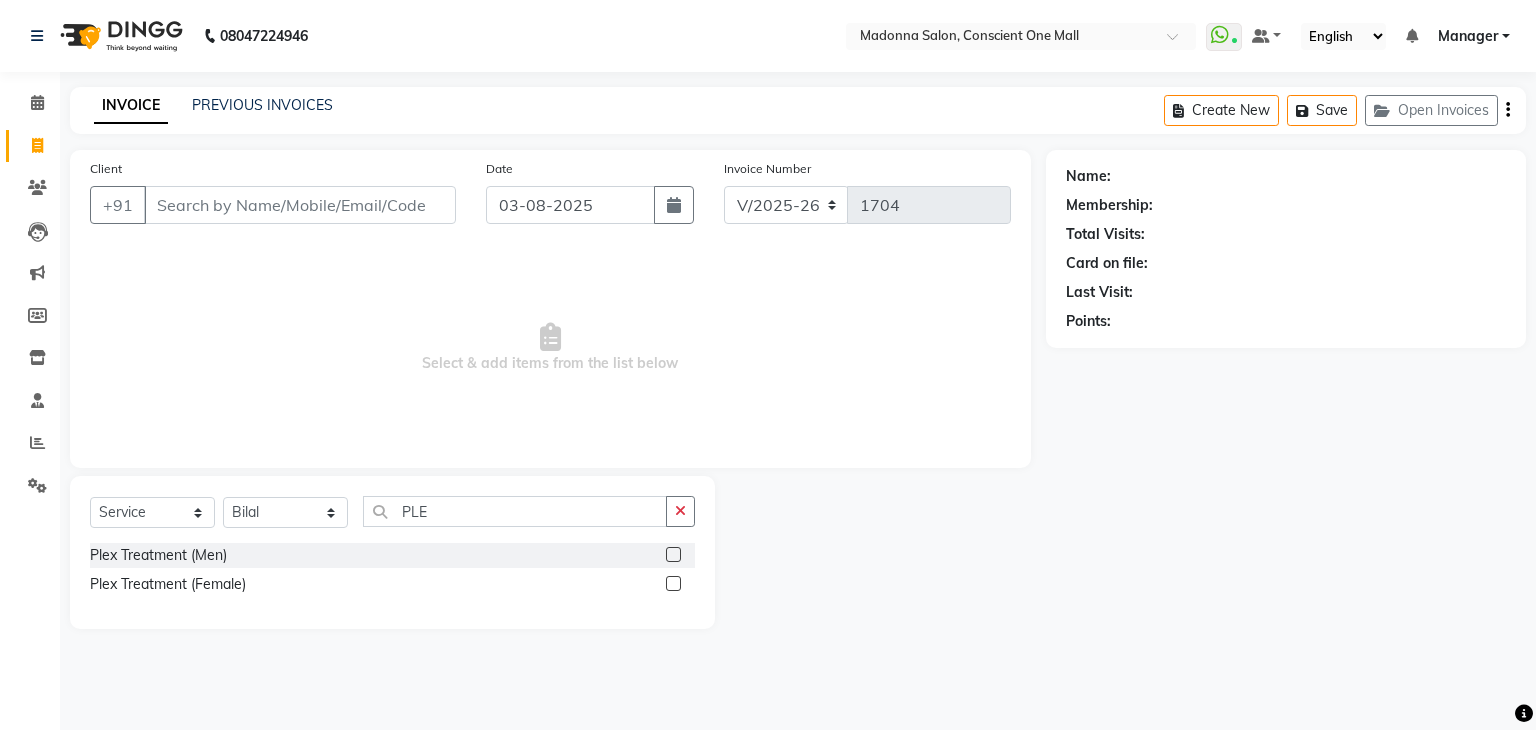 click 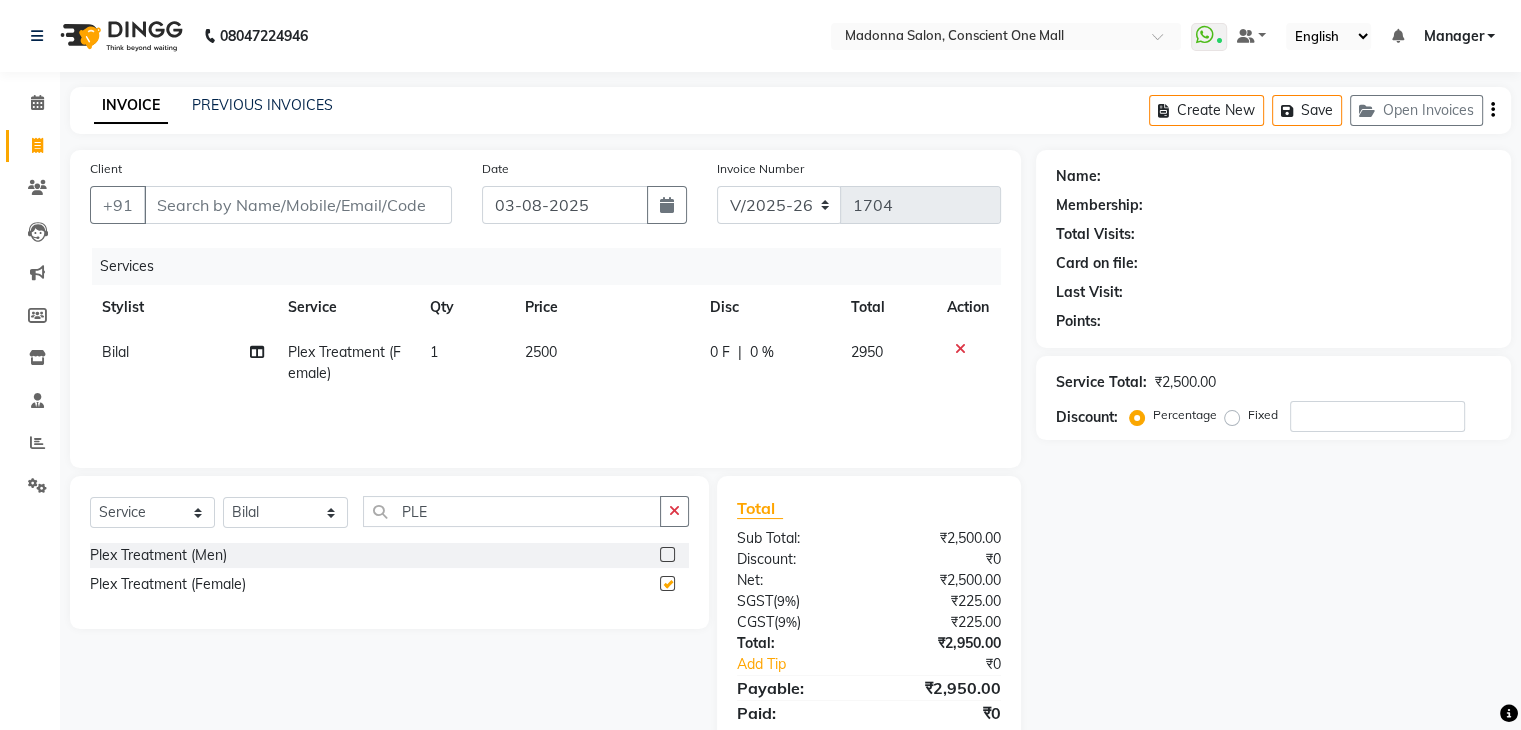 checkbox on "false" 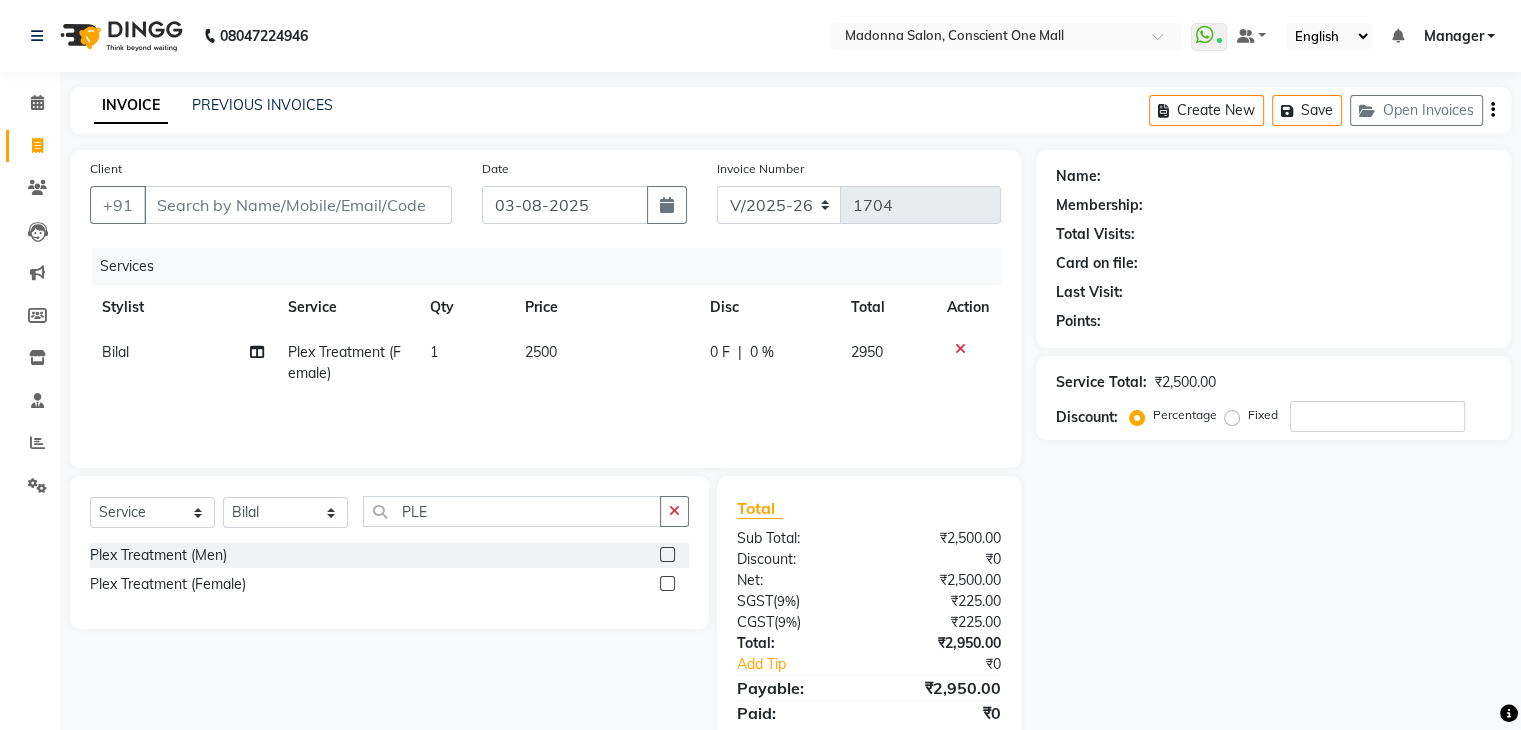 click on "2500" 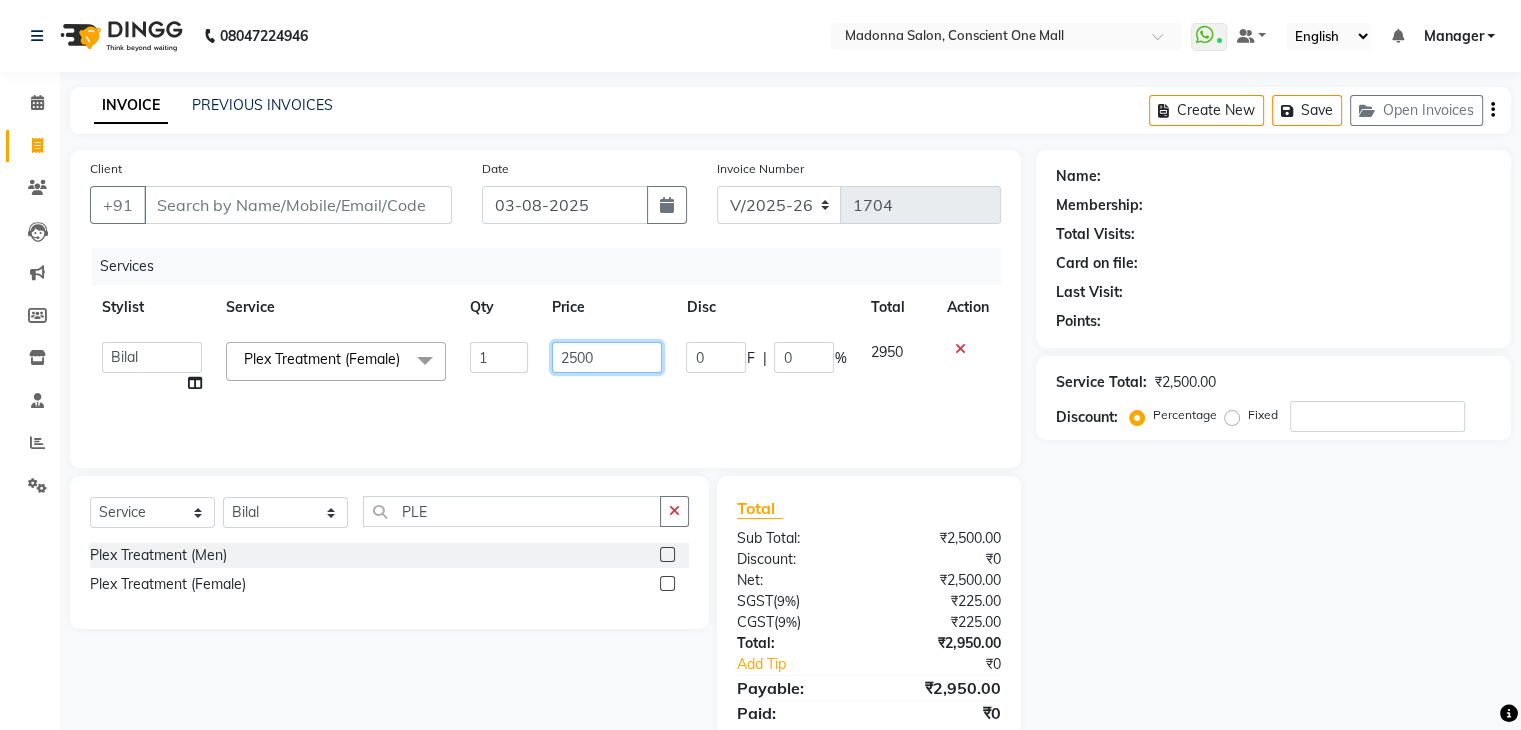 click on "2500" 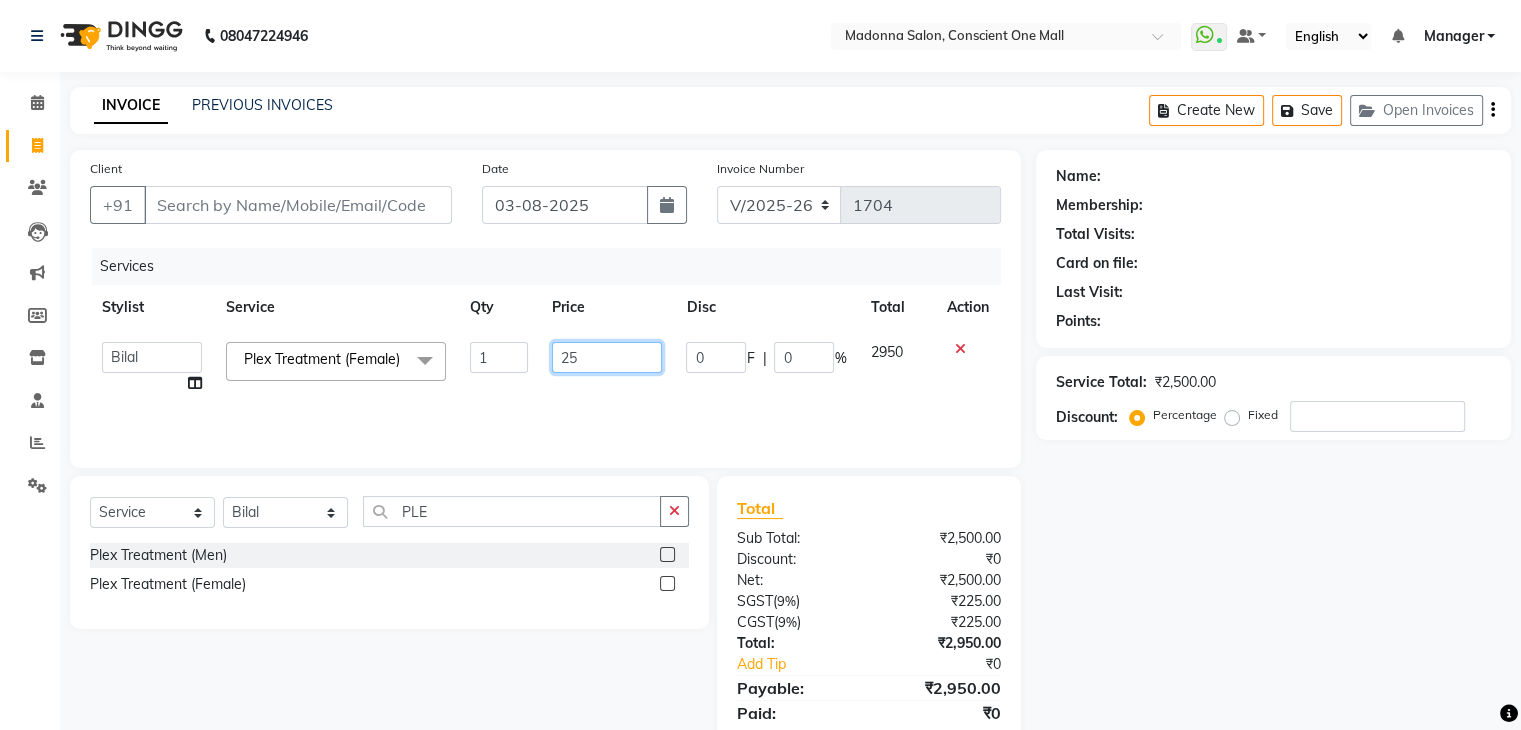 type on "2" 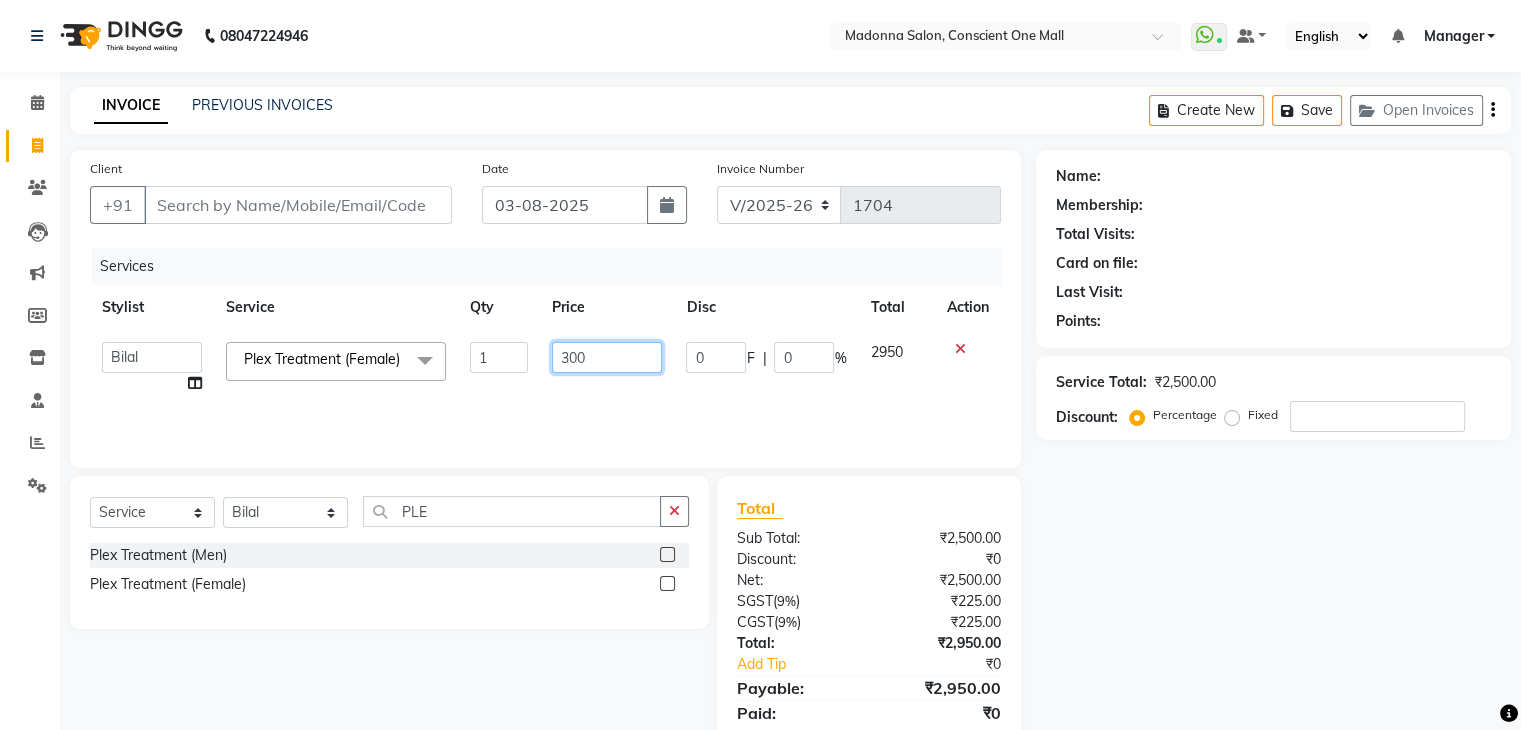 type on "3000" 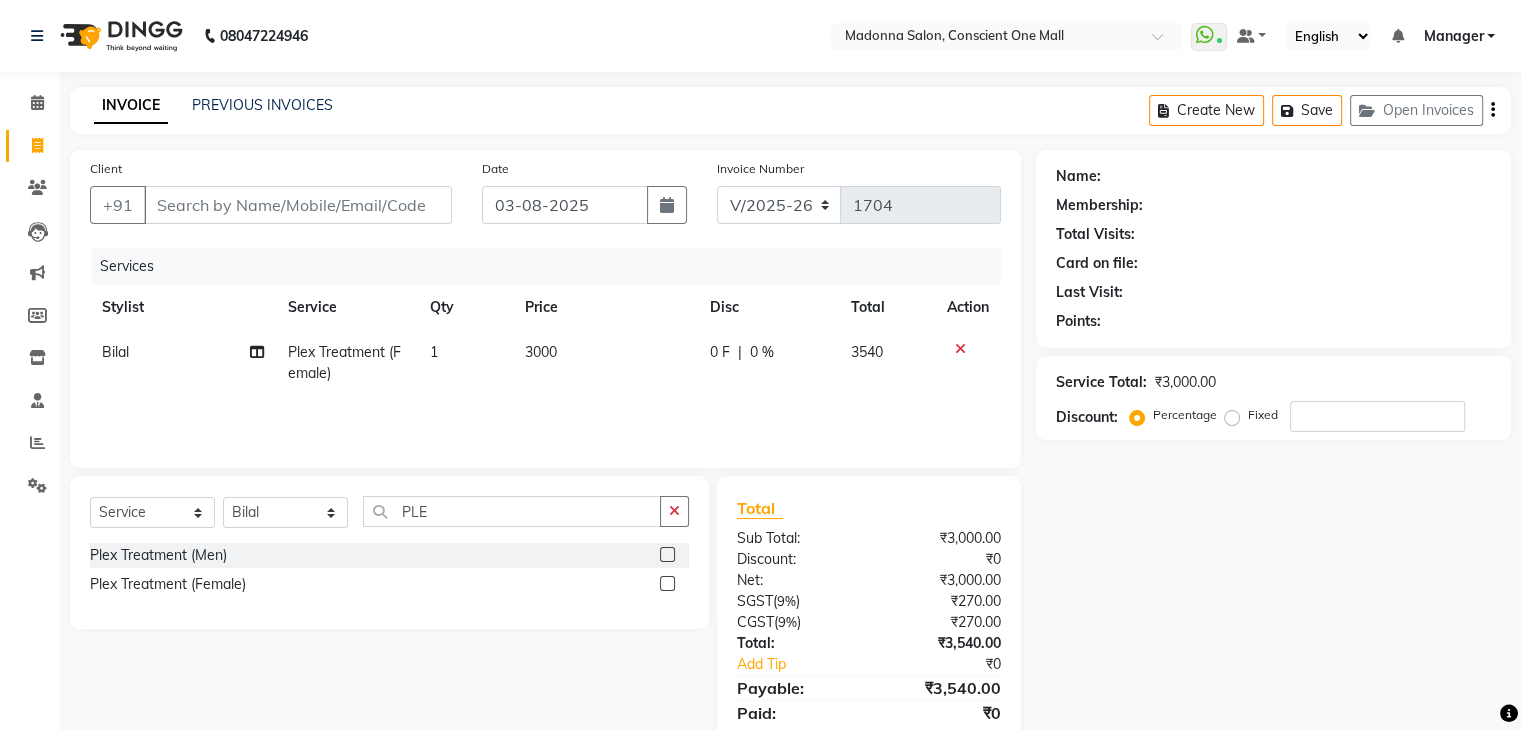 click on "Name: Membership: Total Visits: Card on file: Last Visit:  Points:  Service Total:  ₹3,000.00  Discount:  Percentage   Fixed" 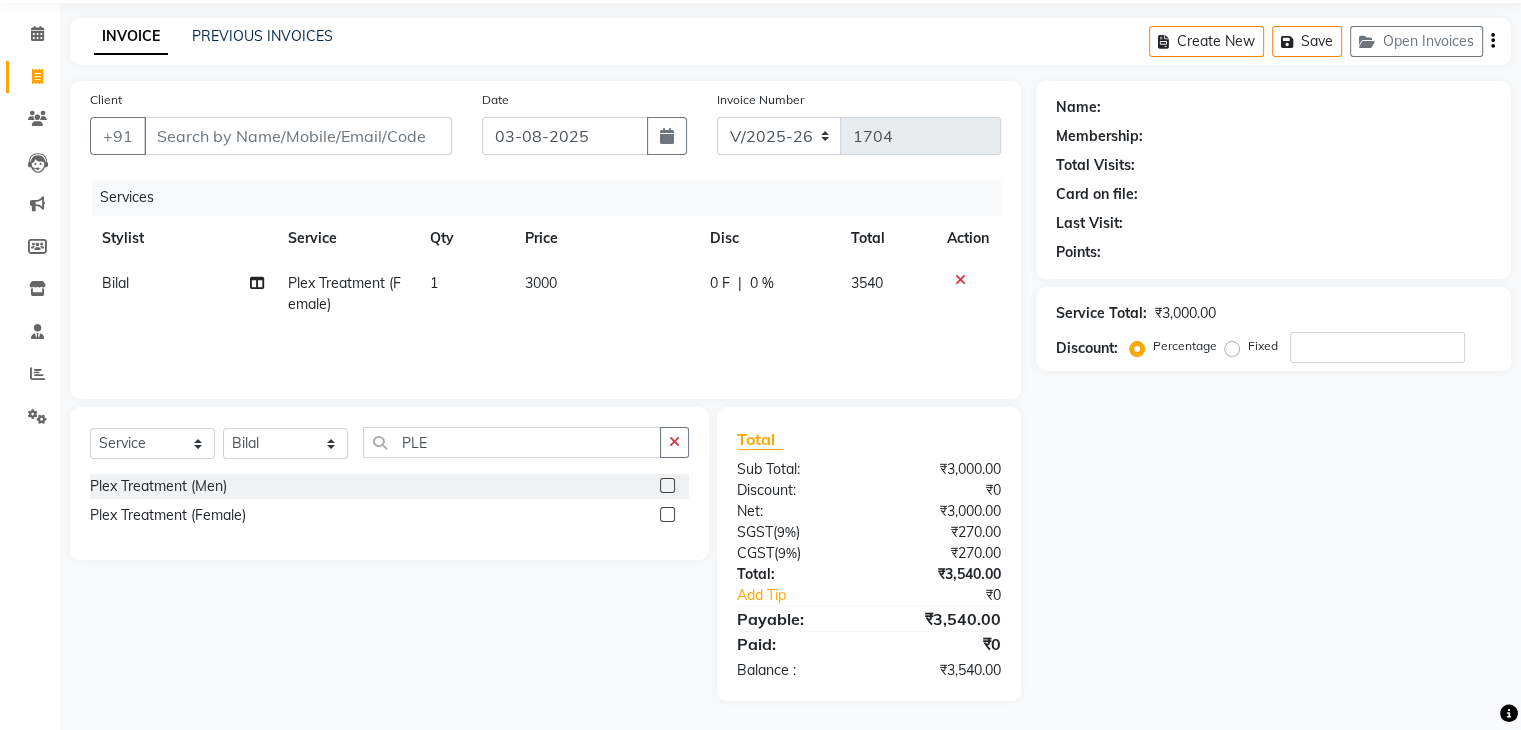 scroll, scrollTop: 71, scrollLeft: 0, axis: vertical 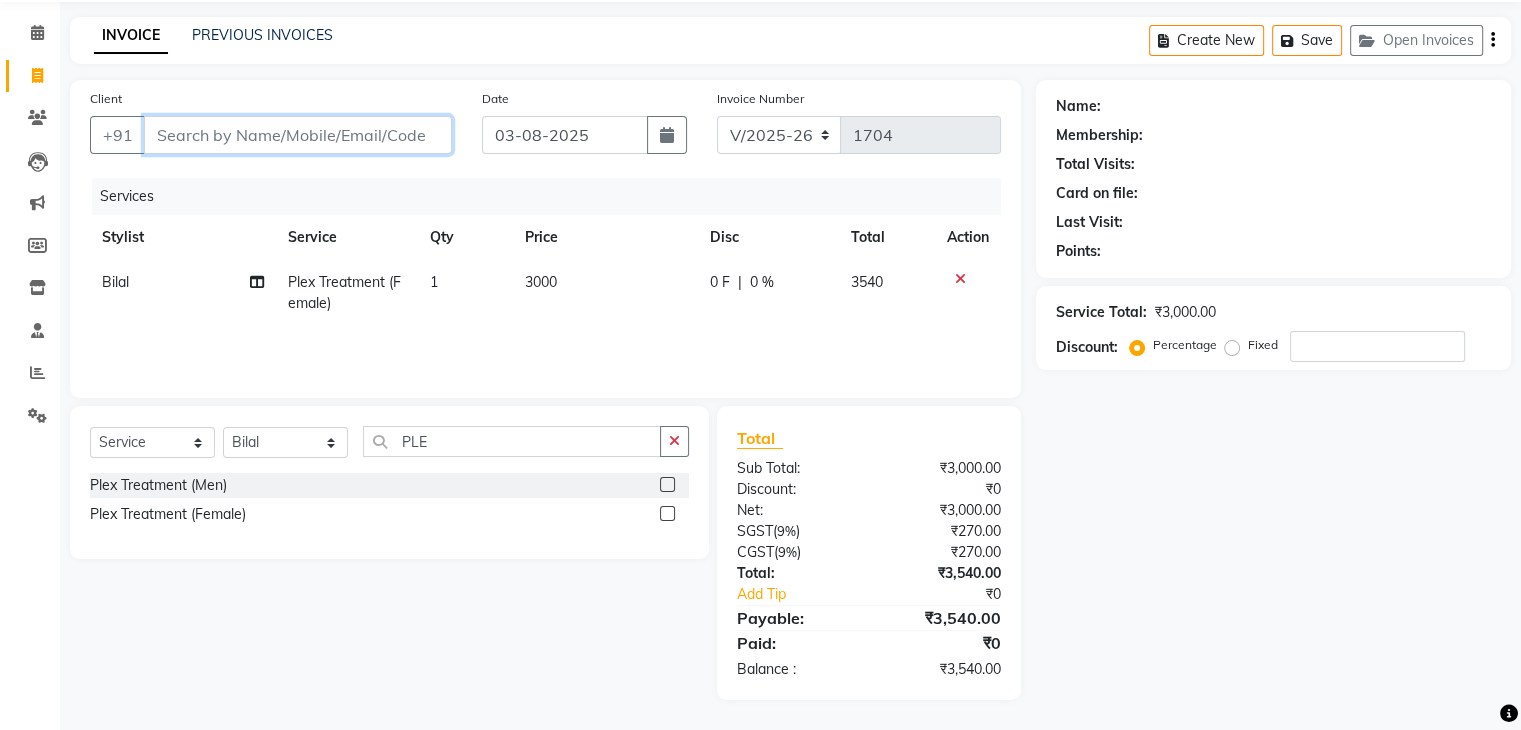 click on "Client" at bounding box center [298, 135] 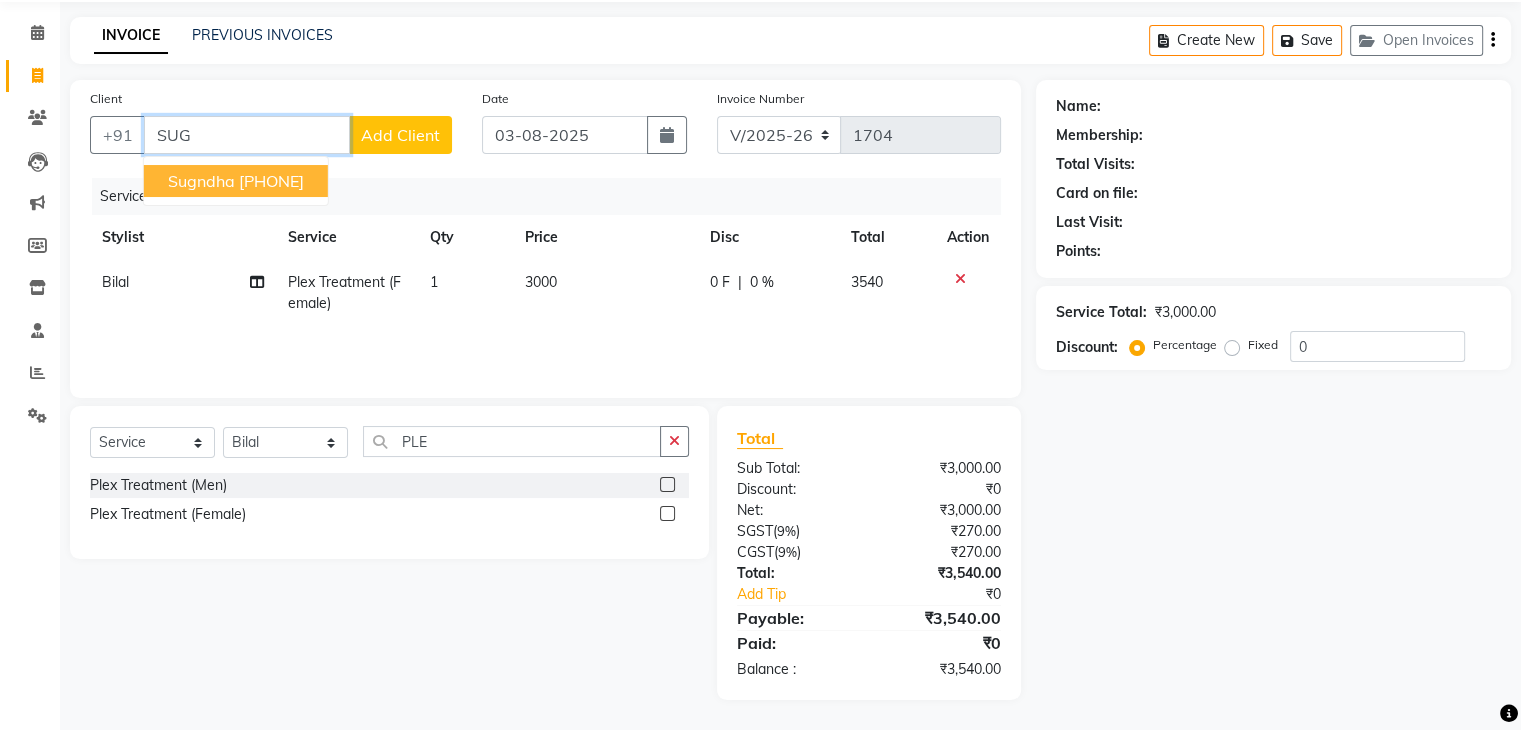click on "[PHONE]" at bounding box center (271, 181) 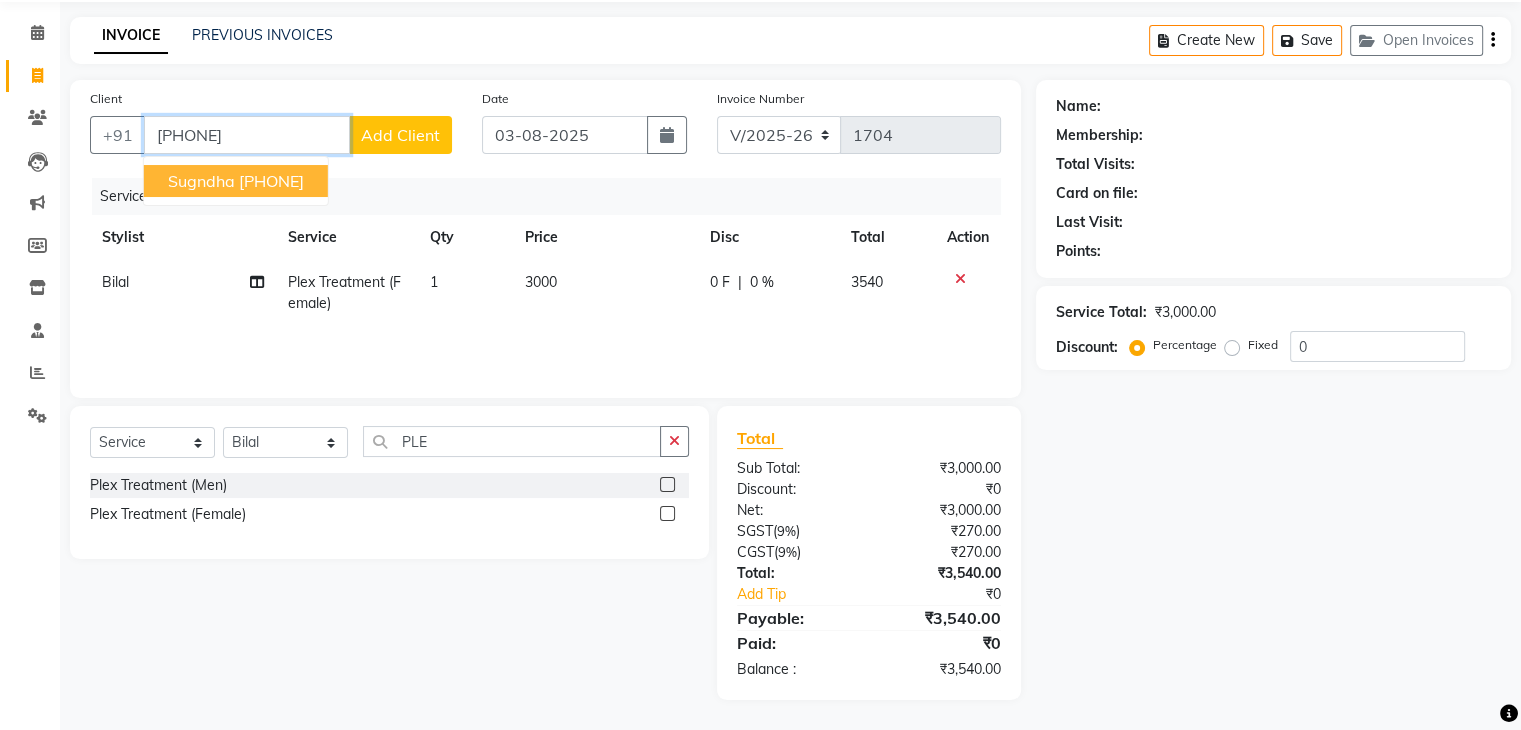 type on "[PHONE]" 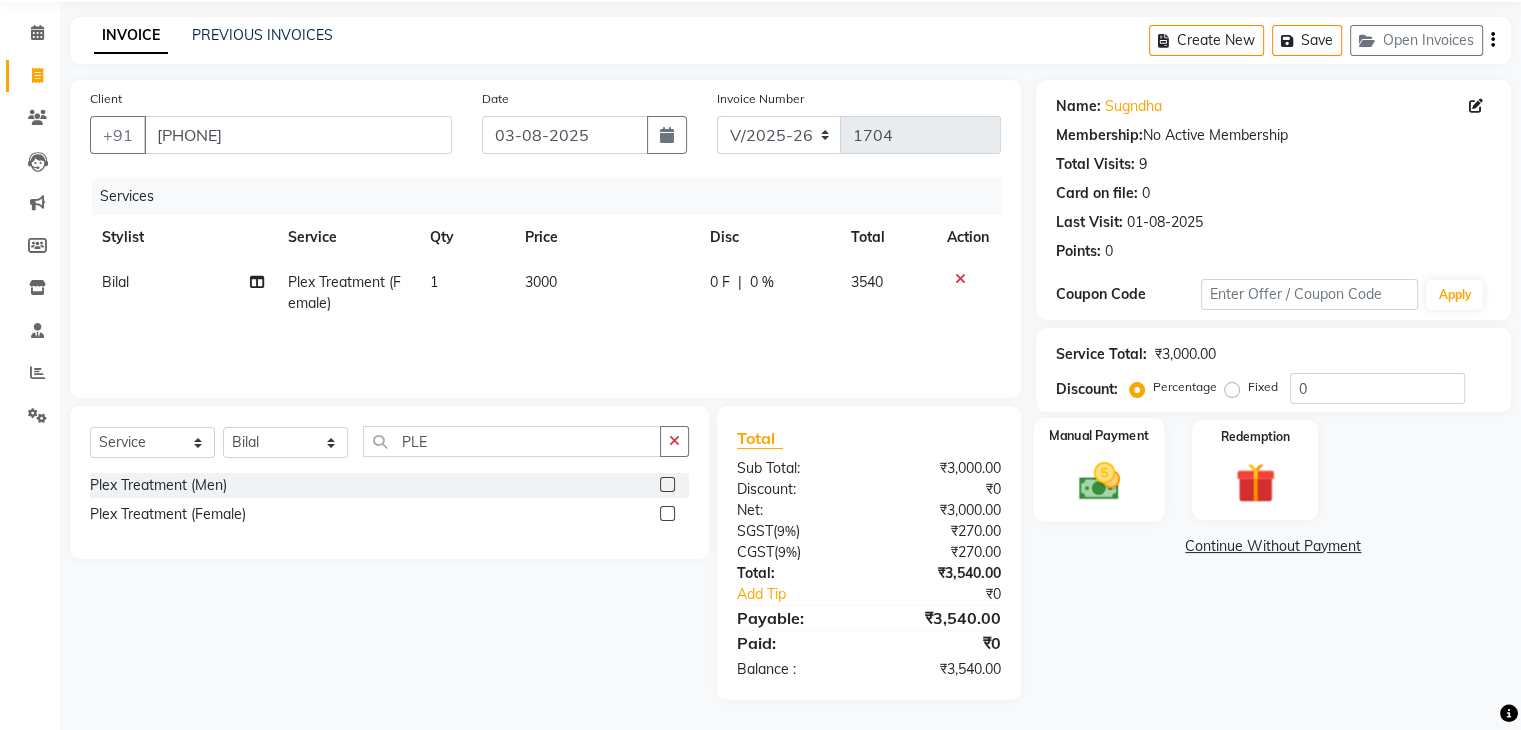 click 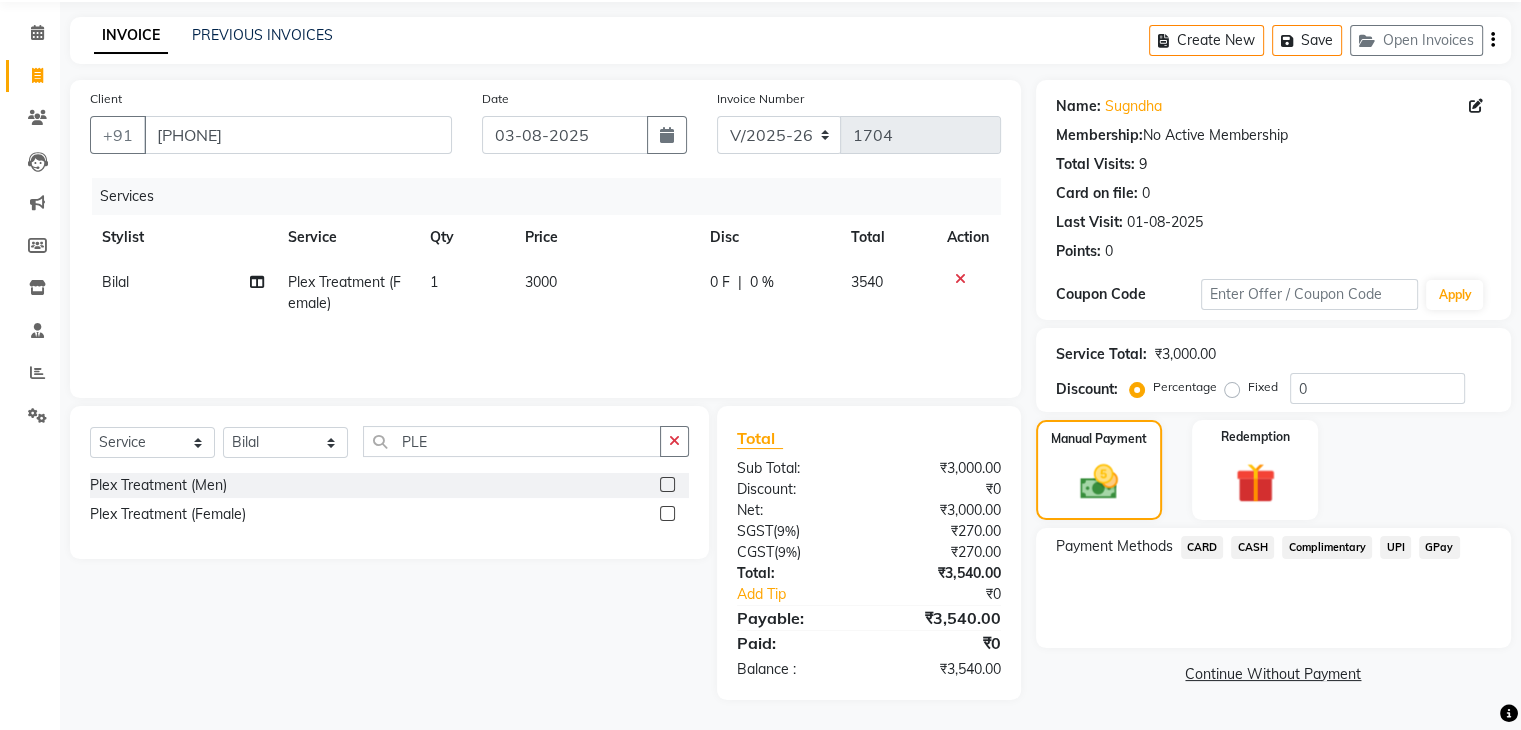 click on "CARD" 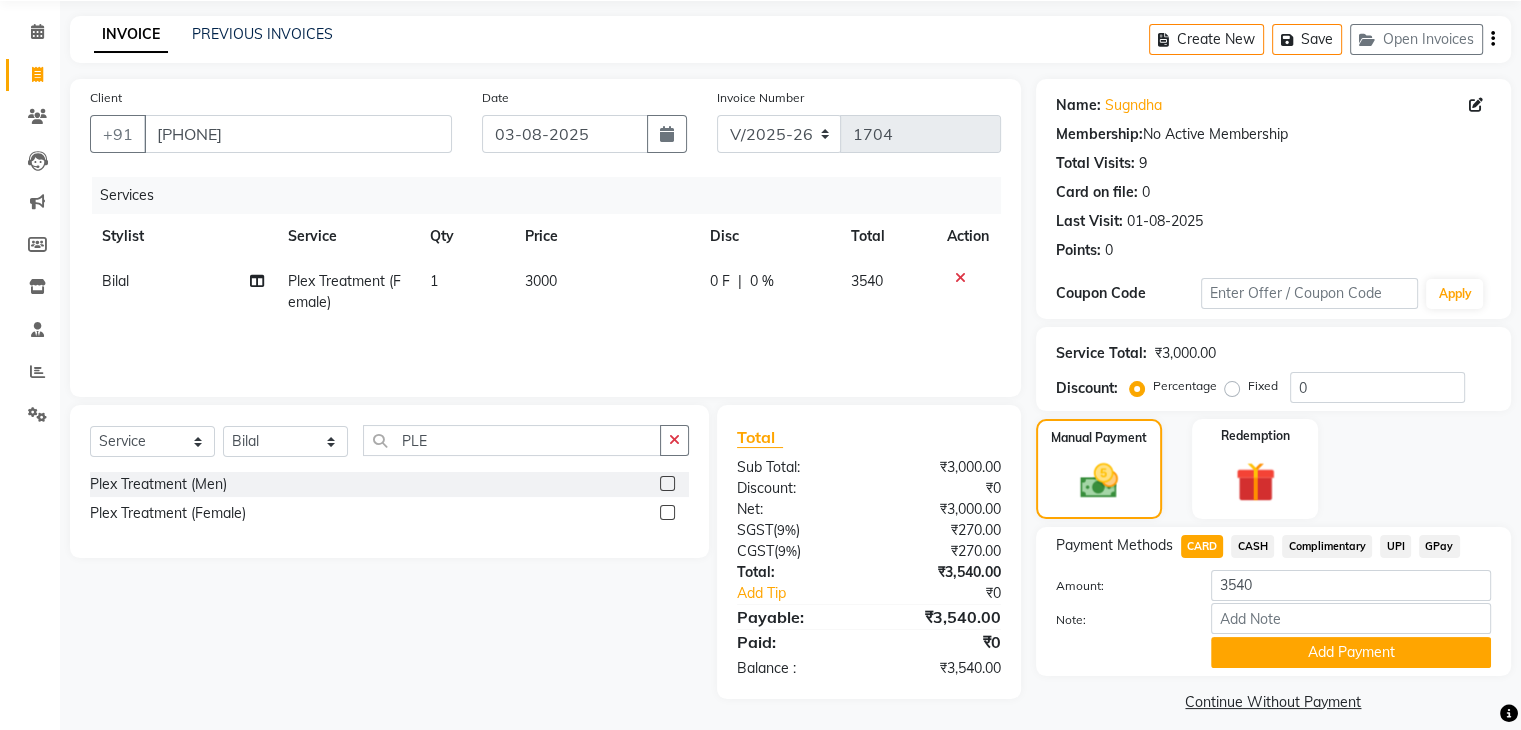 scroll, scrollTop: 89, scrollLeft: 0, axis: vertical 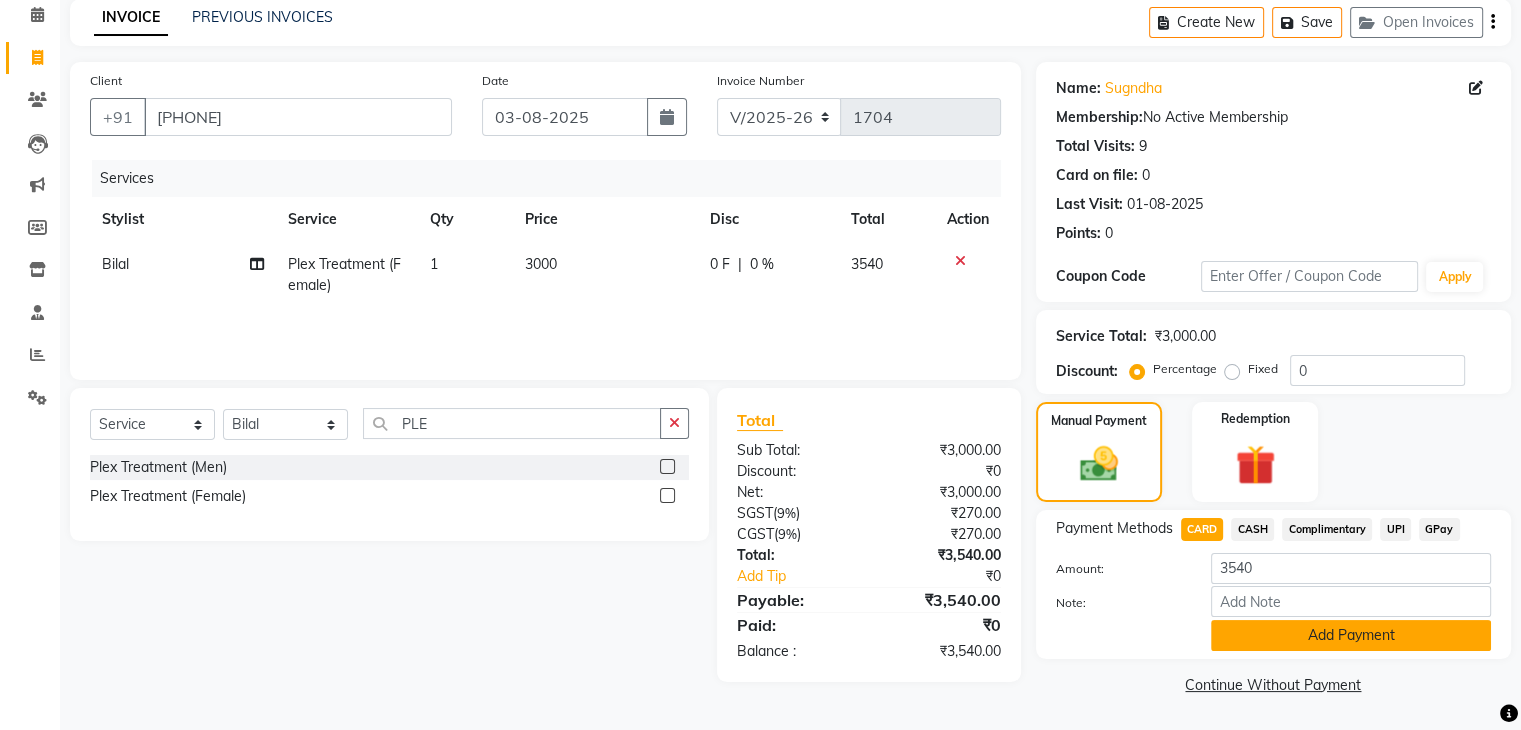 click on "Add Payment" 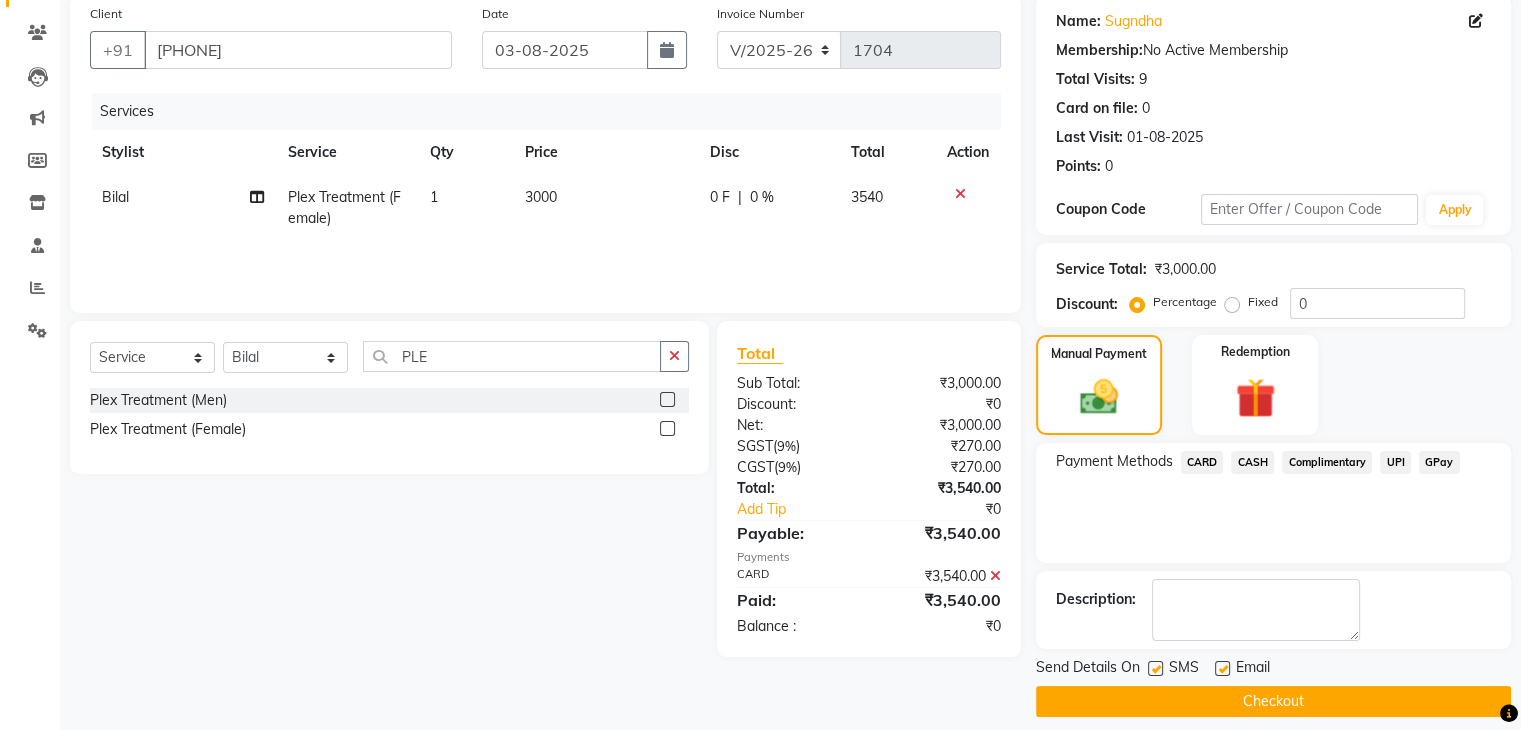 scroll, scrollTop: 169, scrollLeft: 0, axis: vertical 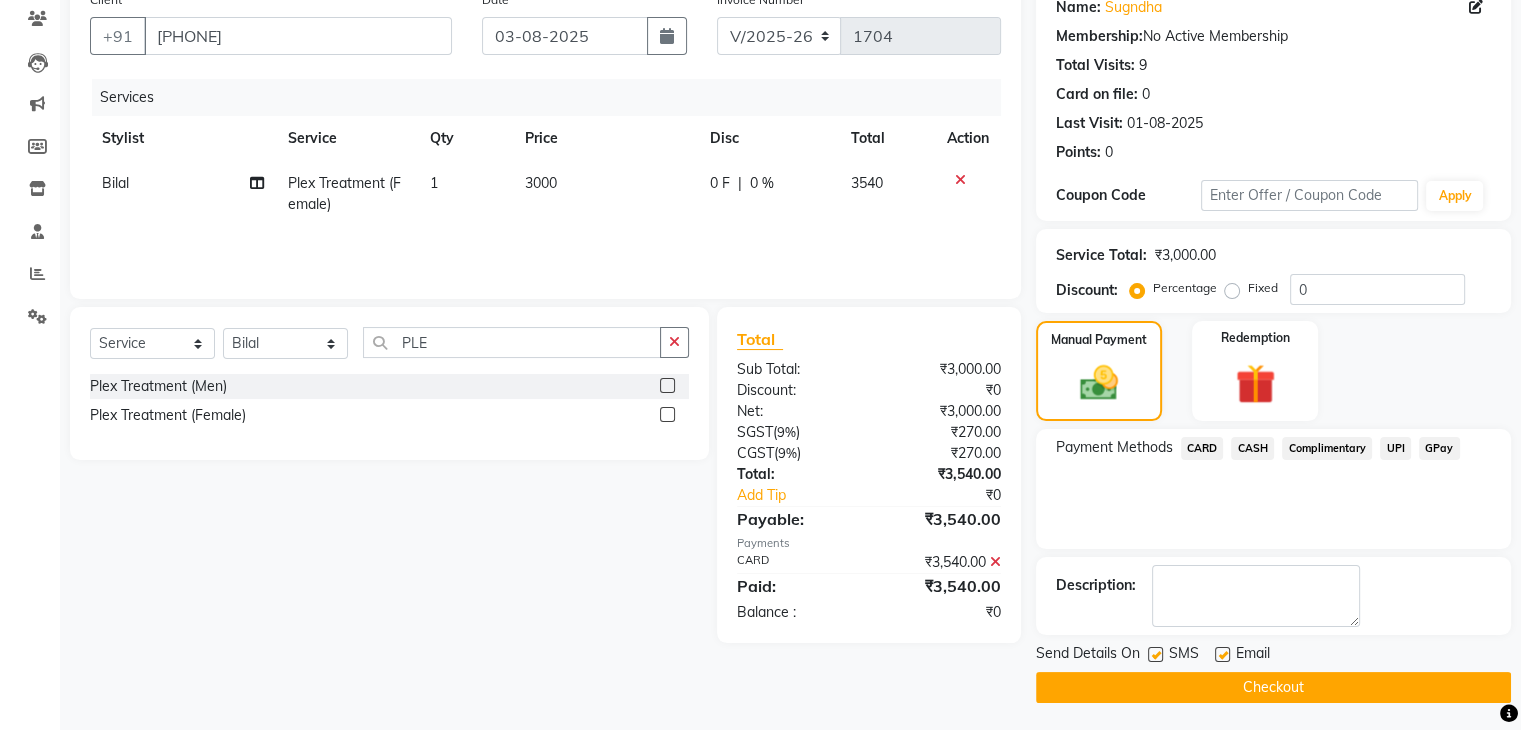click on "Checkout" 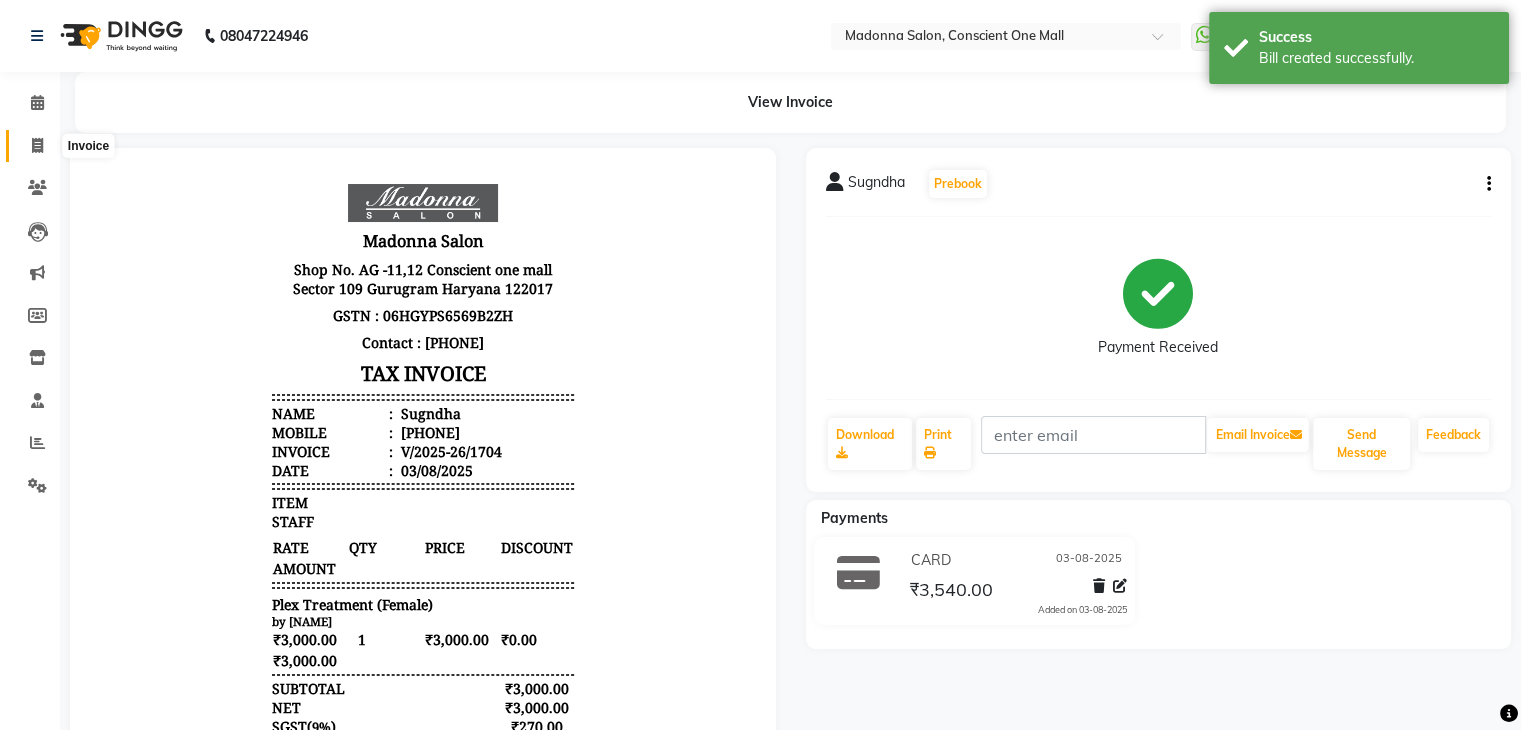 scroll, scrollTop: 0, scrollLeft: 0, axis: both 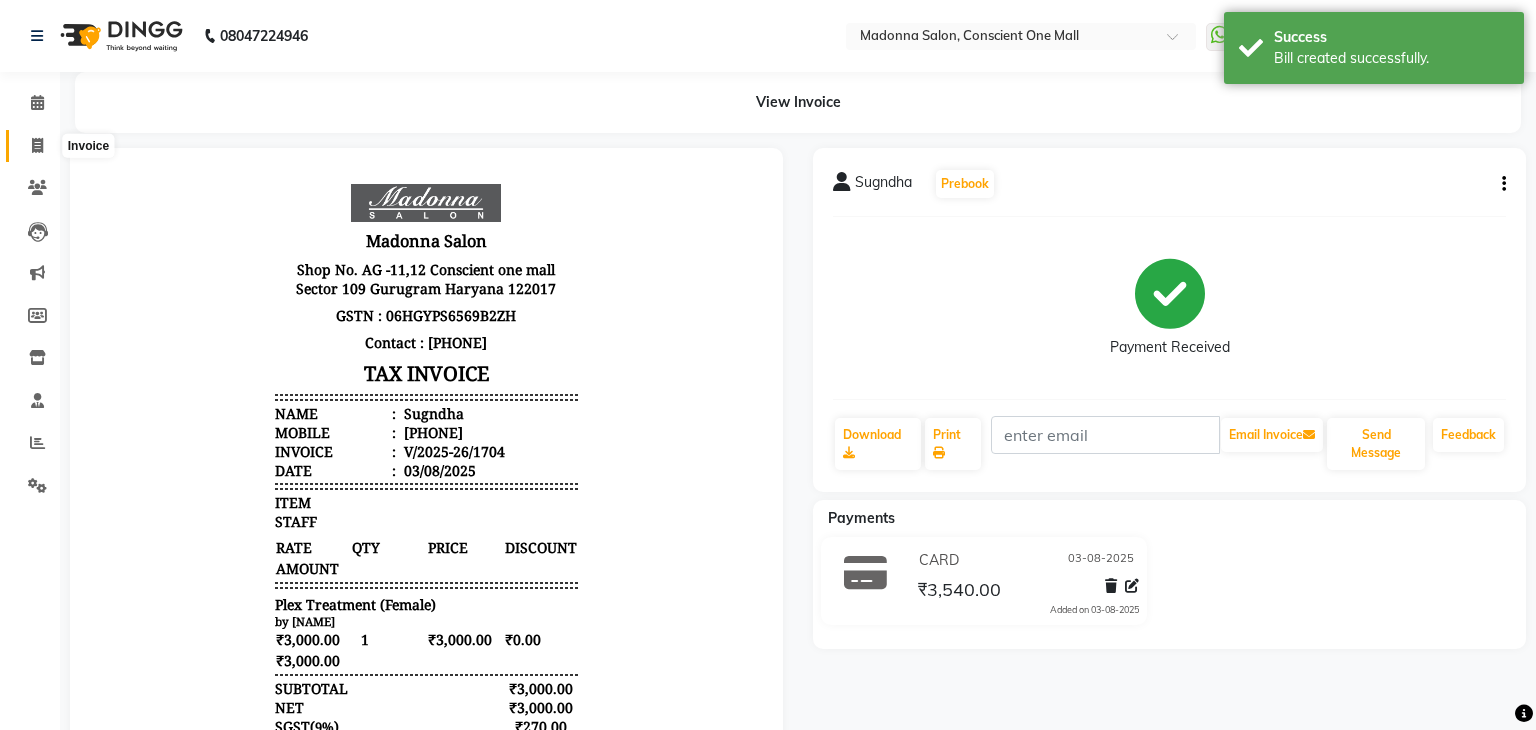 select on "service" 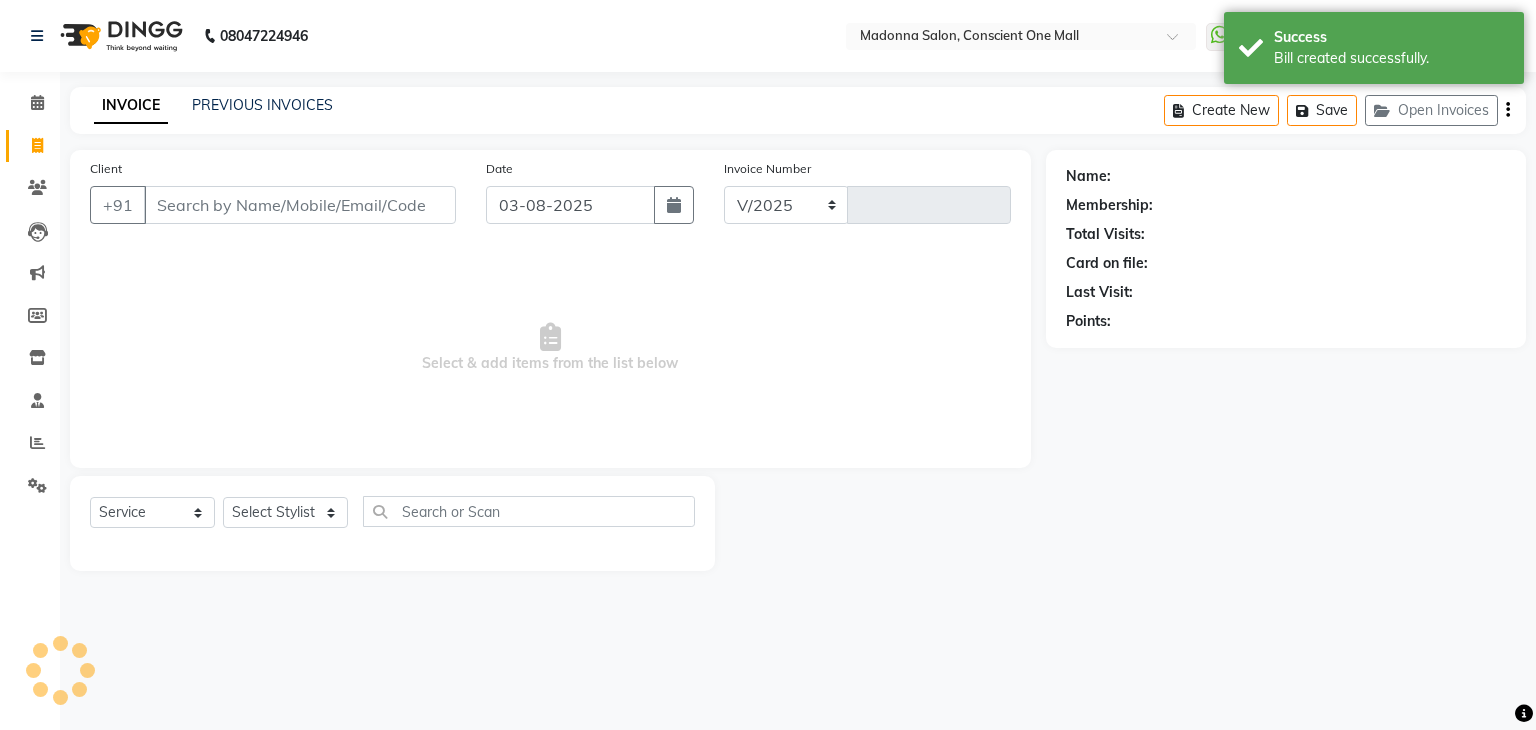 select on "7575" 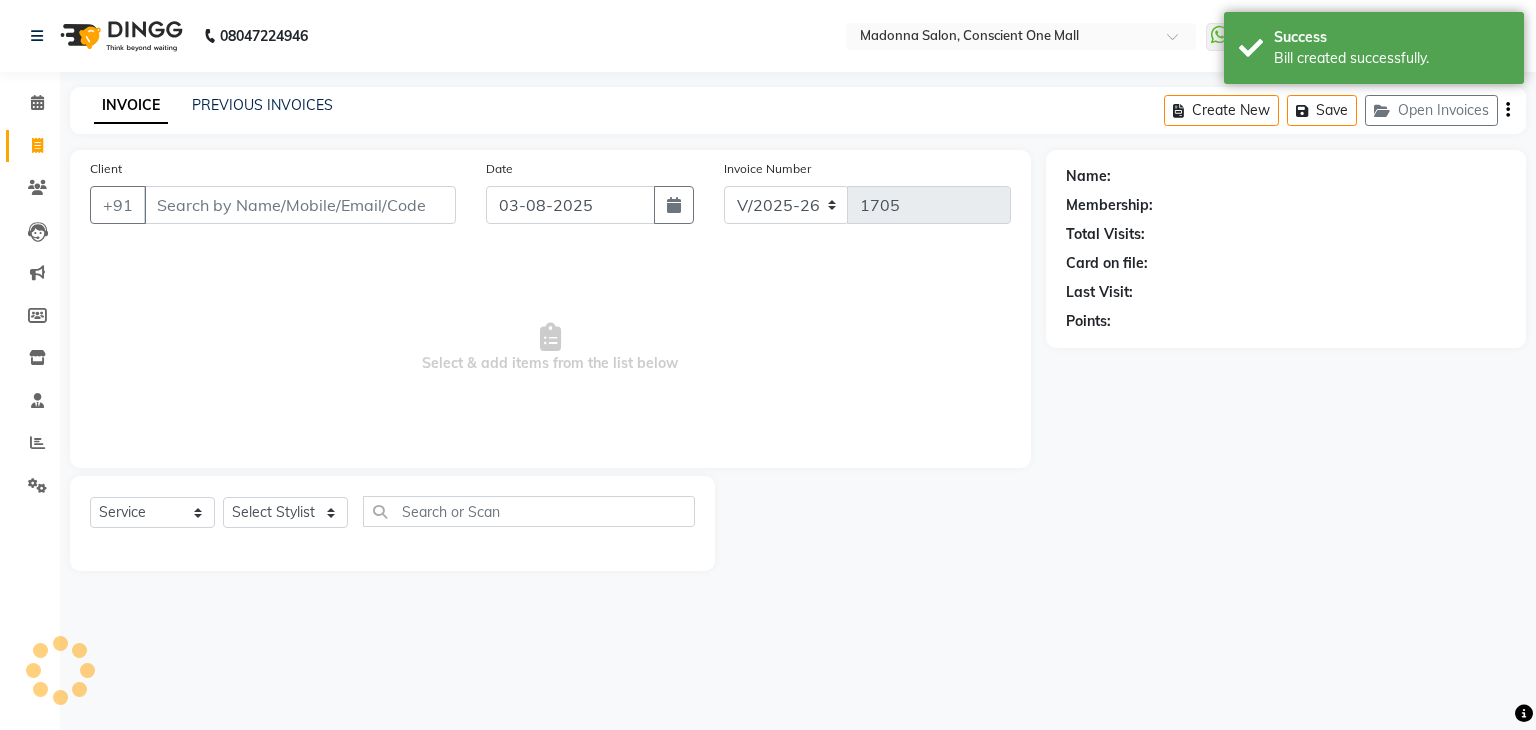 click on "Select & add items from the list below" at bounding box center [550, 348] 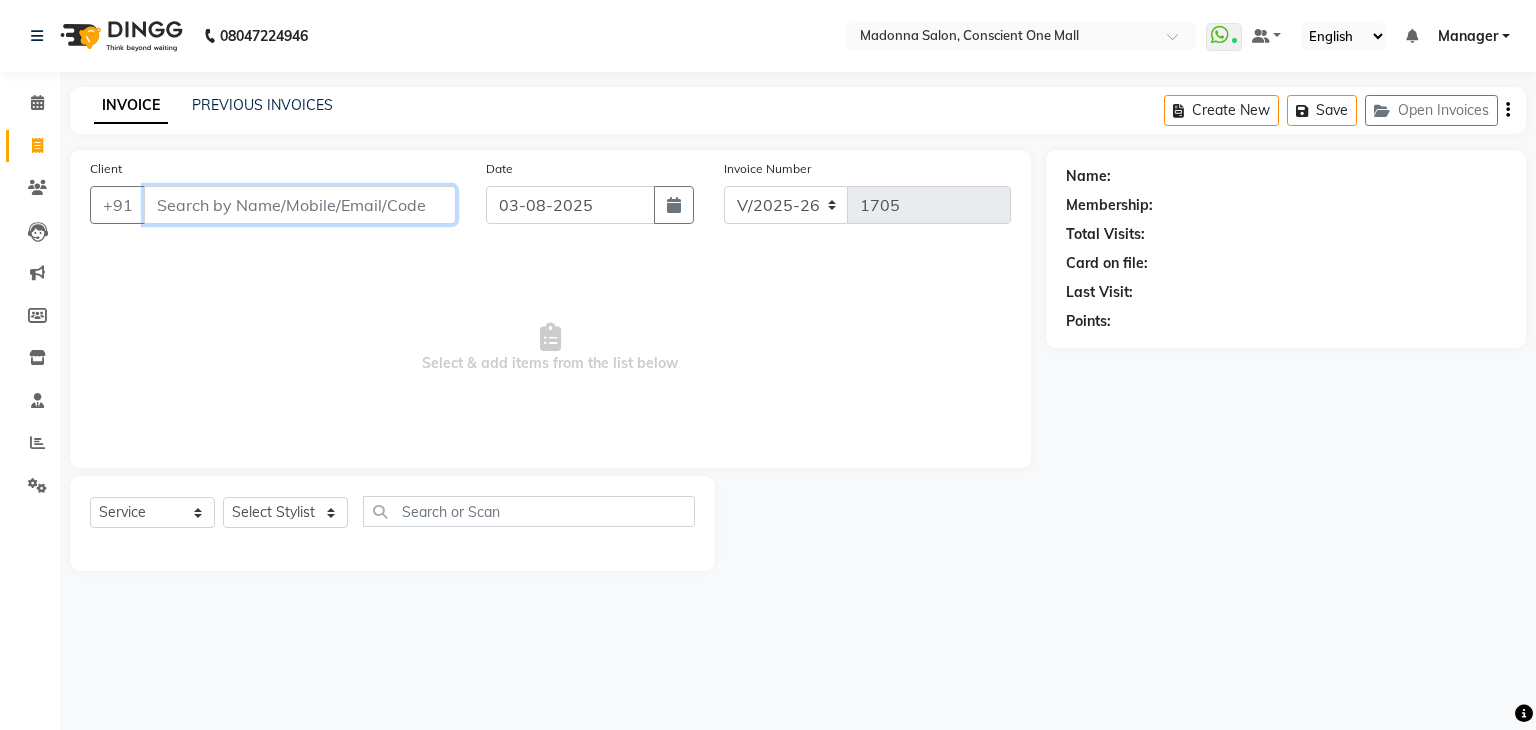 click on "Client" at bounding box center [300, 205] 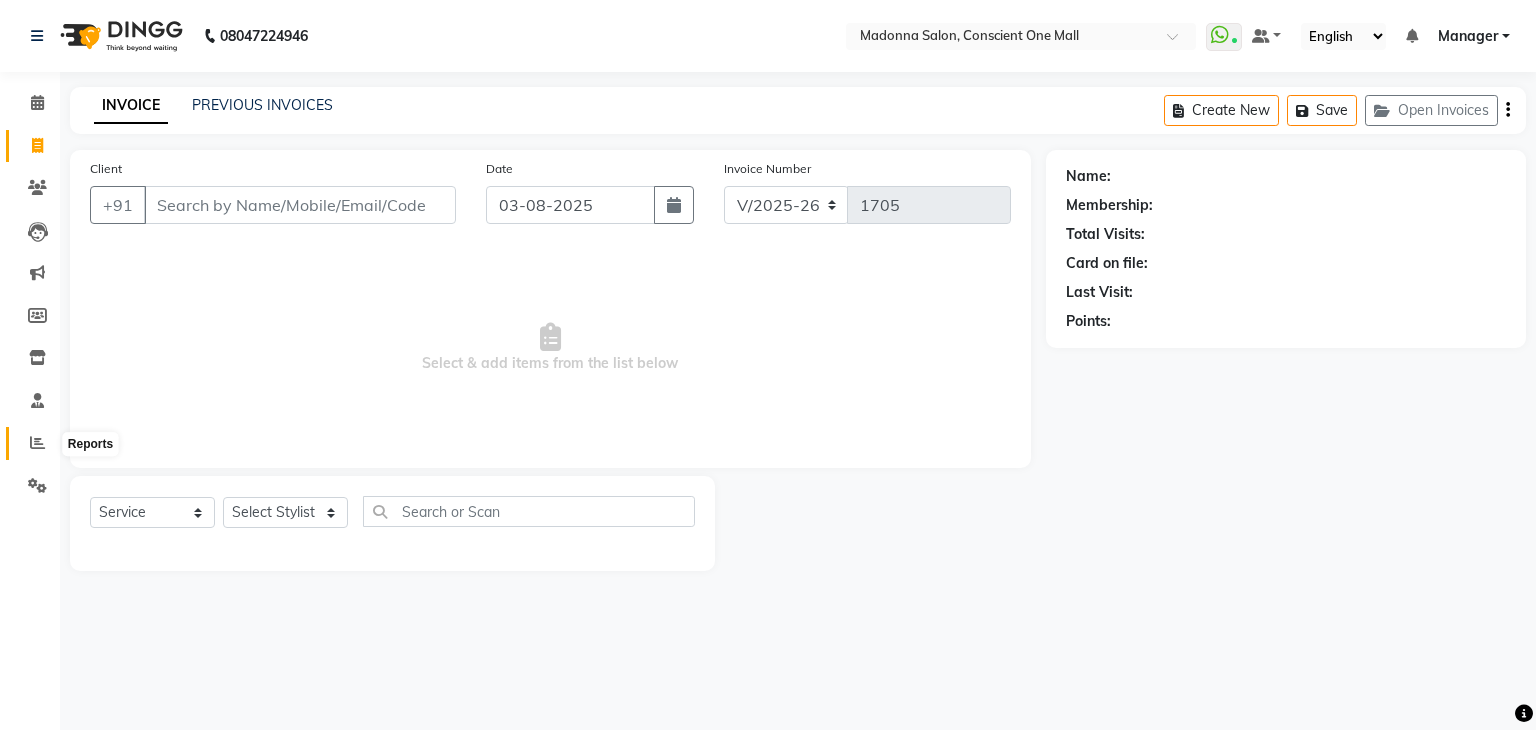 click 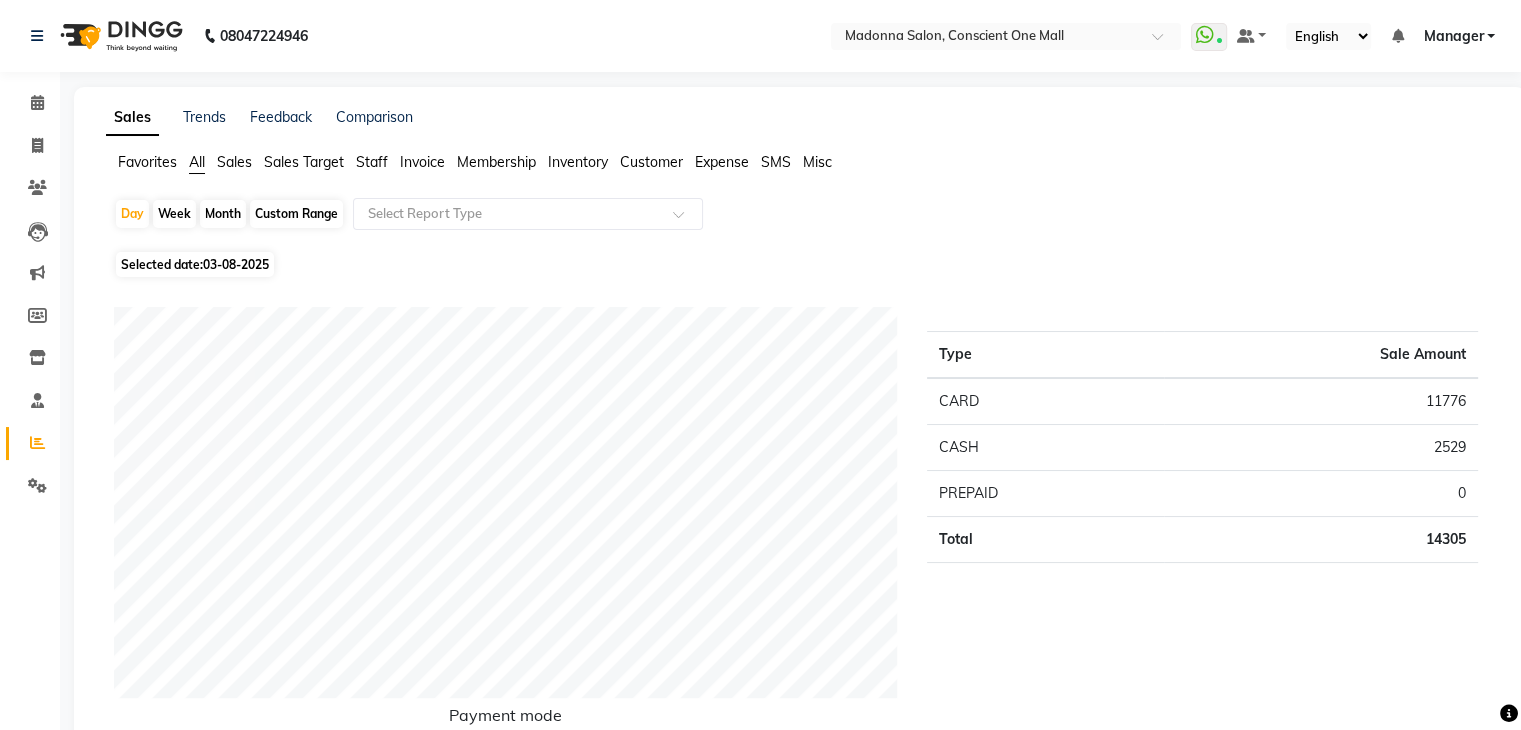 click on "Staff" 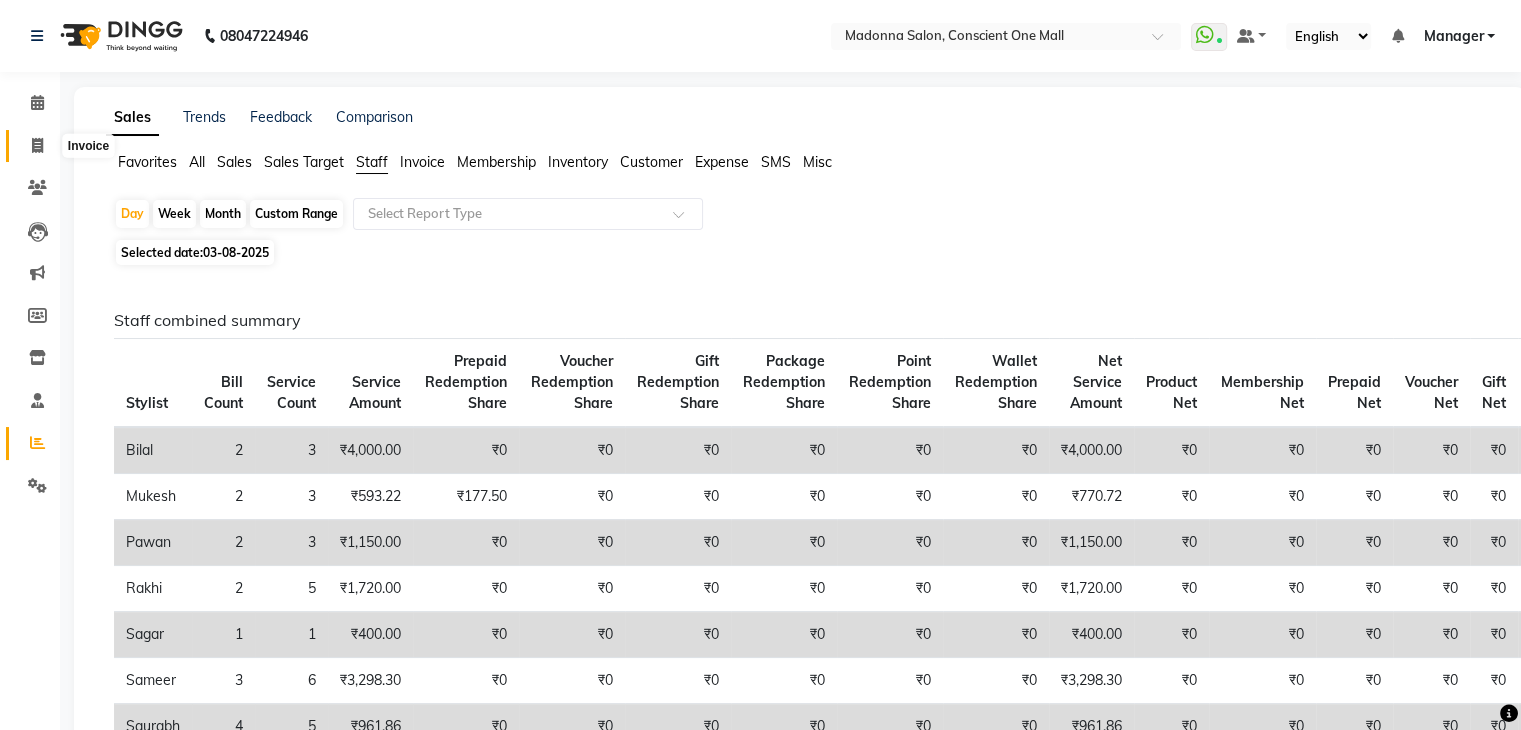 click 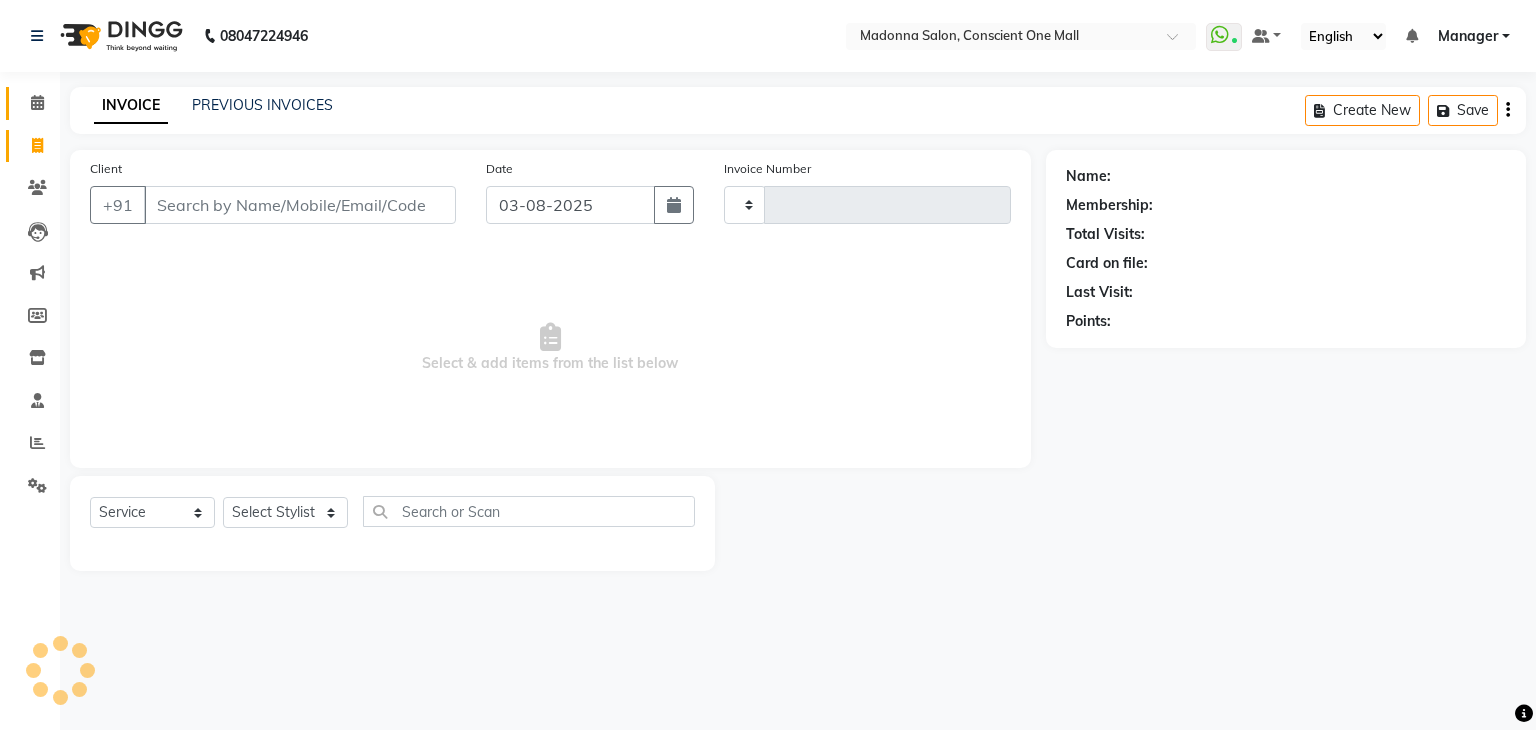 type on "1705" 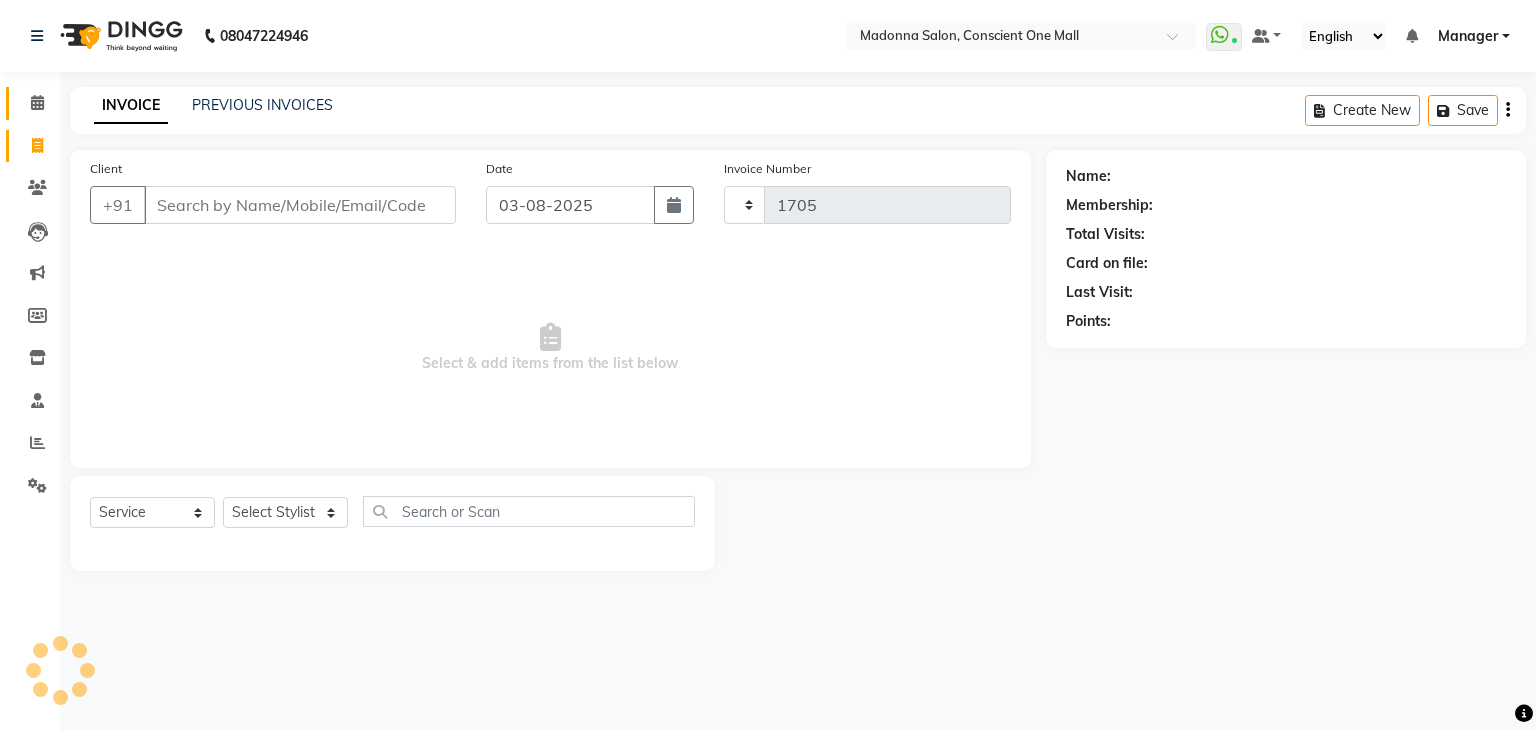 select on "7575" 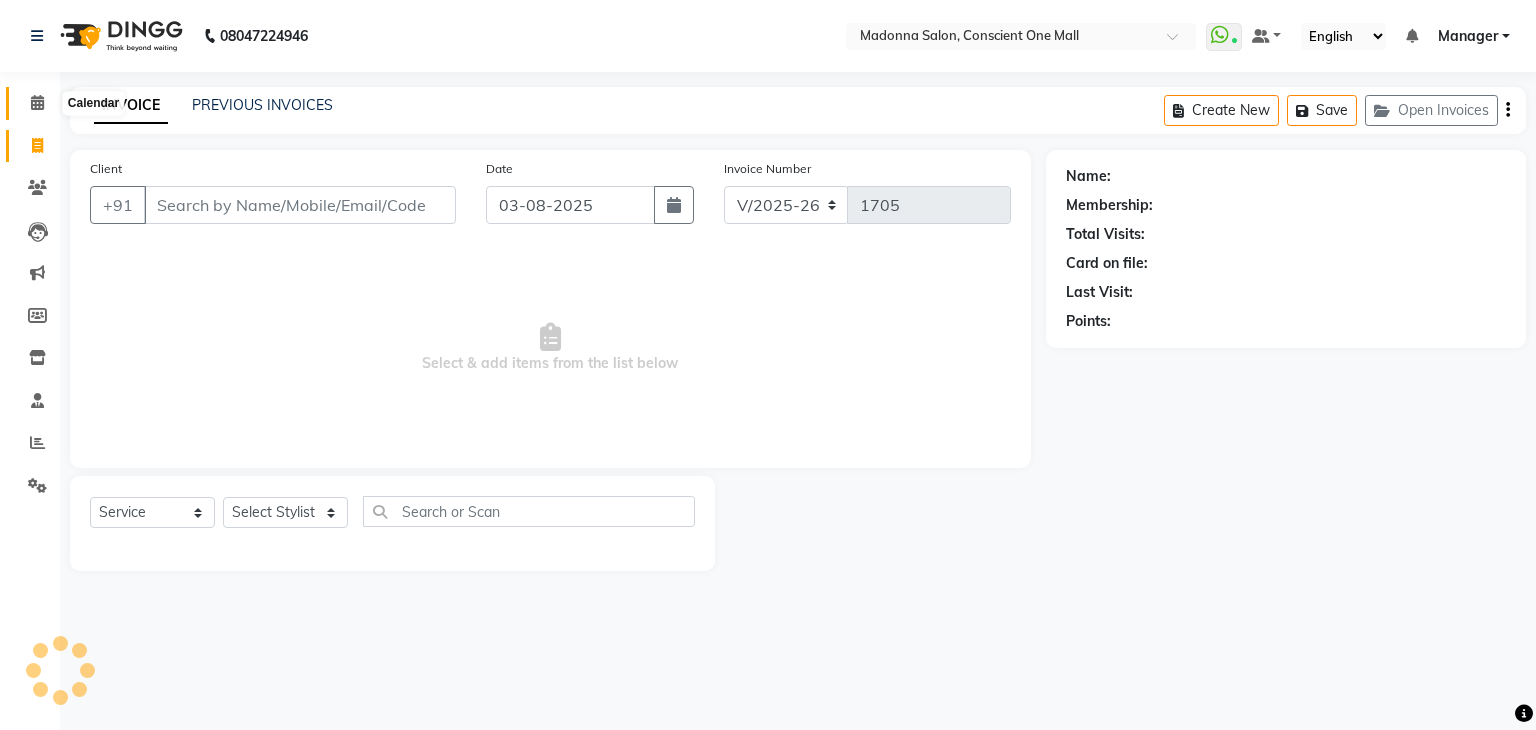 click 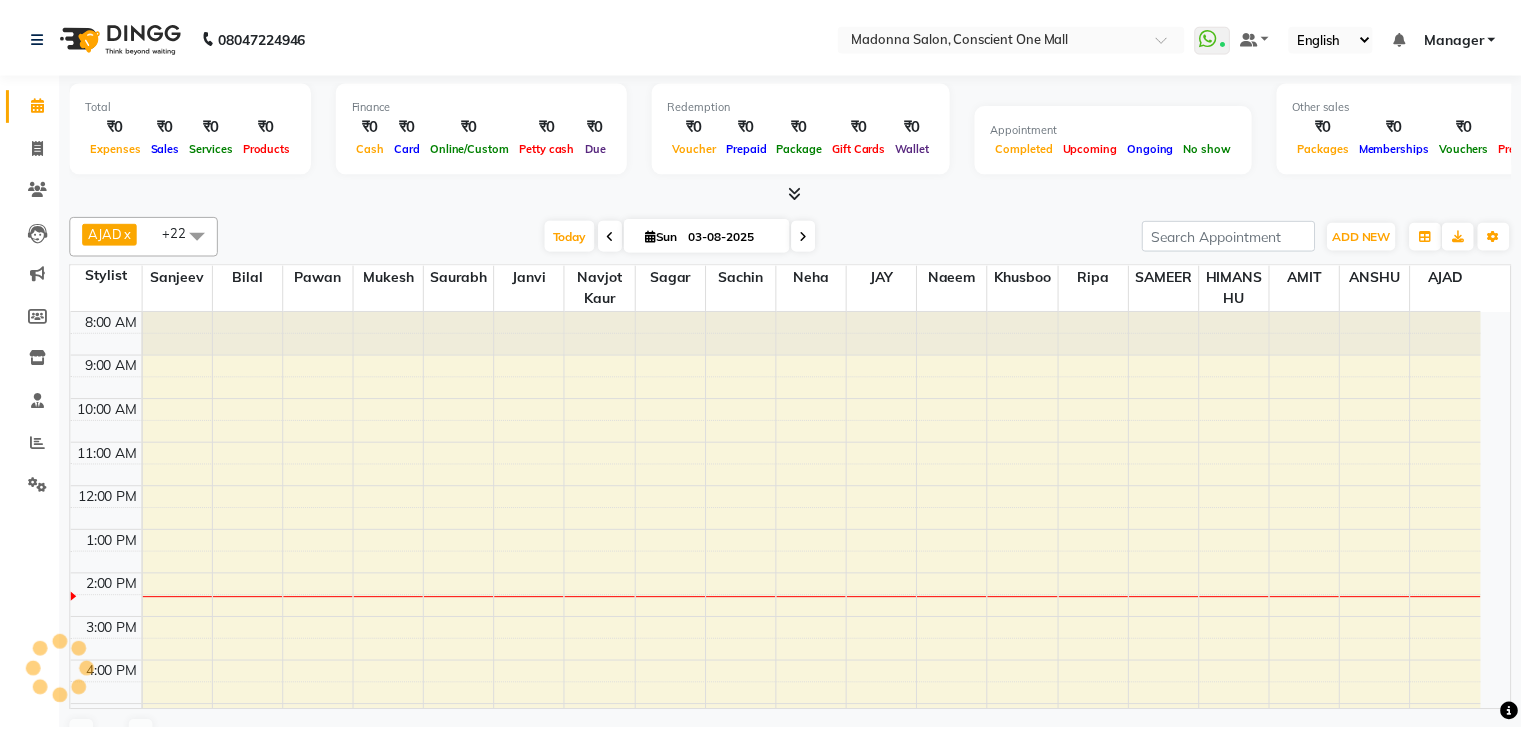 scroll, scrollTop: 165, scrollLeft: 0, axis: vertical 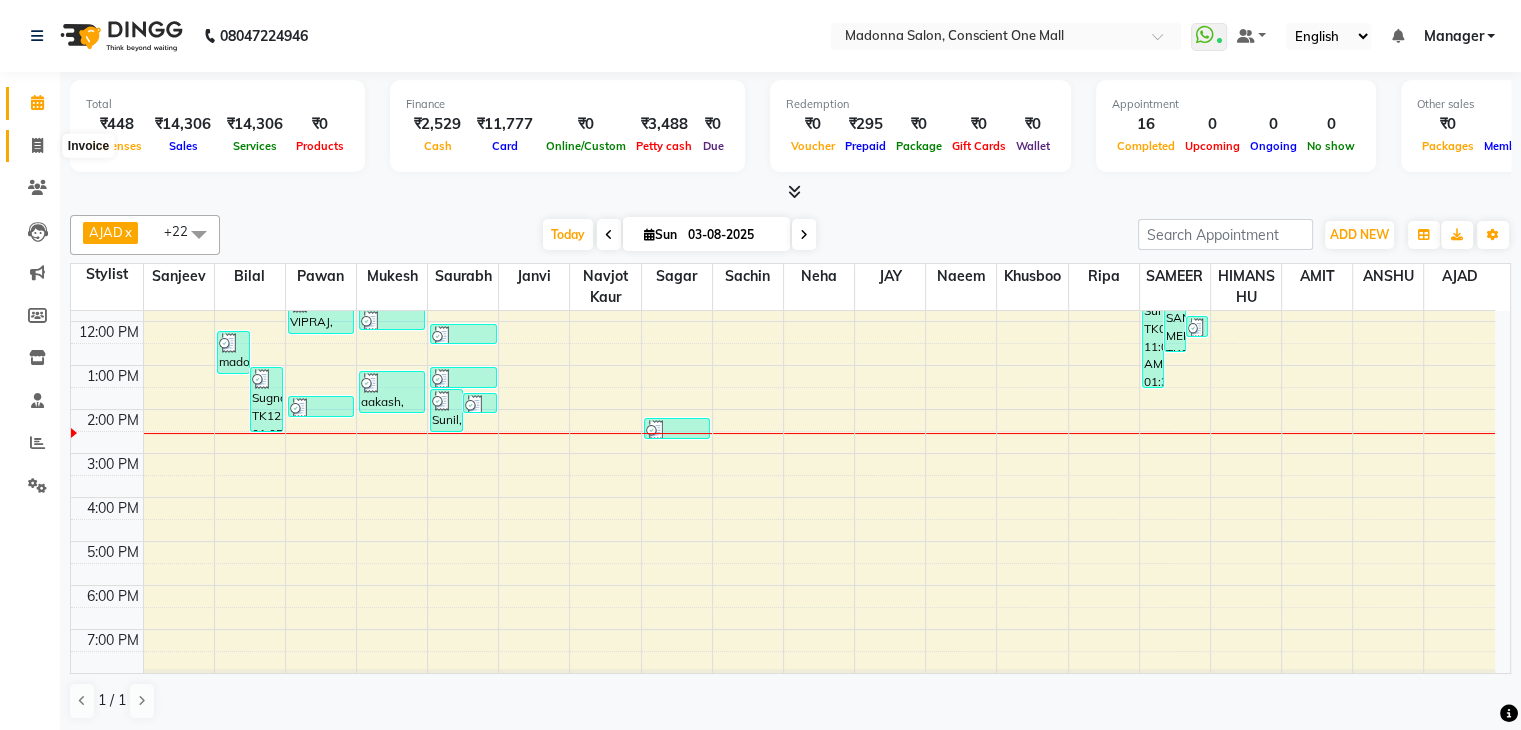 click 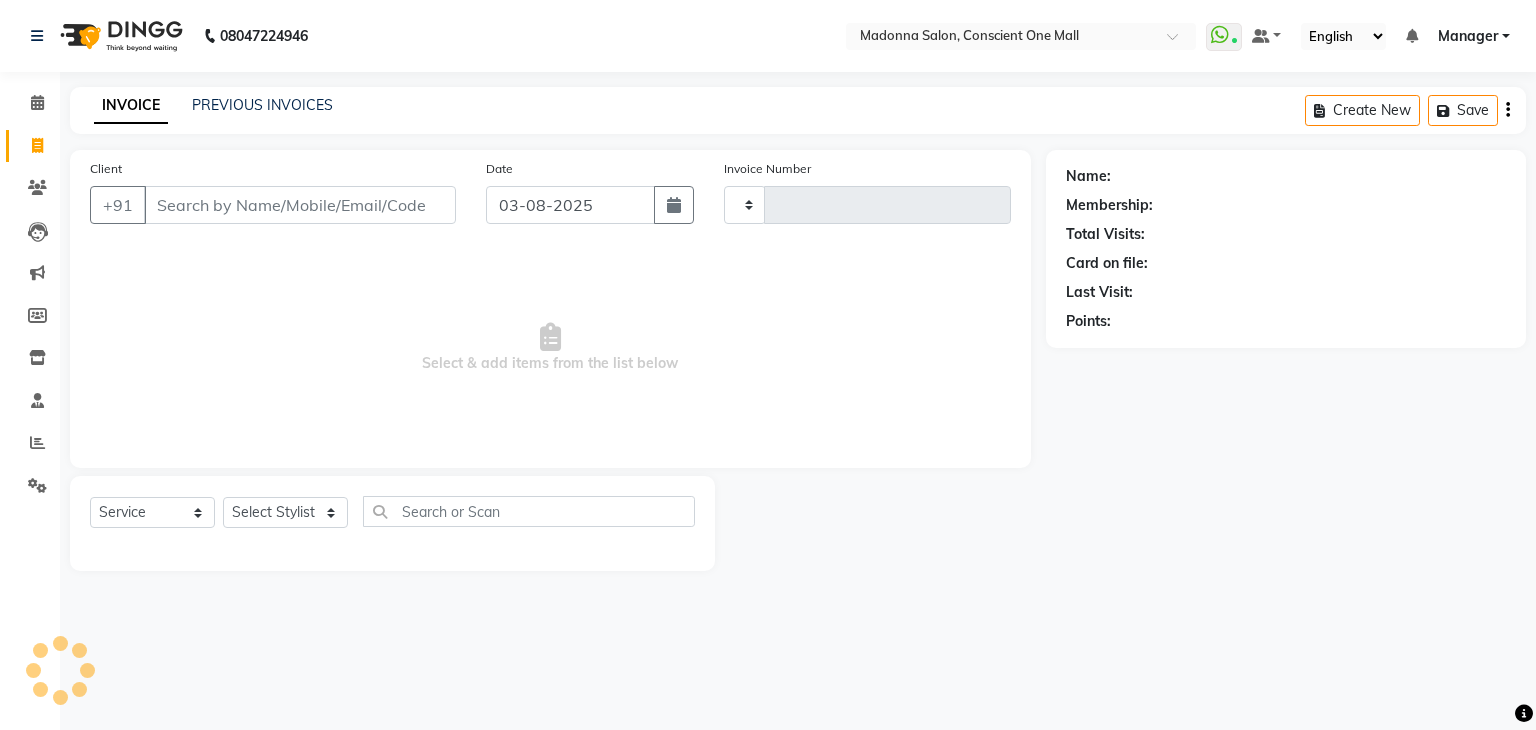 type on "1705" 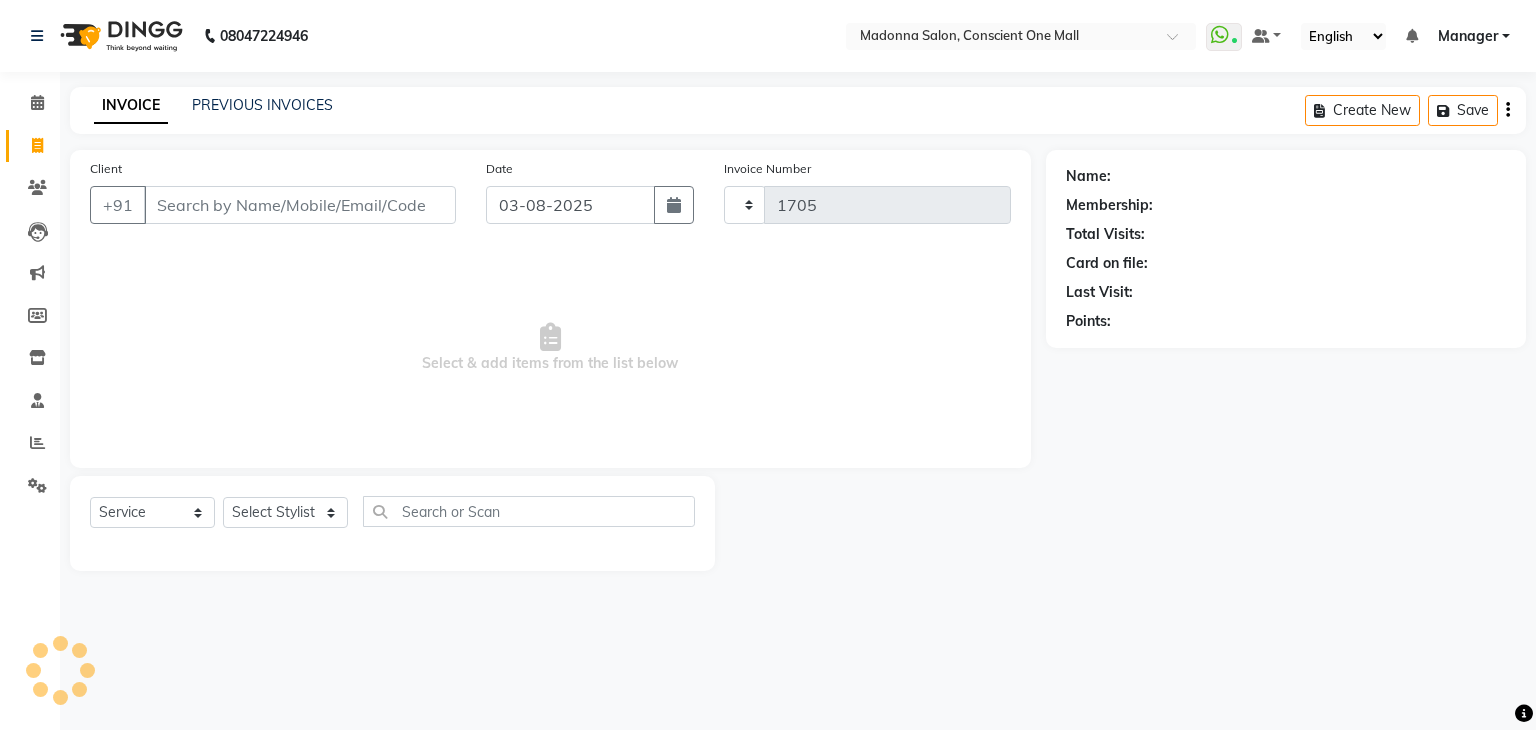 select on "7575" 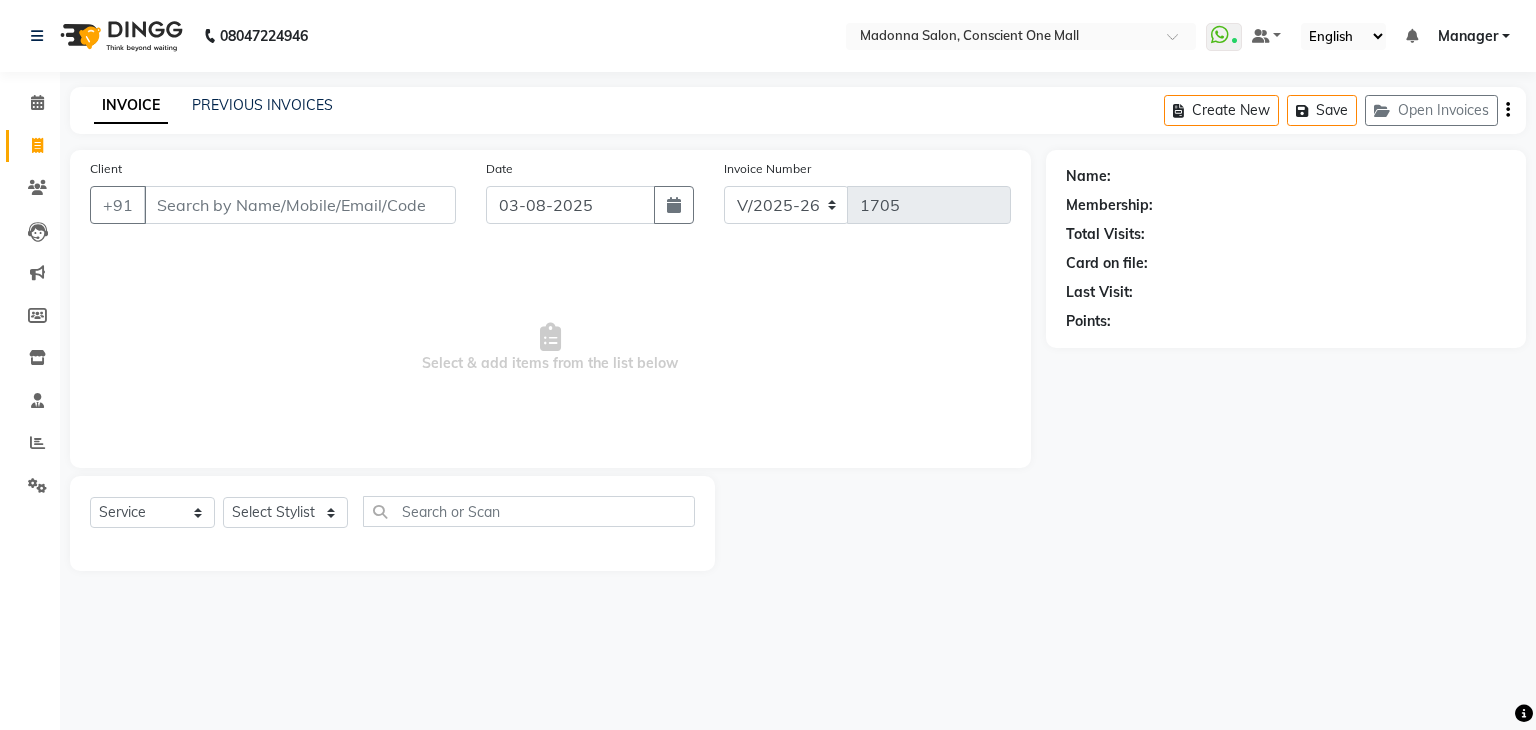 click on "Client" at bounding box center (300, 205) 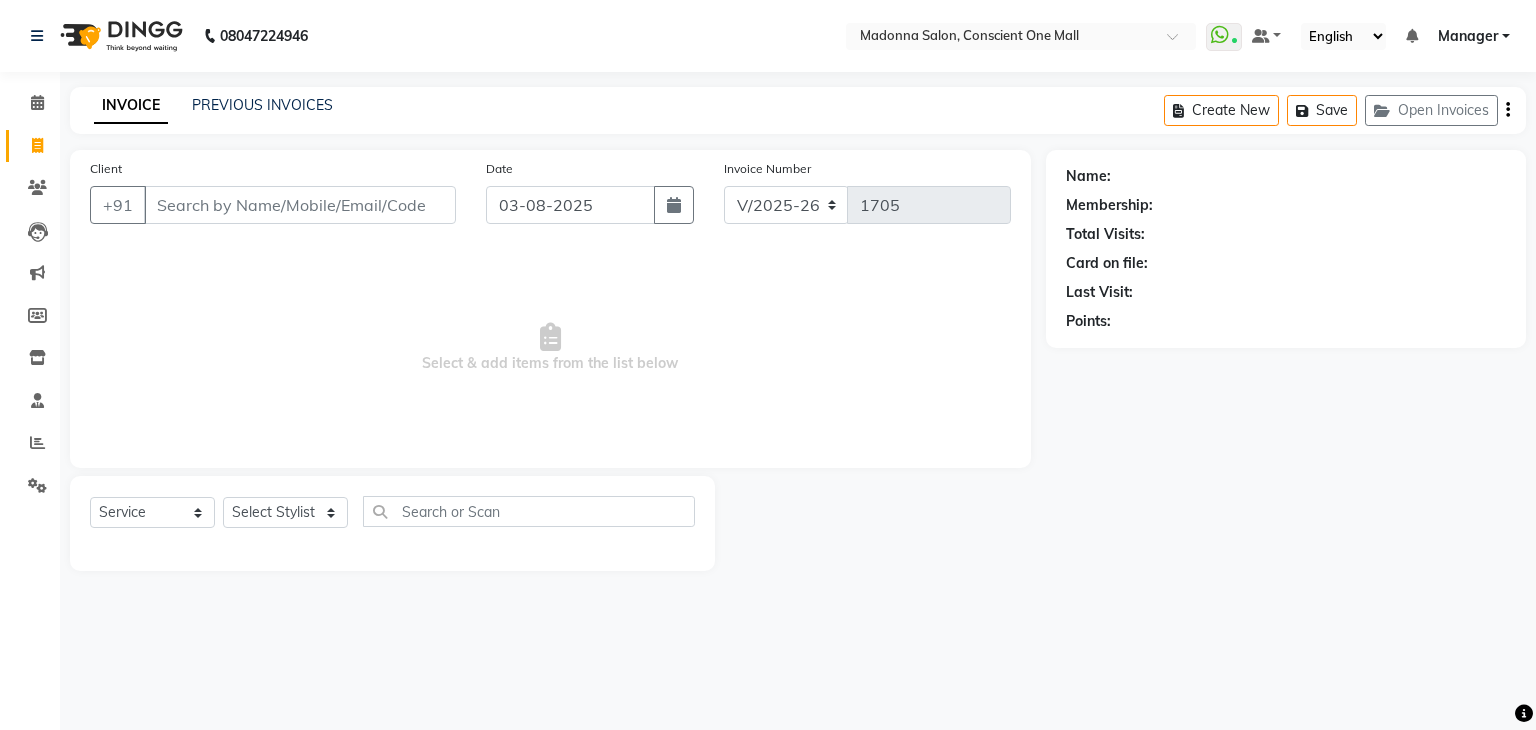 click on "Select & add items from the list below" at bounding box center [550, 348] 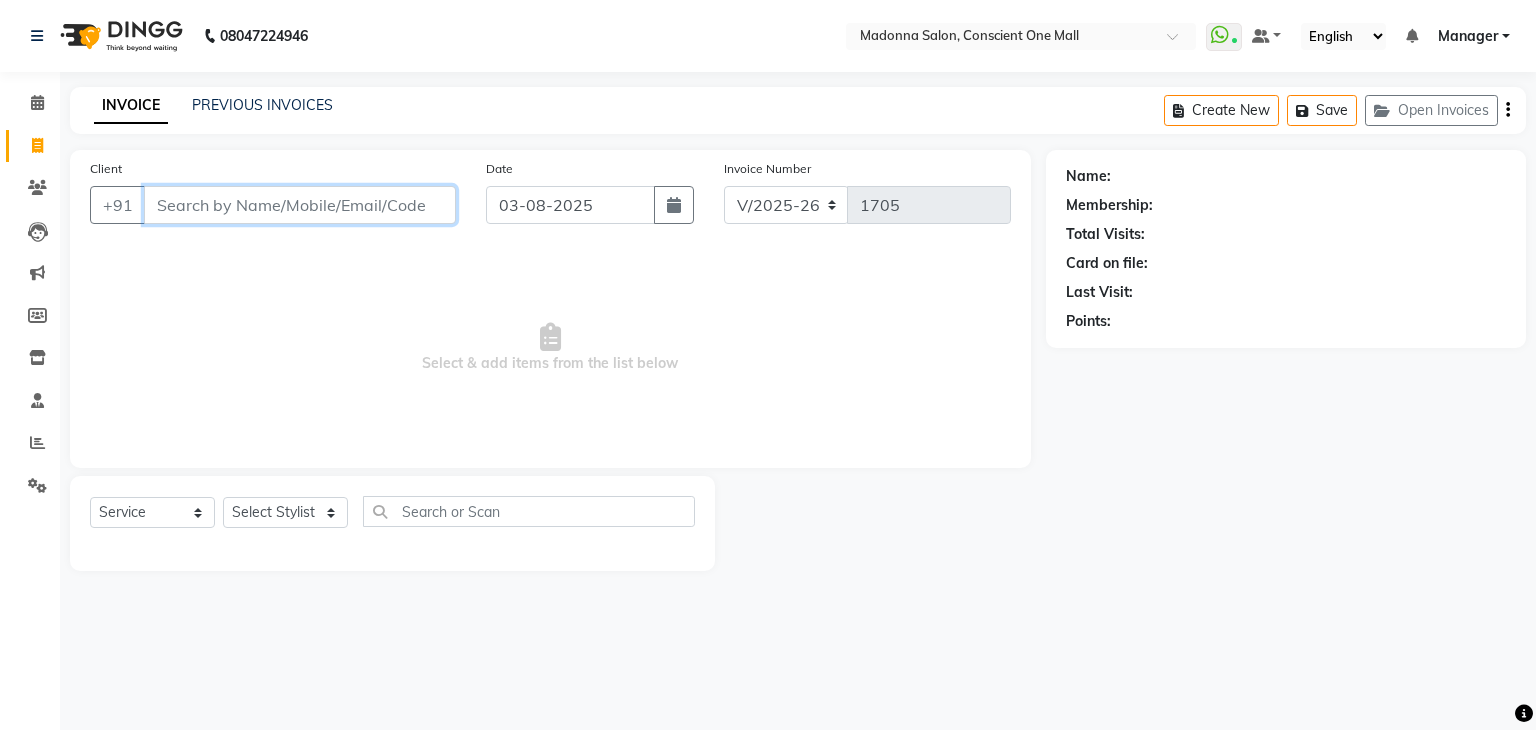 click on "Client" at bounding box center [300, 205] 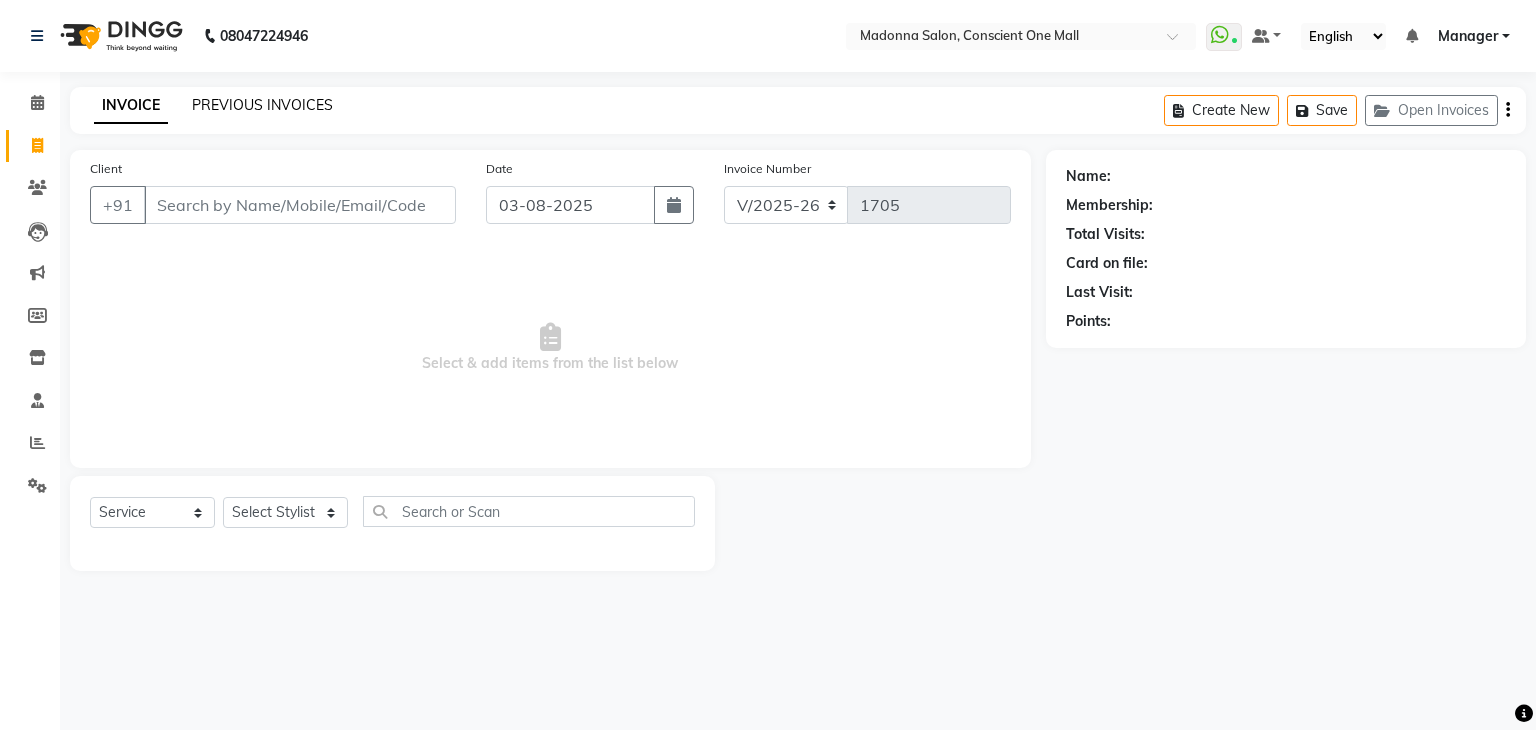 click on "PREVIOUS INVOICES" 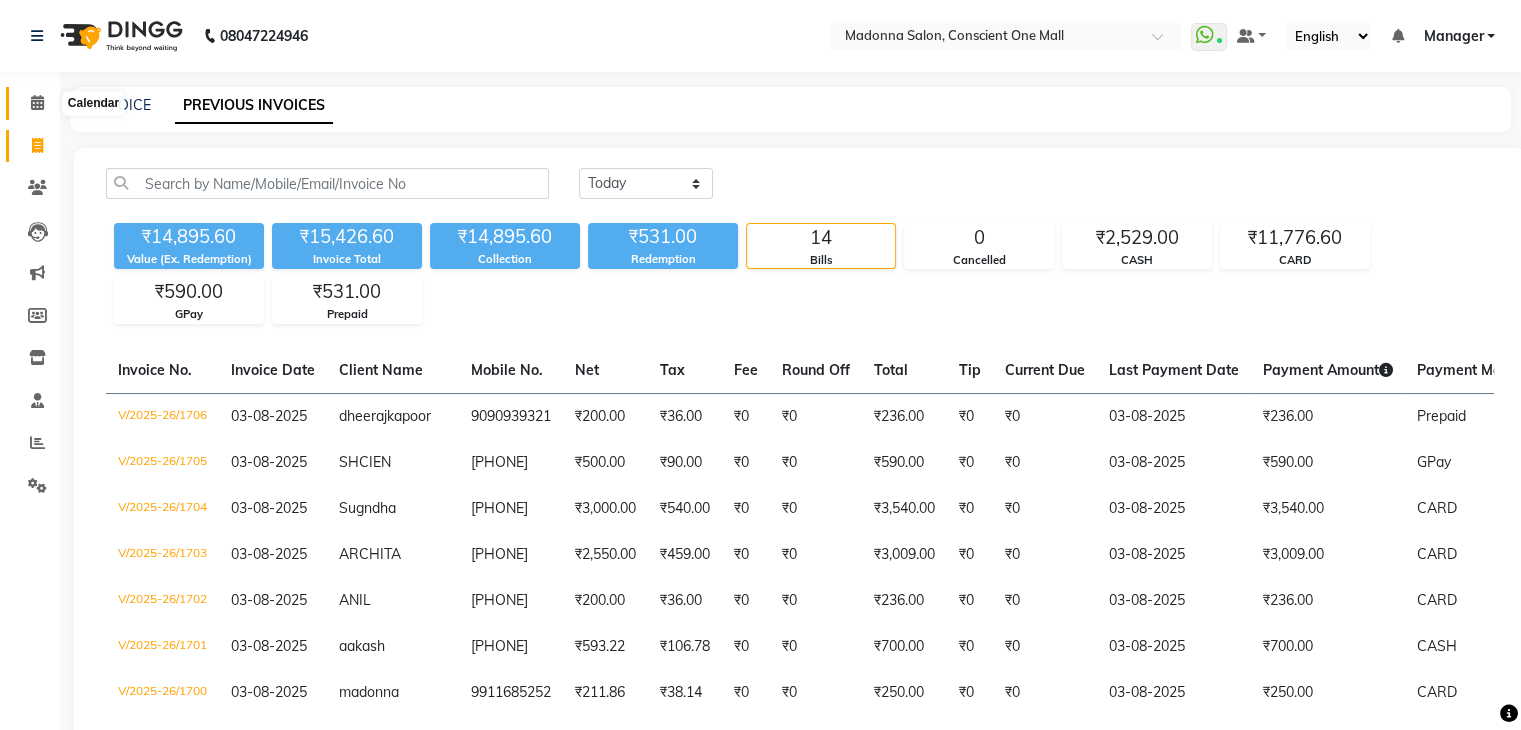 click 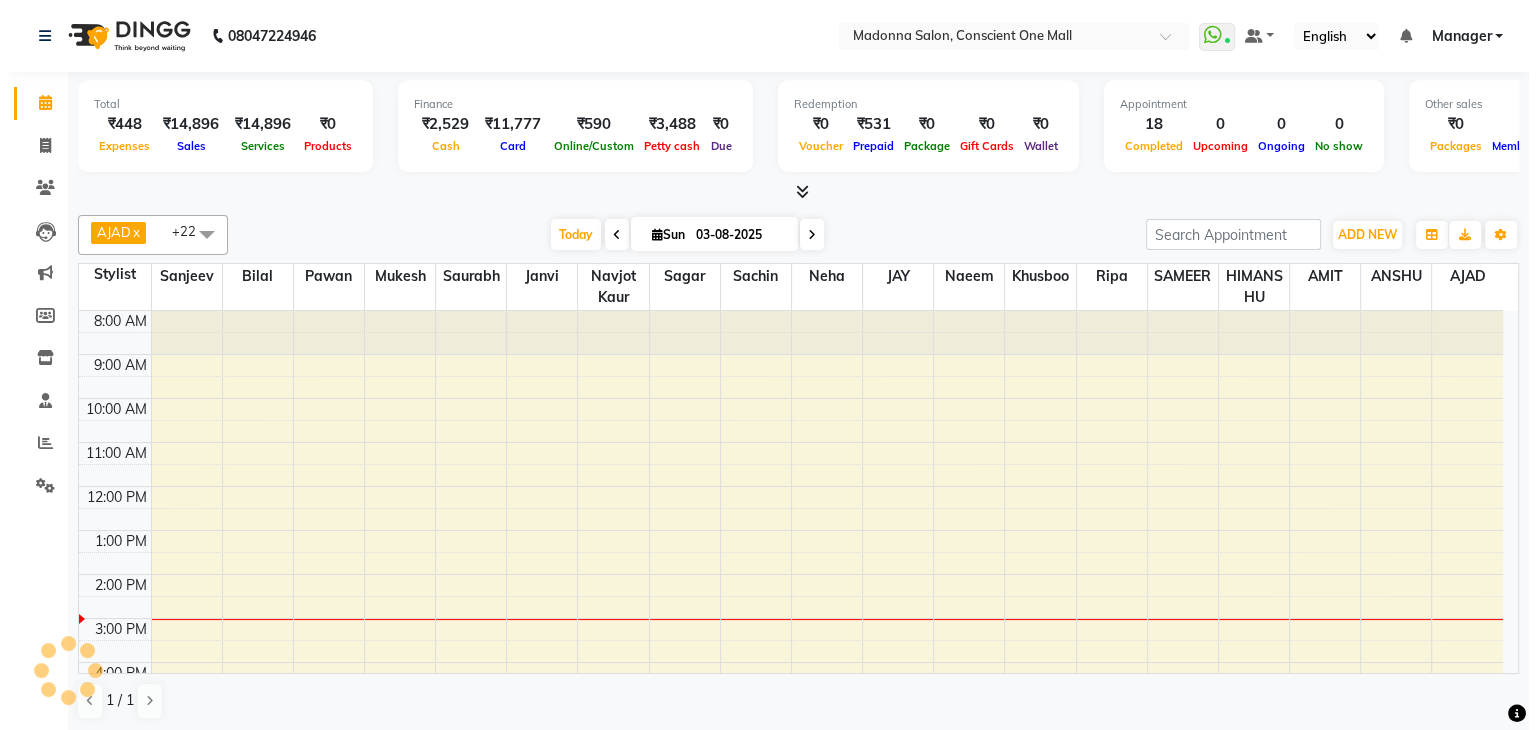 scroll, scrollTop: 0, scrollLeft: 0, axis: both 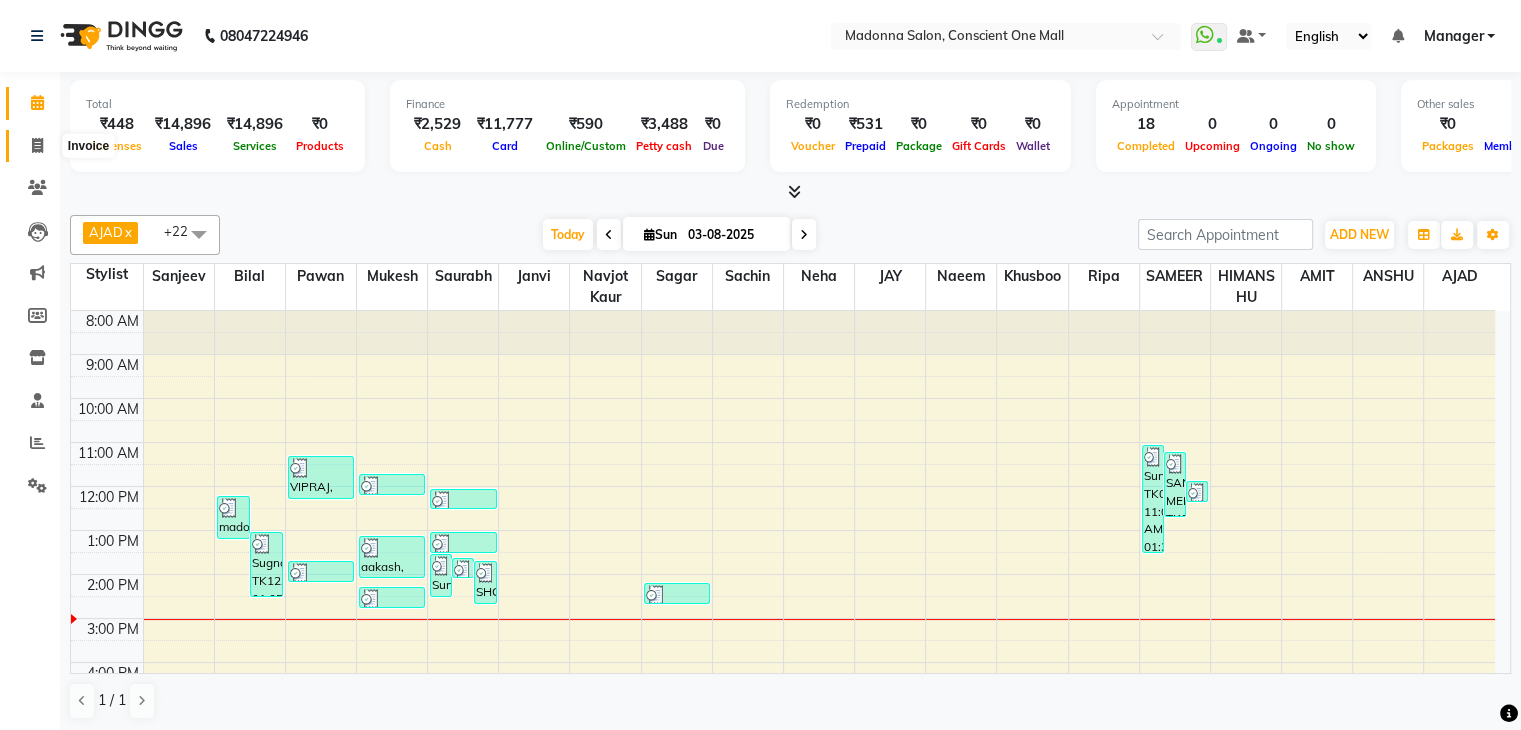 click 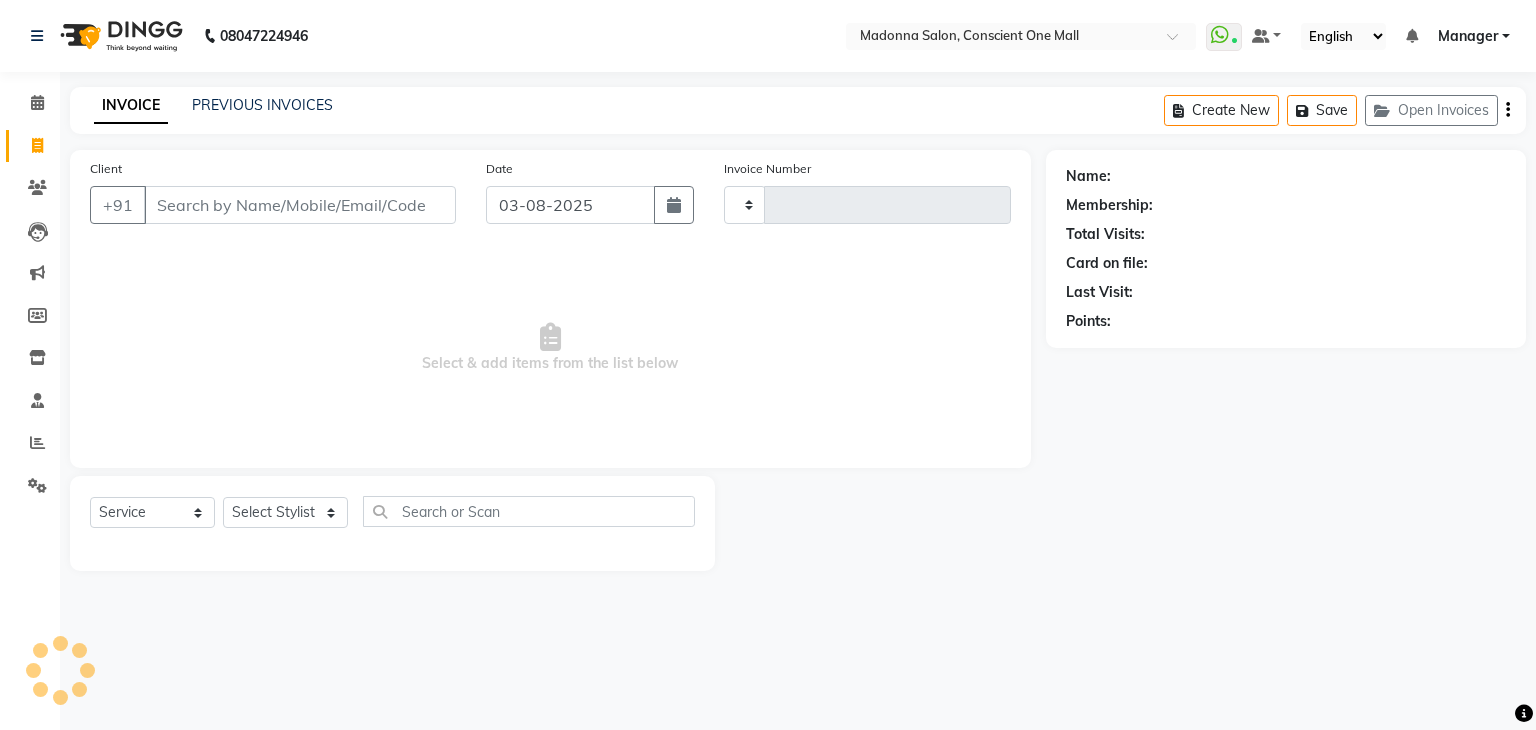 type on "1707" 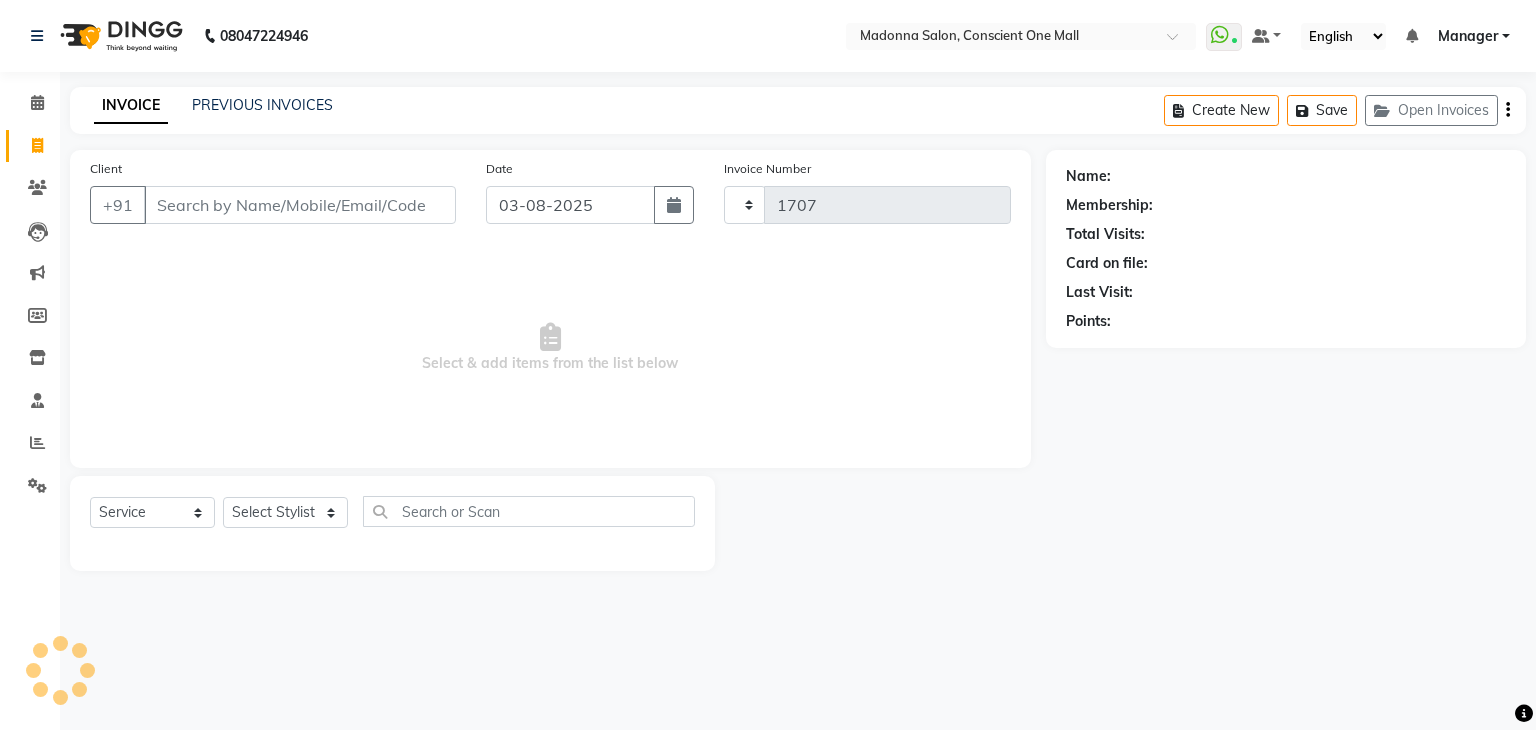 select on "7575" 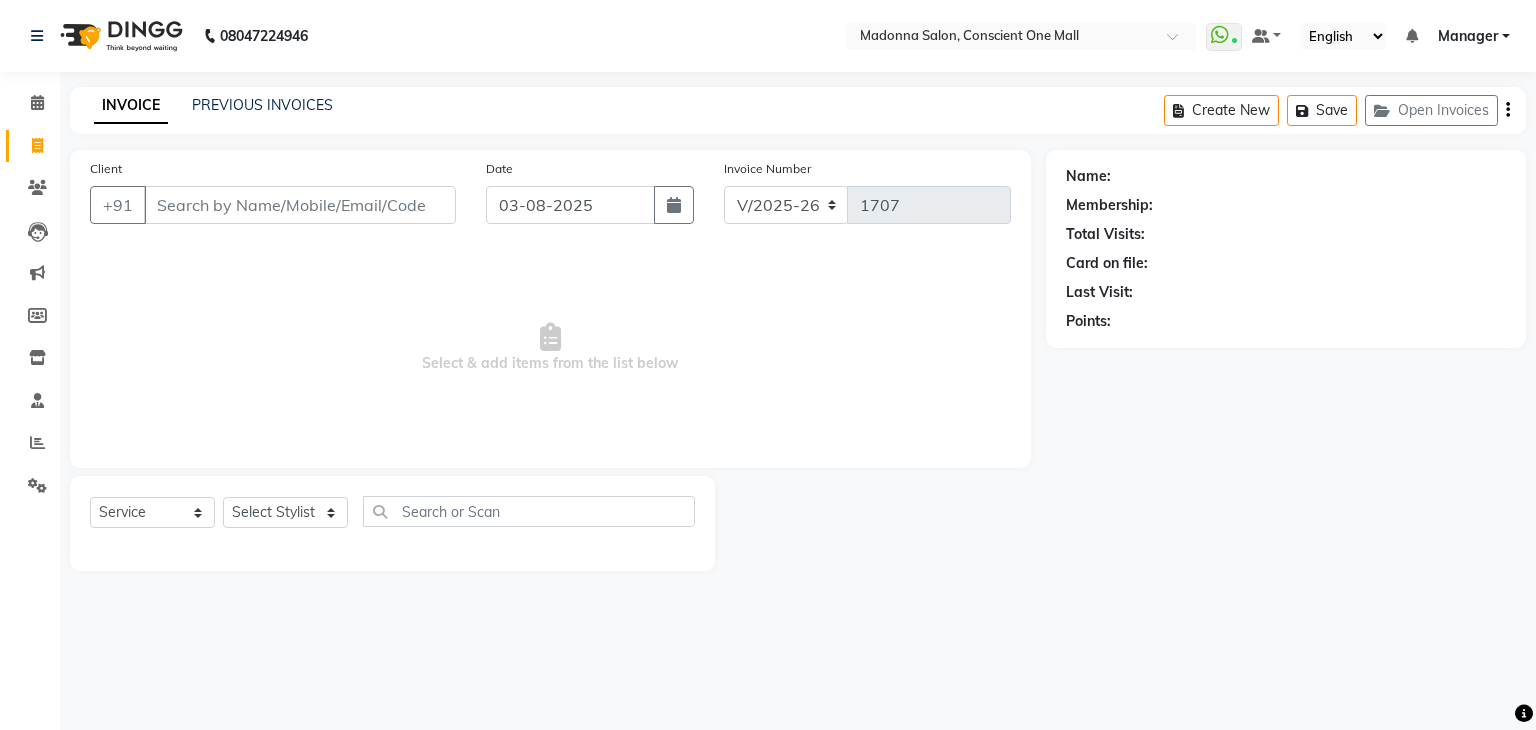click on "Select & add items from the list below" at bounding box center (550, 348) 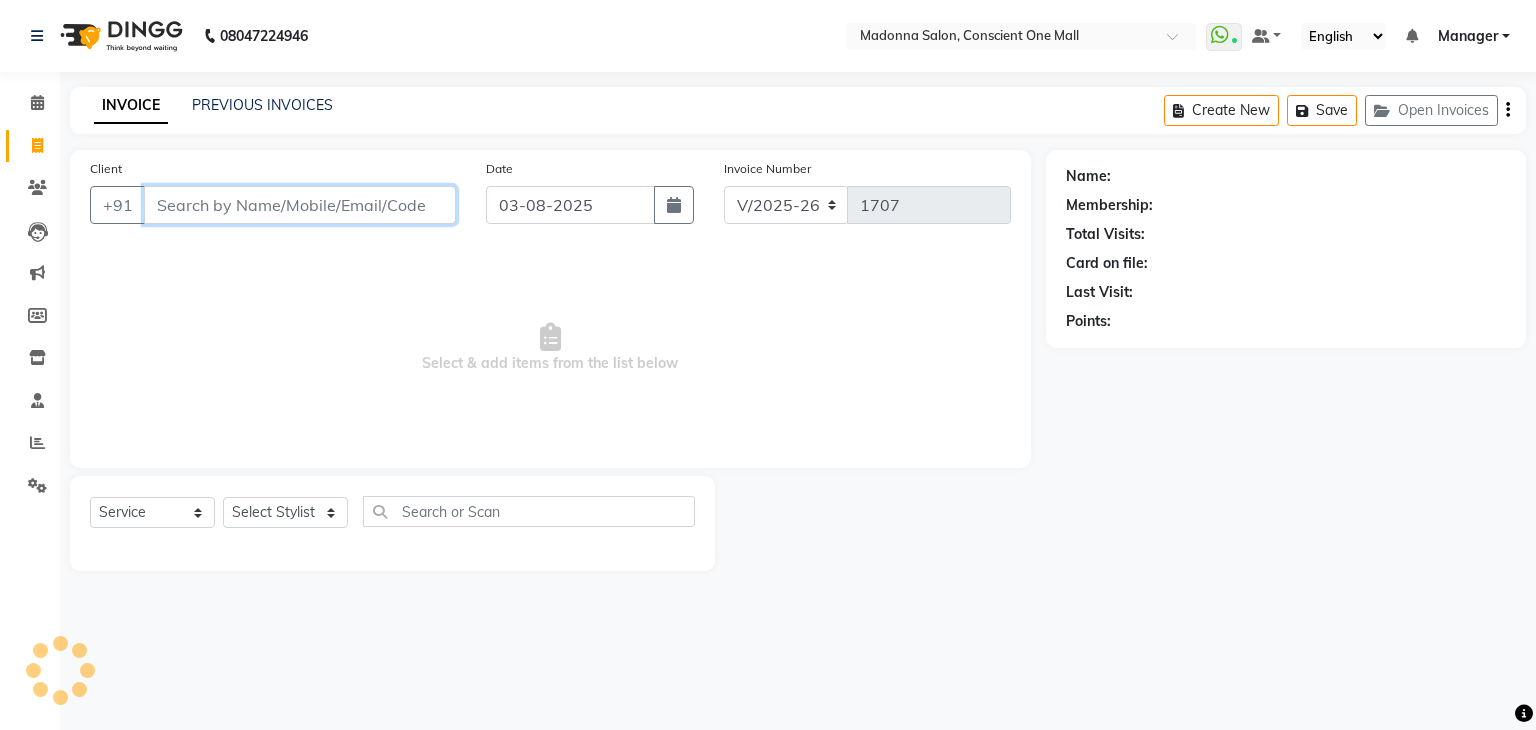 click on "Client" at bounding box center (300, 205) 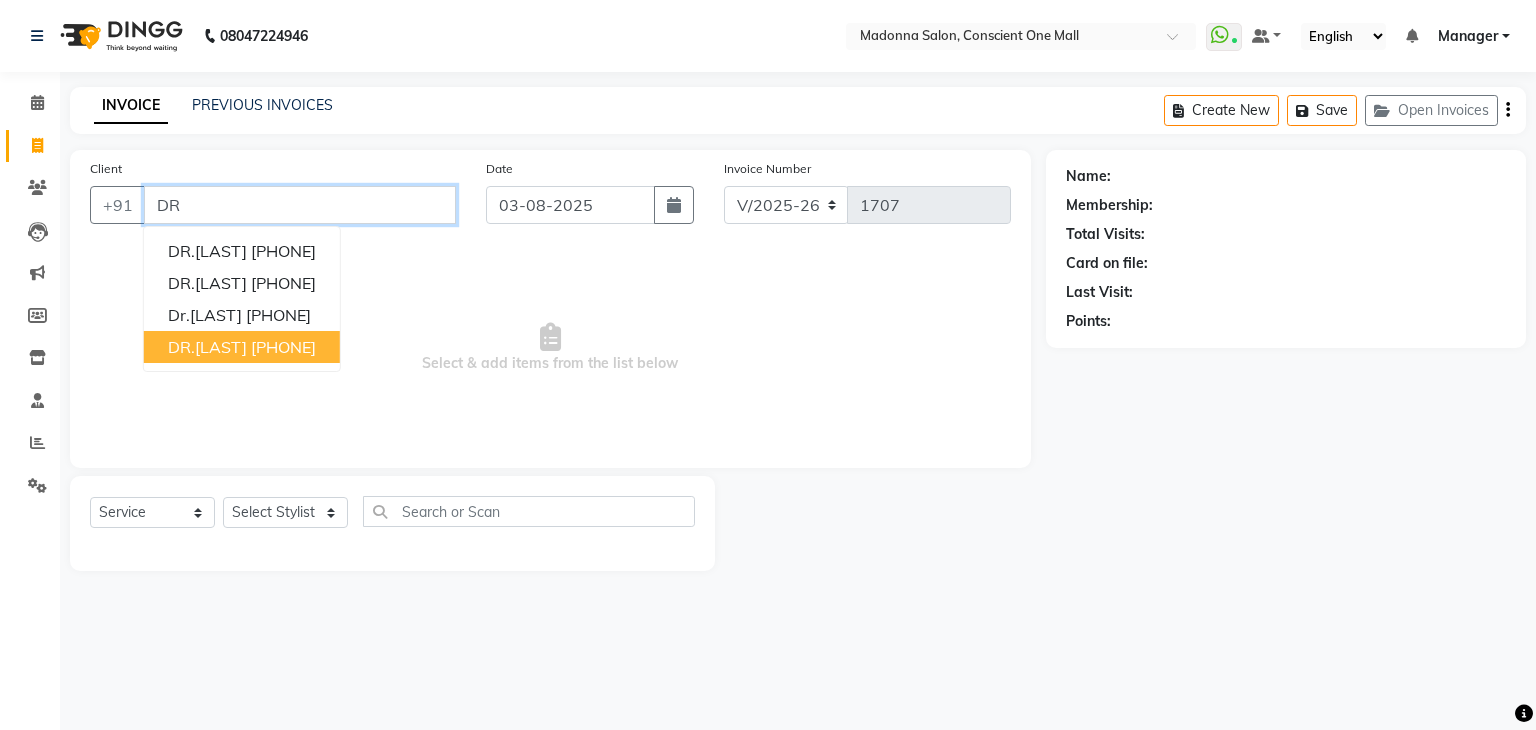 type on "D" 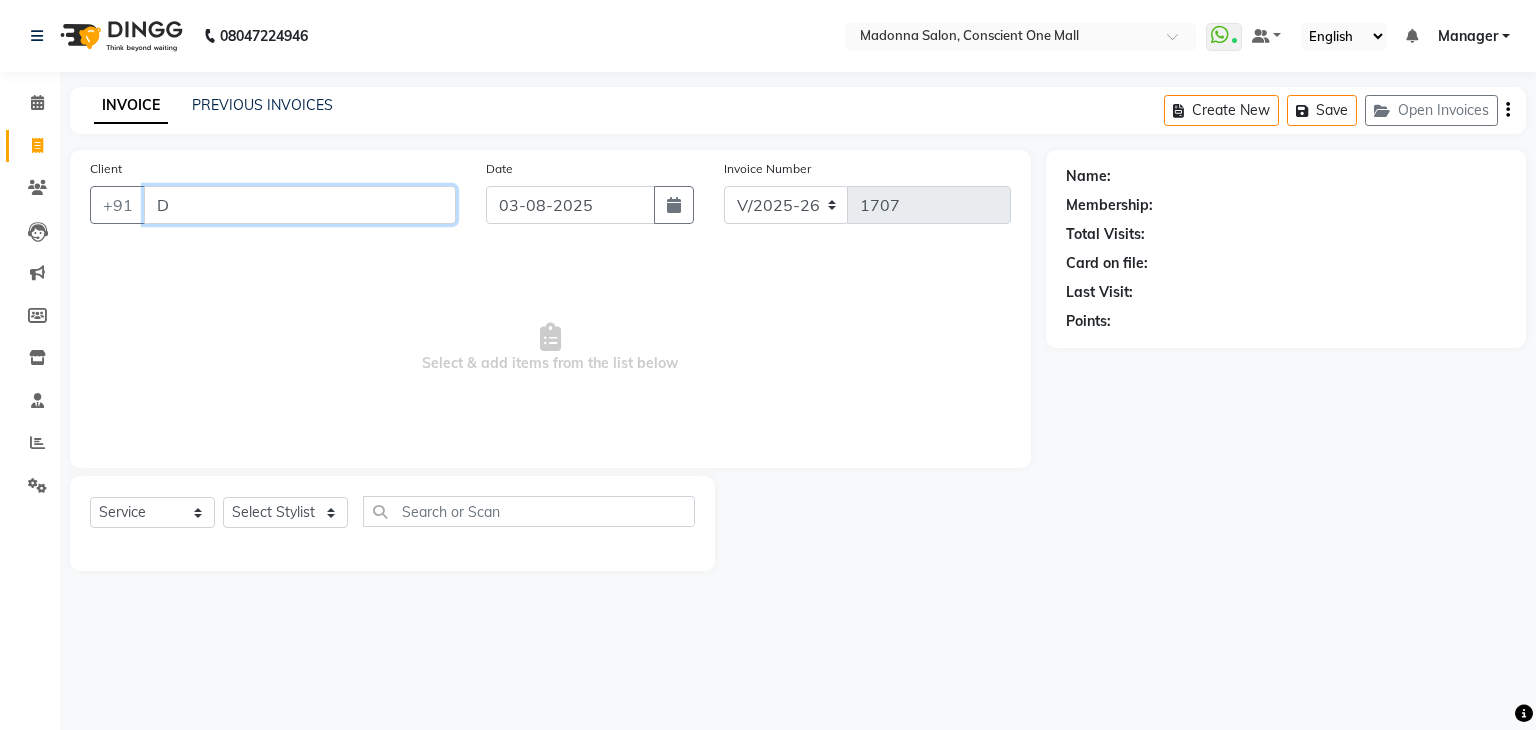 type 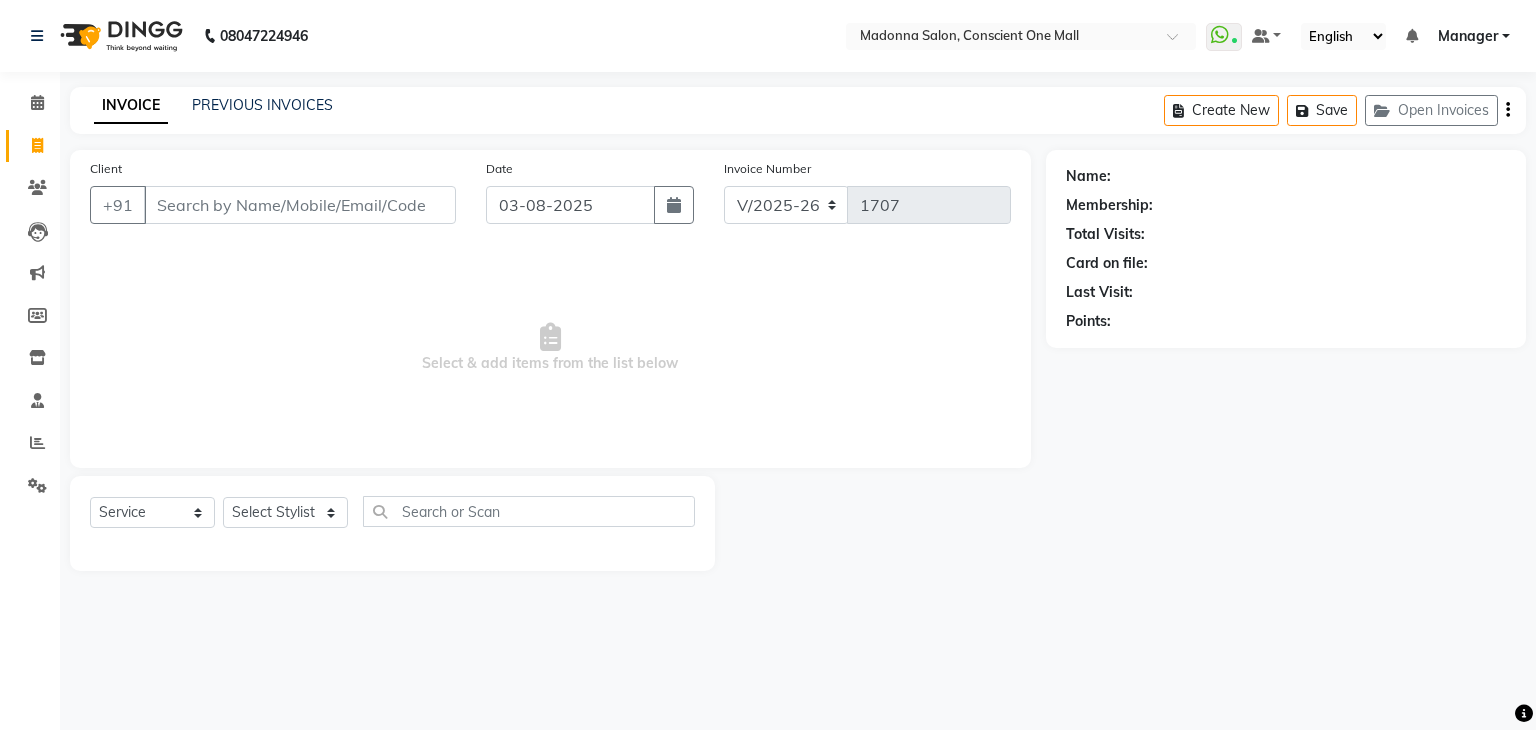 click on "Select & add items from the list below" at bounding box center [550, 348] 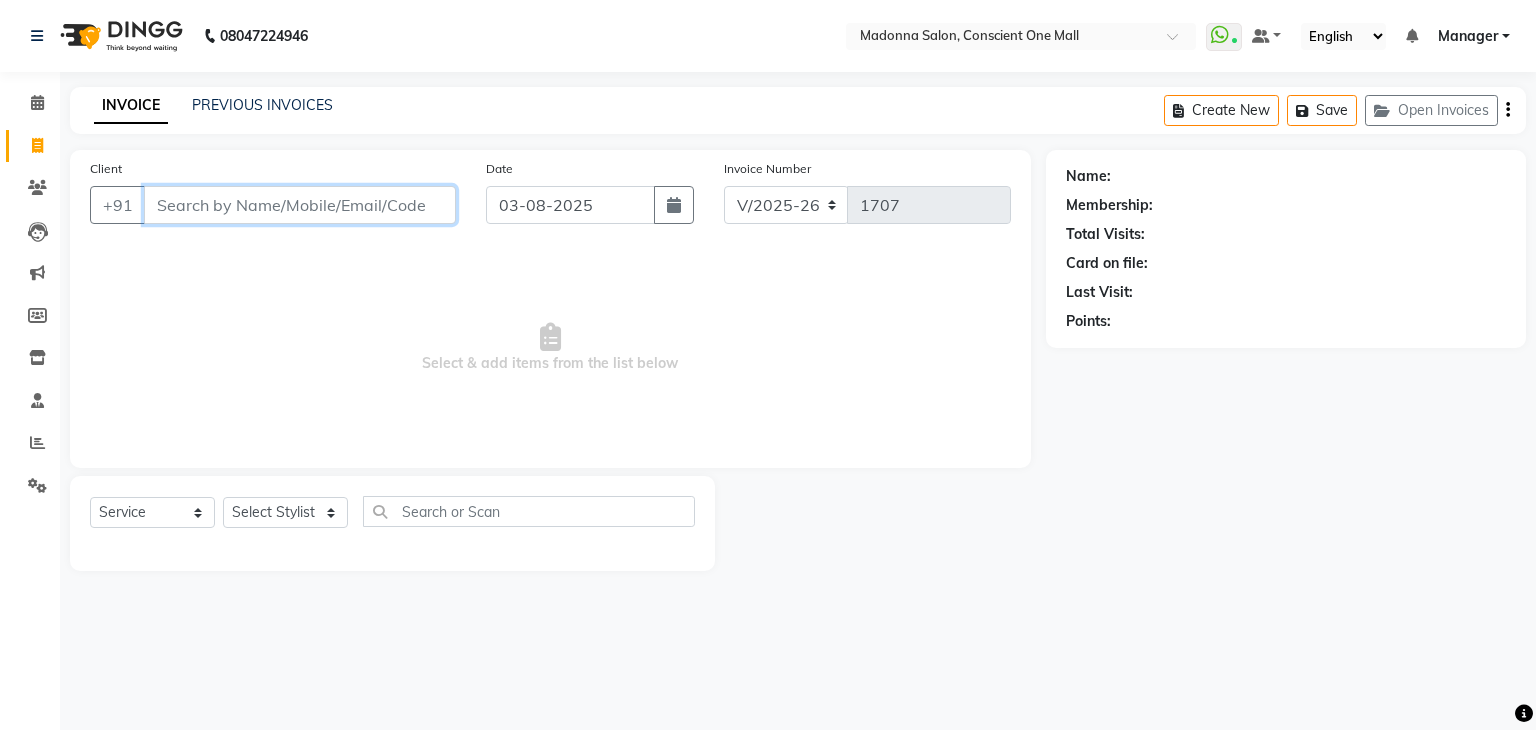 drag, startPoint x: 246, startPoint y: 205, endPoint x: 268, endPoint y: 335, distance: 131.8484 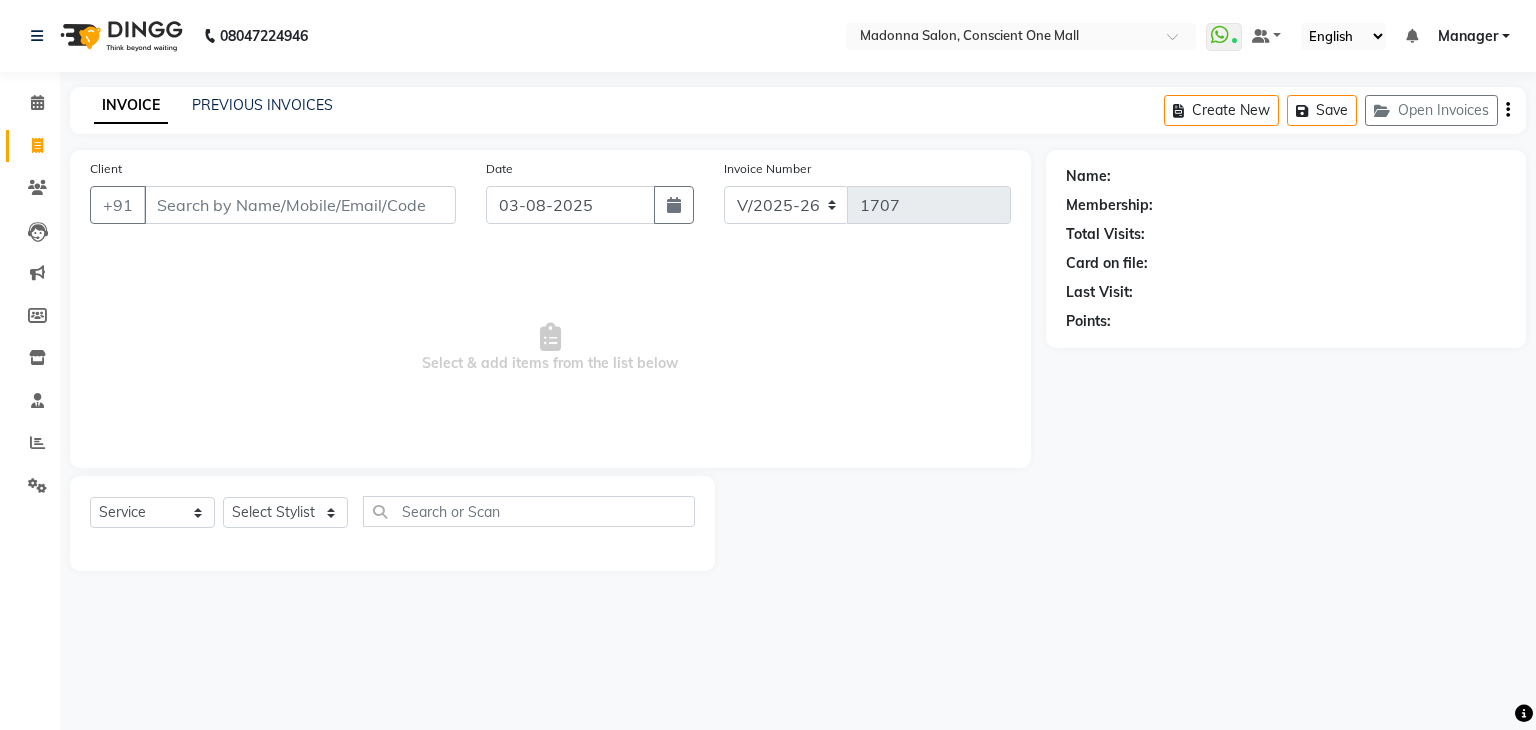 click on "Select & add items from the list below" at bounding box center [550, 348] 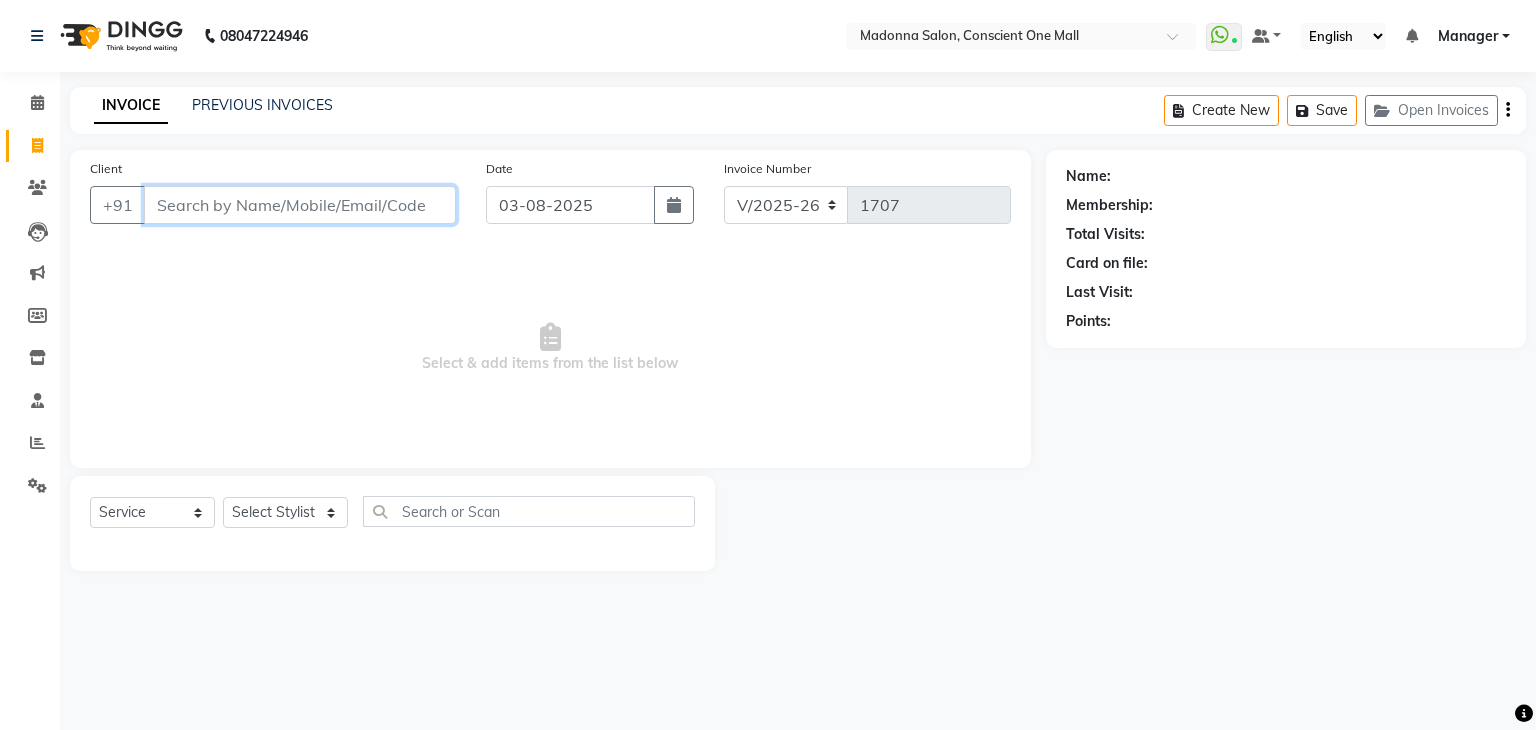 click on "Client" at bounding box center (300, 205) 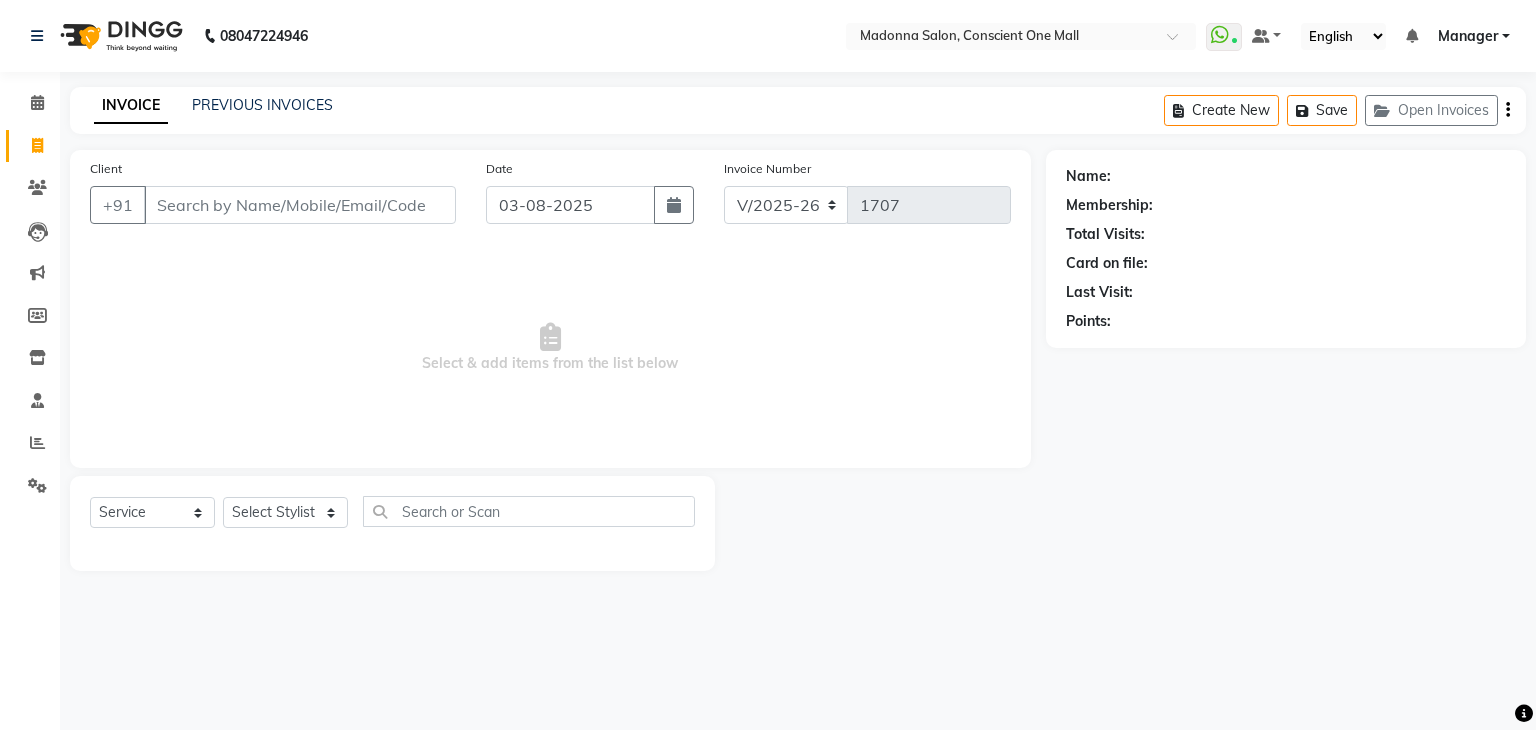 click on "Select & add items from the list below" at bounding box center [550, 348] 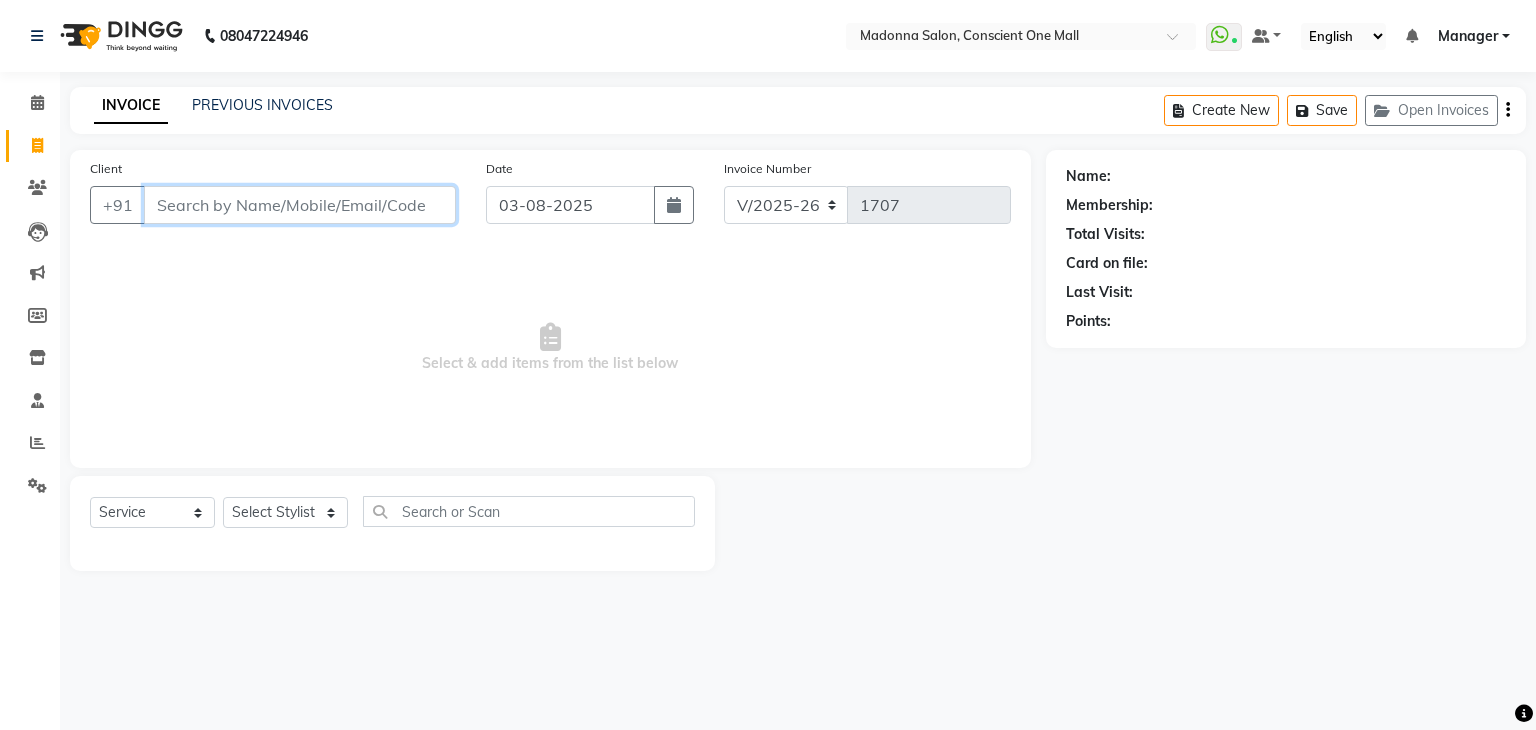 drag, startPoint x: 222, startPoint y: 194, endPoint x: 233, endPoint y: 280, distance: 86.70064 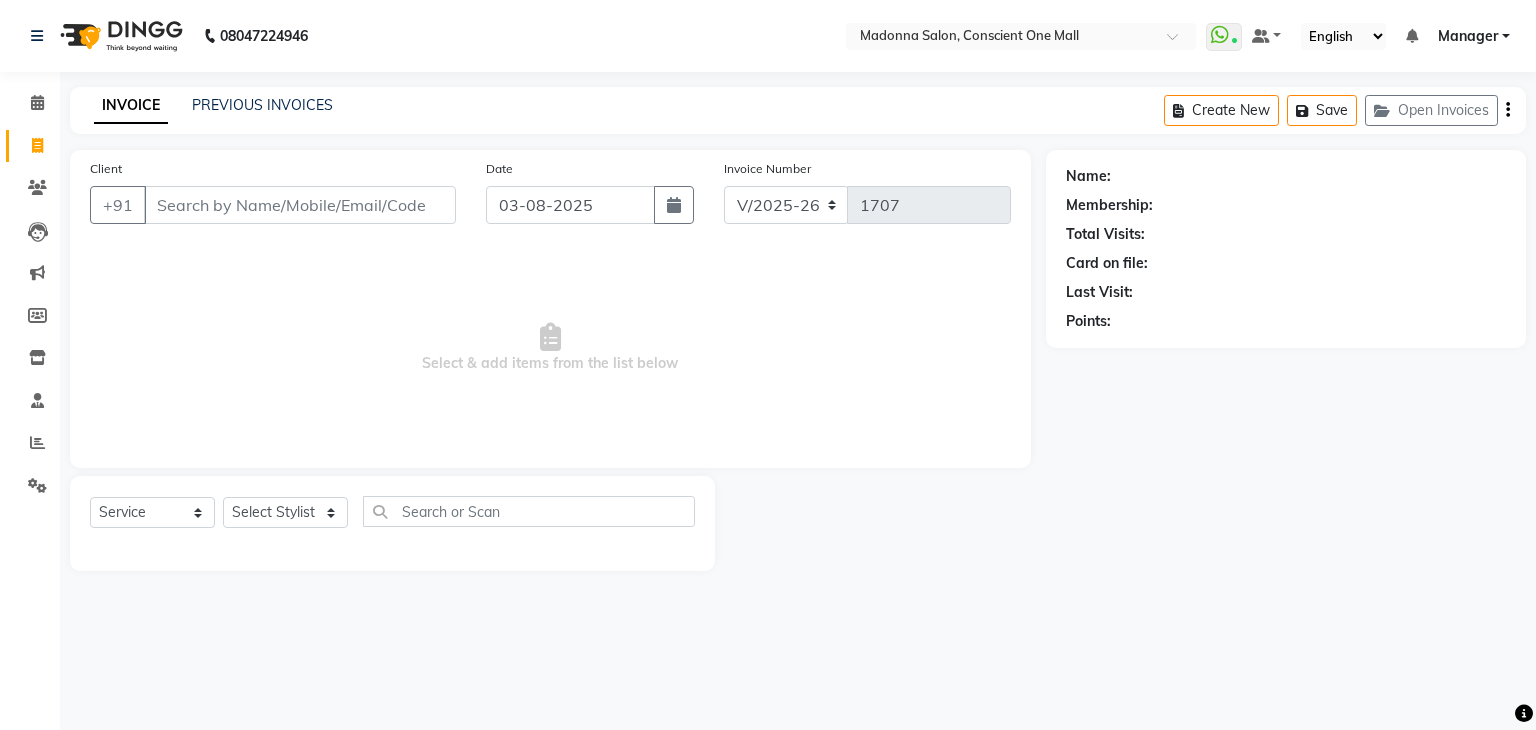click on "Select & add items from the list below" at bounding box center (550, 348) 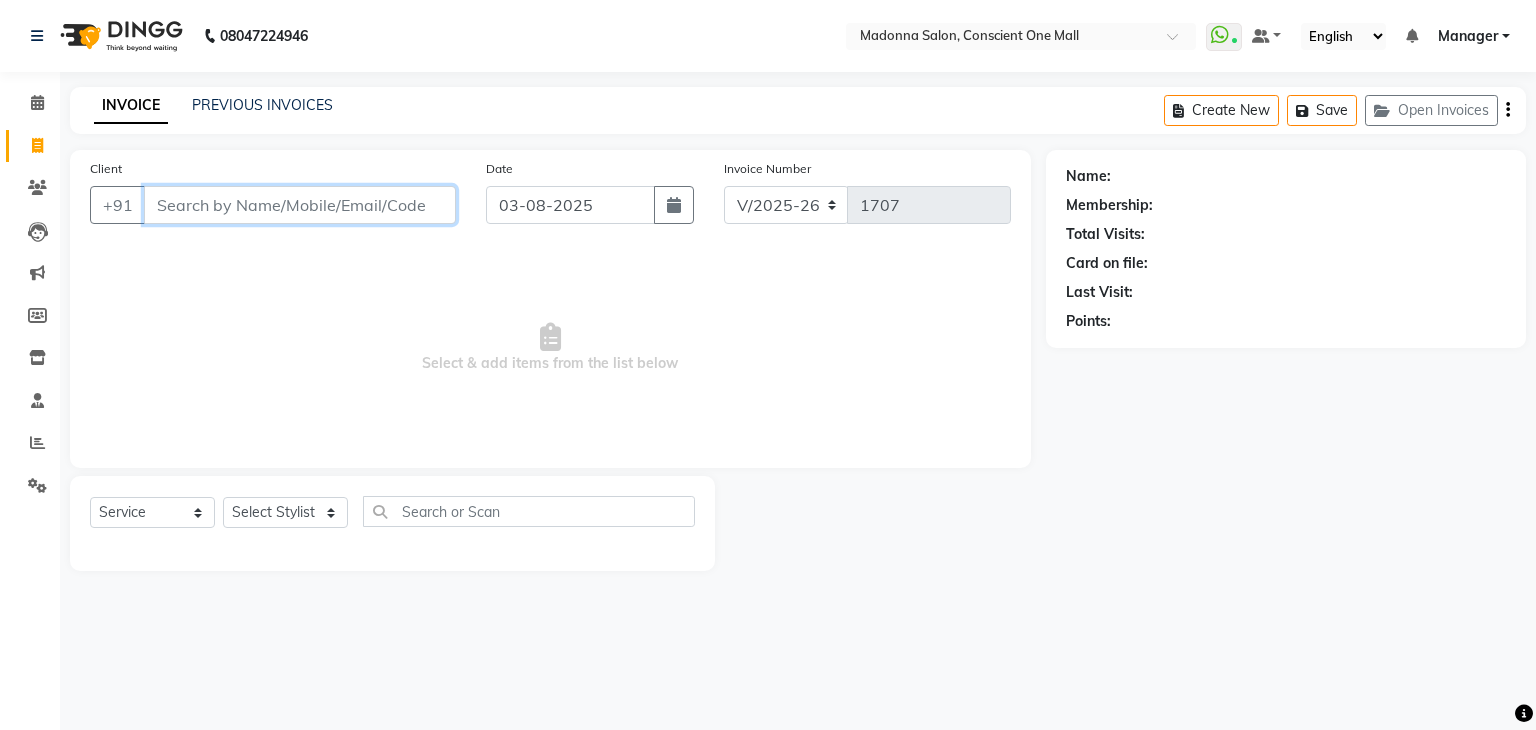click on "Client" at bounding box center (300, 205) 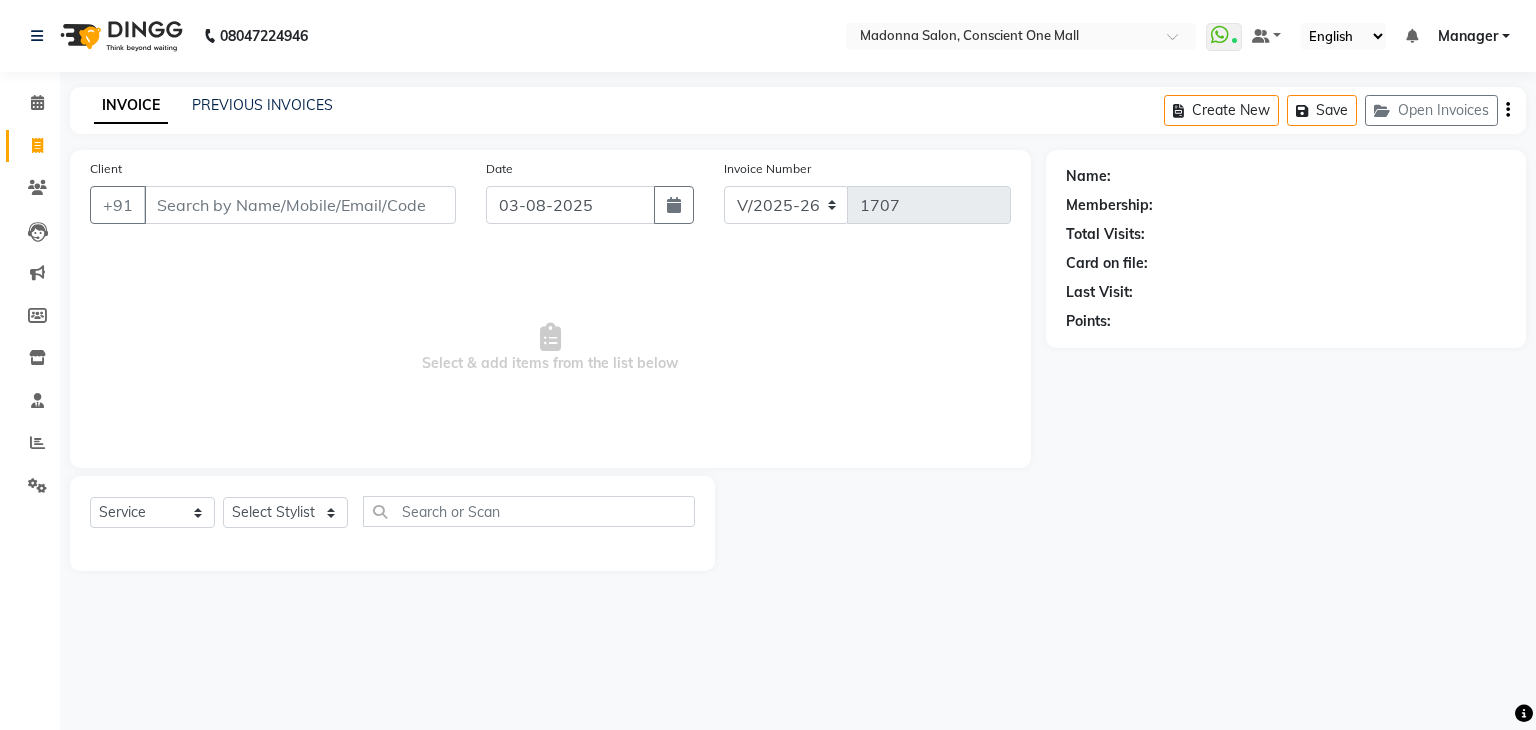 click on "Select & add items from the list below" at bounding box center [550, 348] 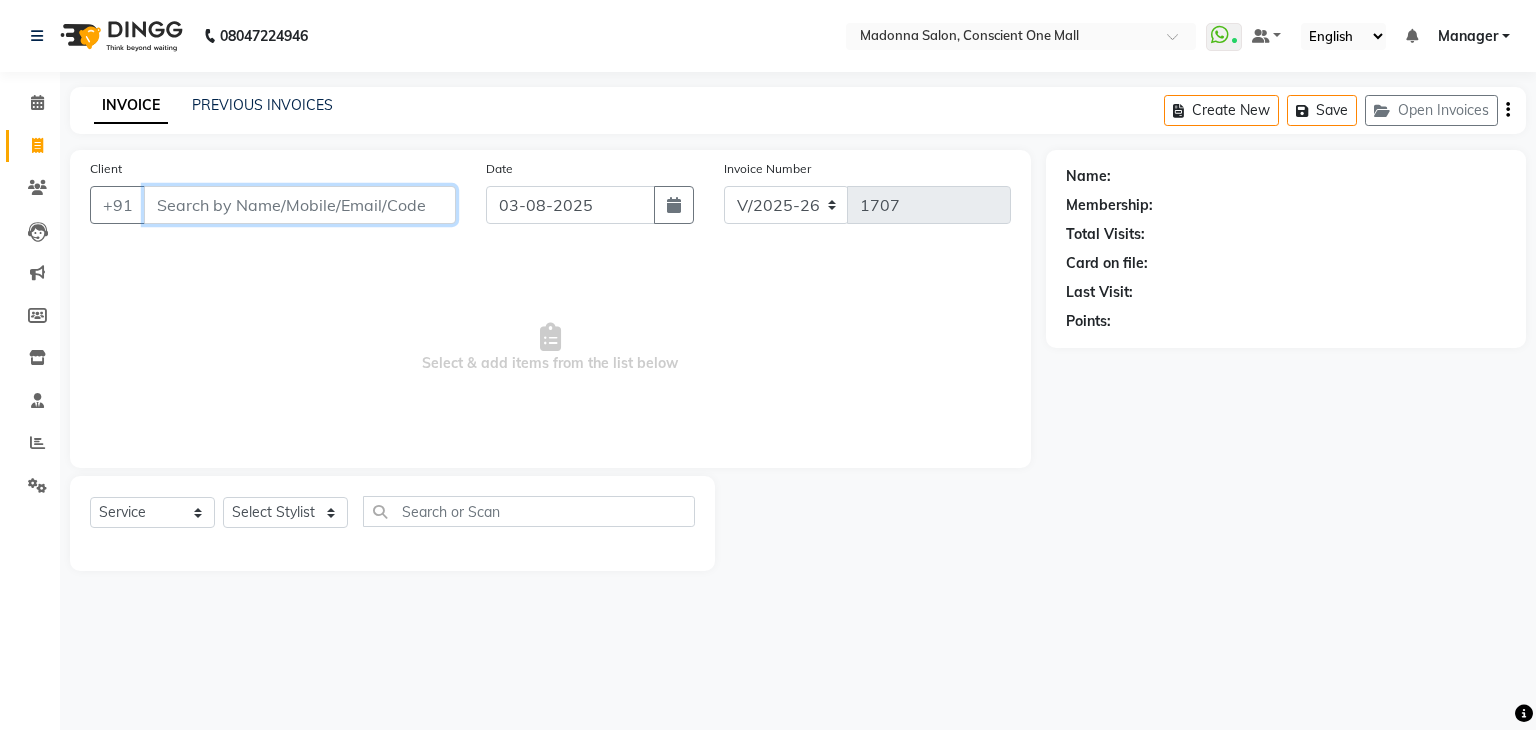 click on "Client" at bounding box center (300, 205) 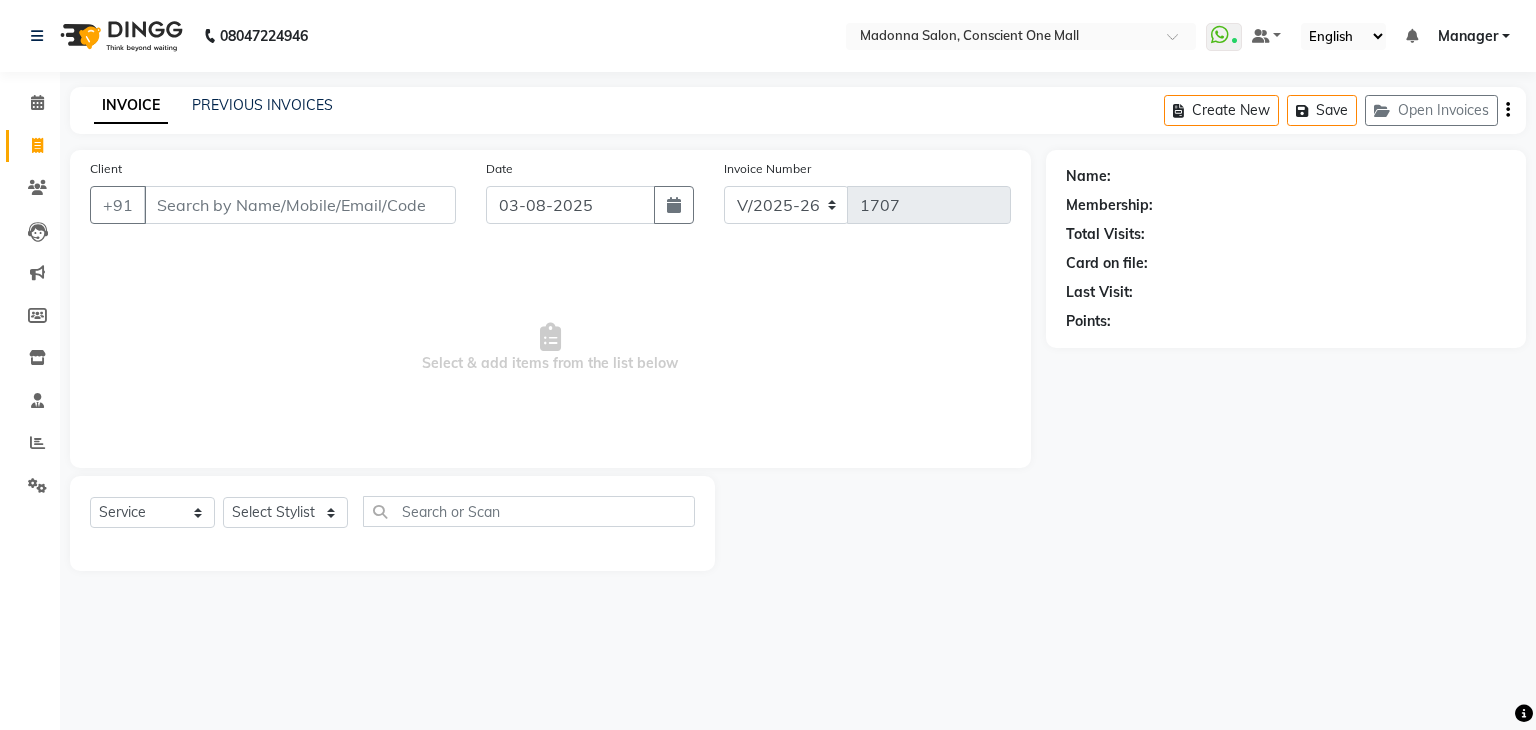 click on "Select & add items from the list below" at bounding box center [550, 348] 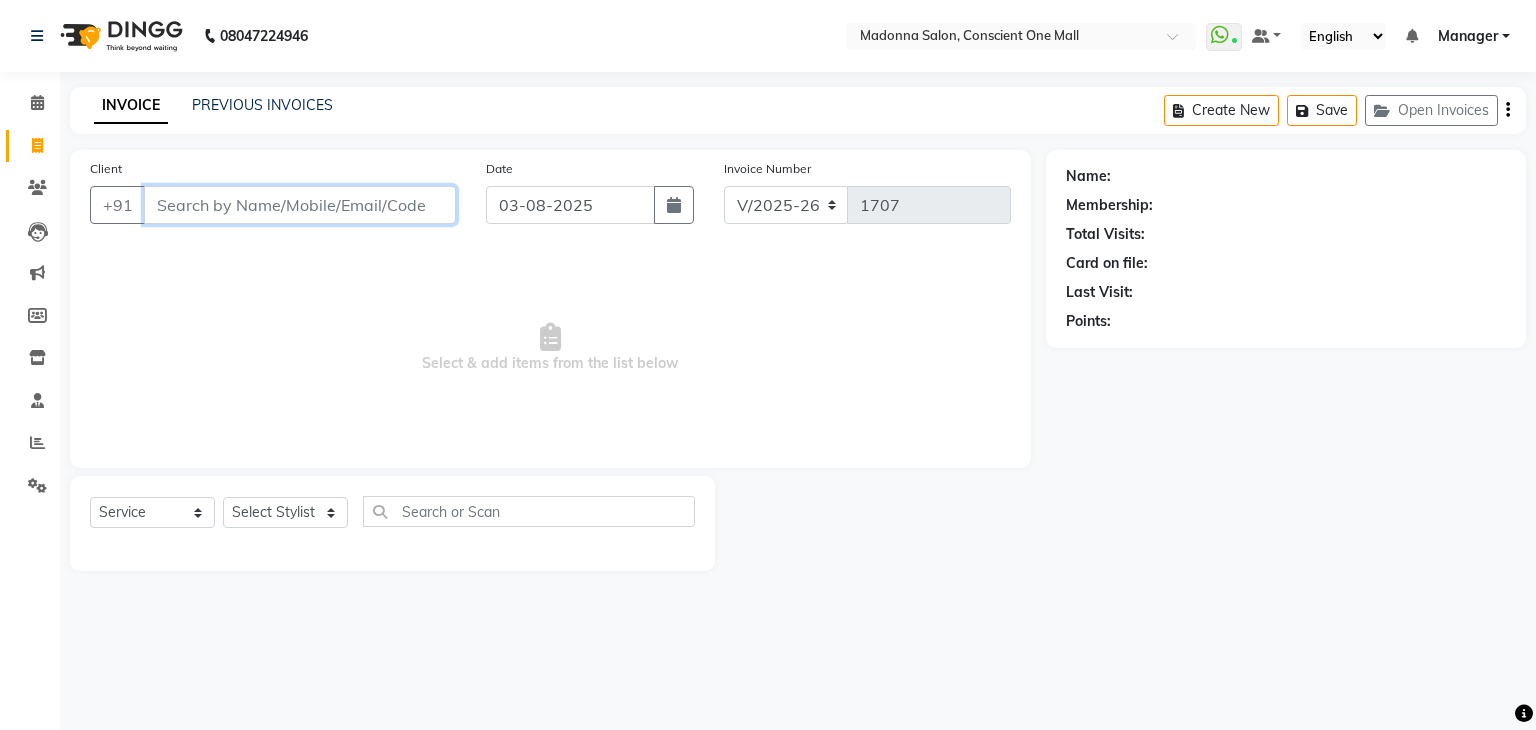 click on "Client" at bounding box center [300, 205] 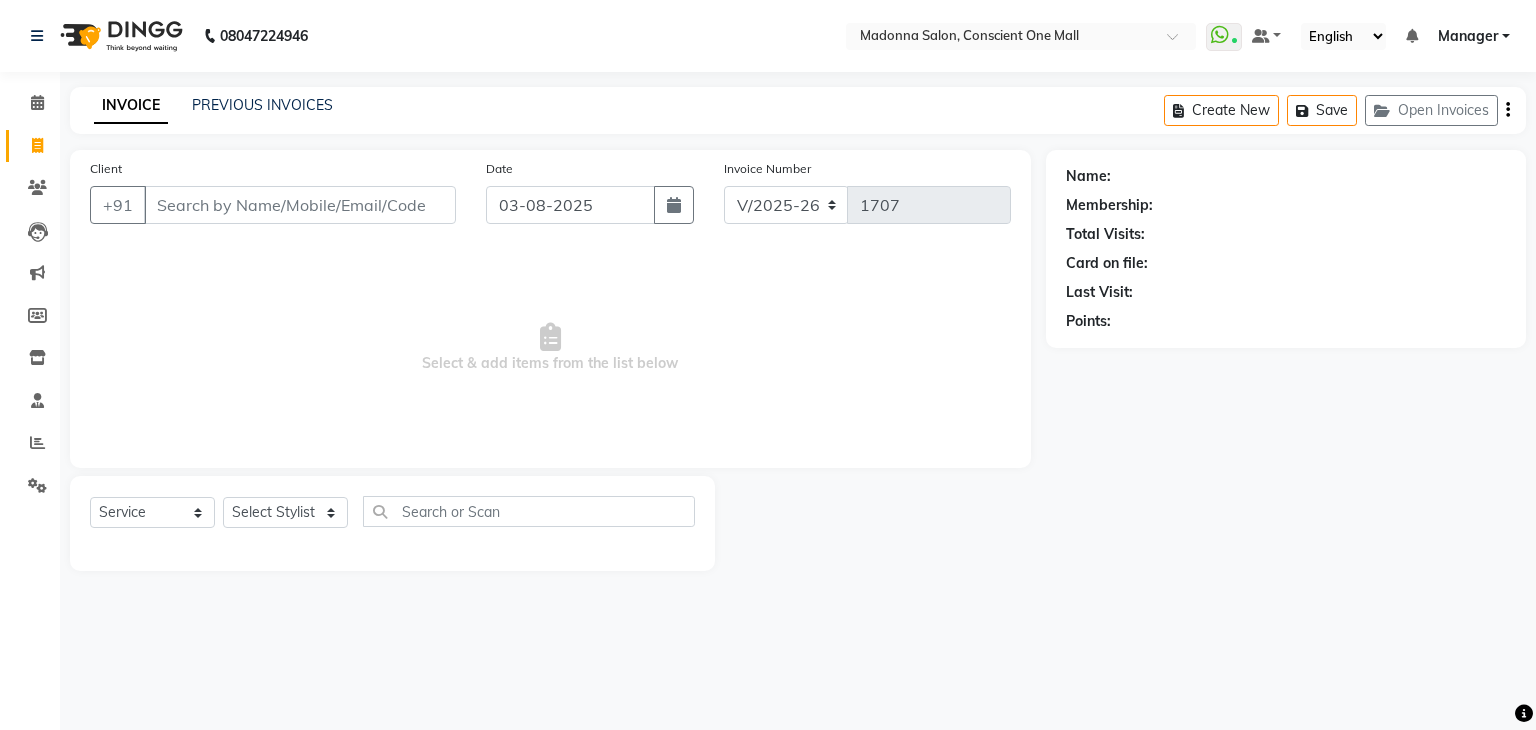 click on "Select & add items from the list below" at bounding box center [550, 348] 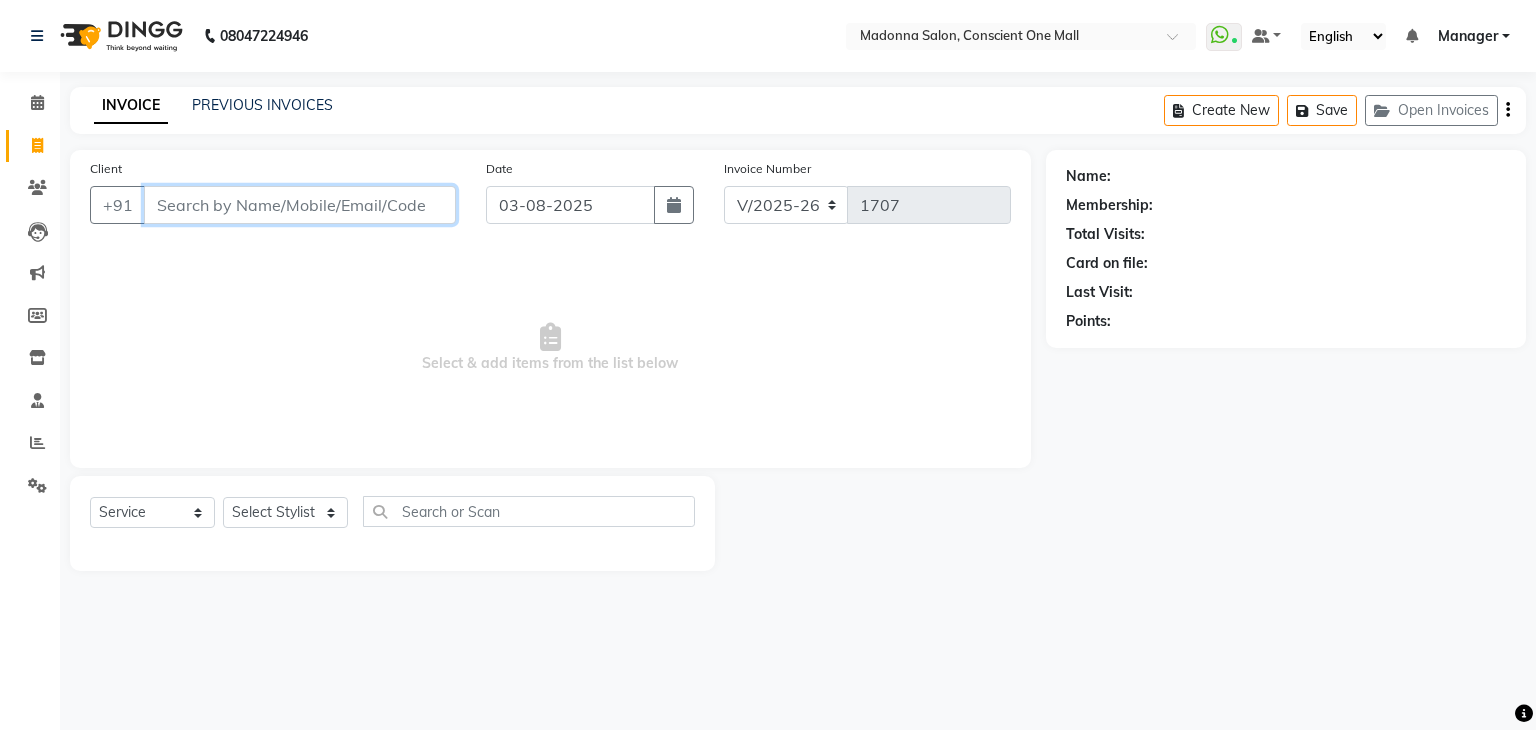 click on "Client" at bounding box center [300, 205] 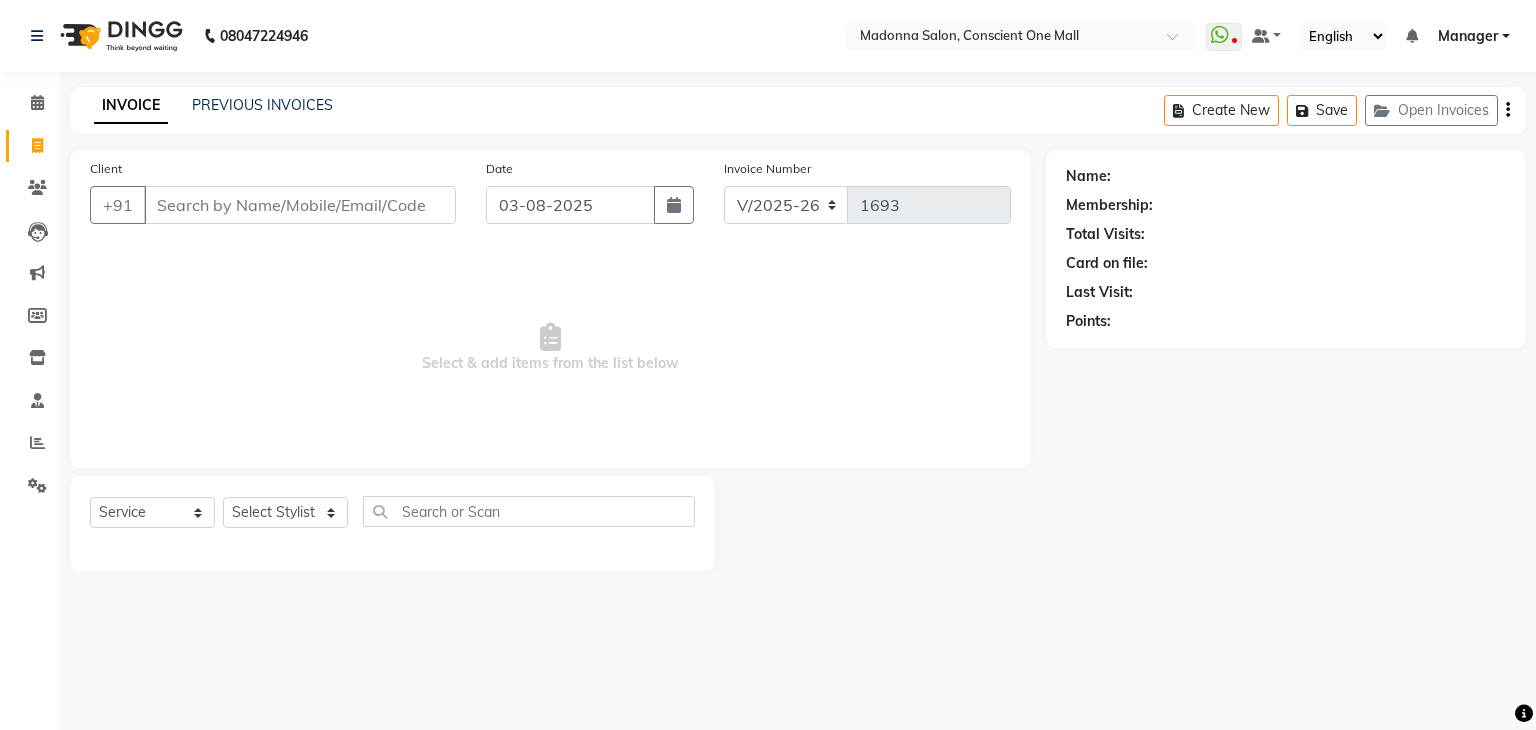 select on "7575" 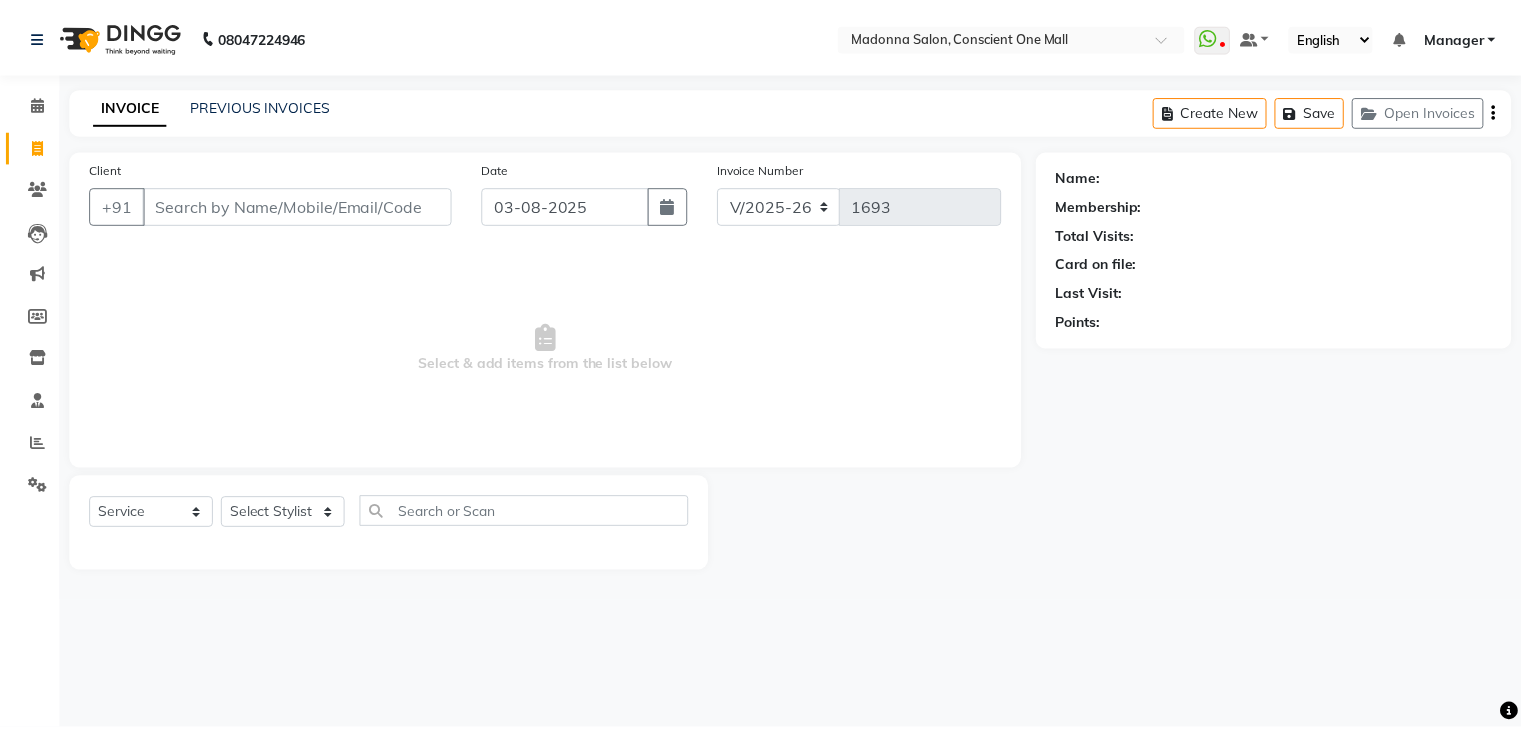 scroll, scrollTop: 0, scrollLeft: 0, axis: both 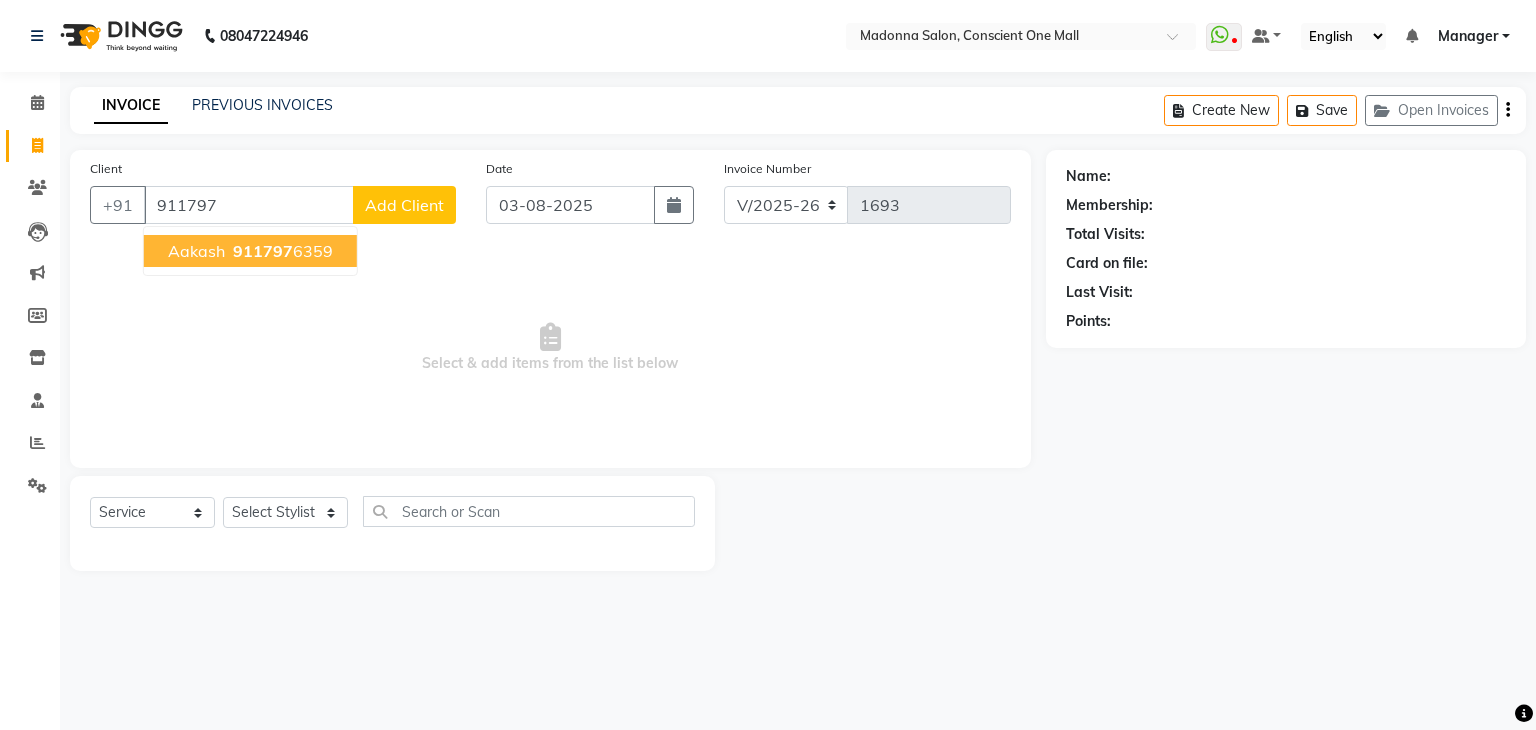 click on "911797" at bounding box center (263, 251) 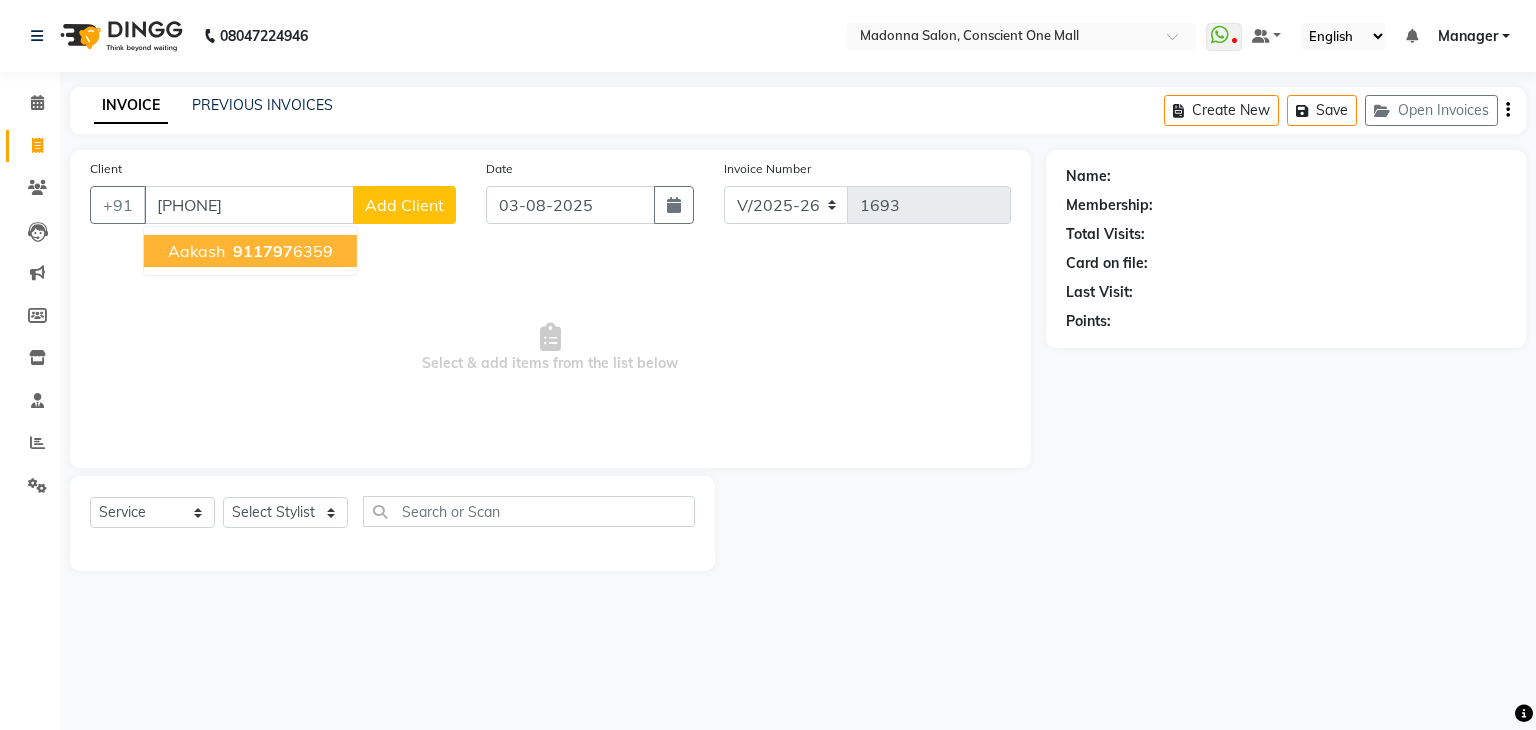 type on "[PHONE]" 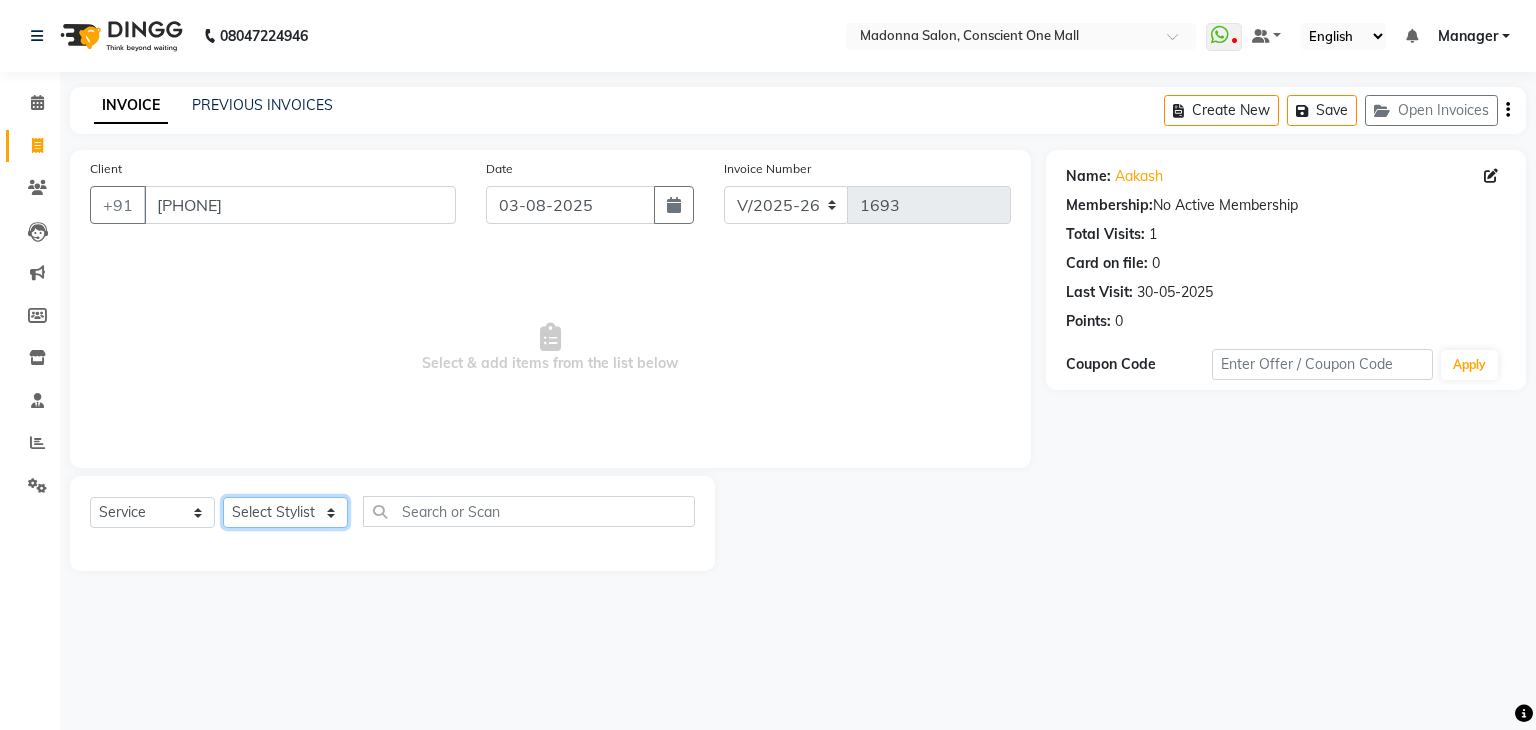 click on "Select Stylist AJAD AMIT ANSHU Bilal Harry himanshi HIMANSHU Janvi JAY Khusboo Manager misty Mukesh Naeem Navjot Kaur neha Pawan RAKHI Ripa Sachin Sagar  SAMEER Sanjeev Saurabh" 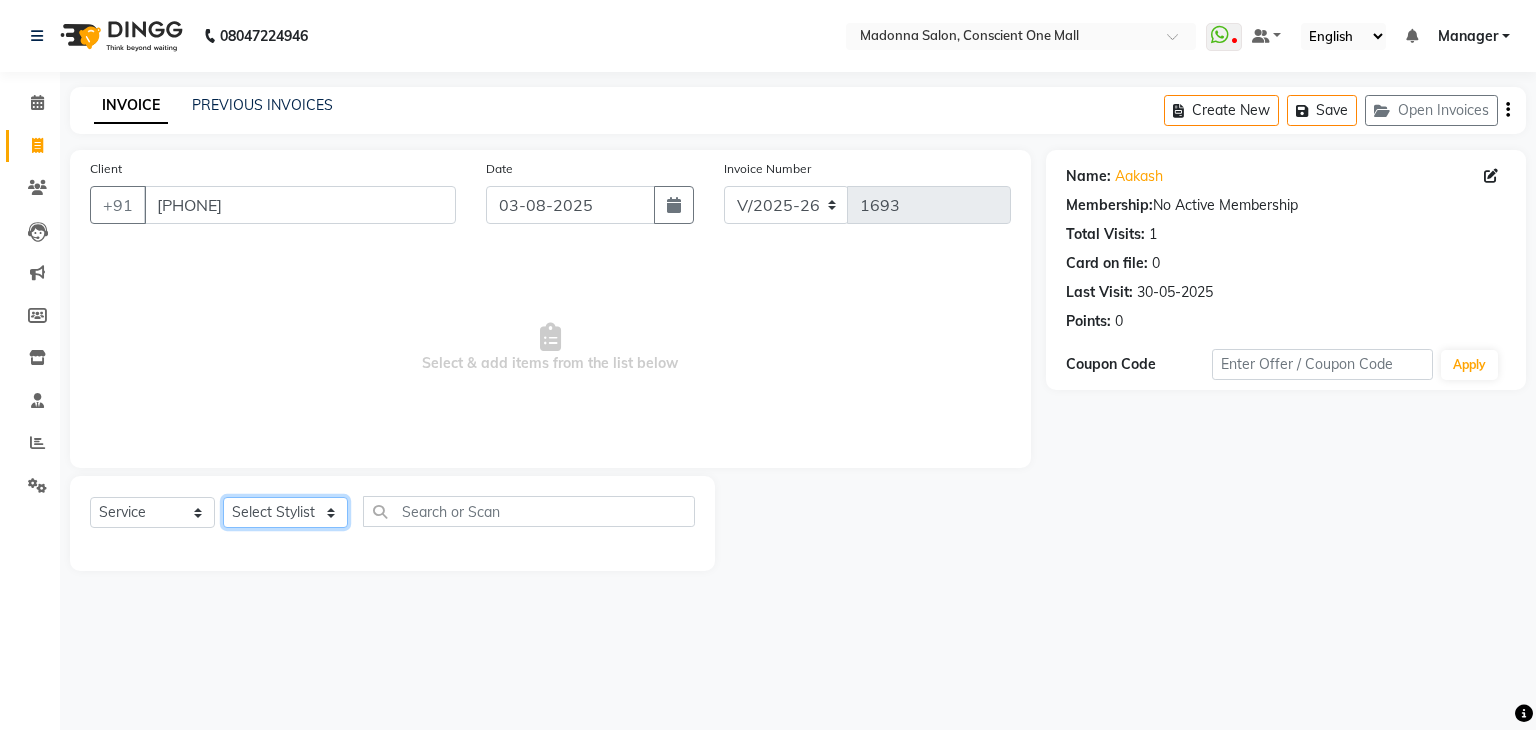 select on "67299" 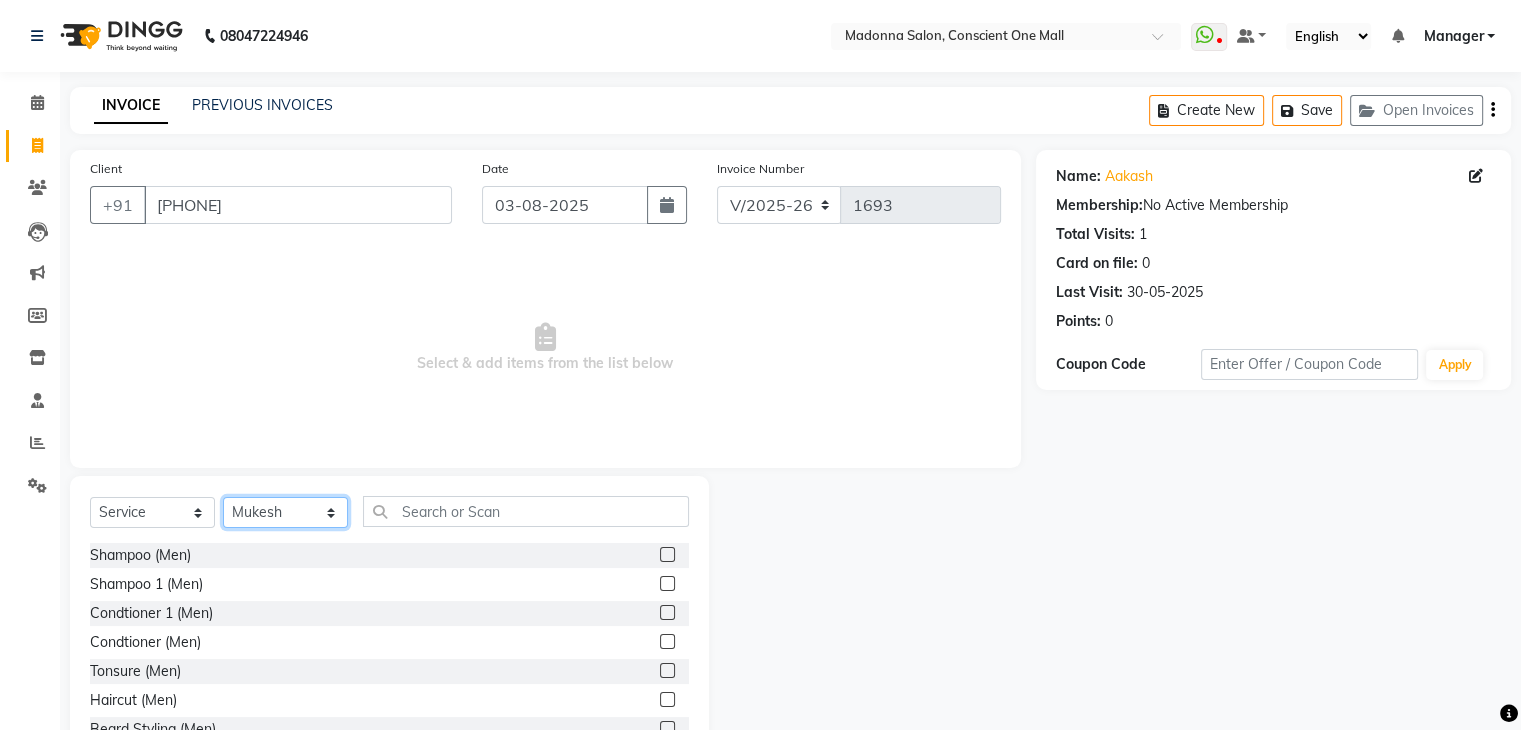 click on "Select Stylist AJAD AMIT ANSHU Bilal Harry himanshi HIMANSHU Janvi JAY Khusboo Manager misty Mukesh Naeem Navjot Kaur neha Pawan RAKHI Ripa Sachin Sagar  SAMEER Sanjeev Saurabh" 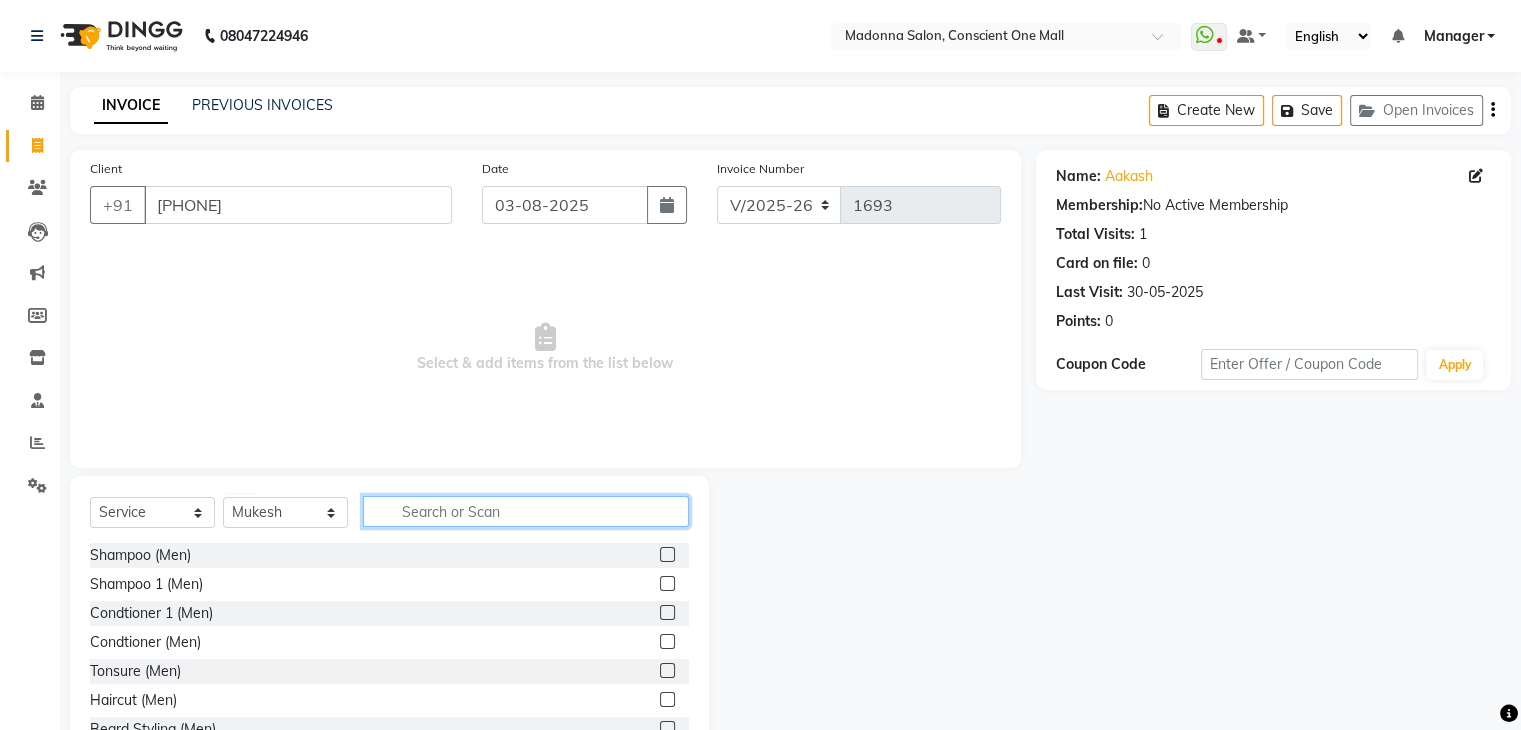 click 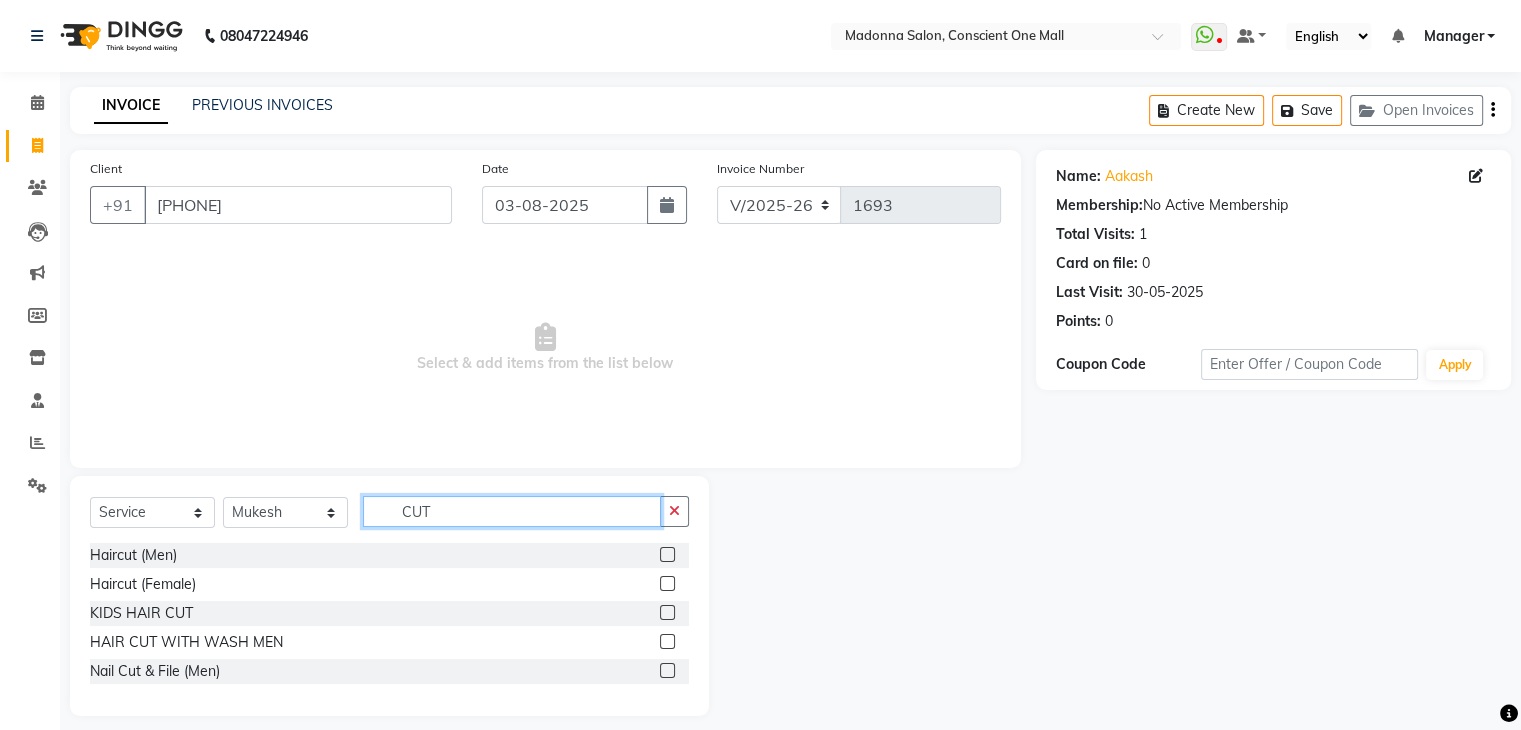 type on "CUT" 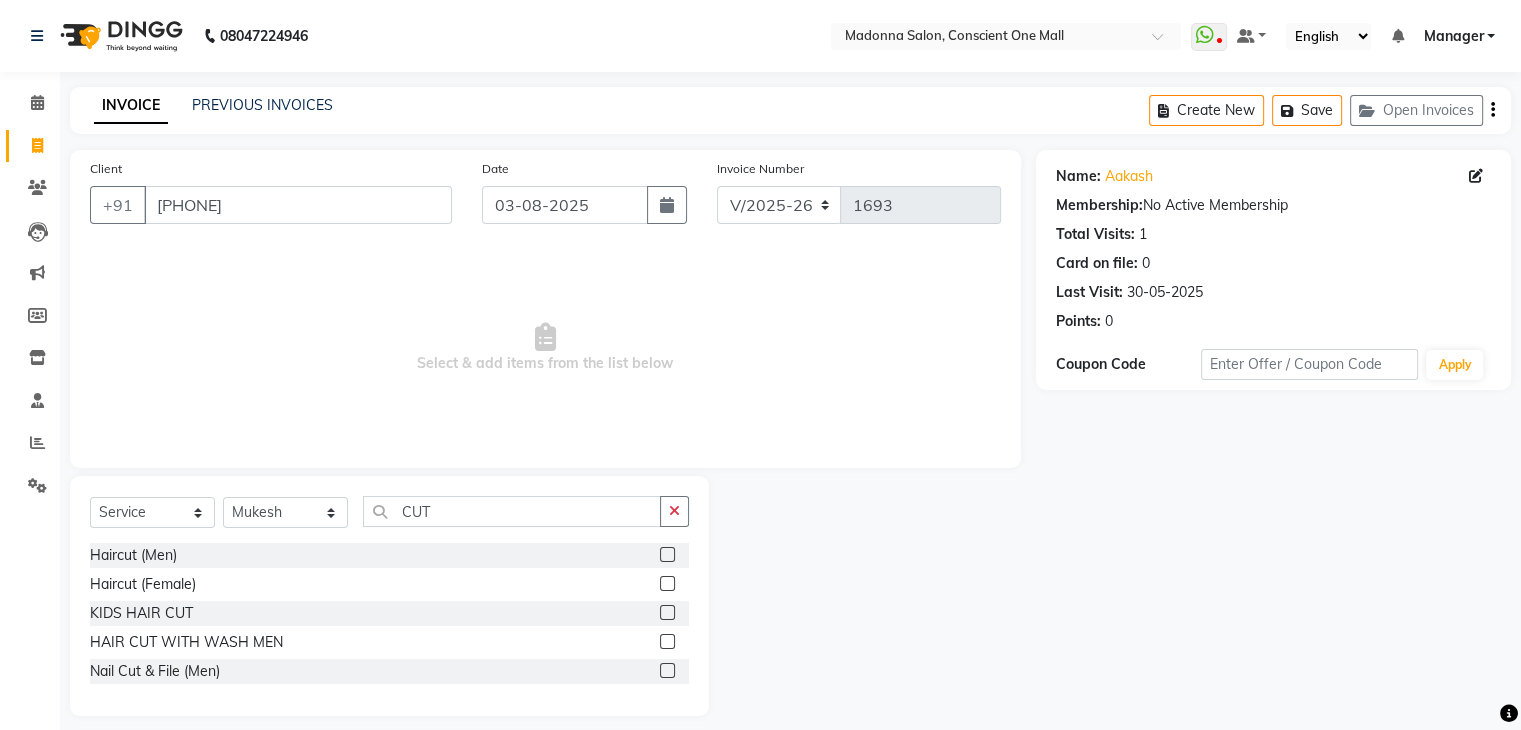 click 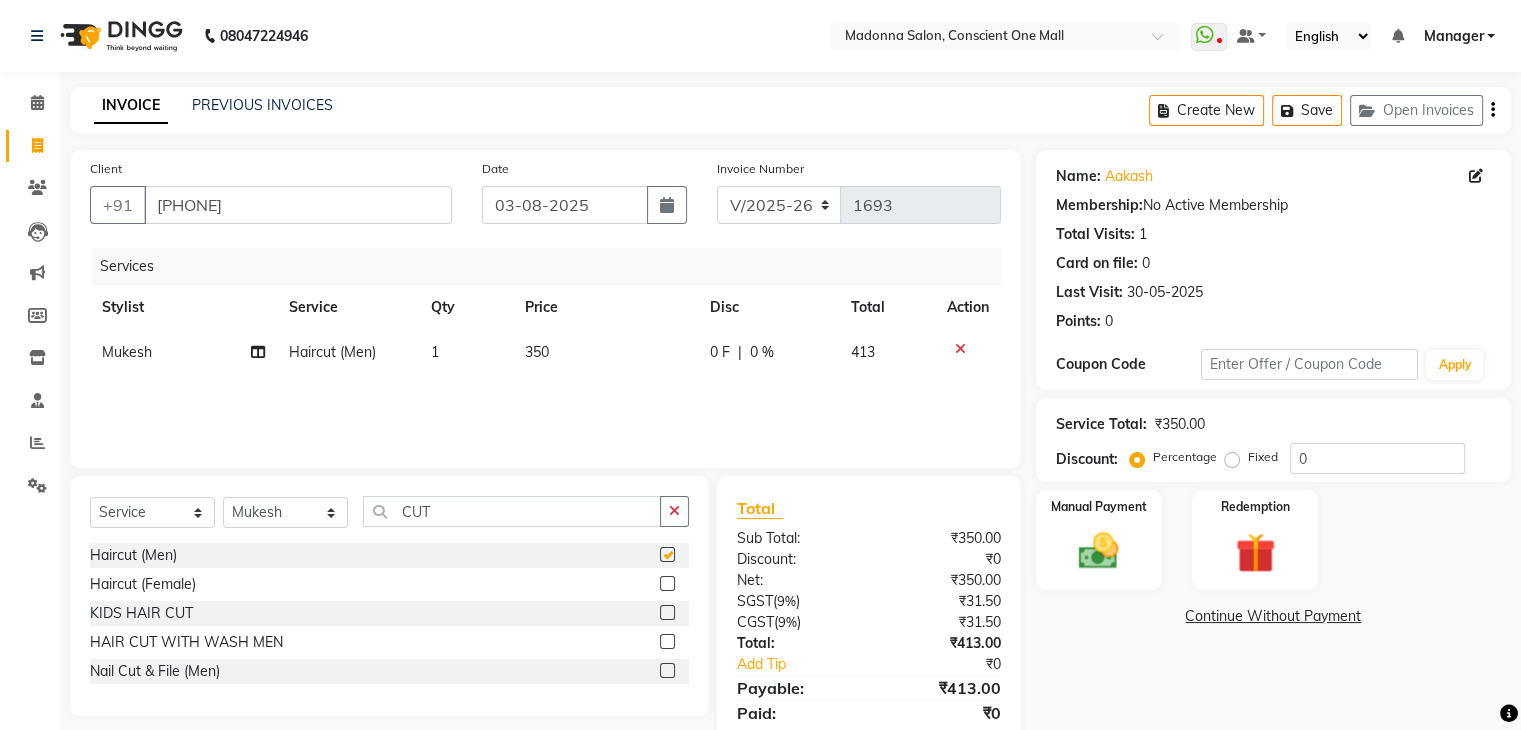 checkbox on "false" 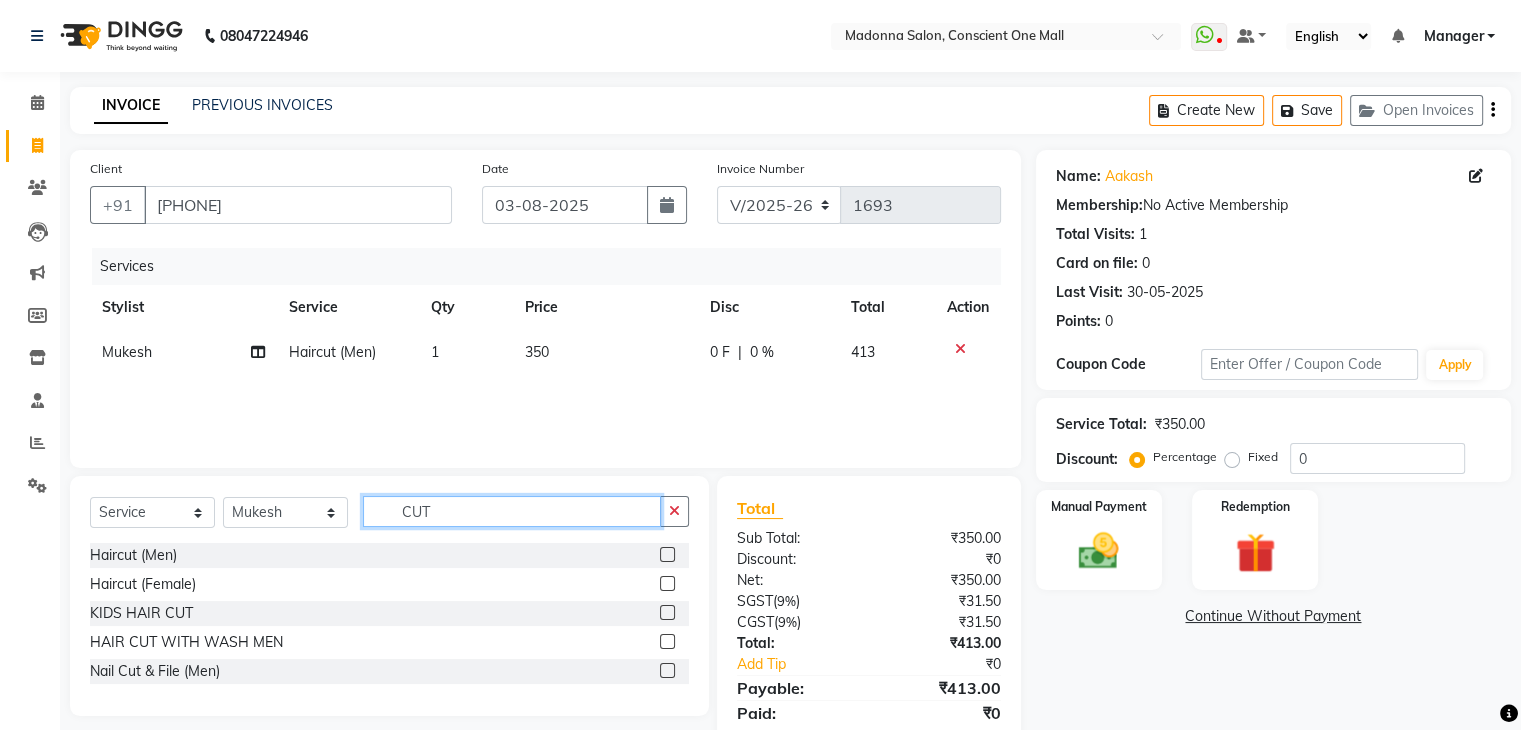 click on "CUT" 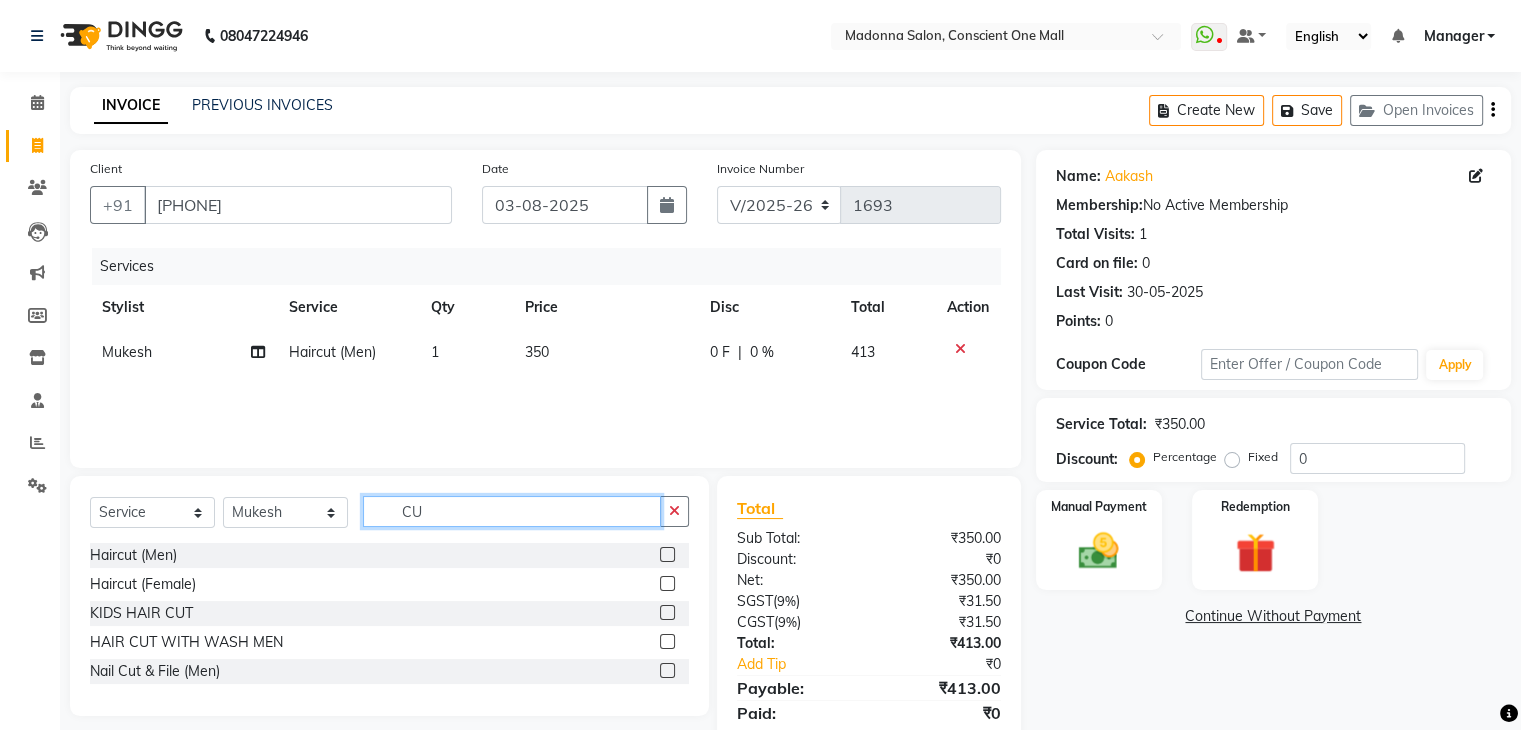 type on "C" 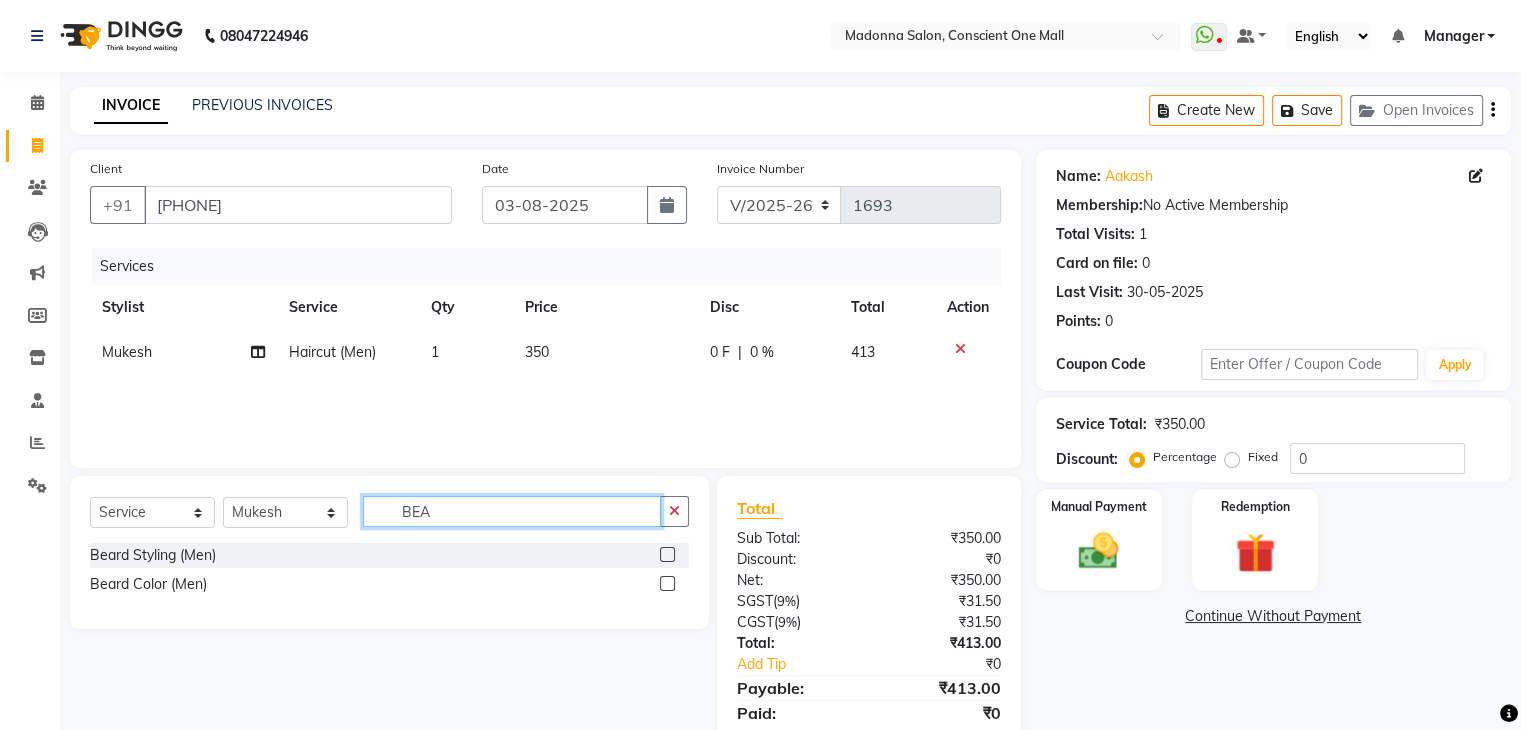 type on "BEA" 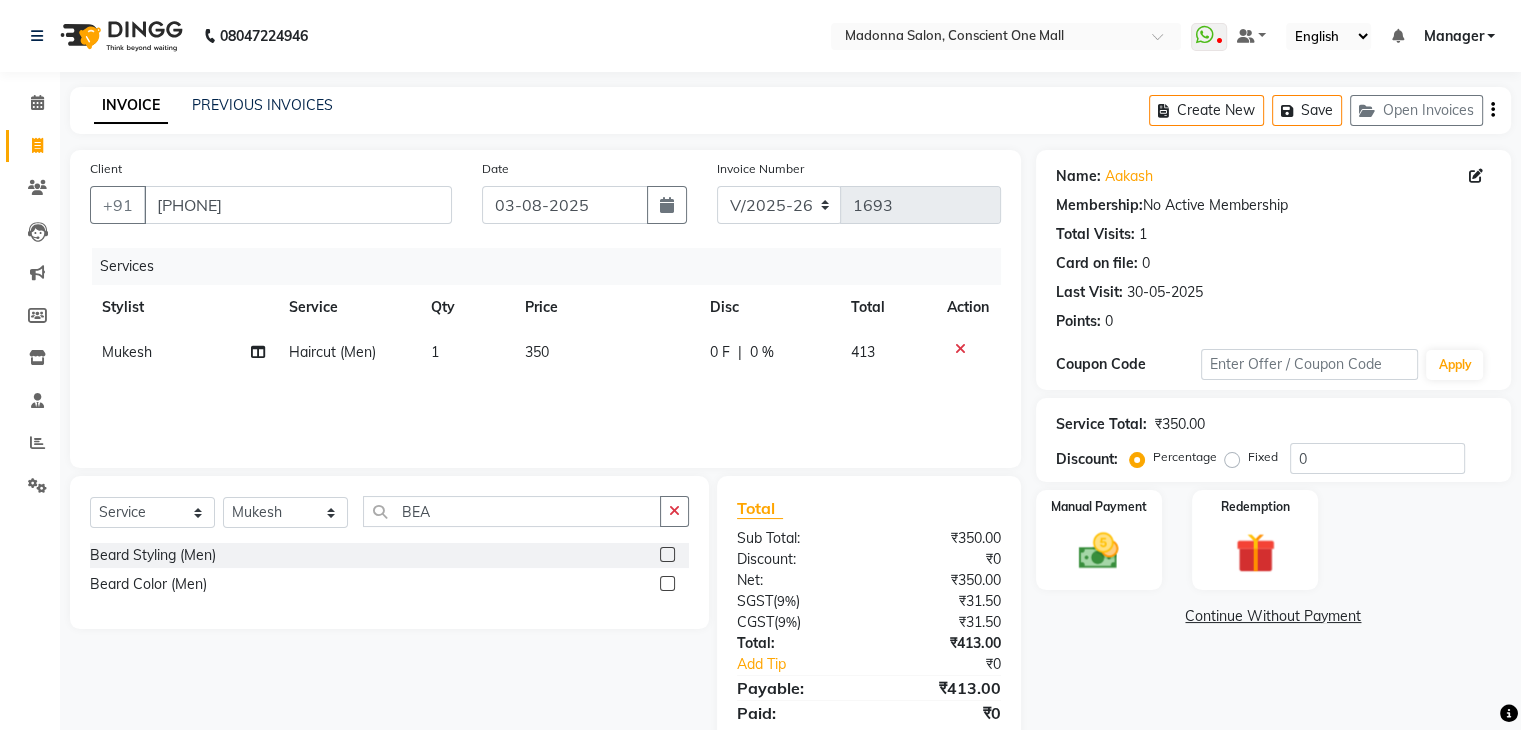 click 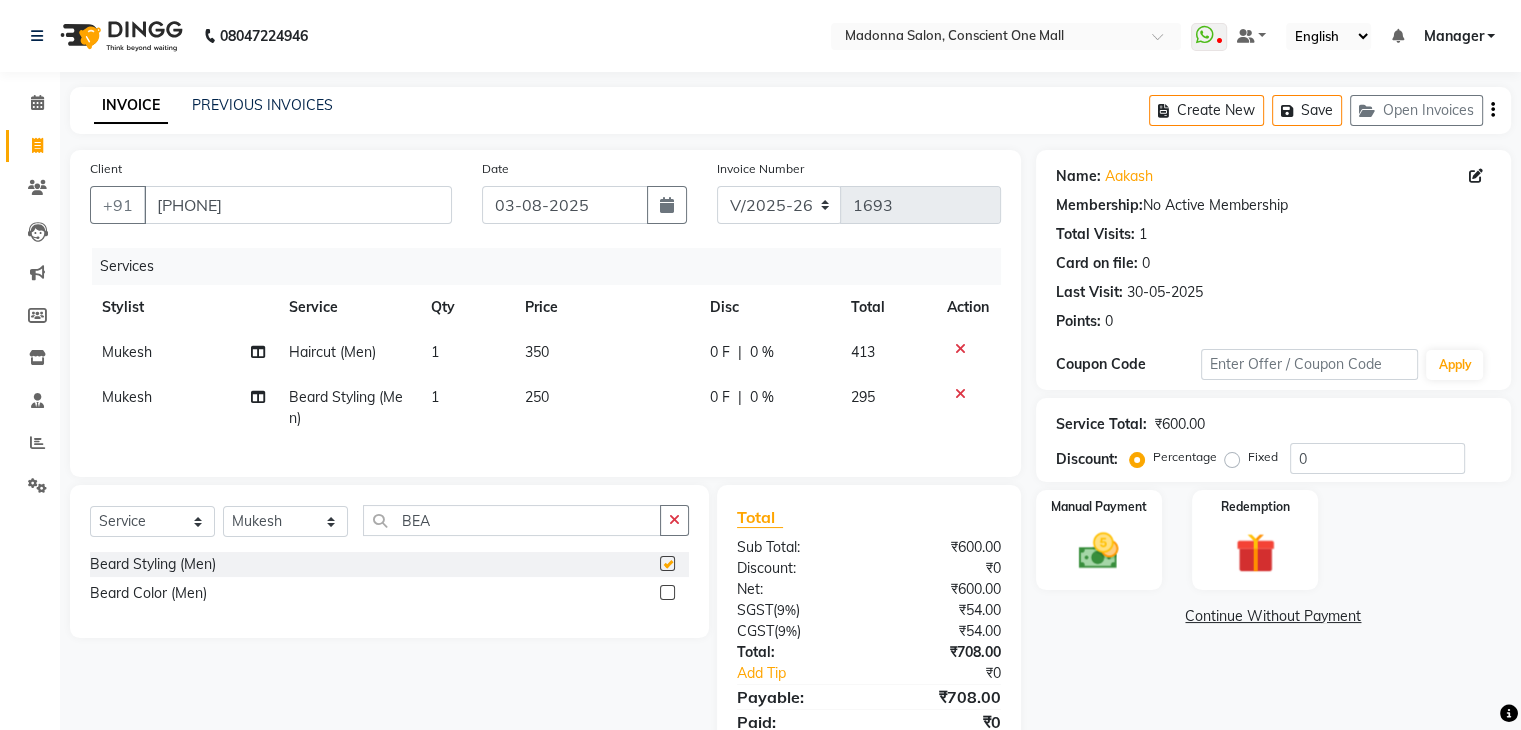 checkbox on "false" 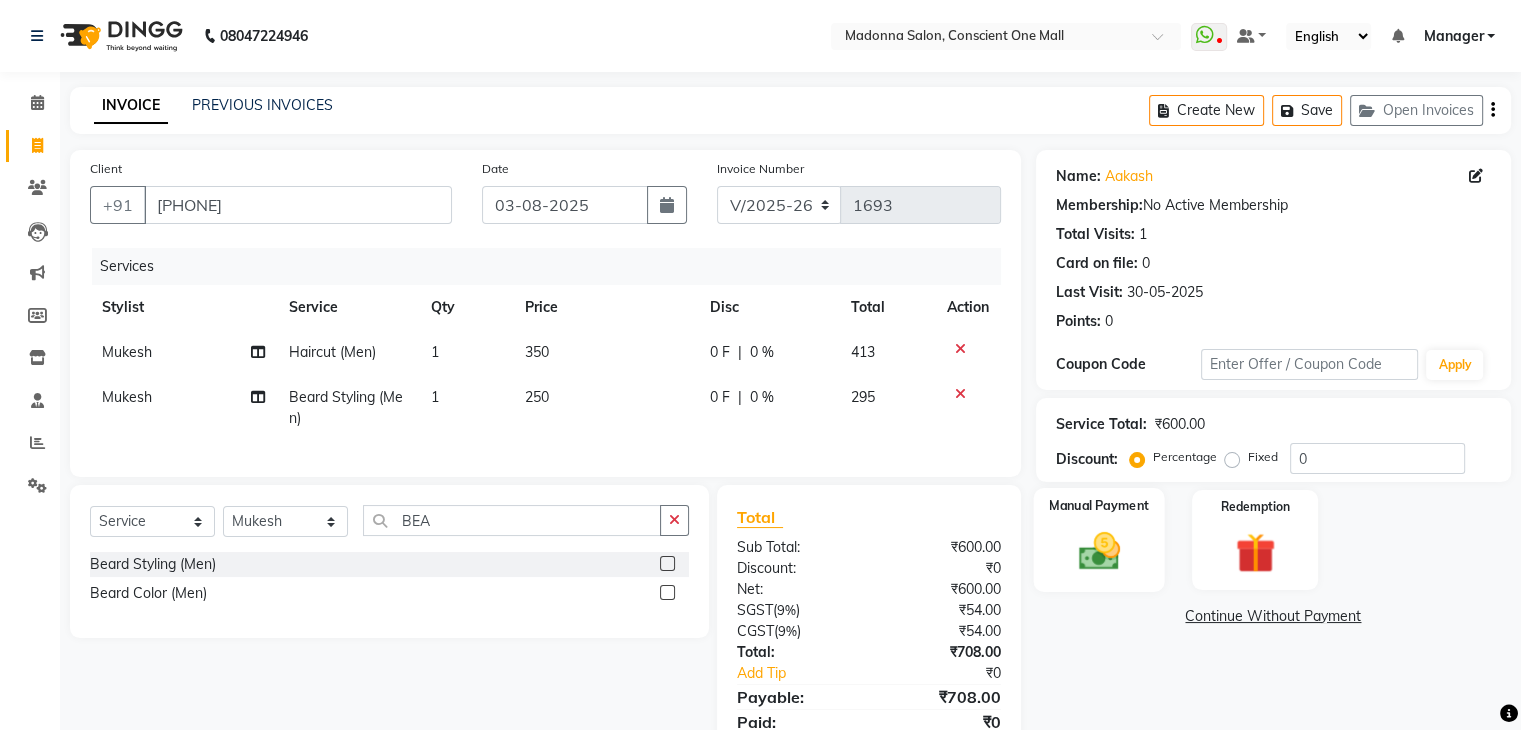 click 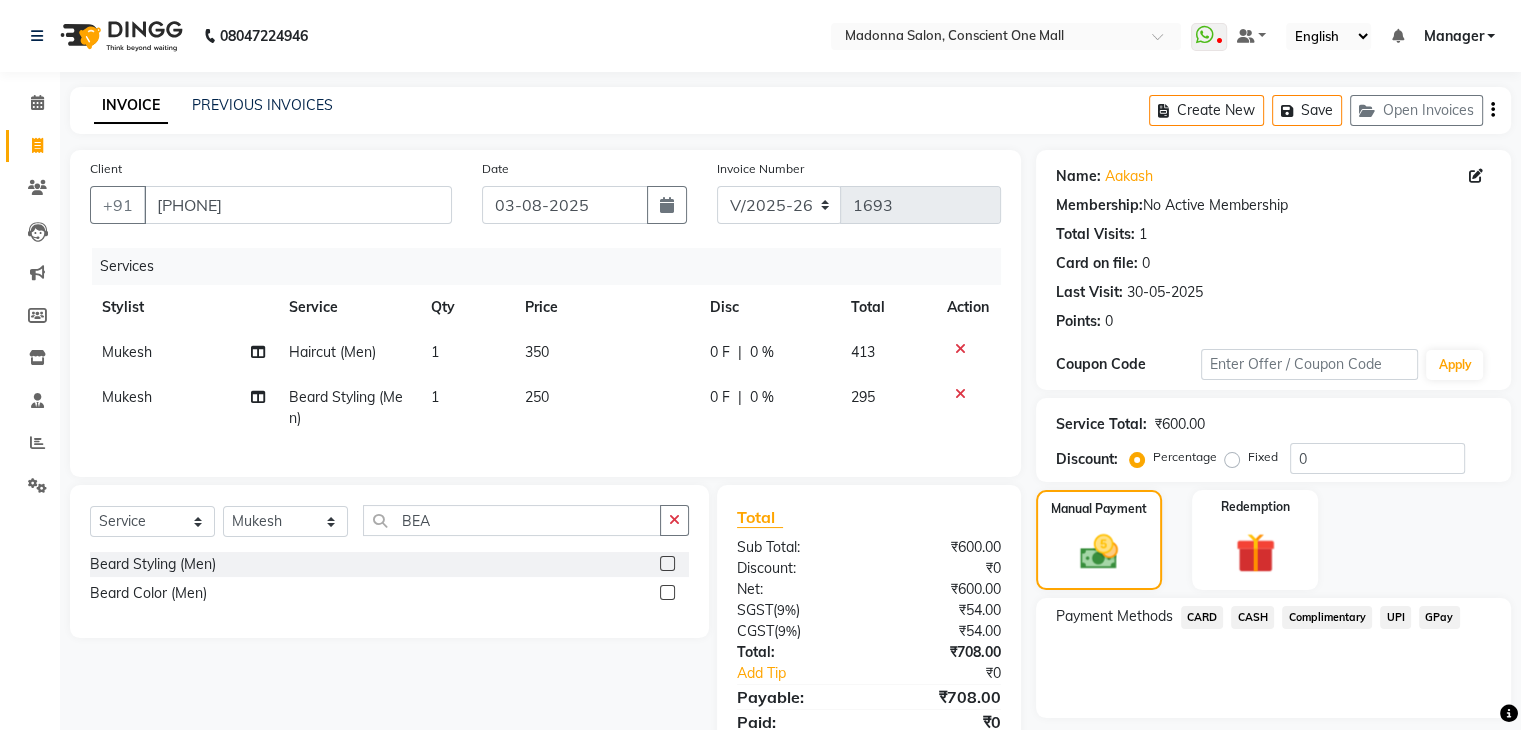 drag, startPoint x: 1229, startPoint y: 459, endPoint x: 1304, endPoint y: 457, distance: 75.026665 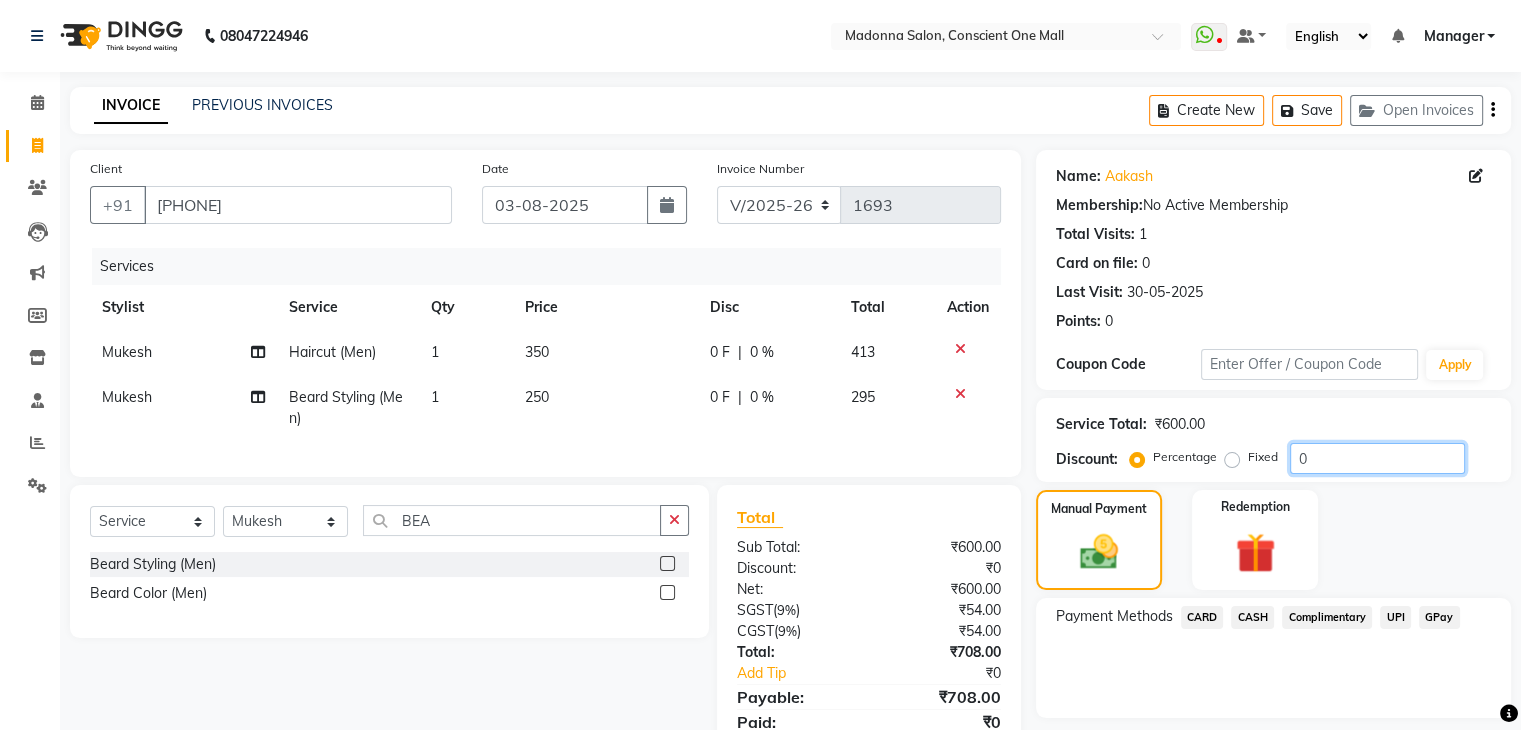 click on "0" 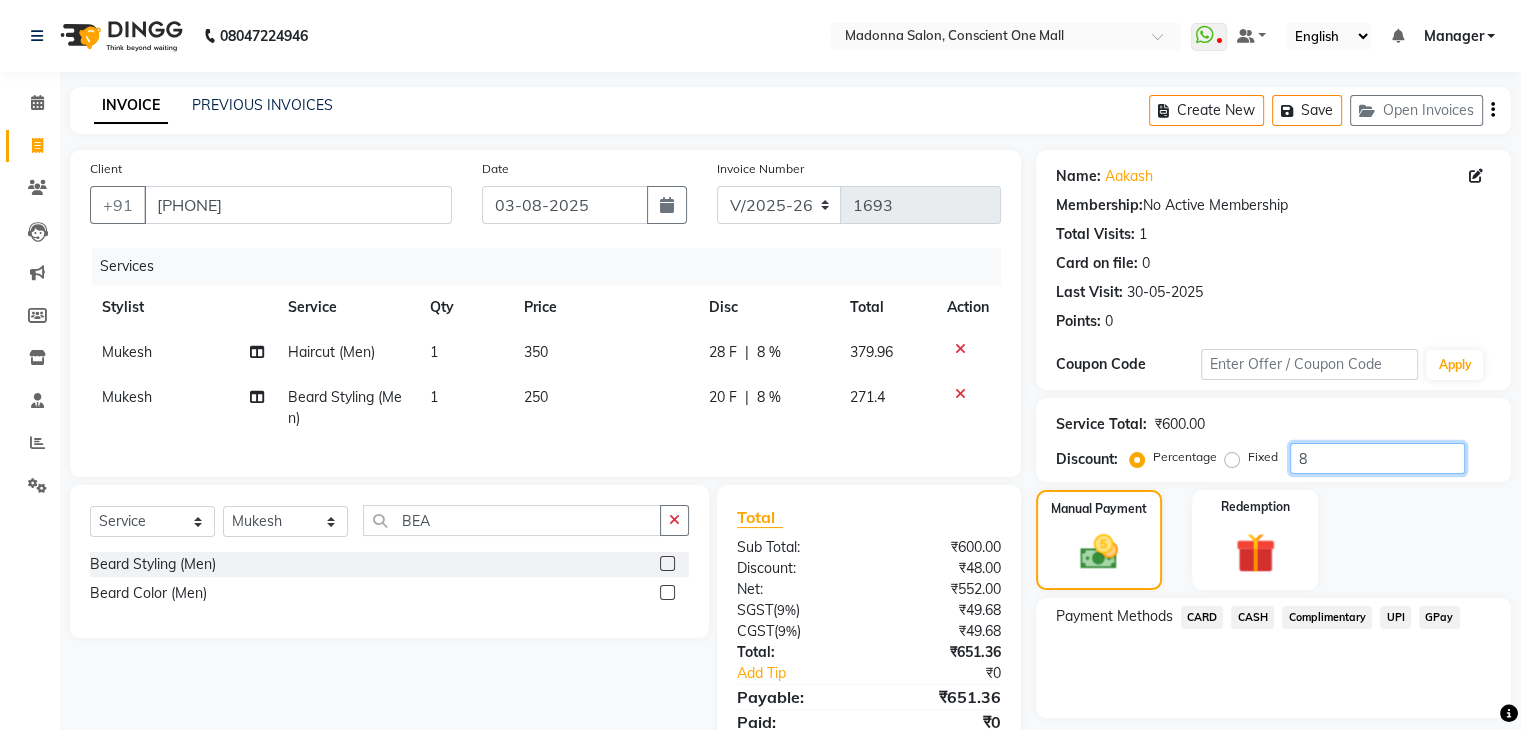 type on "8" 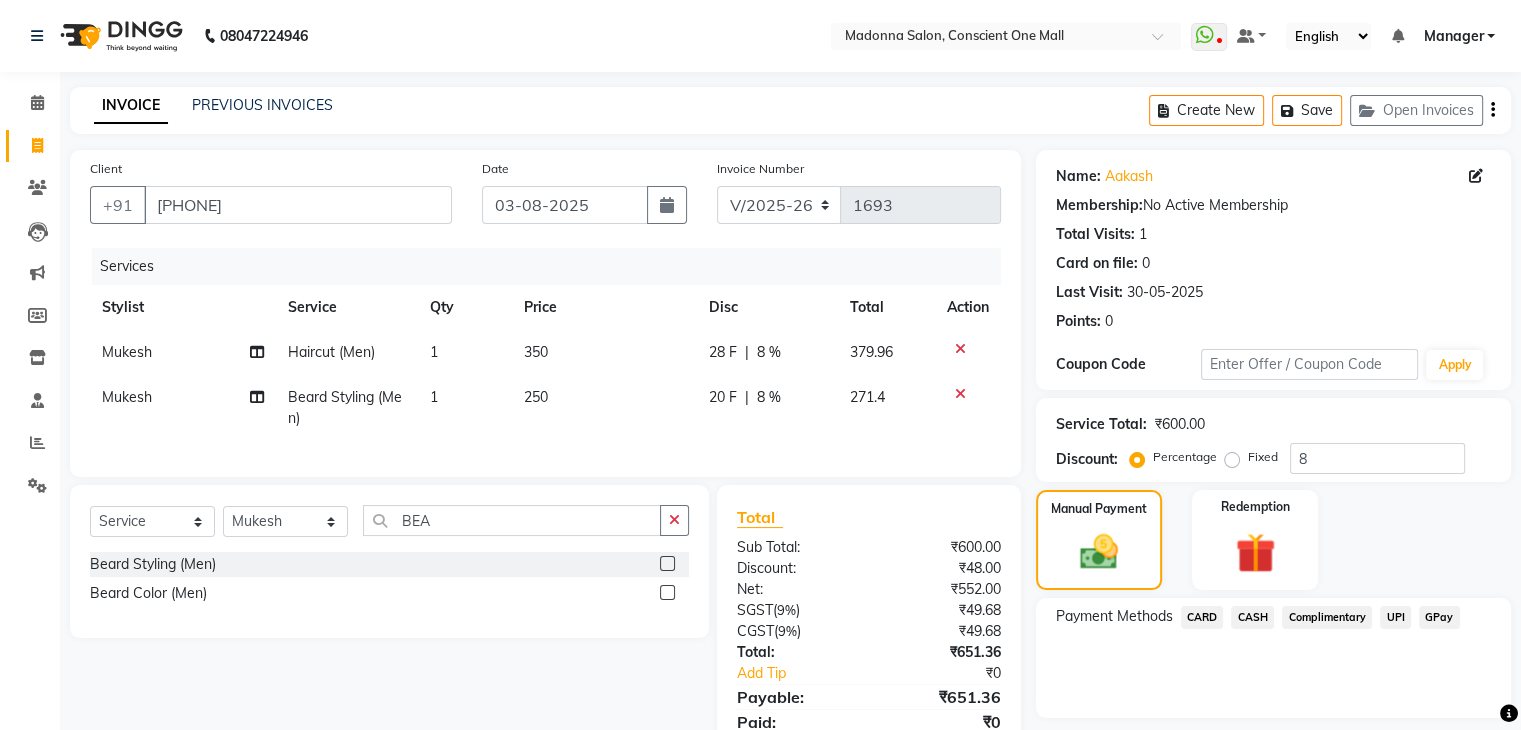 click on "Fixed" 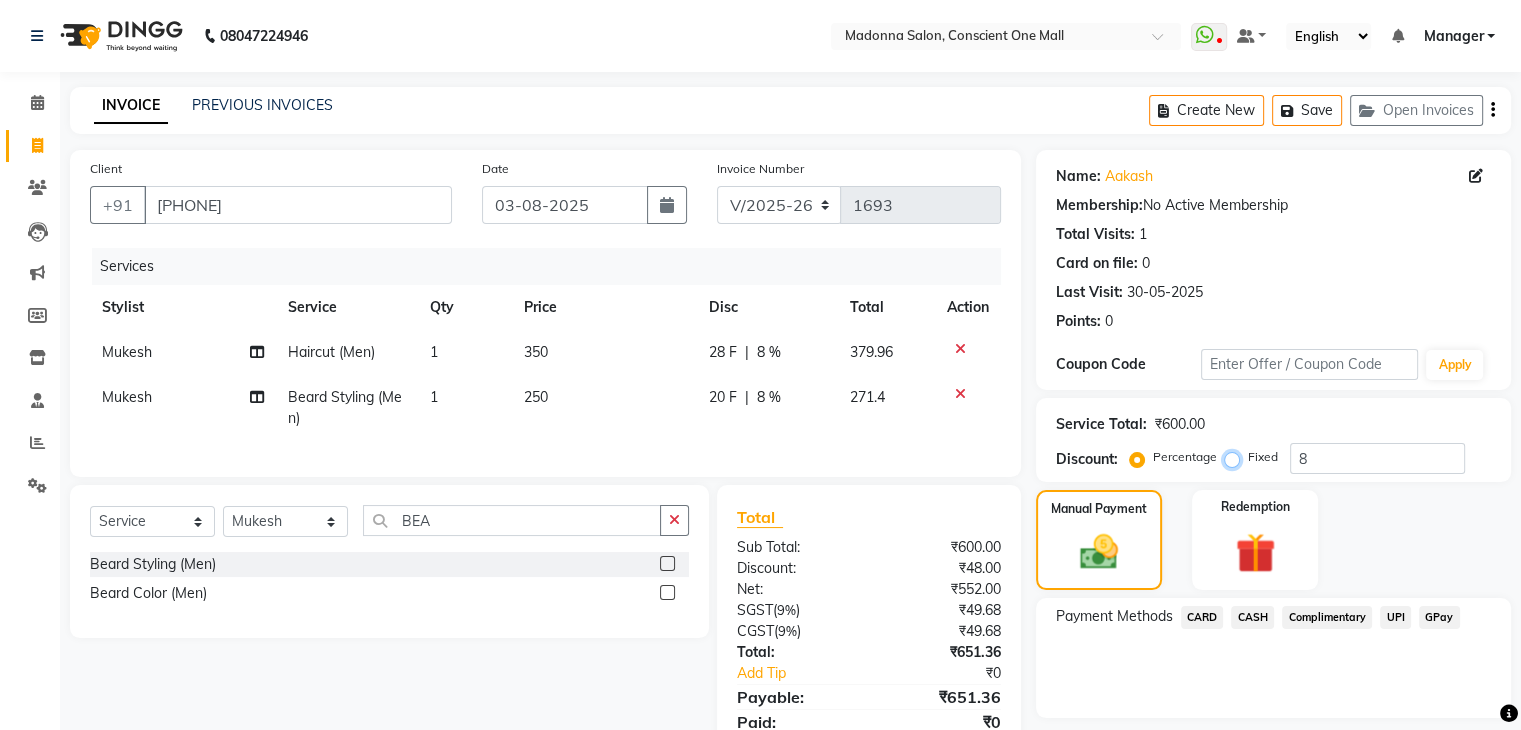 click on "Fixed" at bounding box center (1236, 457) 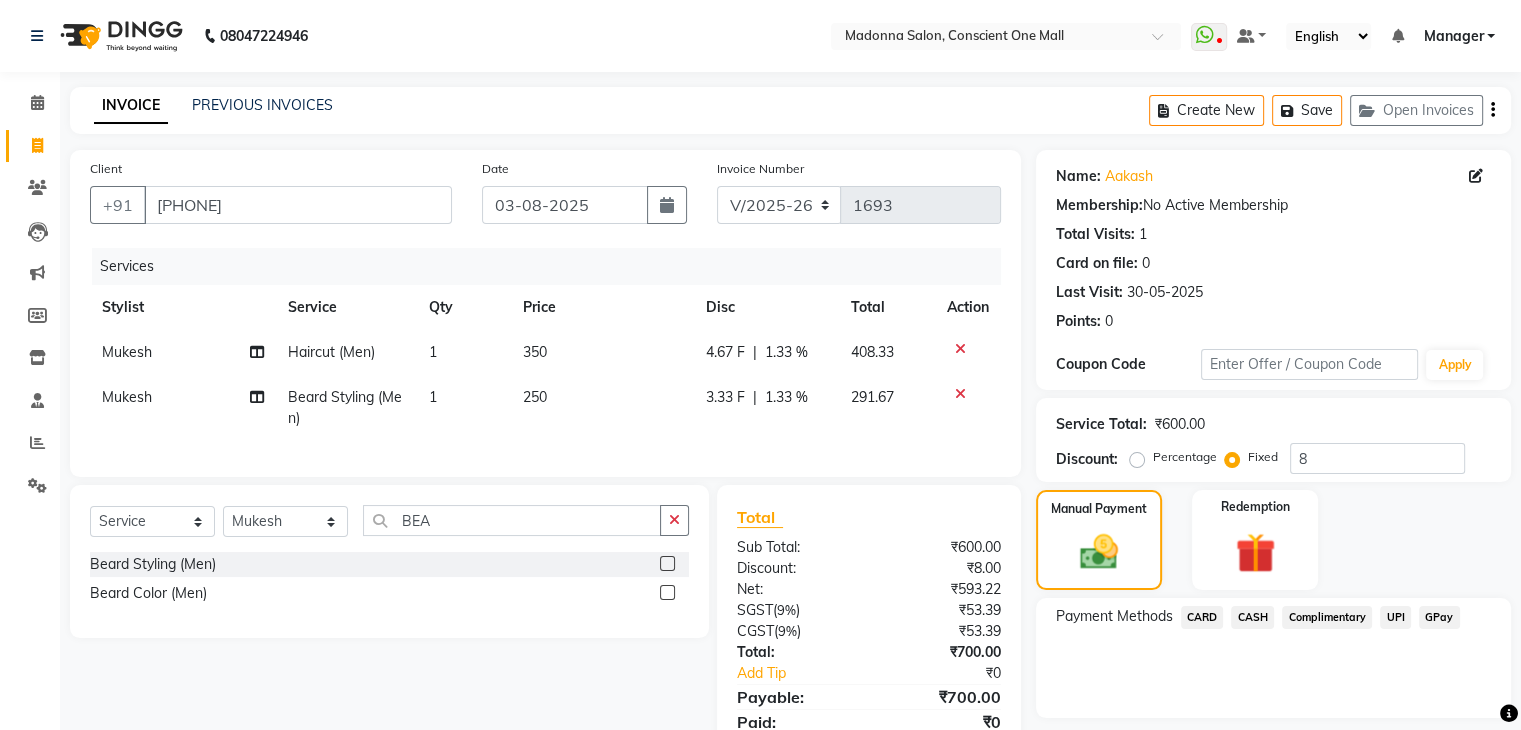 click on "CASH" 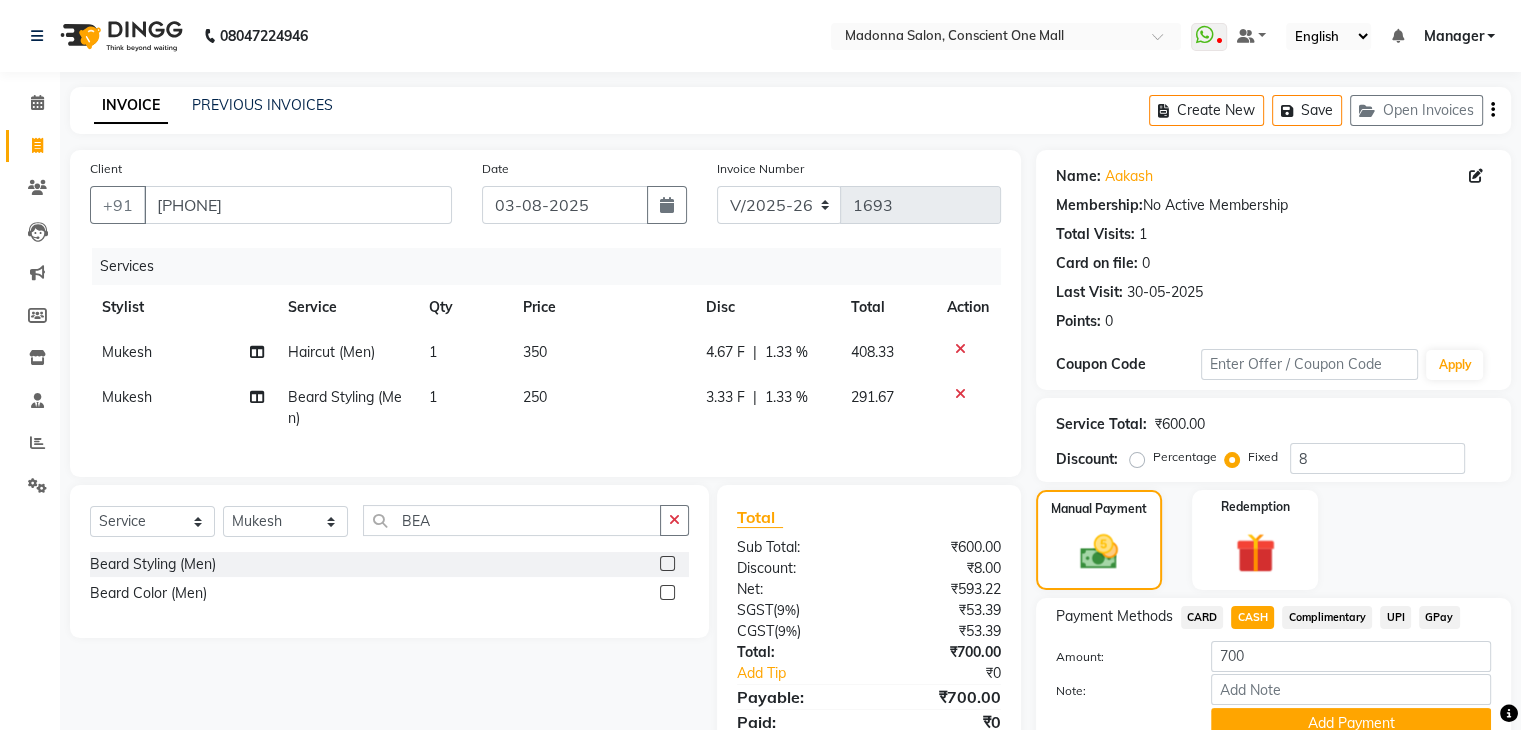 click on "Name: Aakash  Membership:  No Active Membership  Total Visits:  1 Card on file:  0 Last Visit:   30-05-2025 Points:   0  Coupon Code Apply Service Total:  ₹600.00  Discount:  Percentage   Fixed  8 Manual Payment Redemption Payment Methods  CARD   CASH   Complimentary   UPI   GPay  Amount: 700 Note: Add Payment  Continue Without Payment" 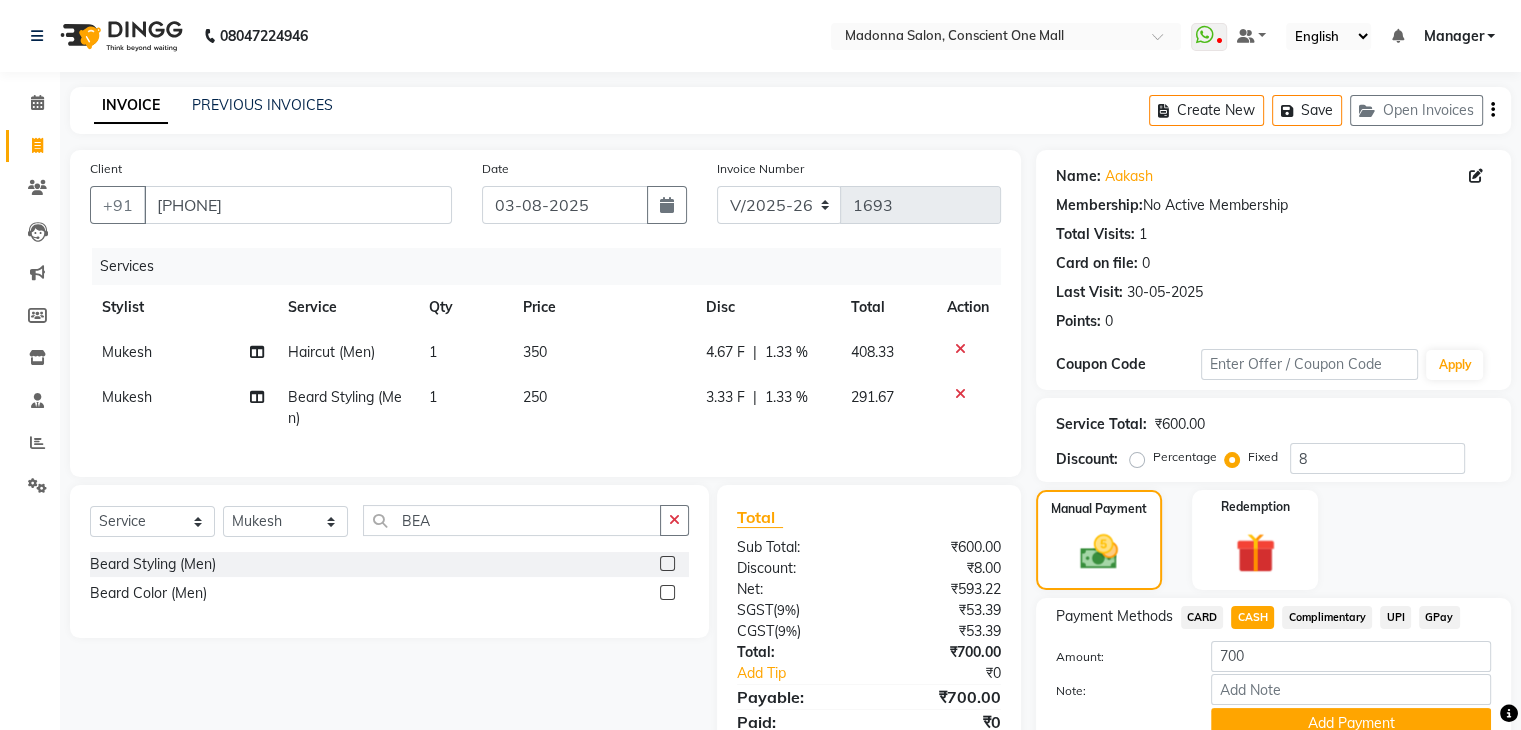 click on "Name: Aakash  Membership:  No Active Membership  Total Visits:  1 Card on file:  0 Last Visit:   30-05-2025 Points:   0  Coupon Code Apply Service Total:  ₹600.00  Discount:  Percentage   Fixed  8 Manual Payment Redemption Payment Methods  CARD   CASH   Complimentary   UPI   GPay  Amount: 700 Note: Add Payment  Continue Without Payment" 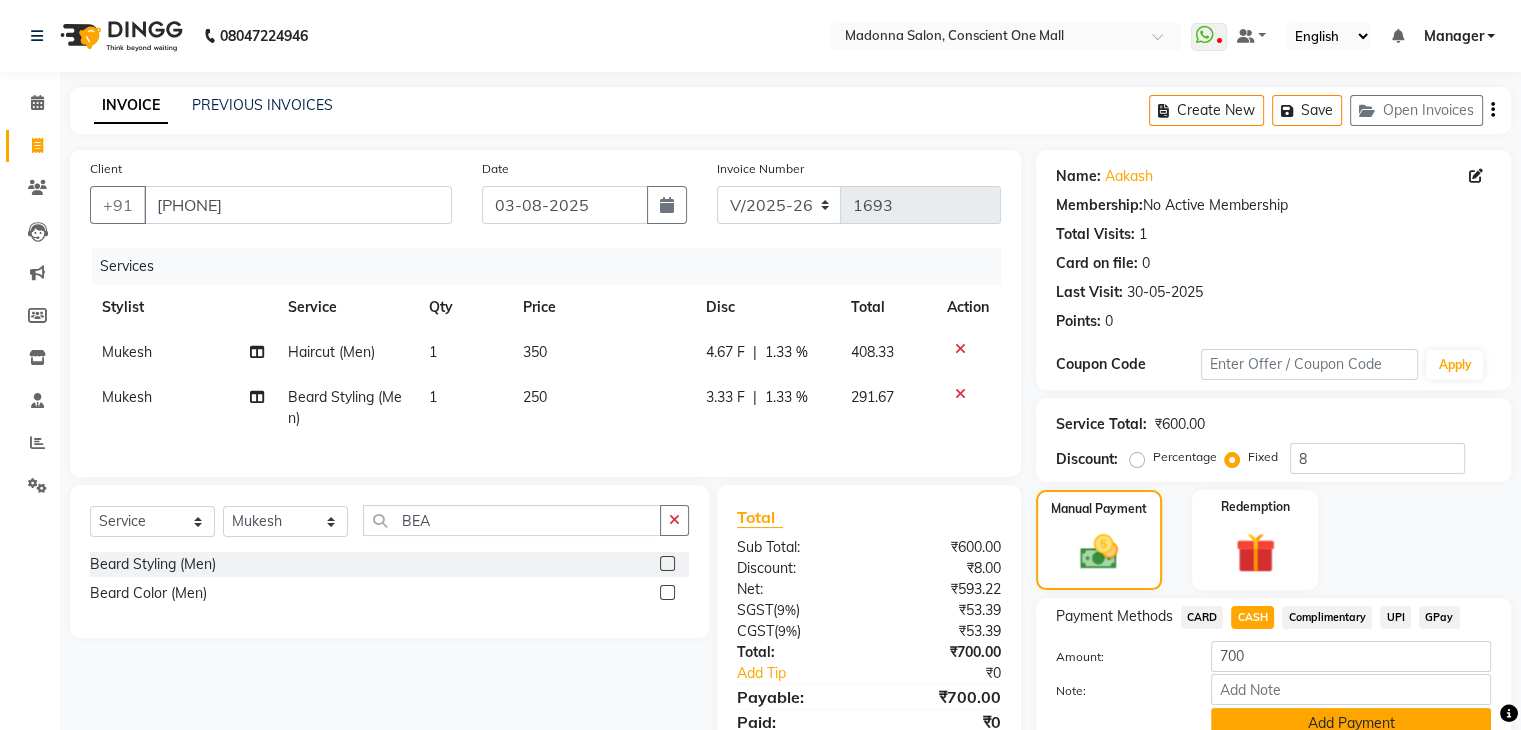 click on "Add Payment" 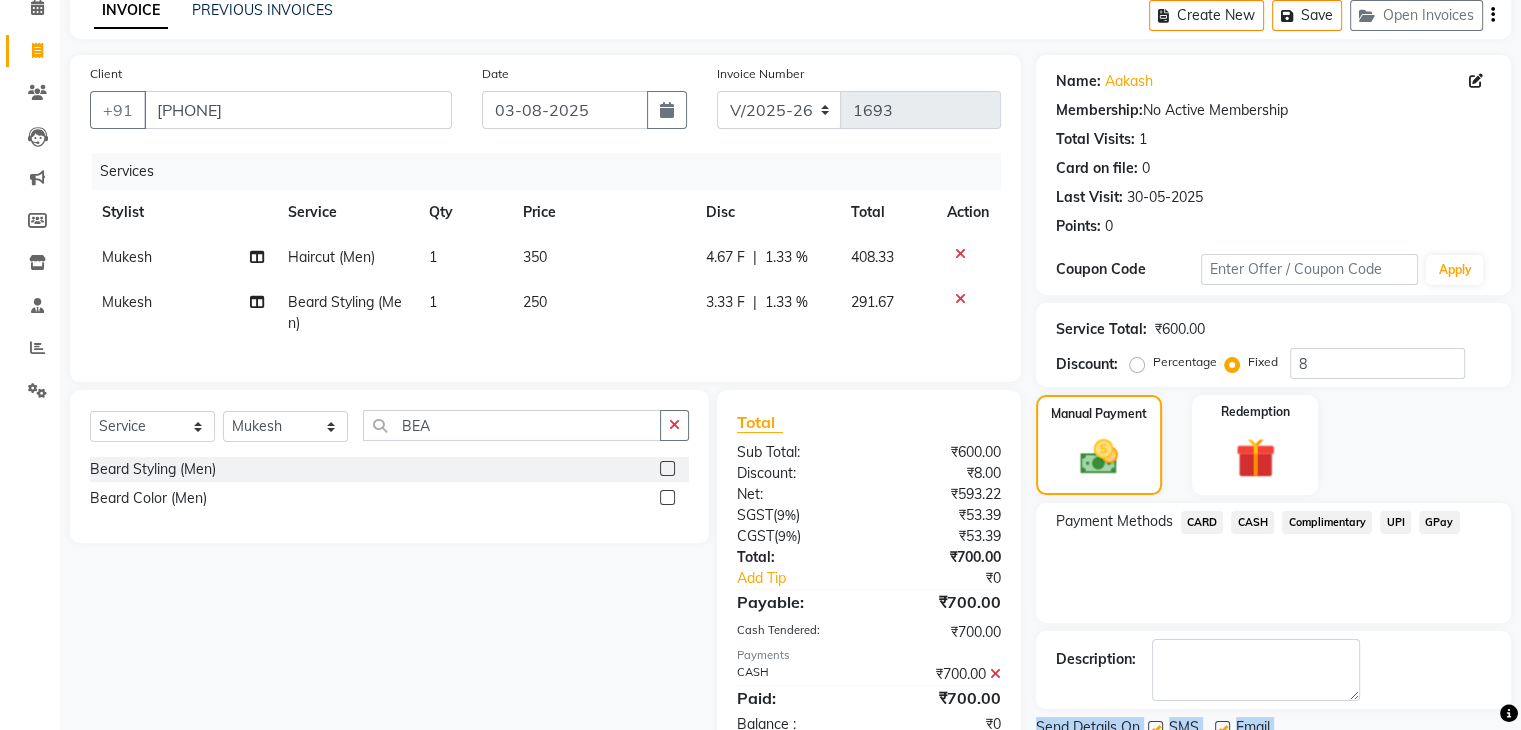 scroll, scrollTop: 171, scrollLeft: 0, axis: vertical 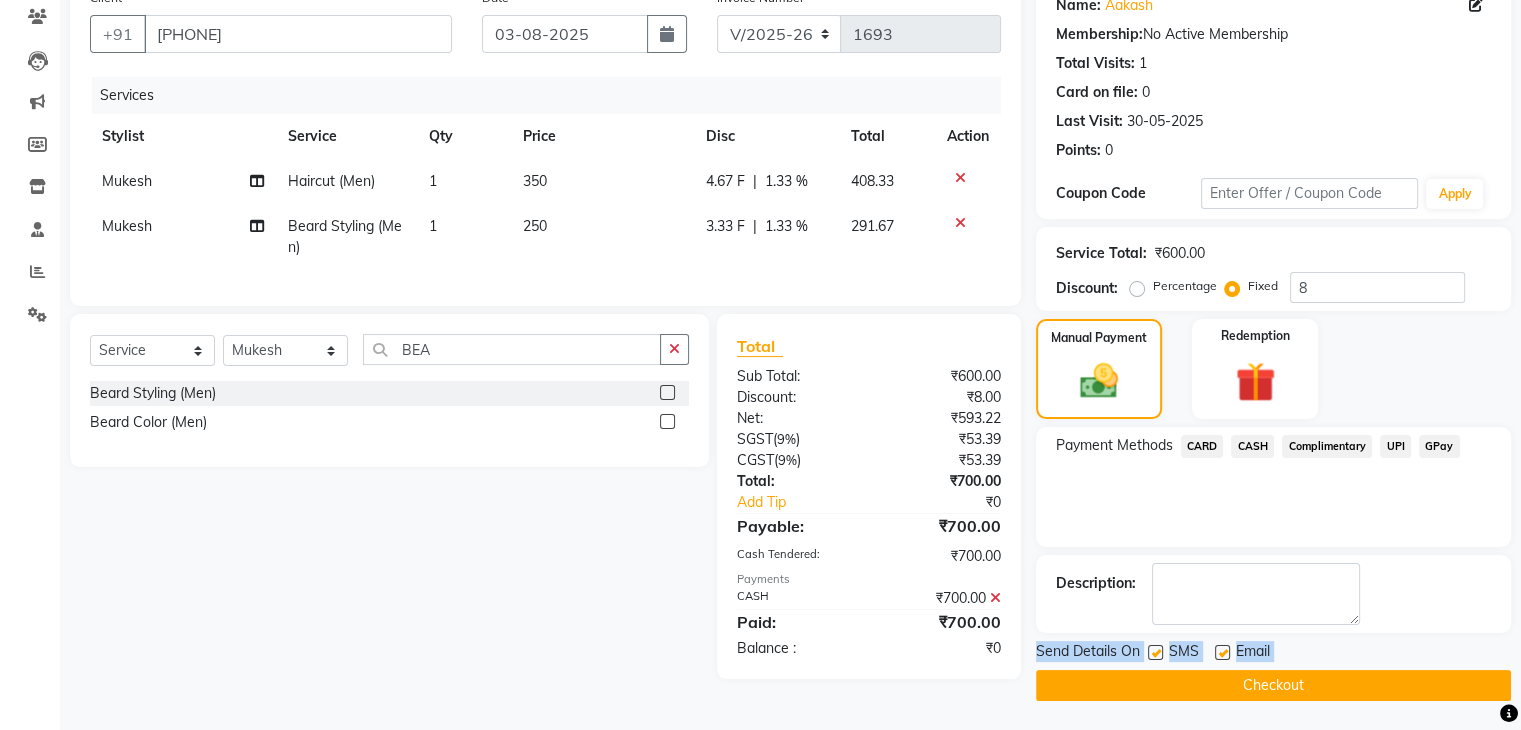 click on "Checkout" 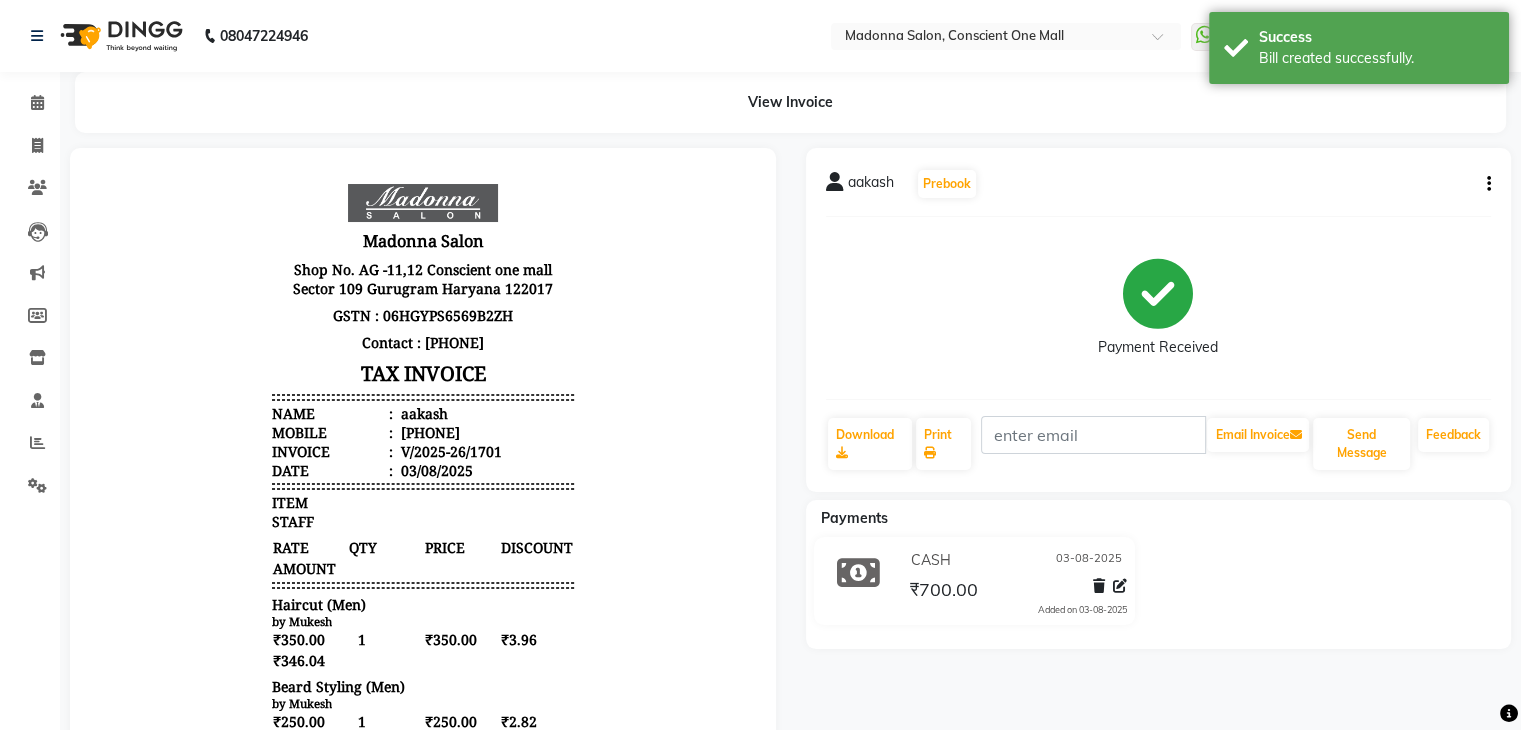 scroll, scrollTop: 0, scrollLeft: 0, axis: both 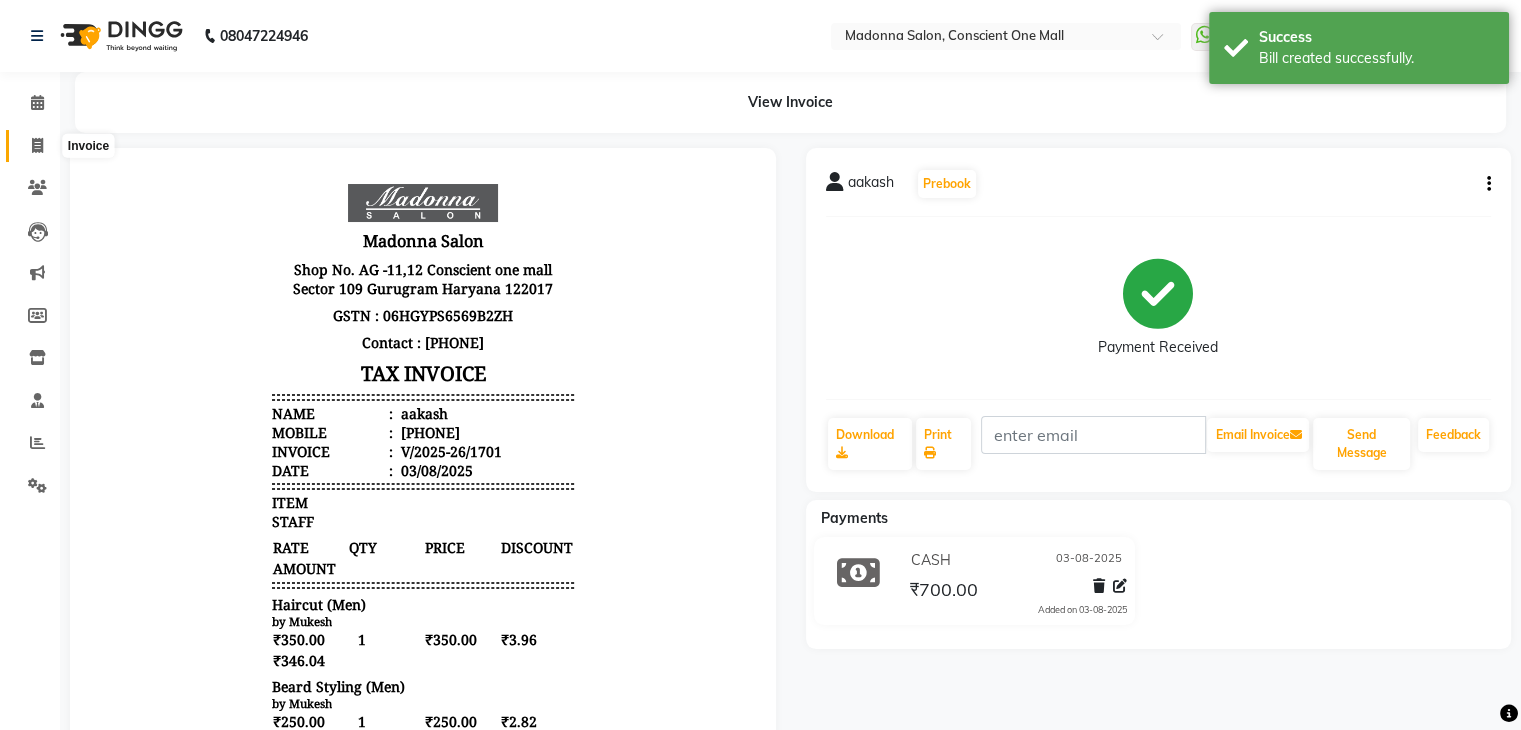 click 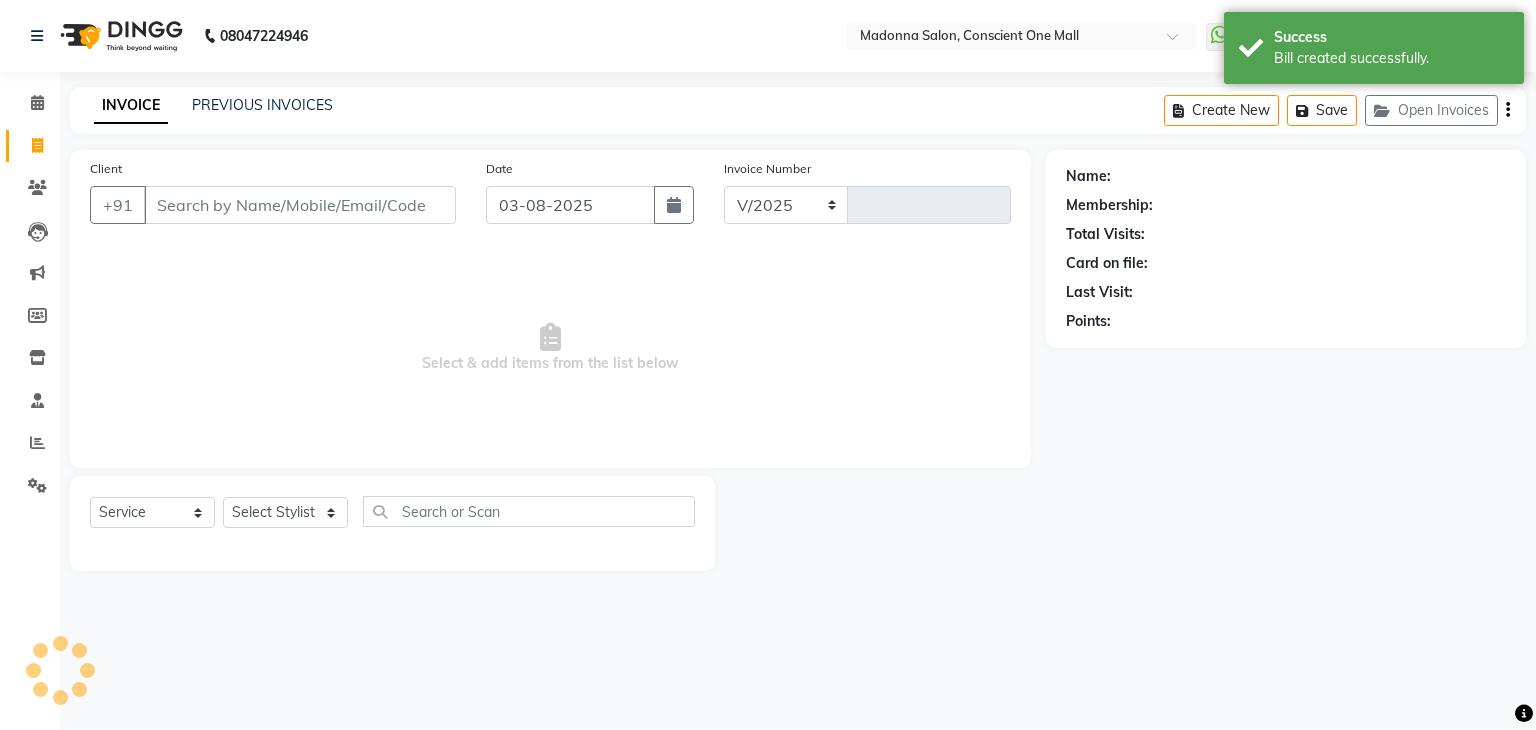 select on "7575" 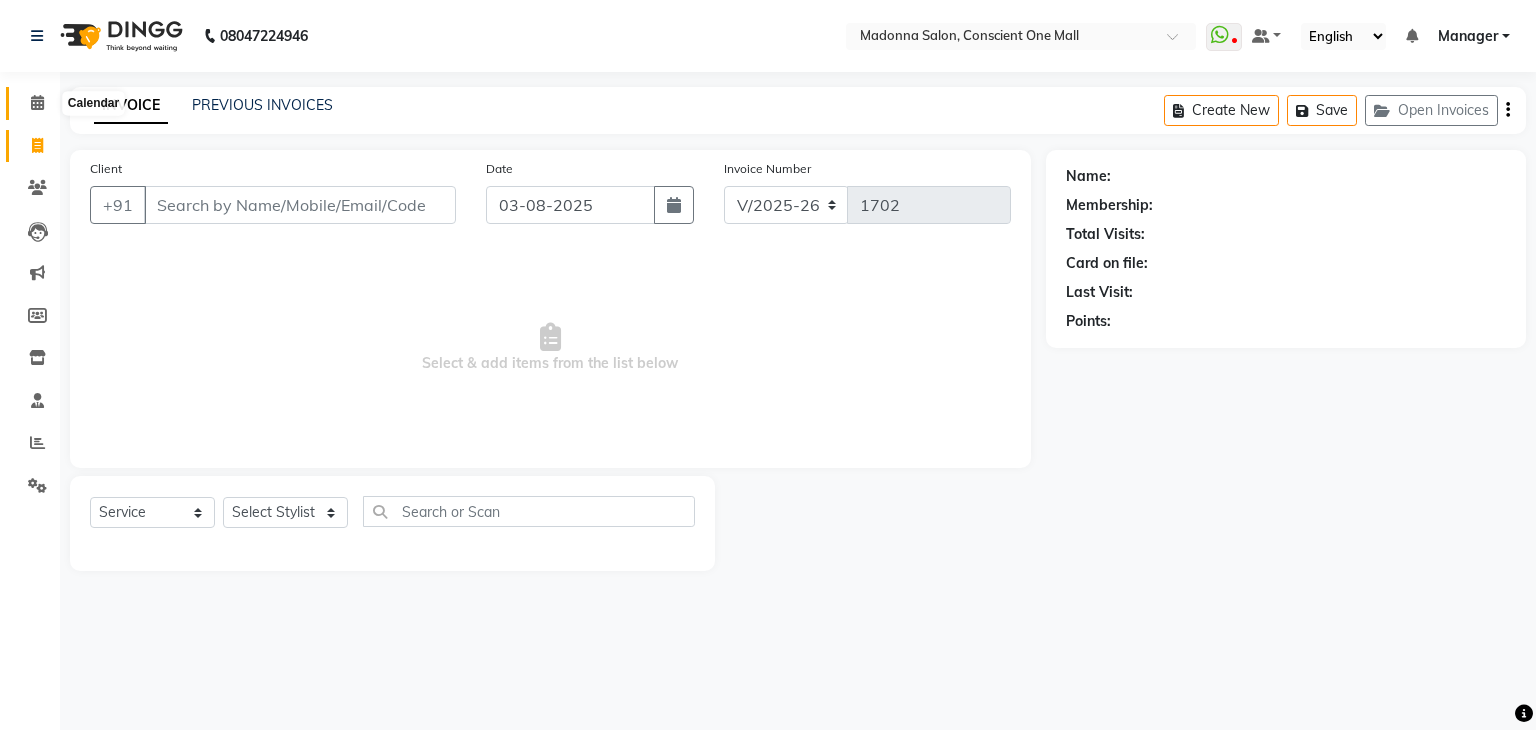 click 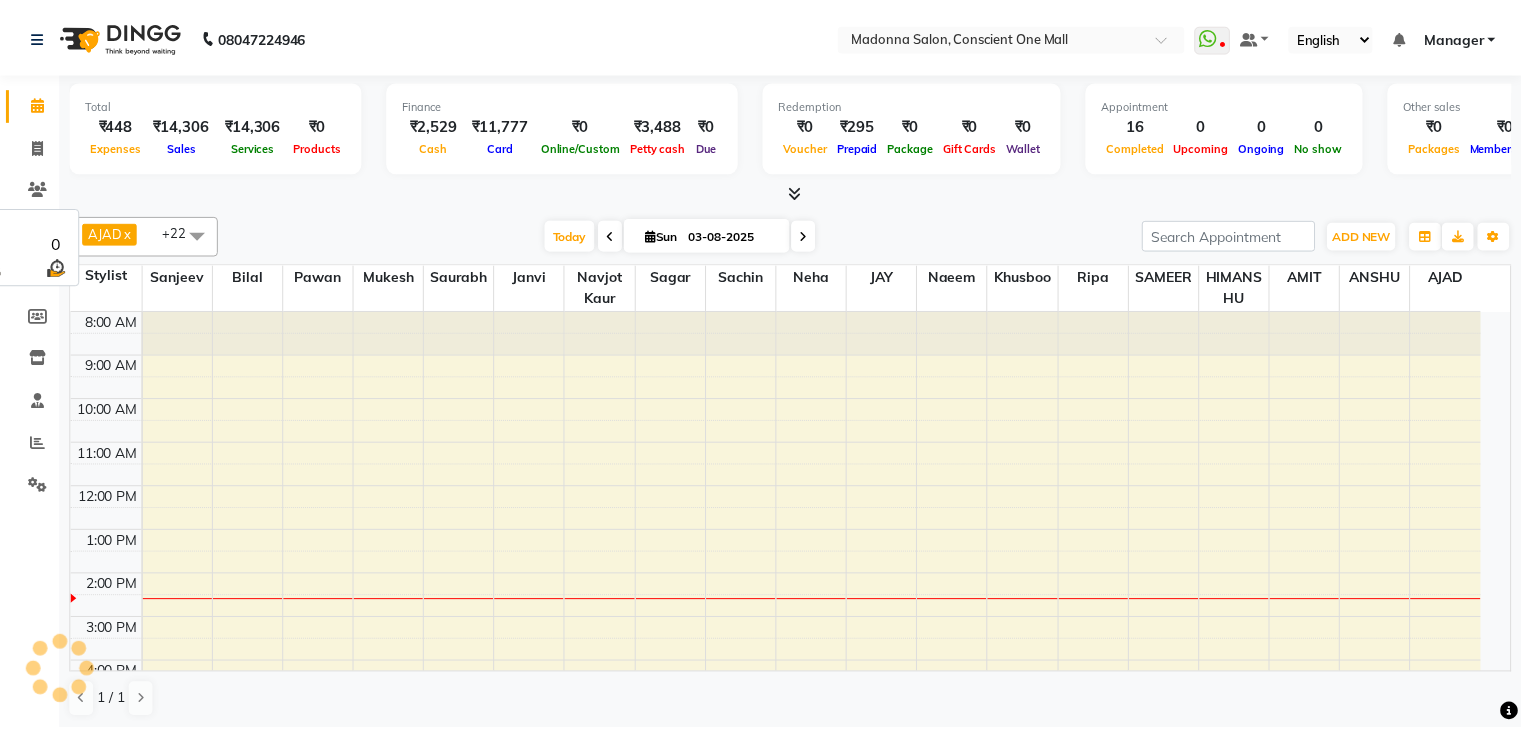 scroll, scrollTop: 0, scrollLeft: 0, axis: both 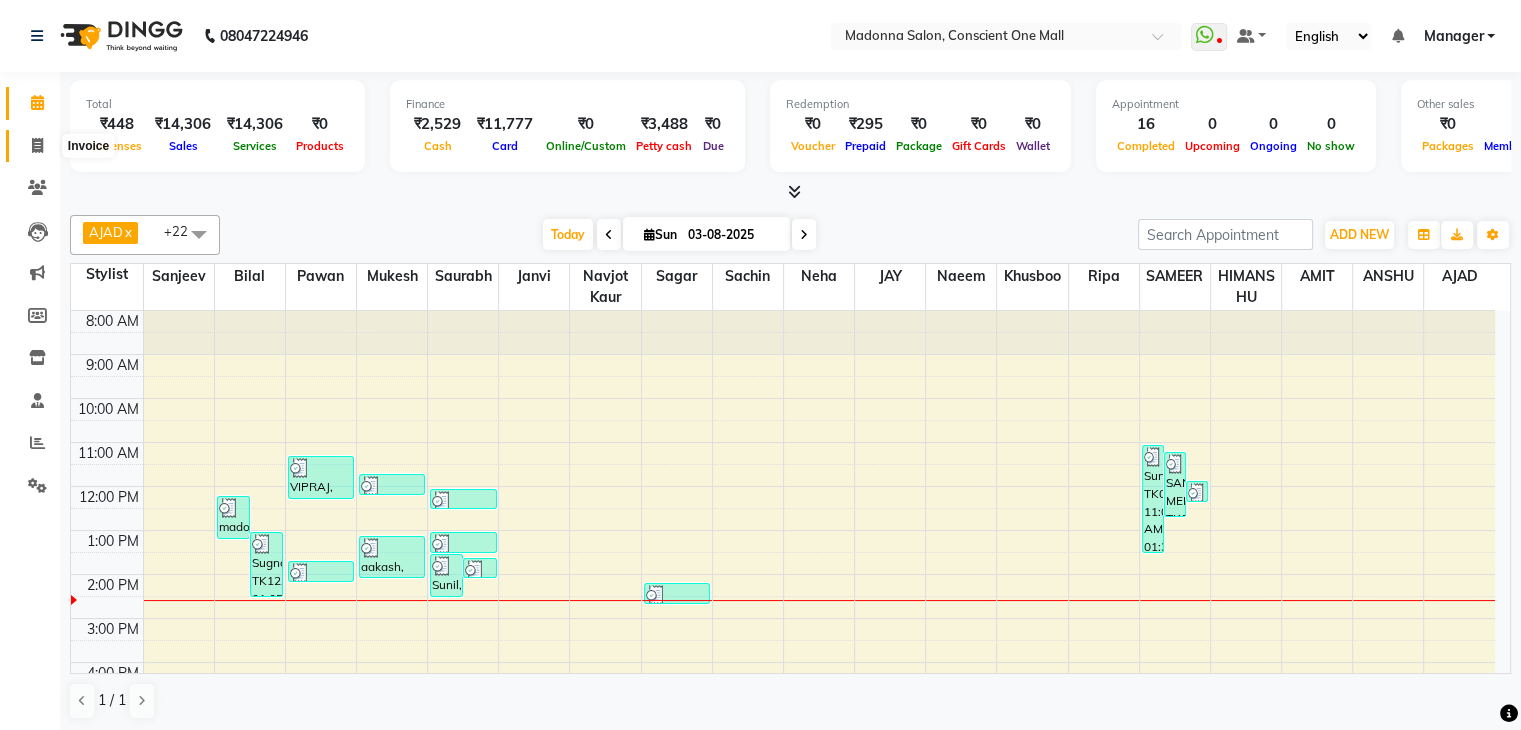 click 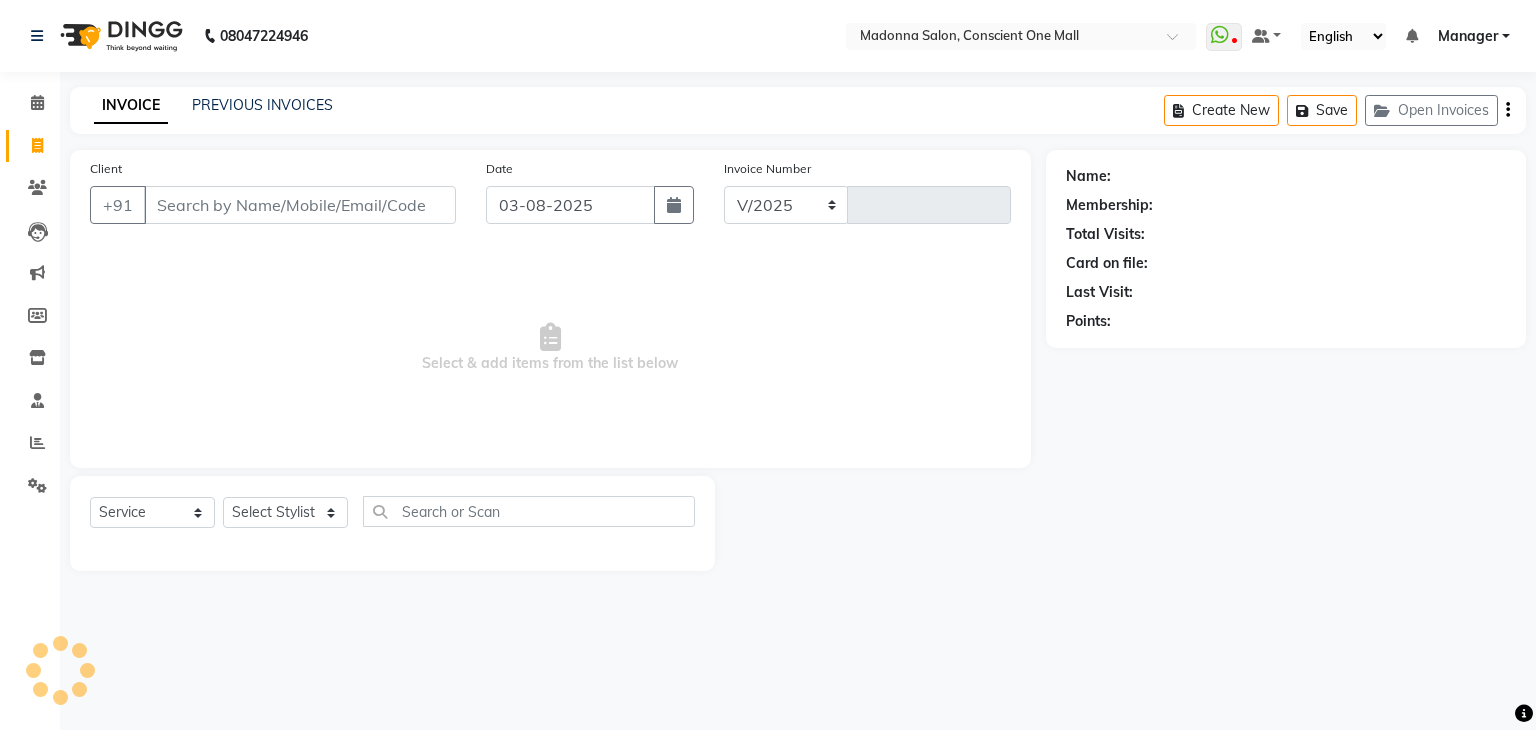 select on "7575" 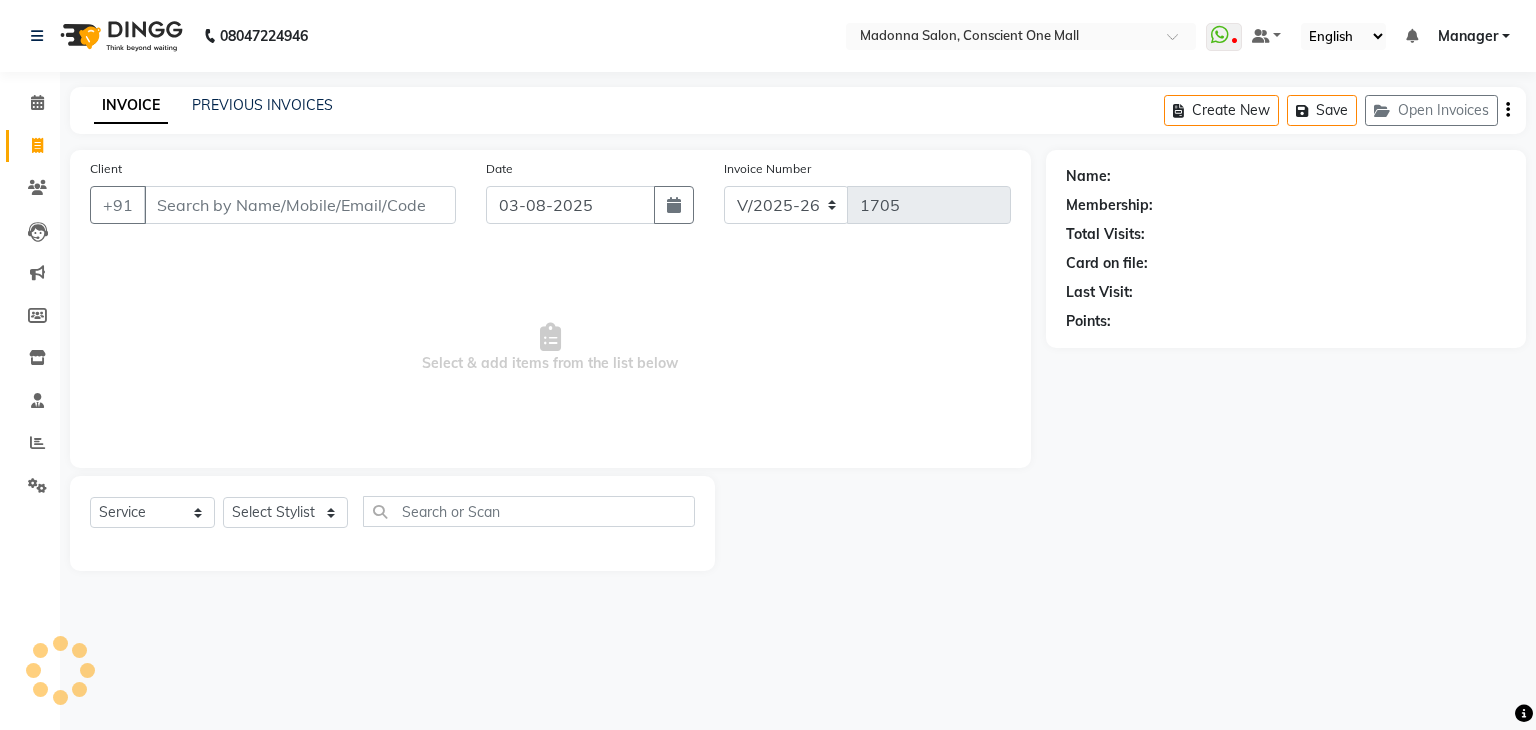 click on "Select & add items from the list below" at bounding box center (550, 348) 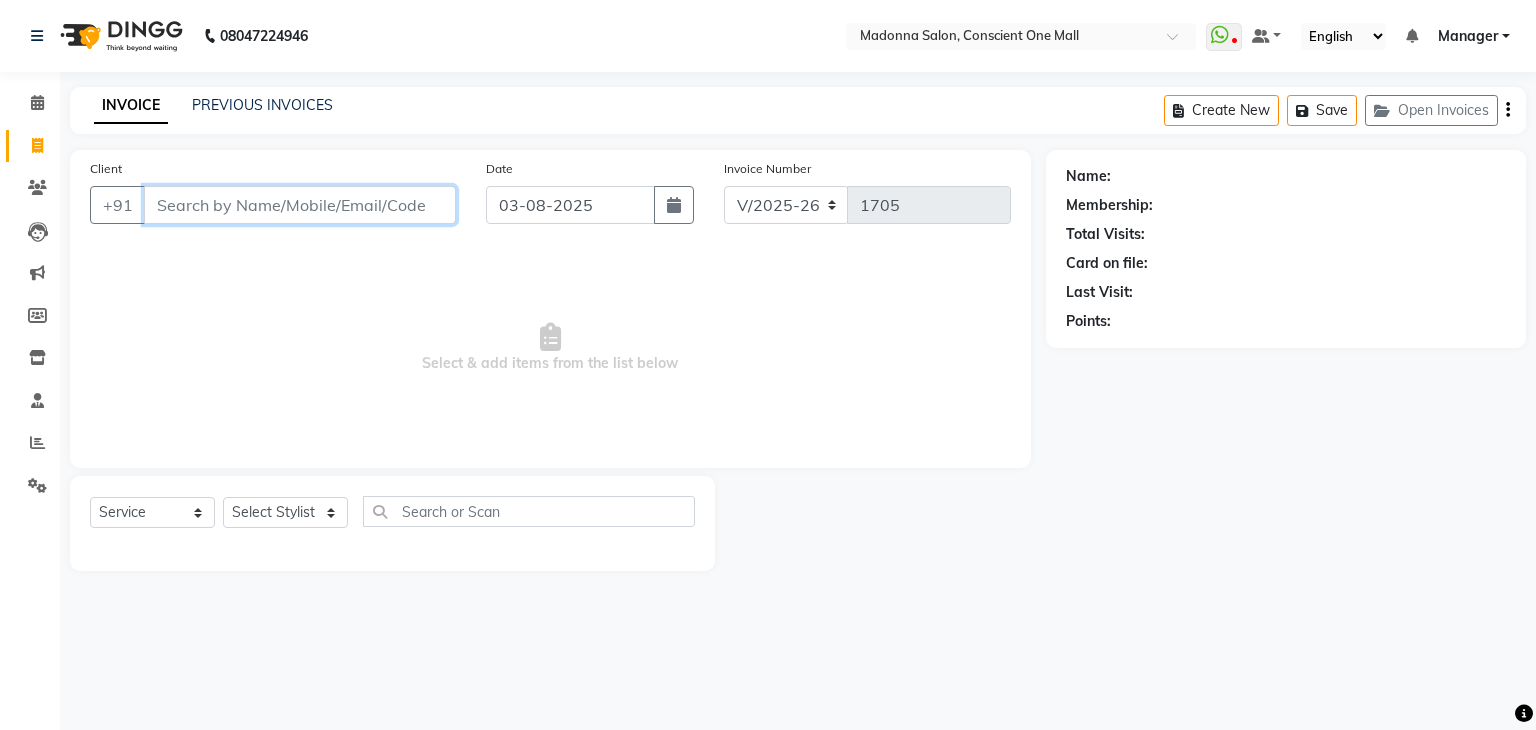 click on "Client" at bounding box center (300, 205) 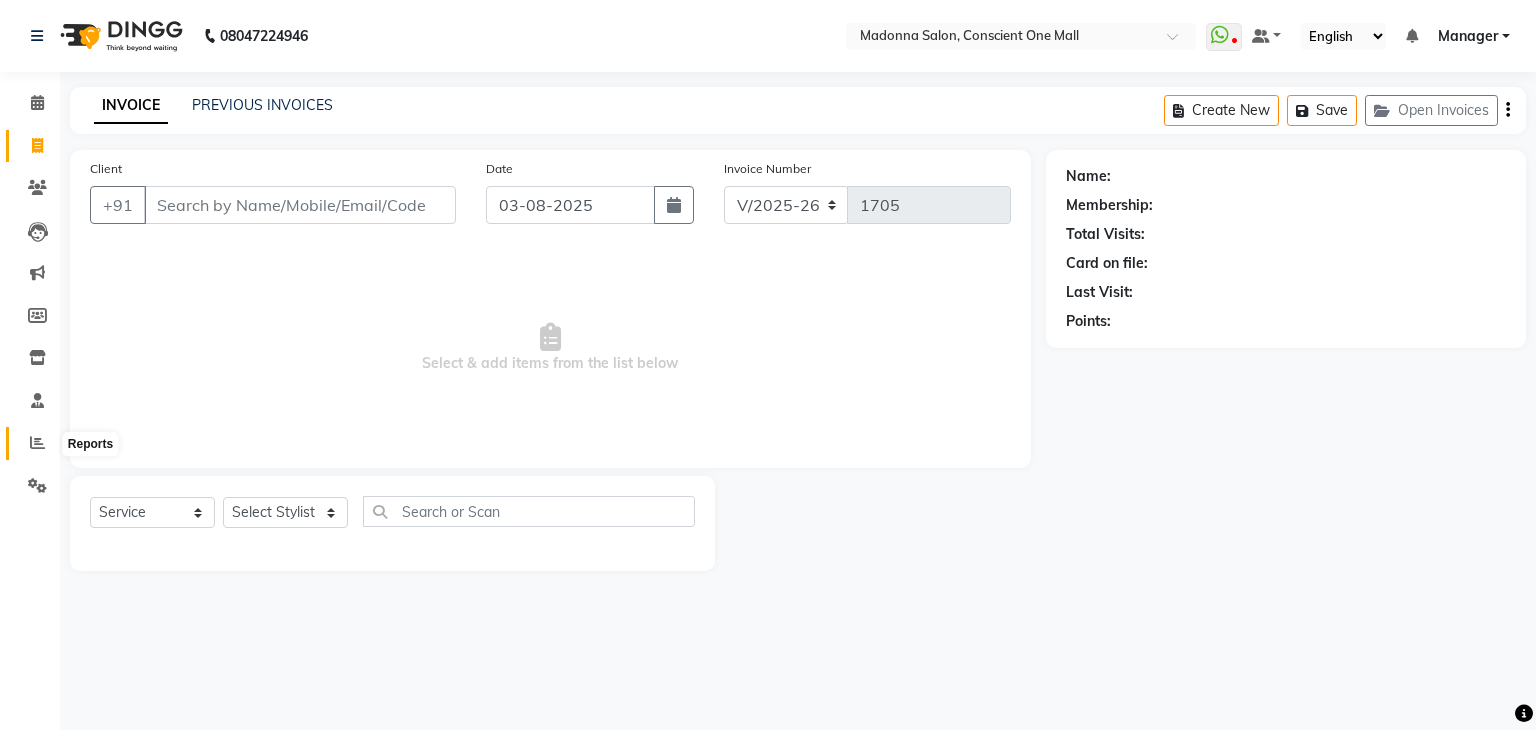click 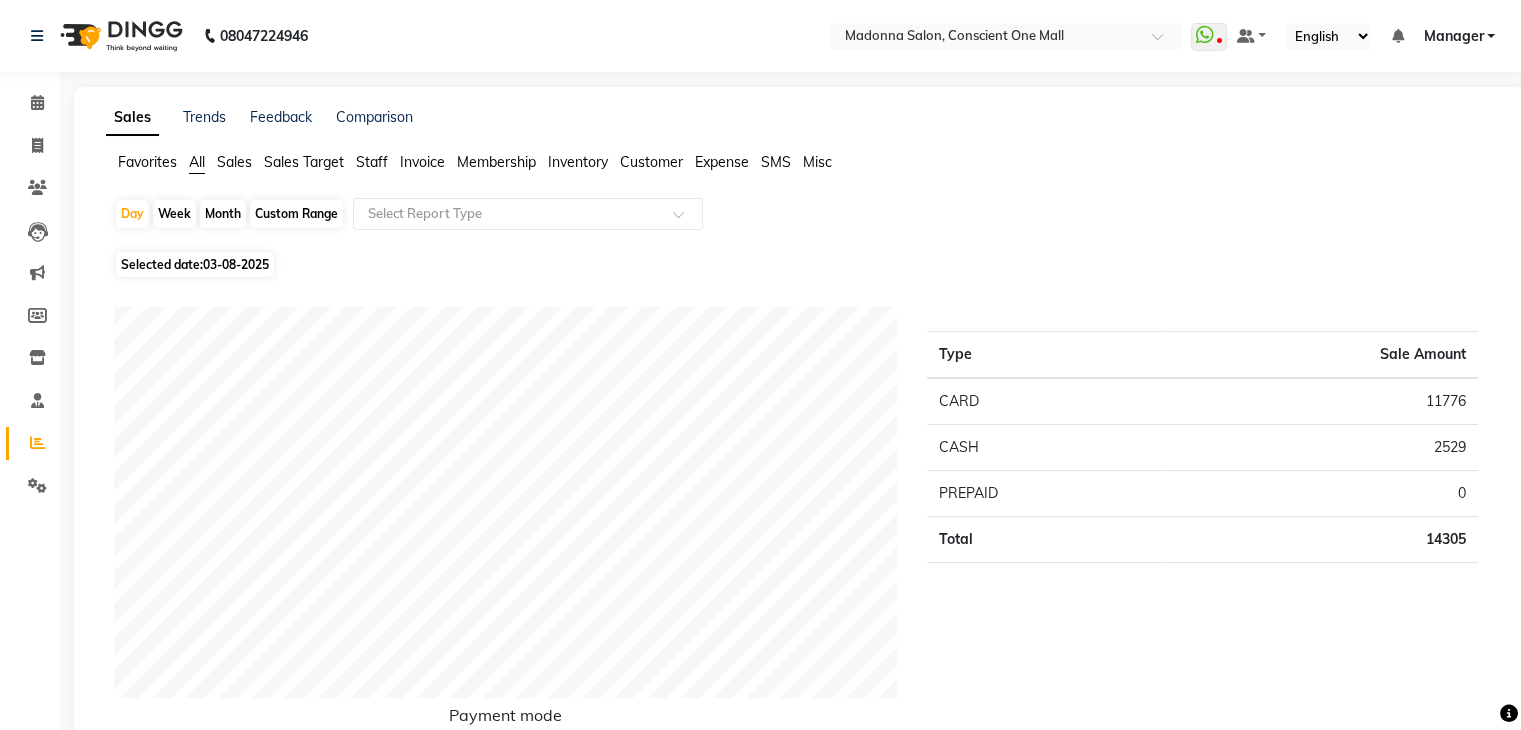 click on "Staff" 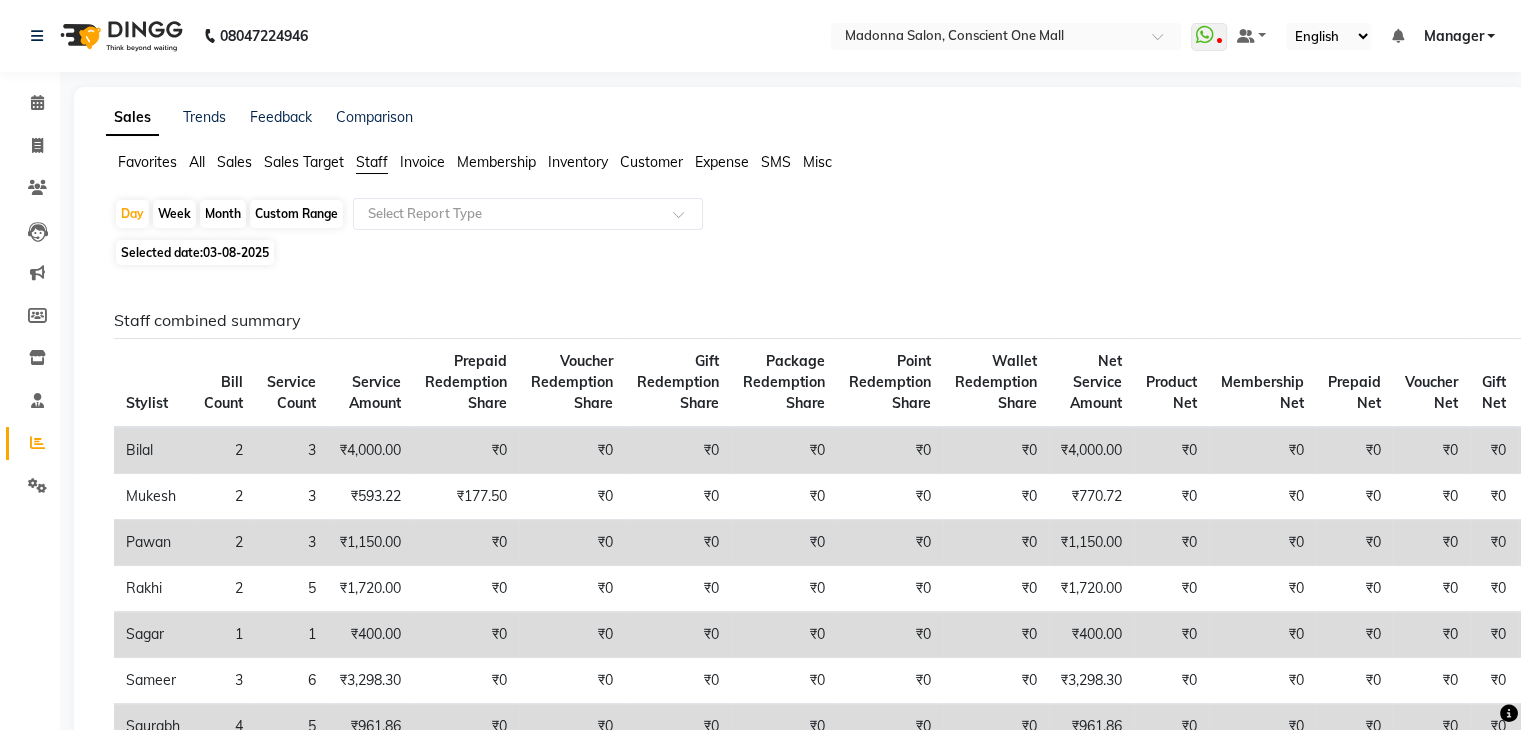 click on "Month" 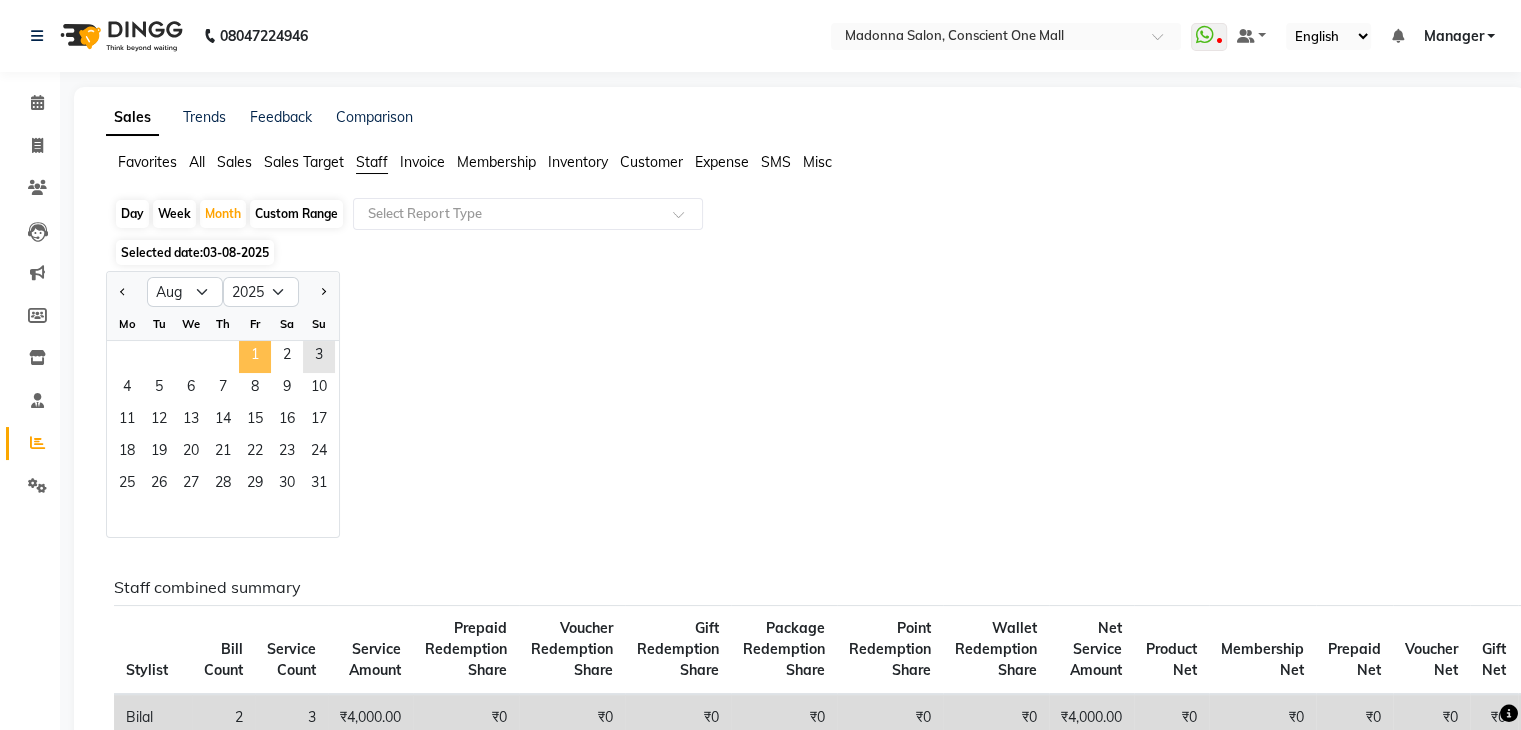 click on "1" 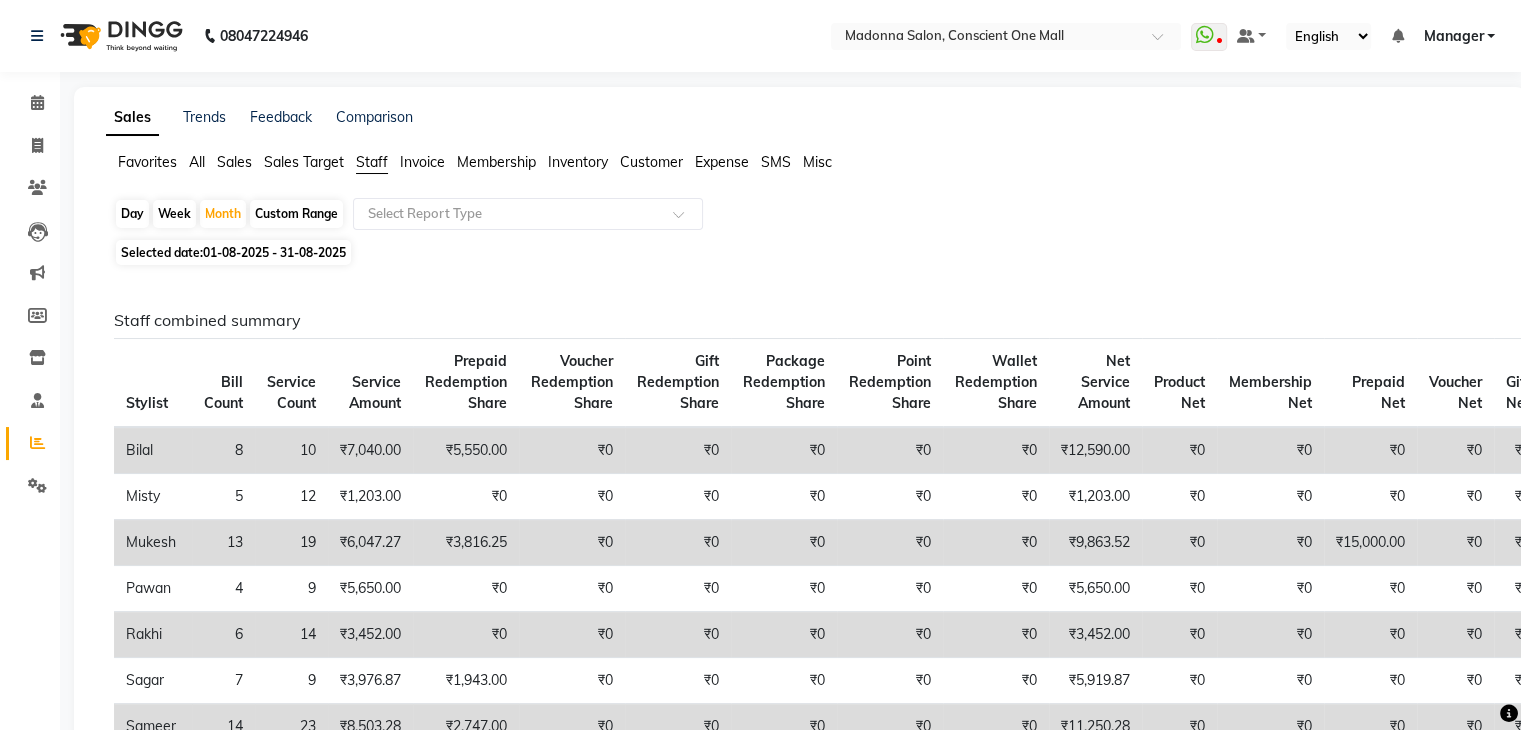 click on "Staff" 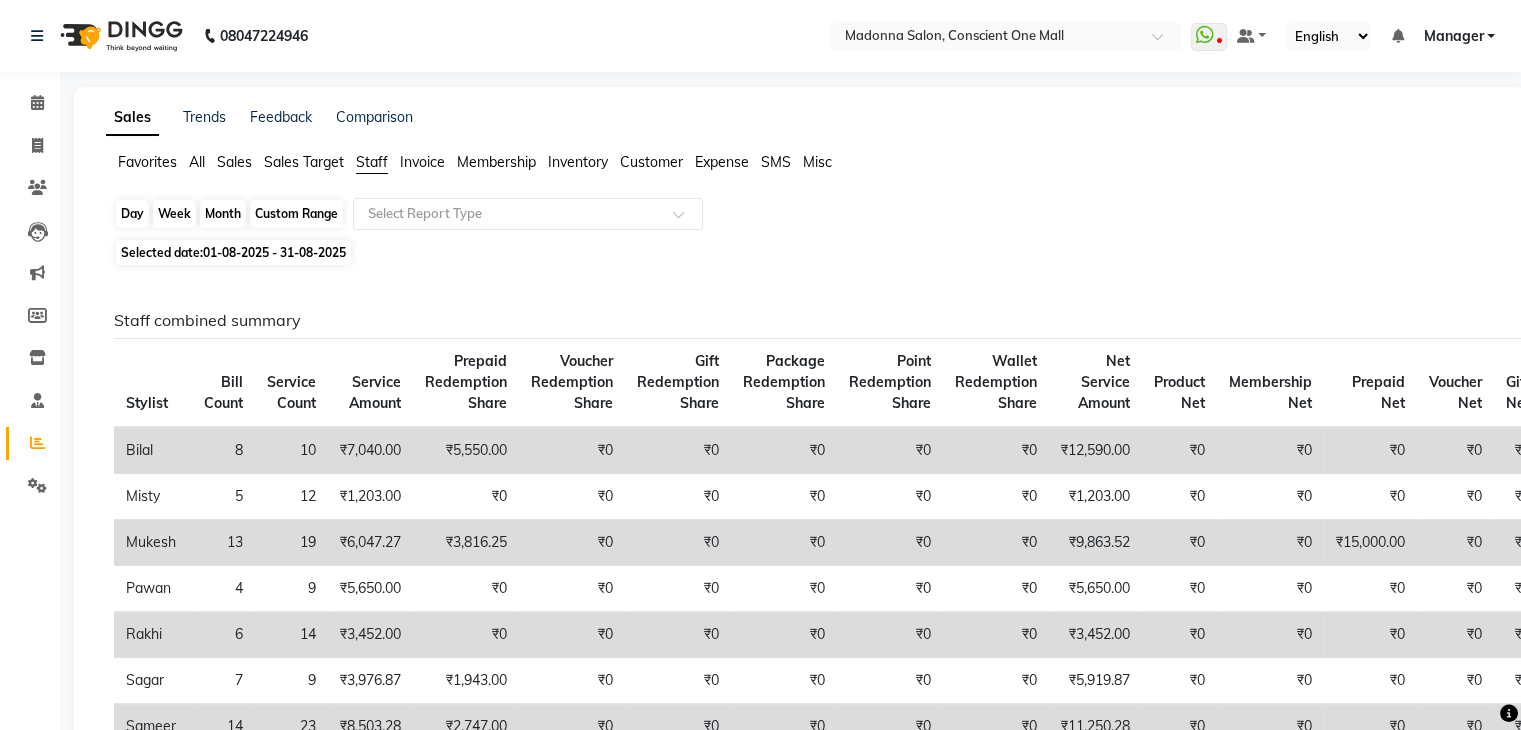 click on "Month" 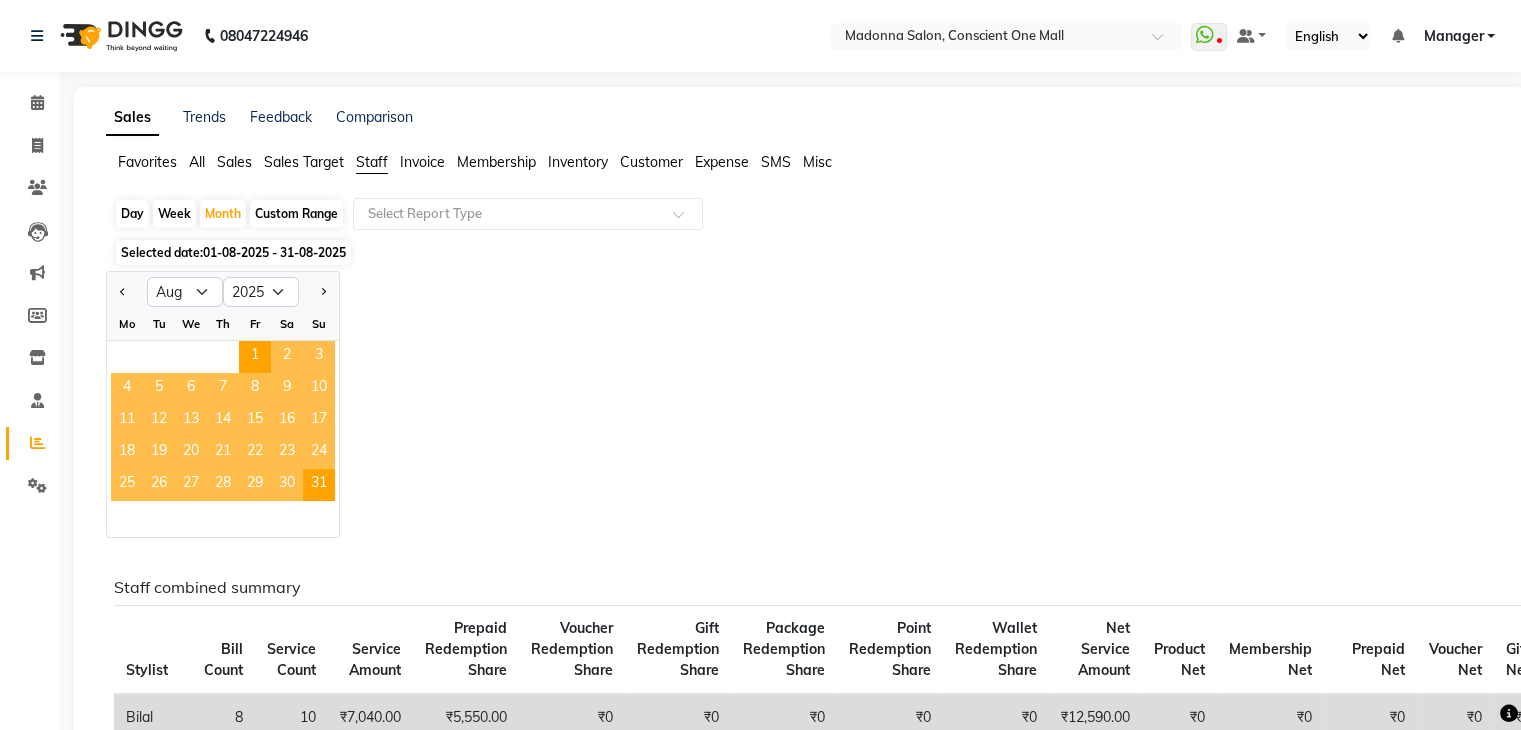 click on "2" 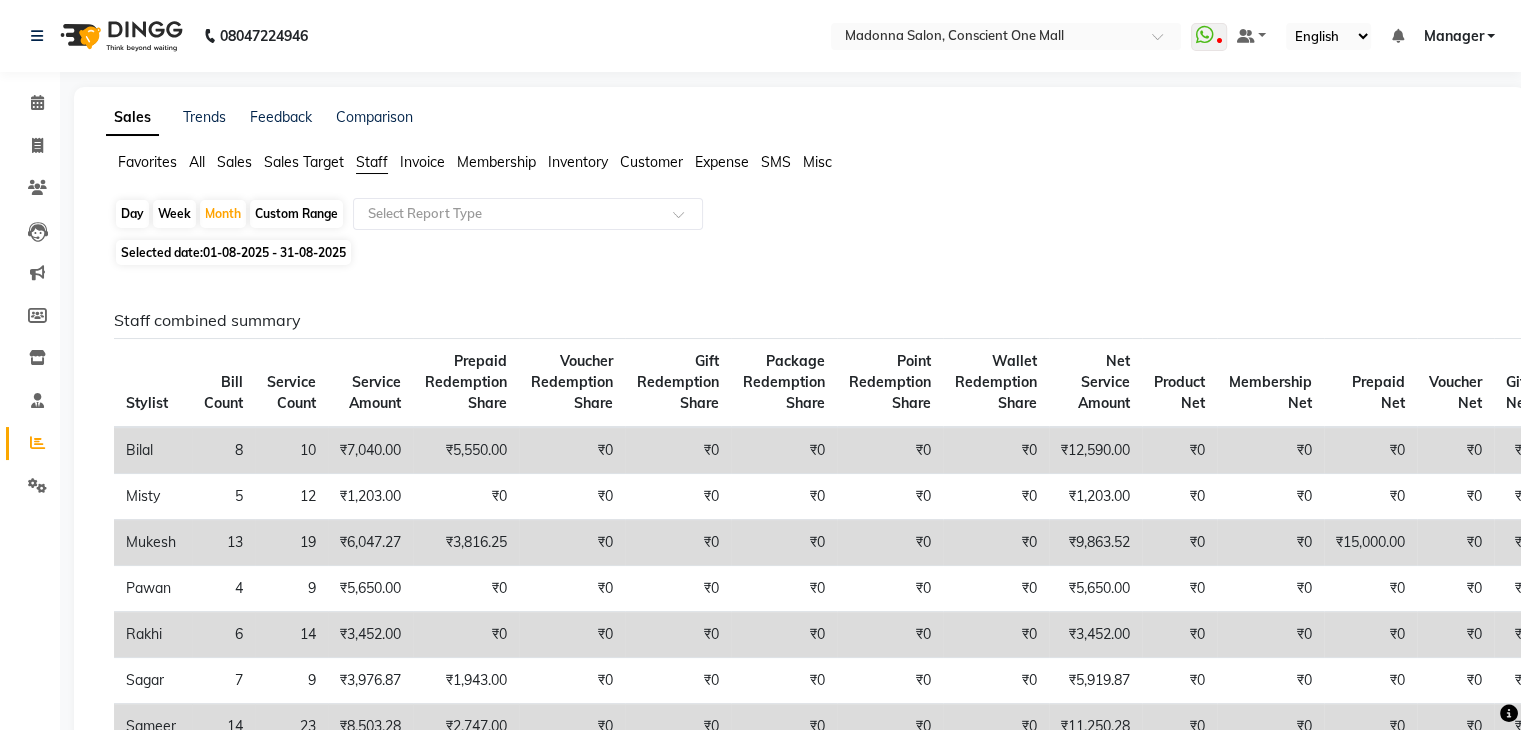 click on "Day" 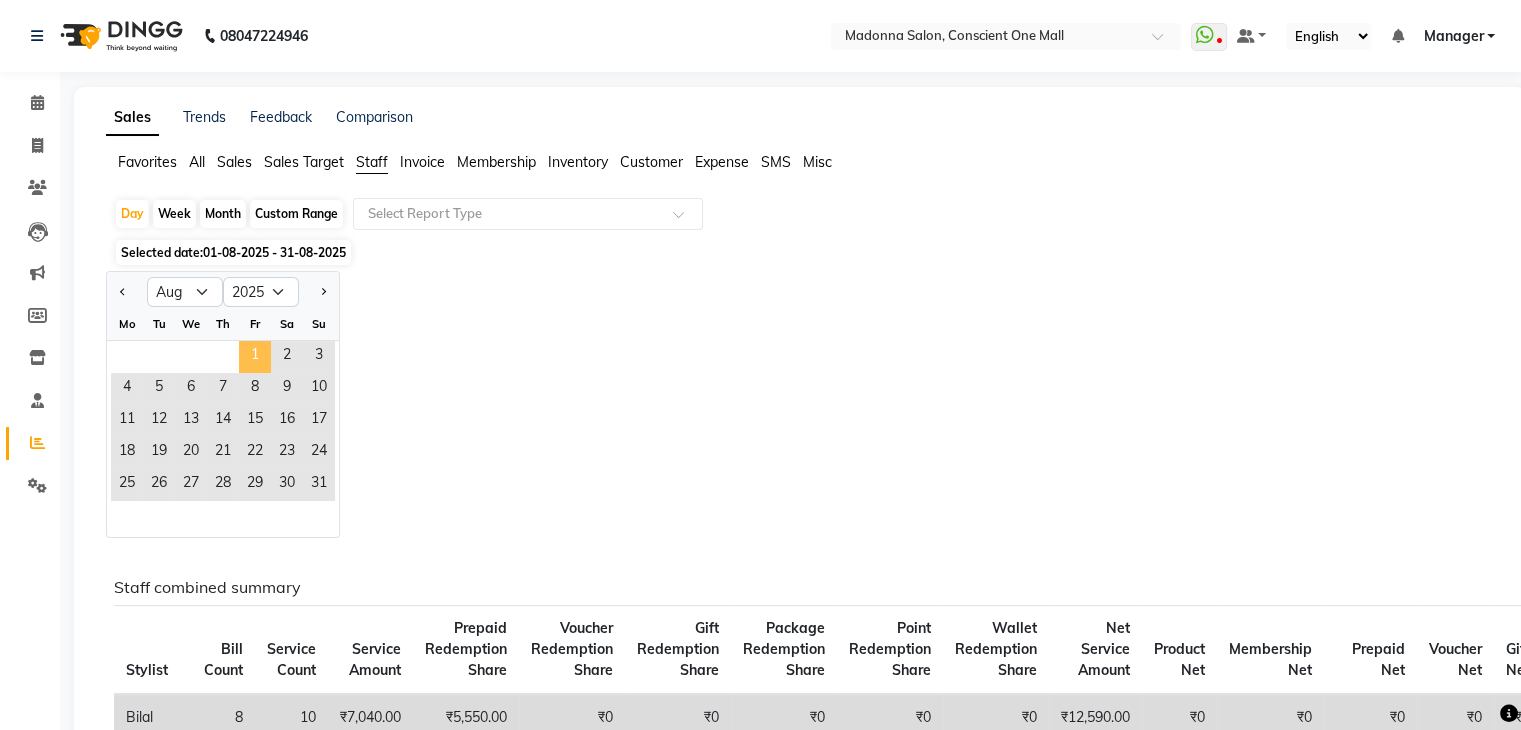 click on "1" 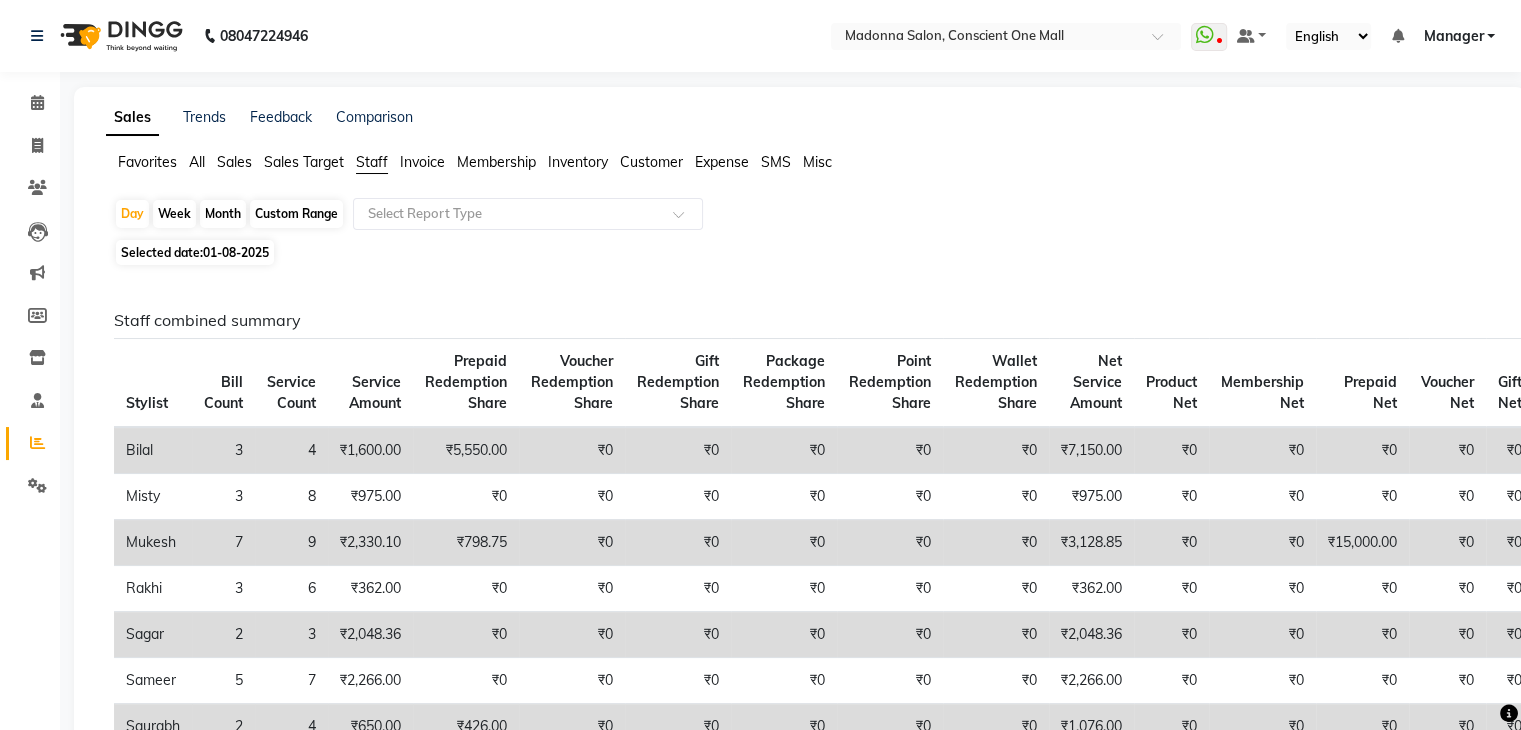 scroll, scrollTop: 200, scrollLeft: 0, axis: vertical 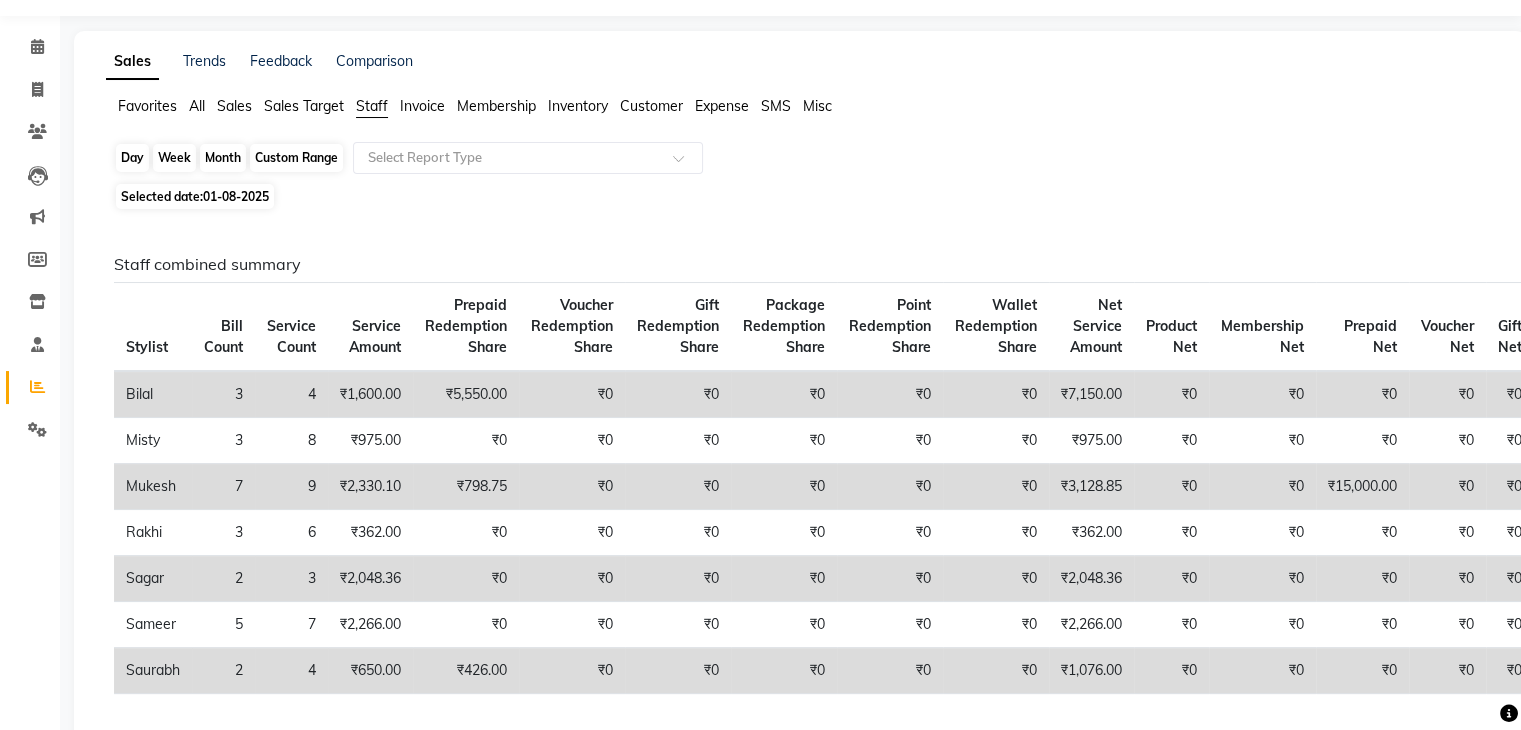 click on "Day" 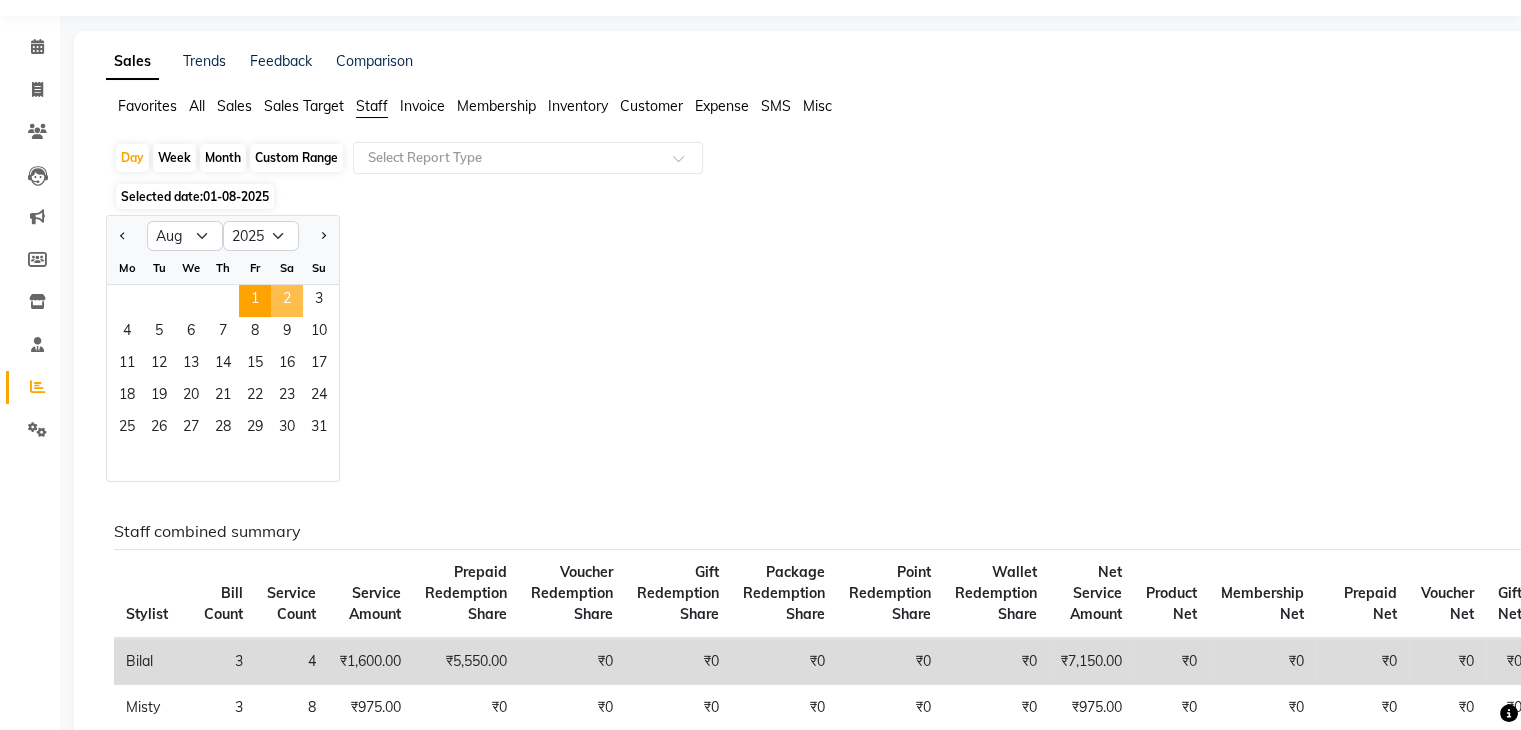 click on "2" 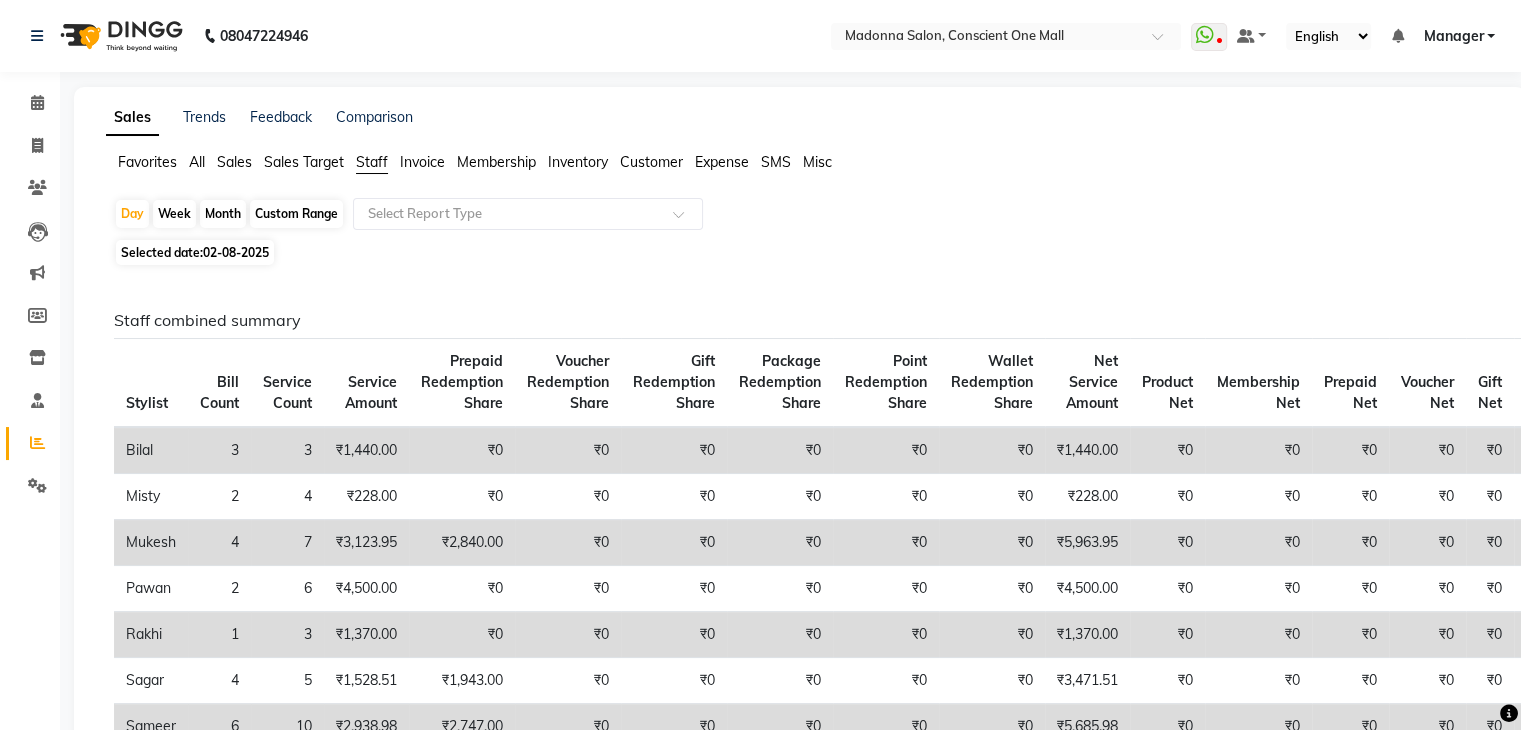 drag, startPoint x: 1516, startPoint y: 190, endPoint x: 1526, endPoint y: 202, distance: 15.6205 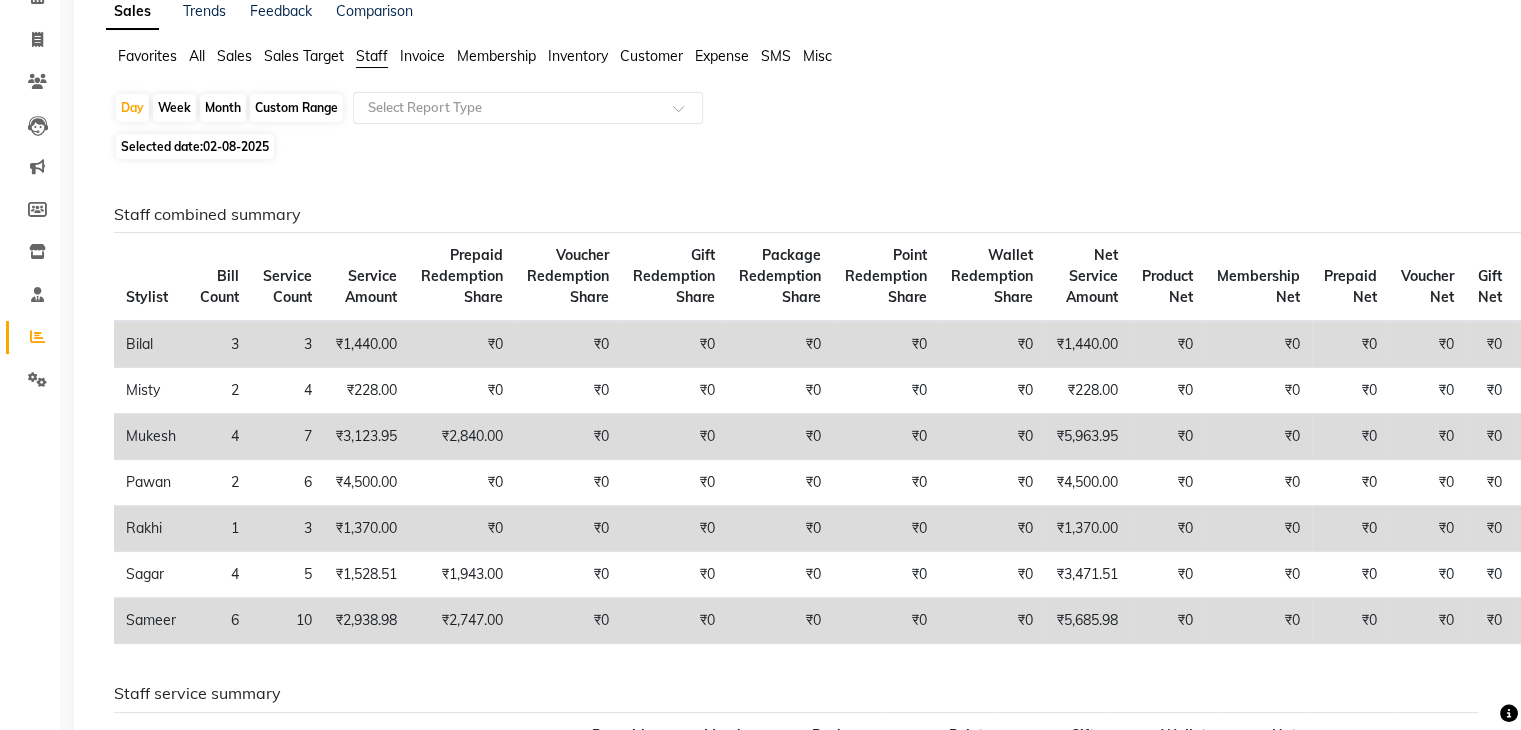scroll, scrollTop: 108, scrollLeft: 0, axis: vertical 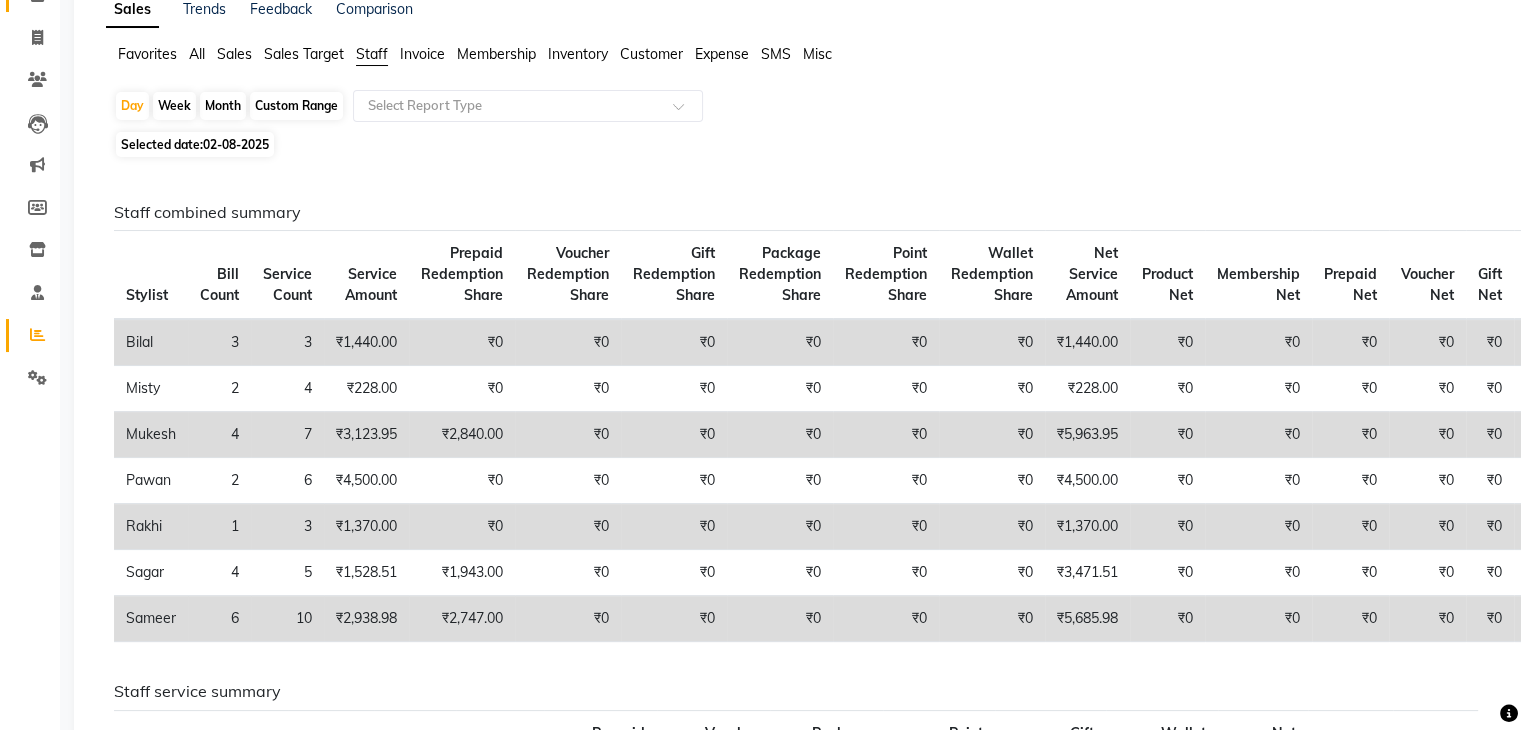 select on "service" 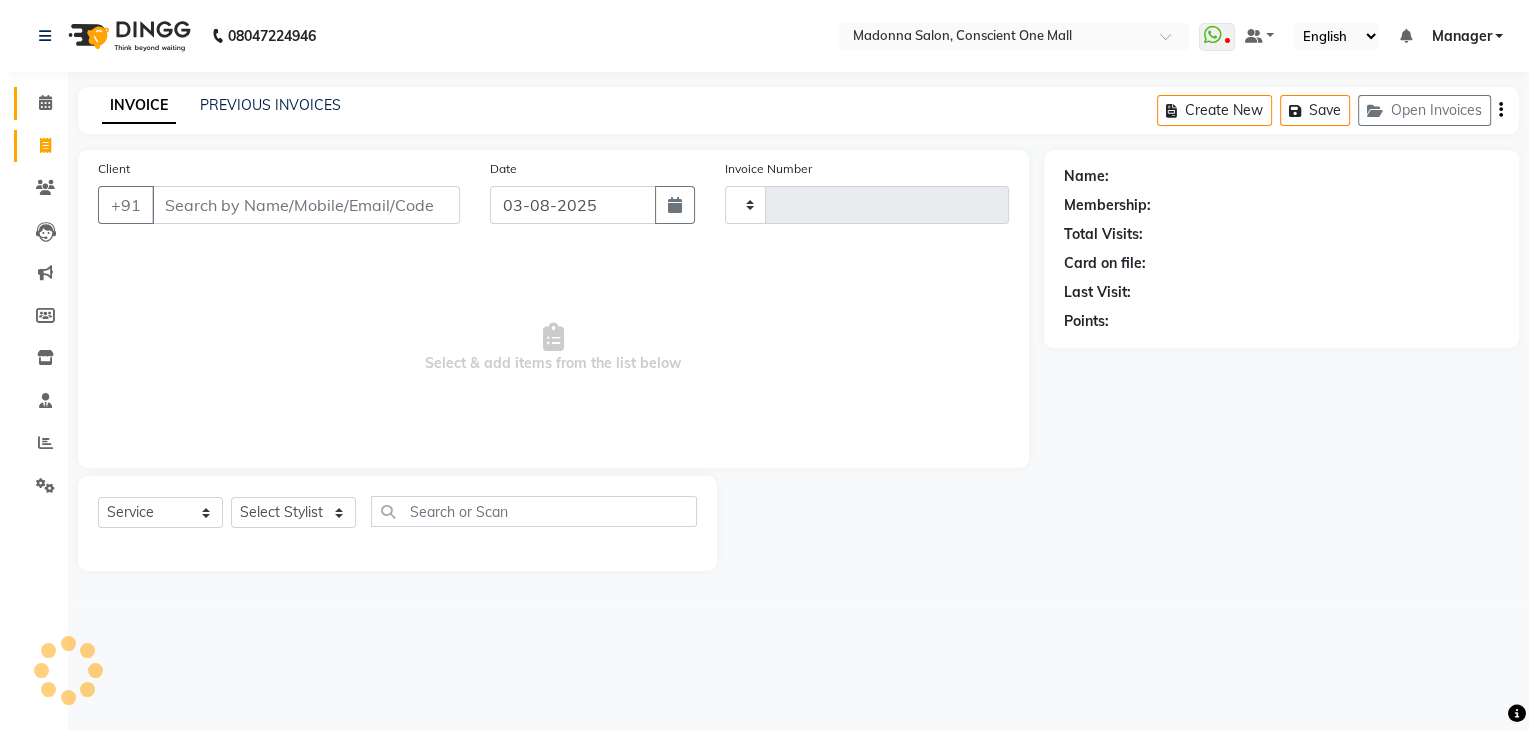 scroll, scrollTop: 0, scrollLeft: 0, axis: both 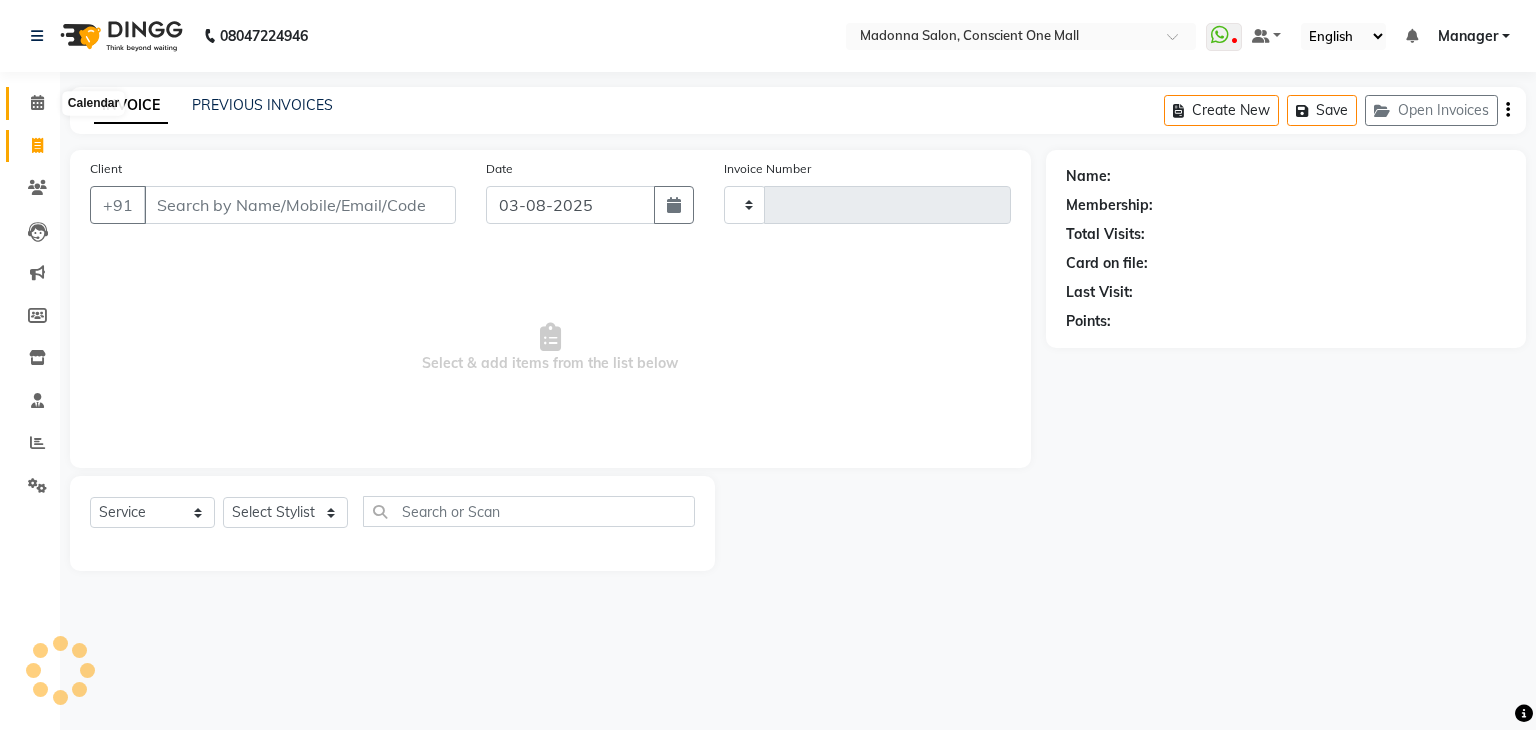 type on "1705" 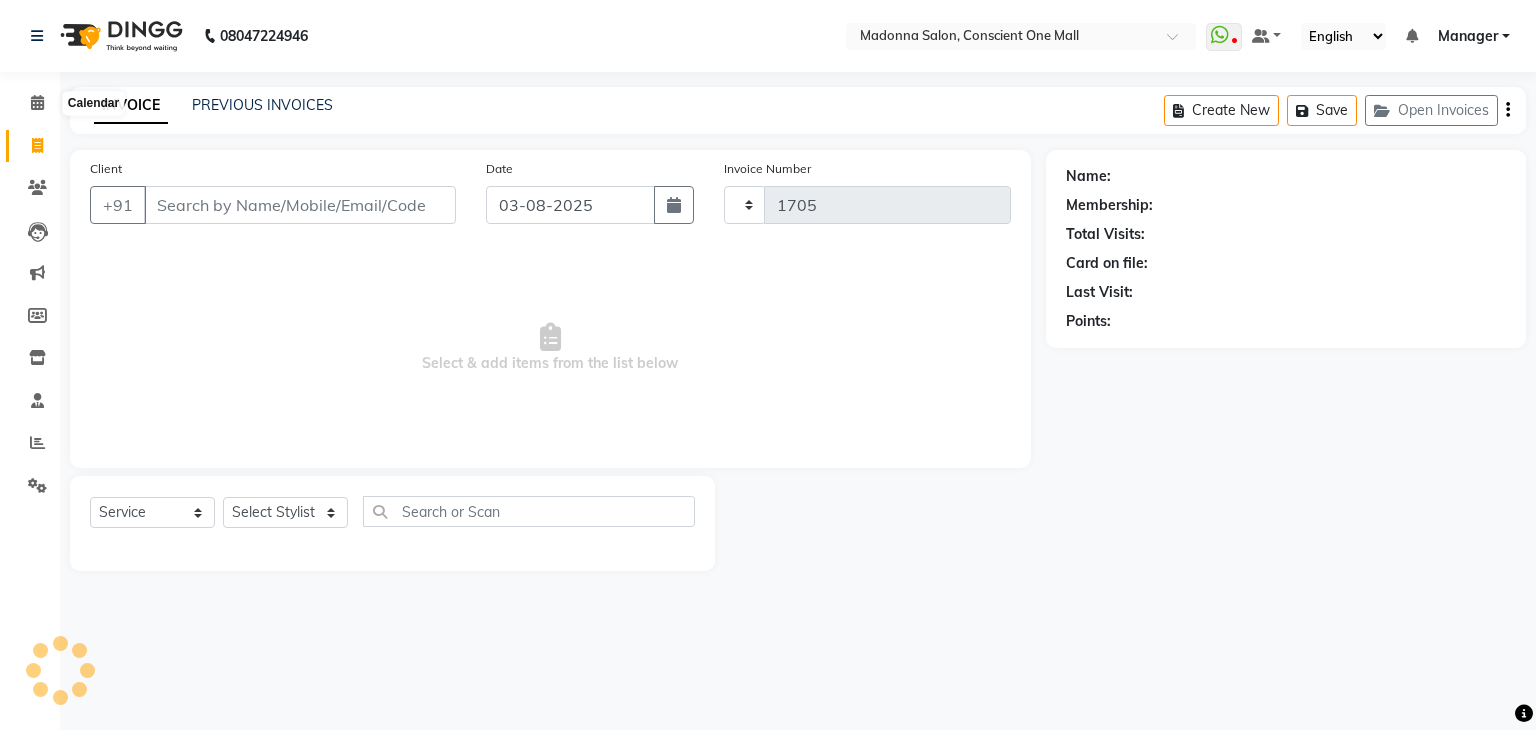 select on "7575" 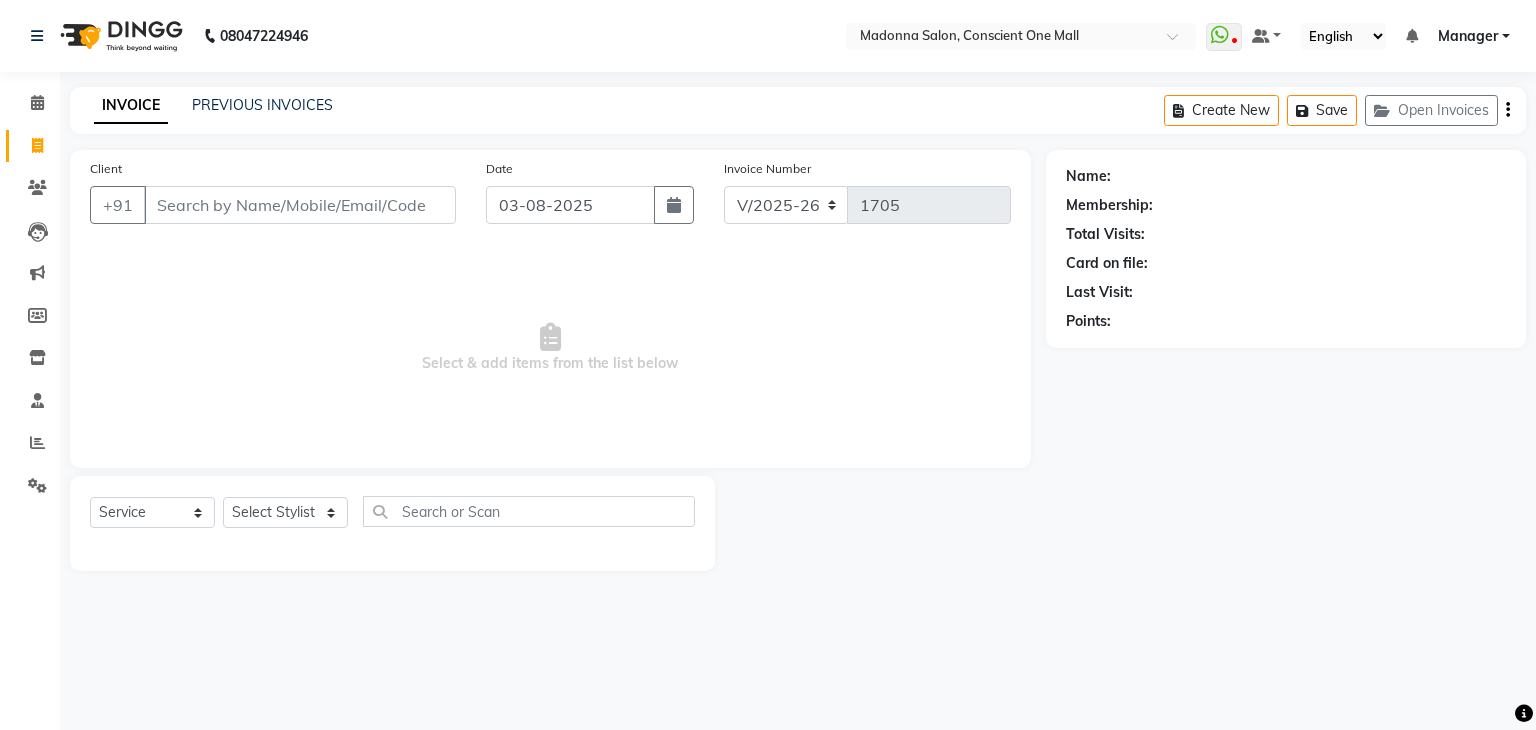 click on "Client" at bounding box center [300, 205] 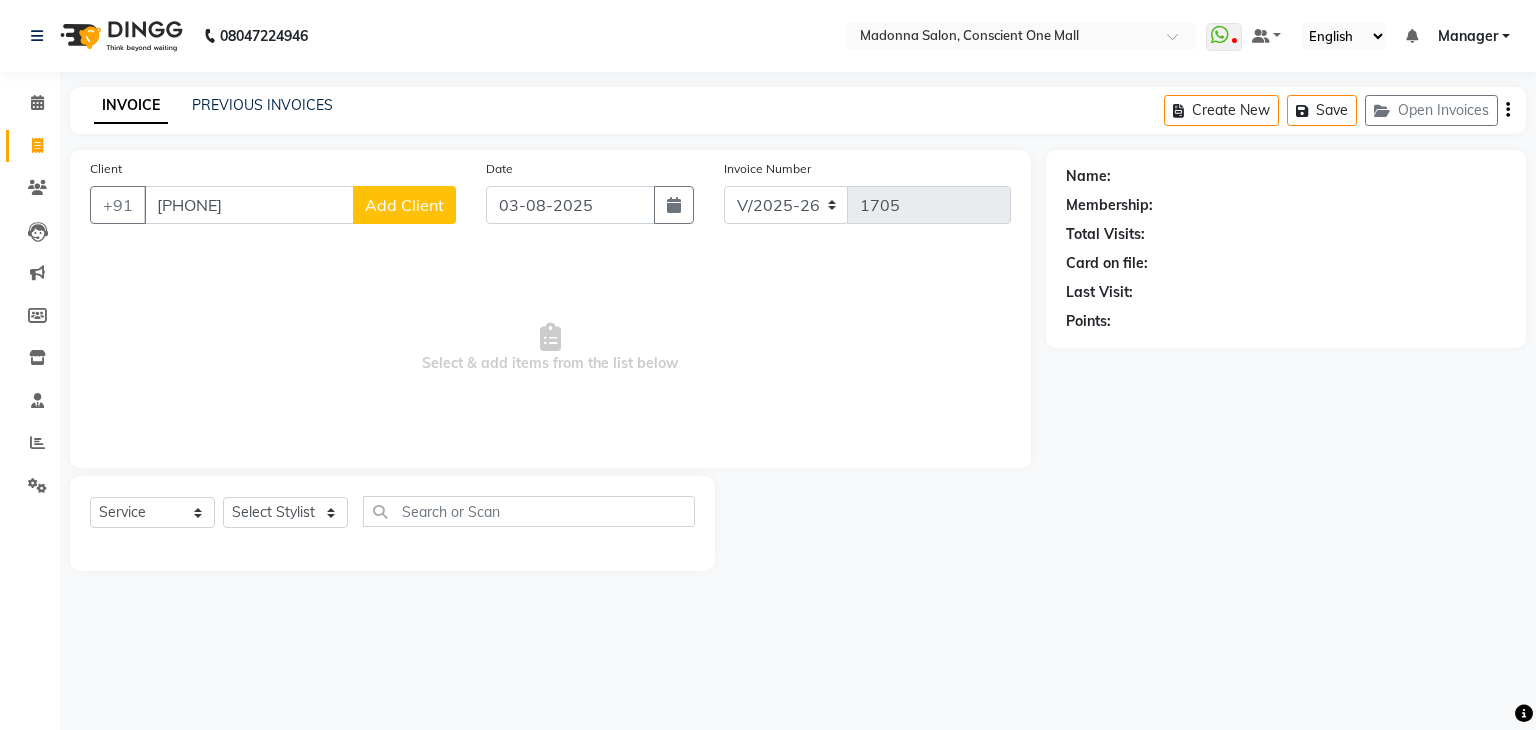 type on "[PHONE]" 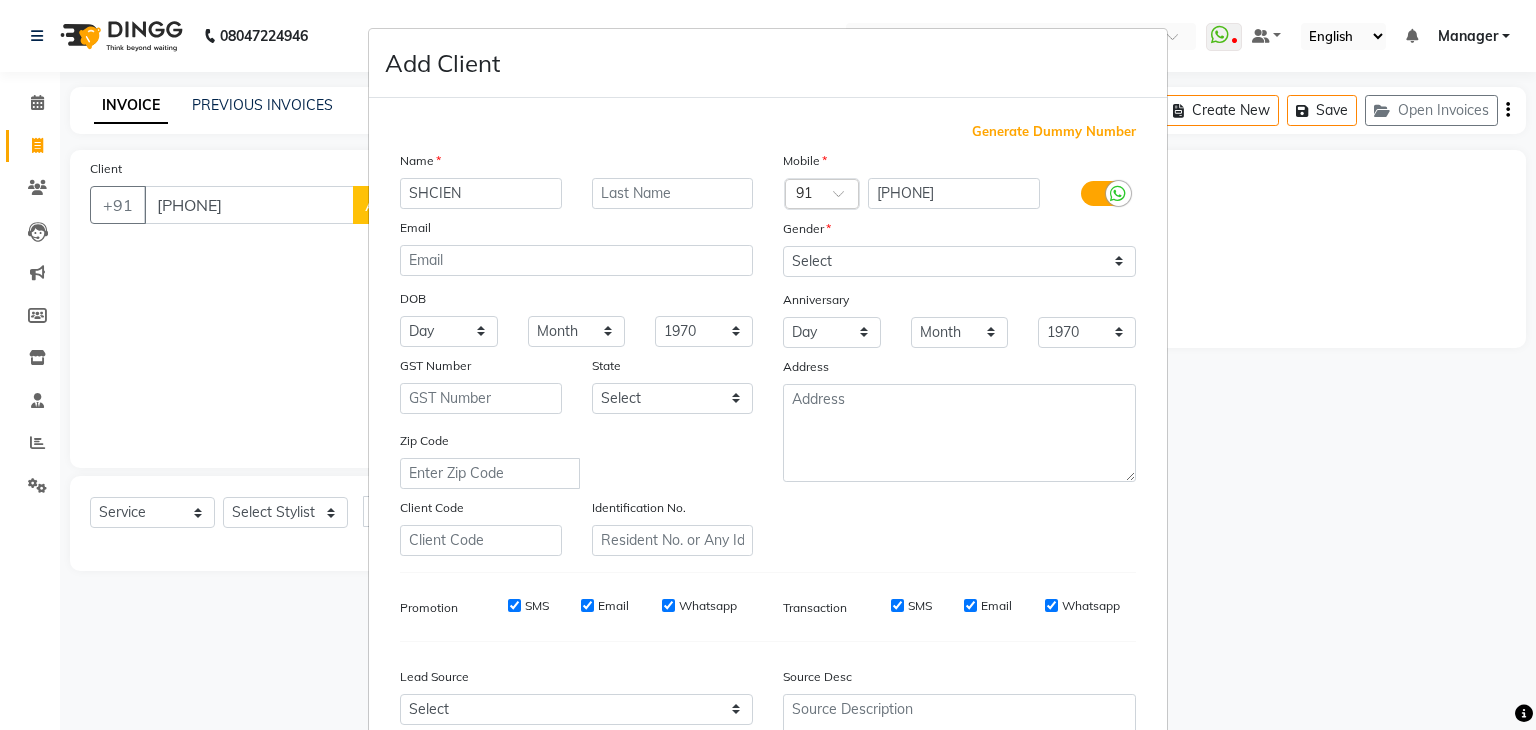 type on "SHCIEN" 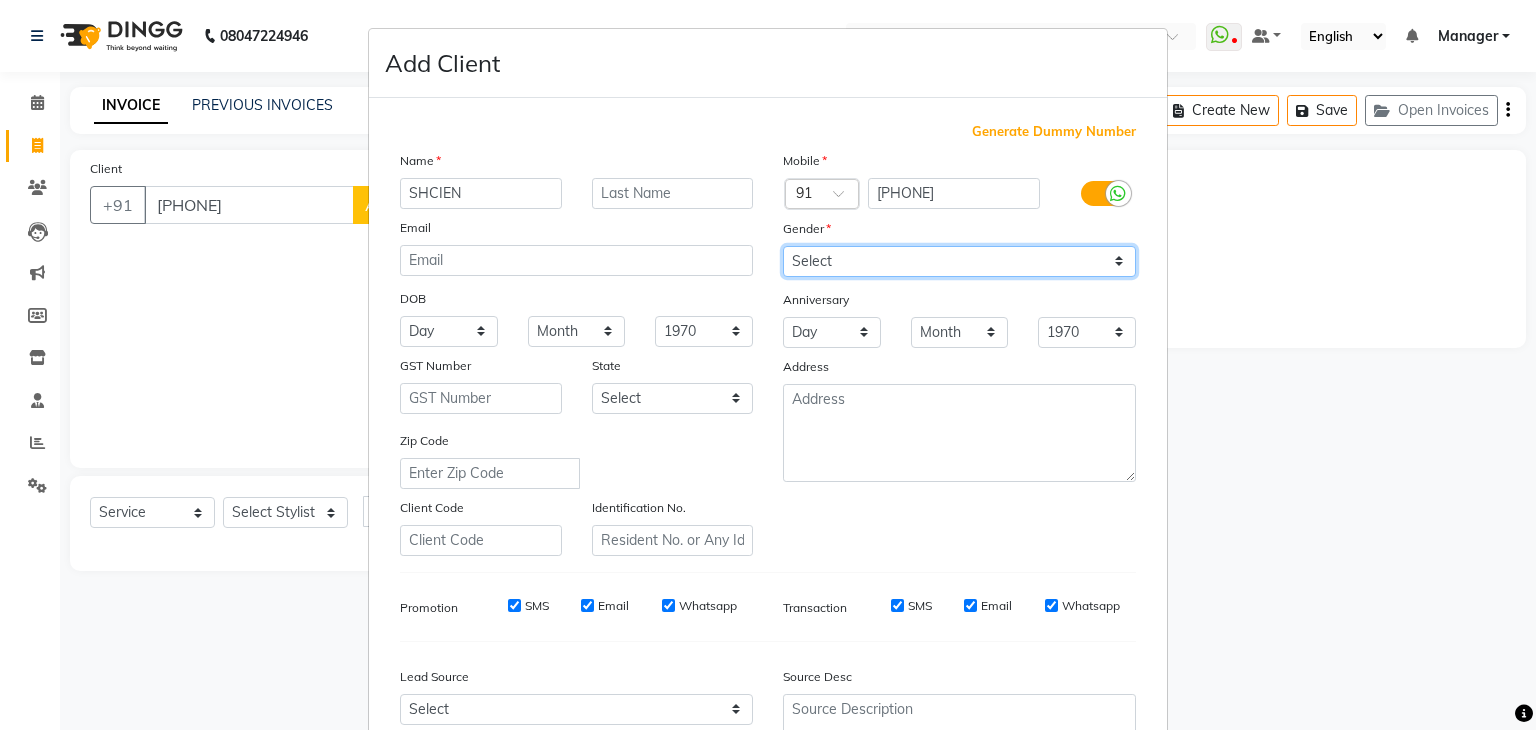 click on "Select Male Female Other Prefer Not To Say" at bounding box center [959, 261] 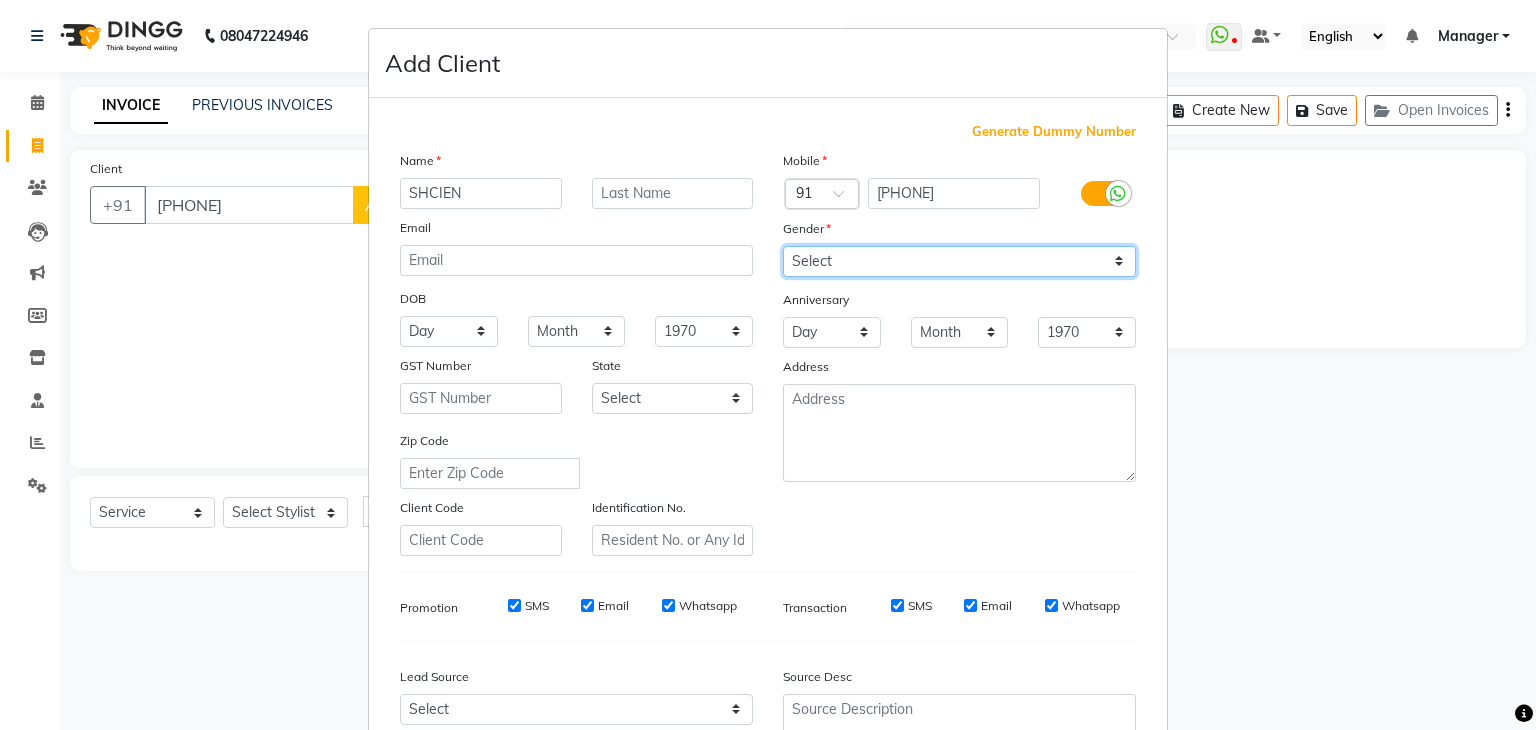 select on "male" 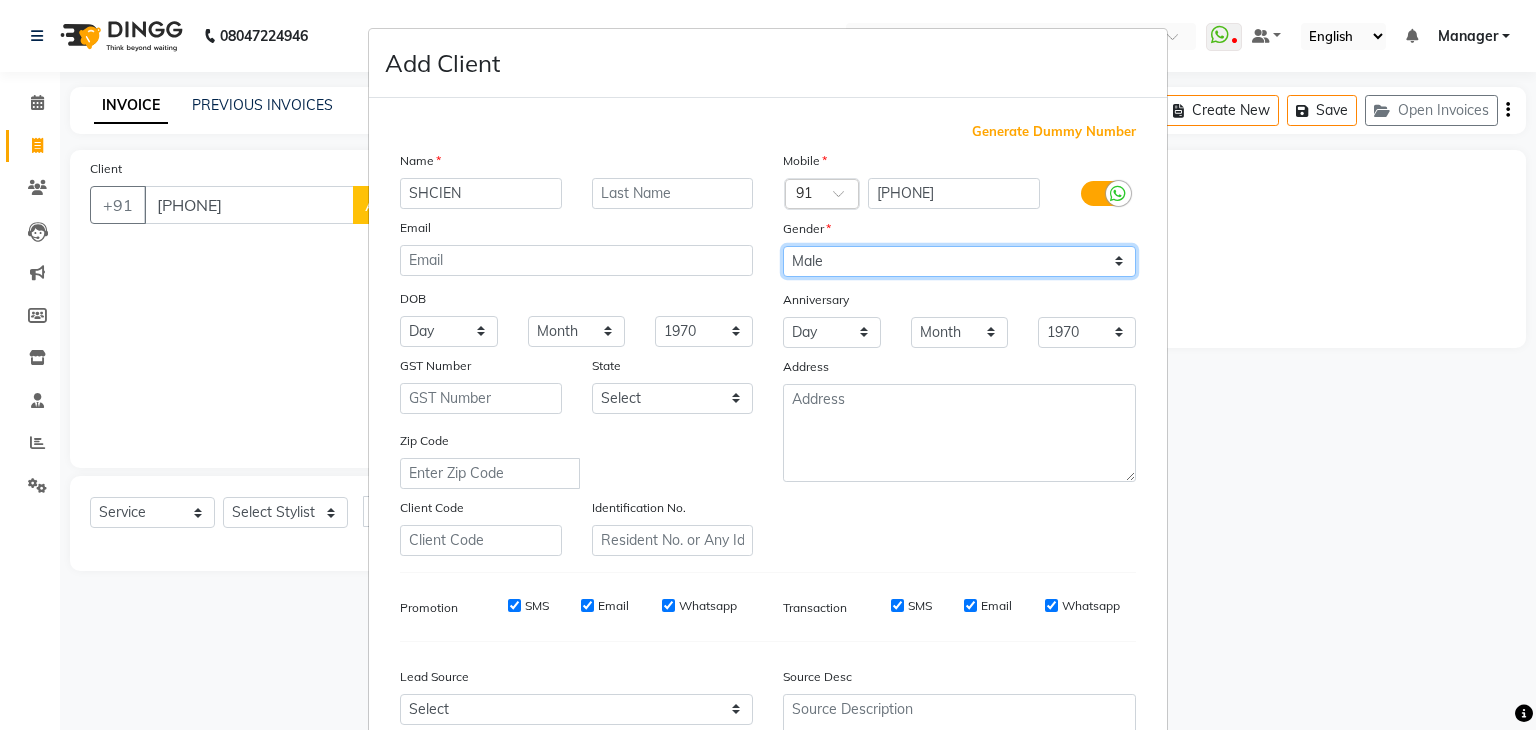 click on "Select Male Female Other Prefer Not To Say" at bounding box center (959, 261) 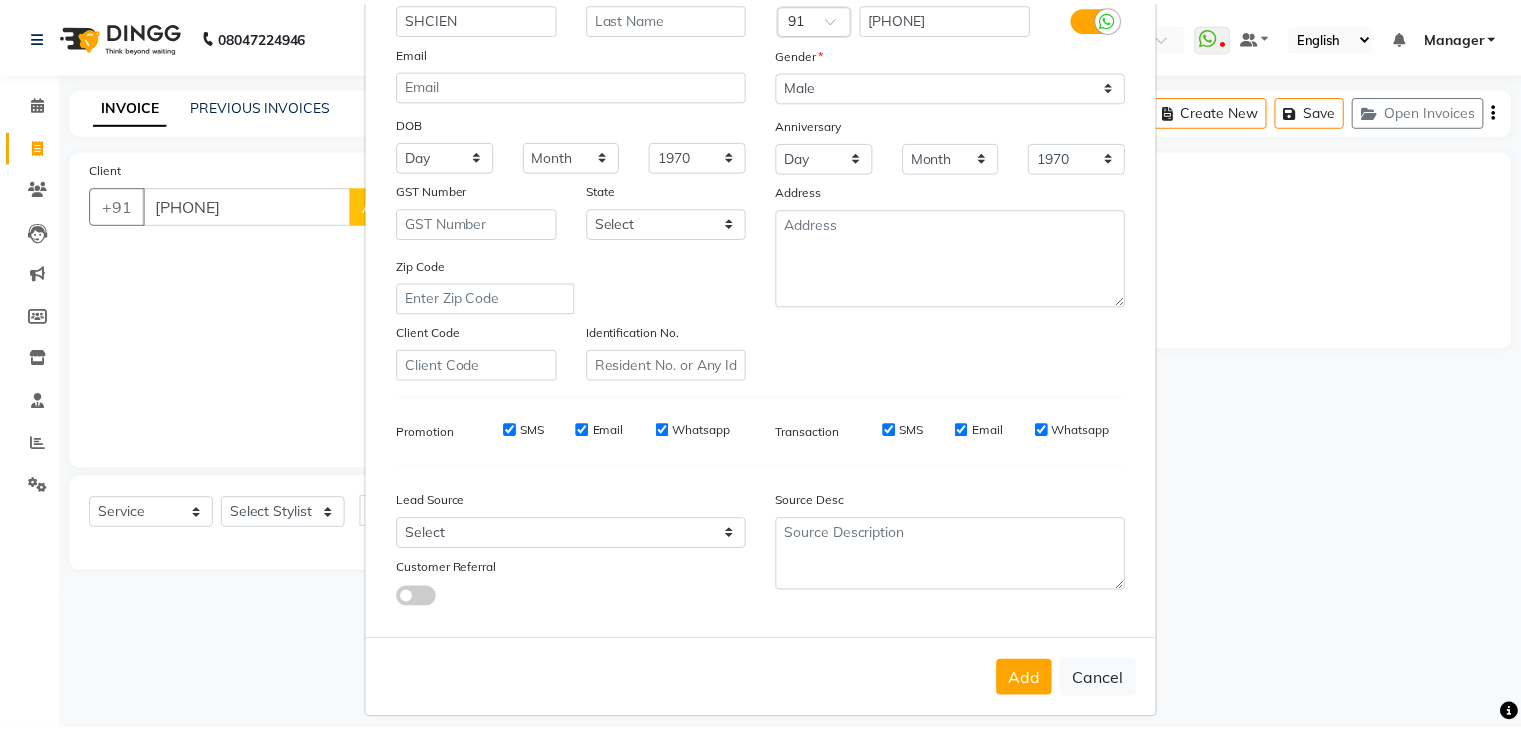scroll, scrollTop: 188, scrollLeft: 0, axis: vertical 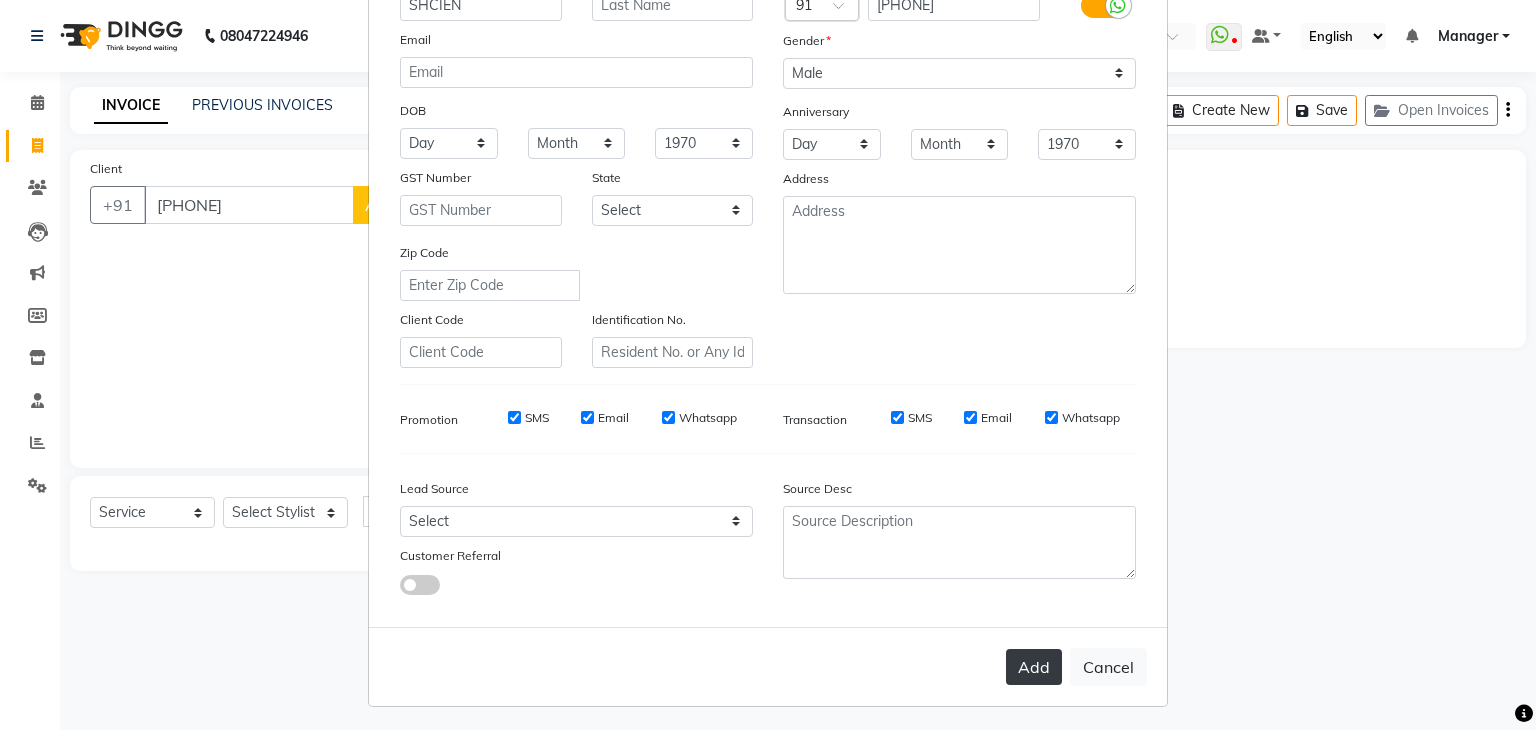 click on "Add" at bounding box center (1034, 667) 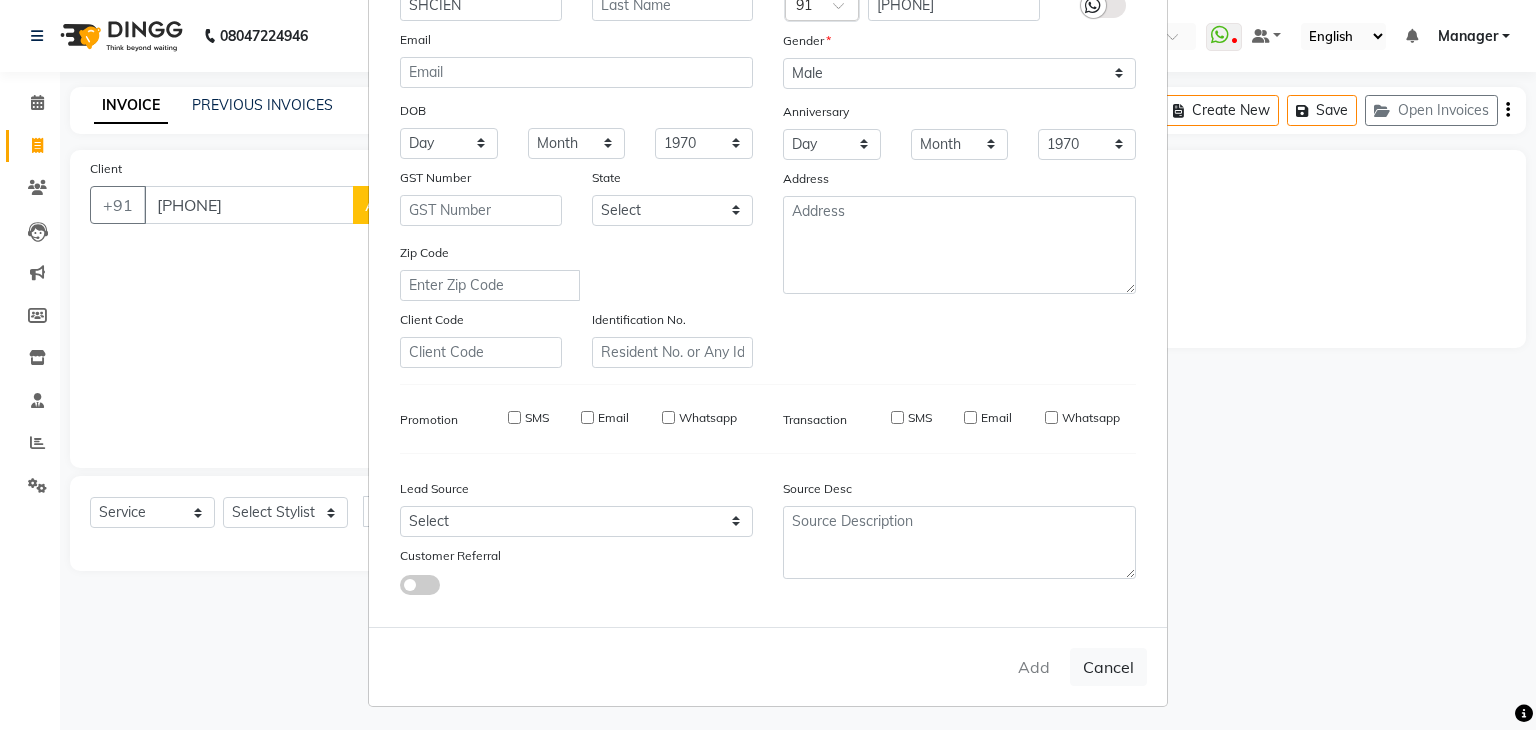 type 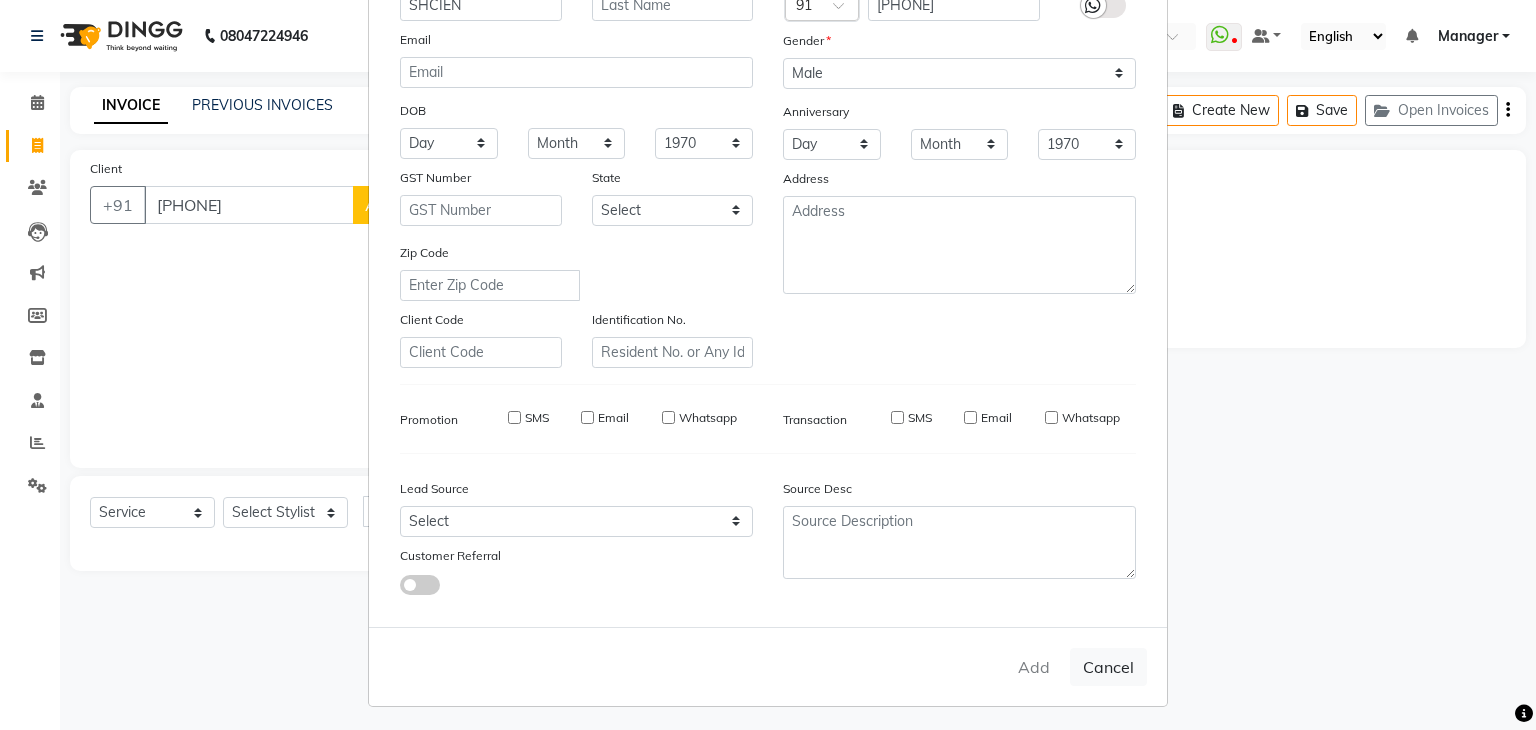 select 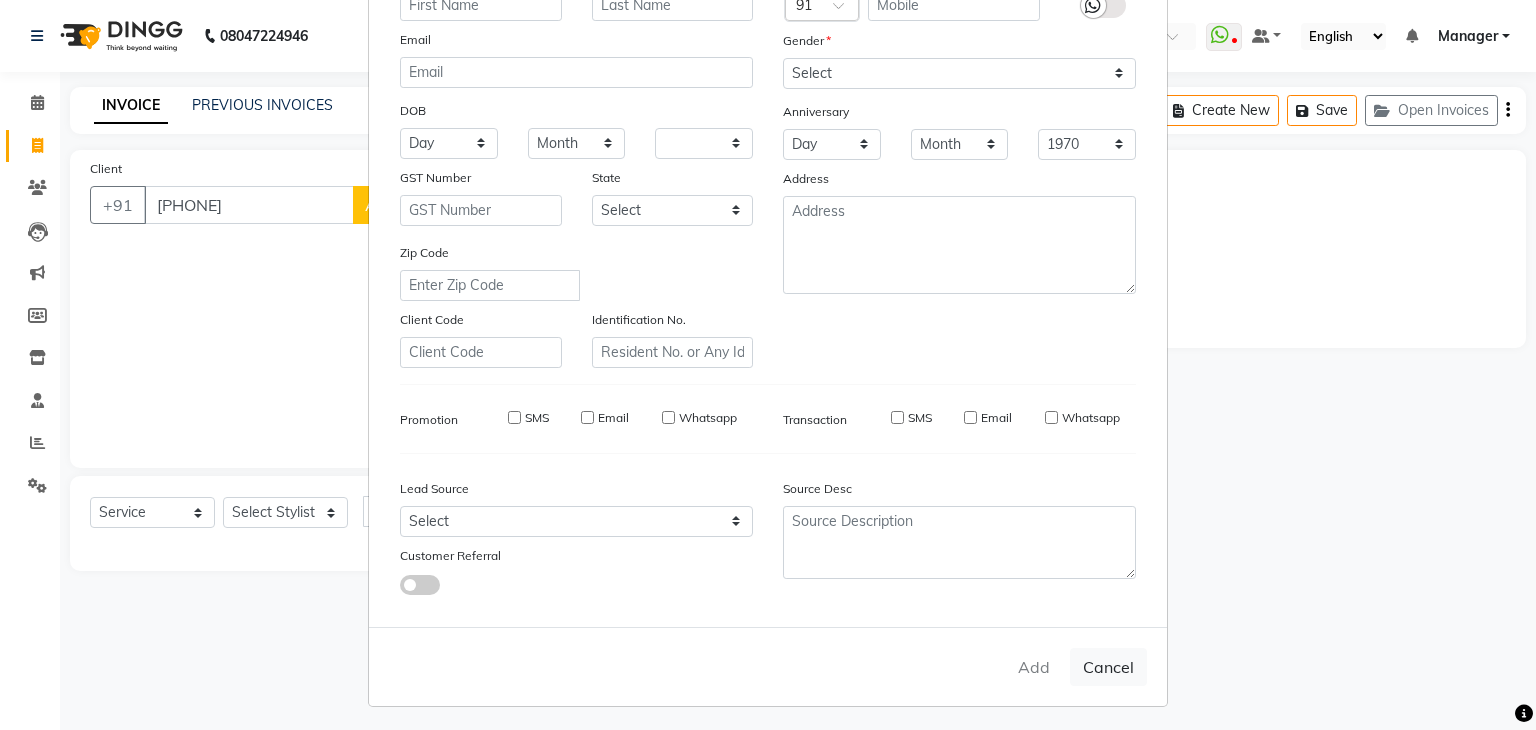 select 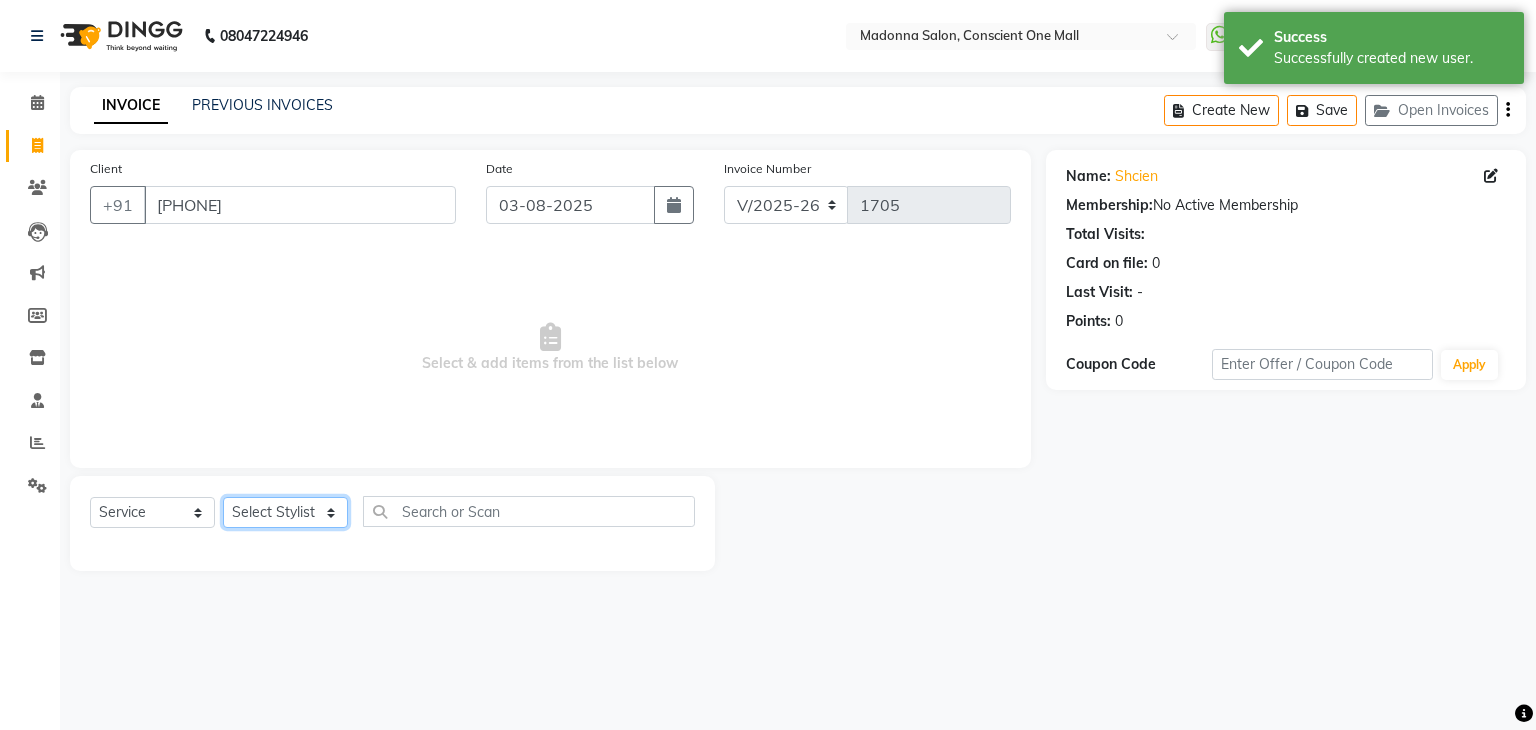 click on "Select Stylist AJAD AMIT ANSHU Bilal Harry himanshi HIMANSHU Janvi JAY Khusboo Manager misty Mukesh Naeem Navjot Kaur neha Pawan RAKHI Ripa Sachin Sagar  SAMEER Sanjeev Saurabh" 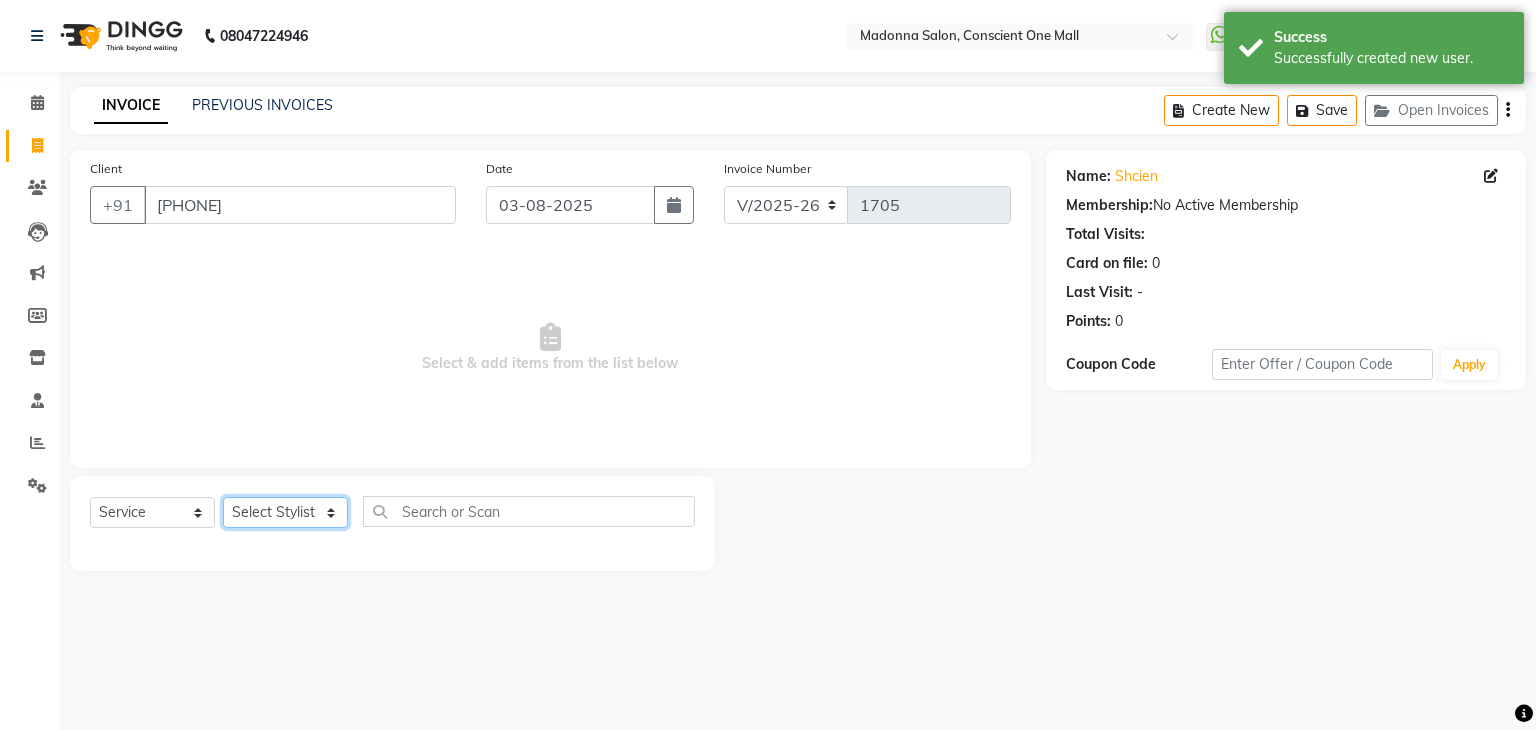 select on "67300" 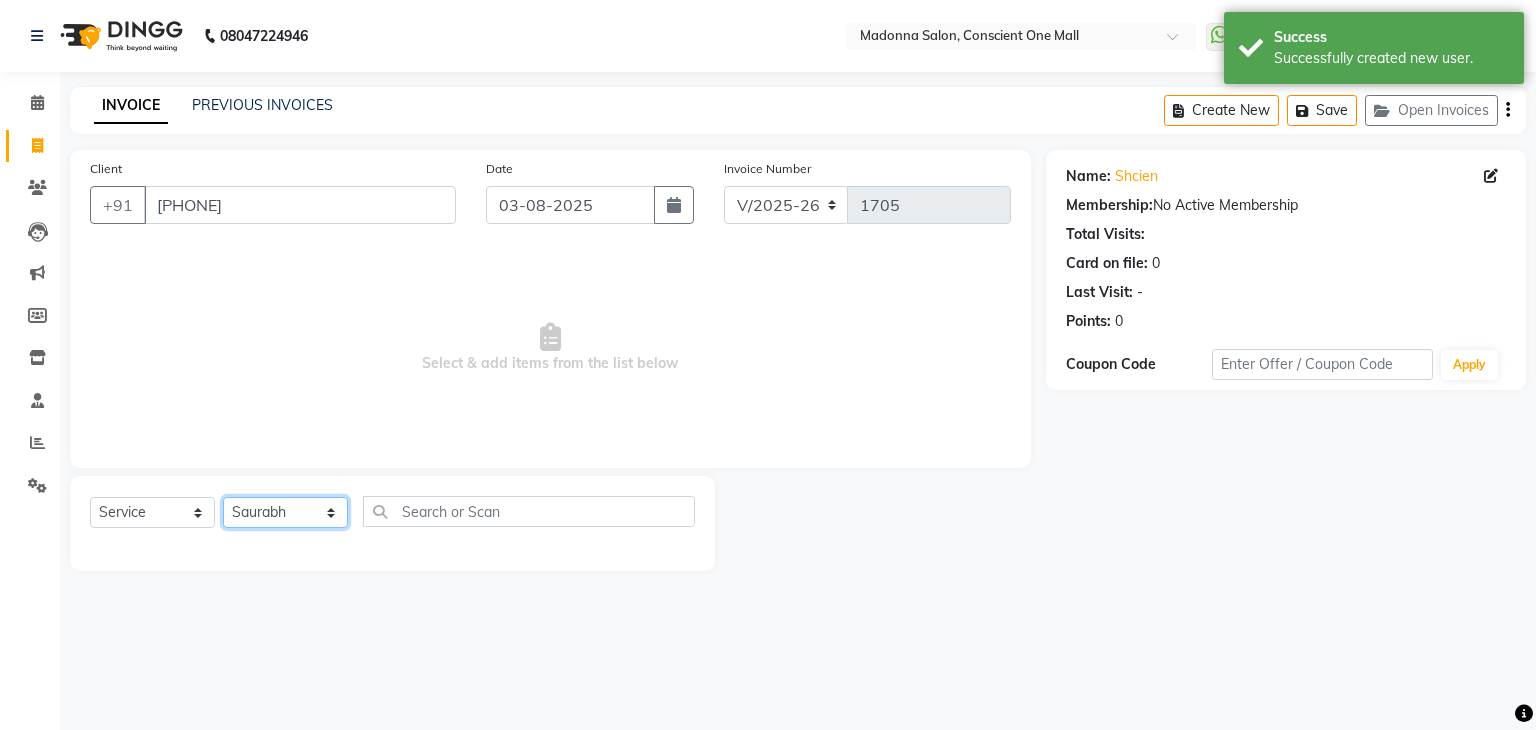 click on "Select Stylist AJAD AMIT ANSHU Bilal Harry himanshi HIMANSHU Janvi JAY Khusboo Manager misty Mukesh Naeem Navjot Kaur neha Pawan RAKHI Ripa Sachin Sagar  SAMEER Sanjeev Saurabh" 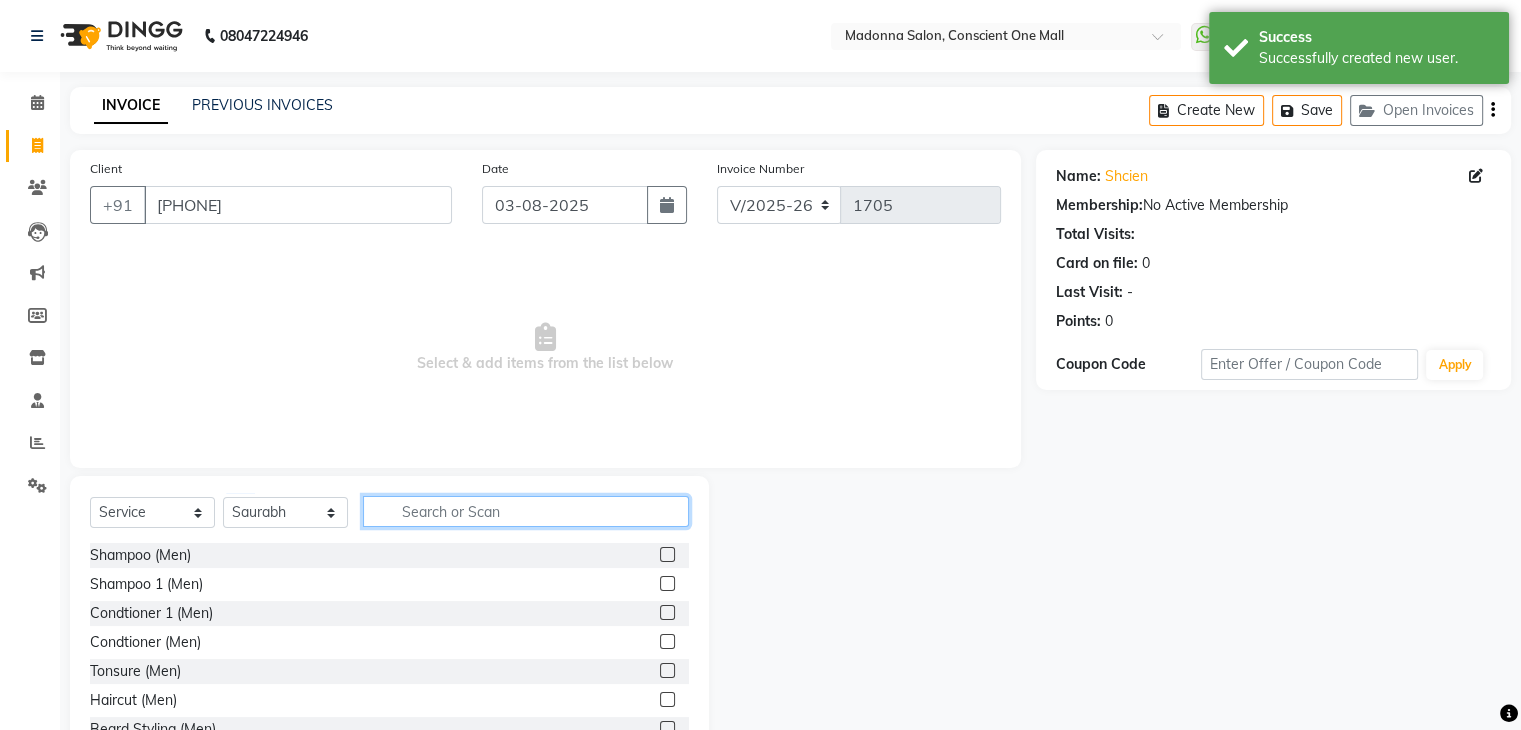 click 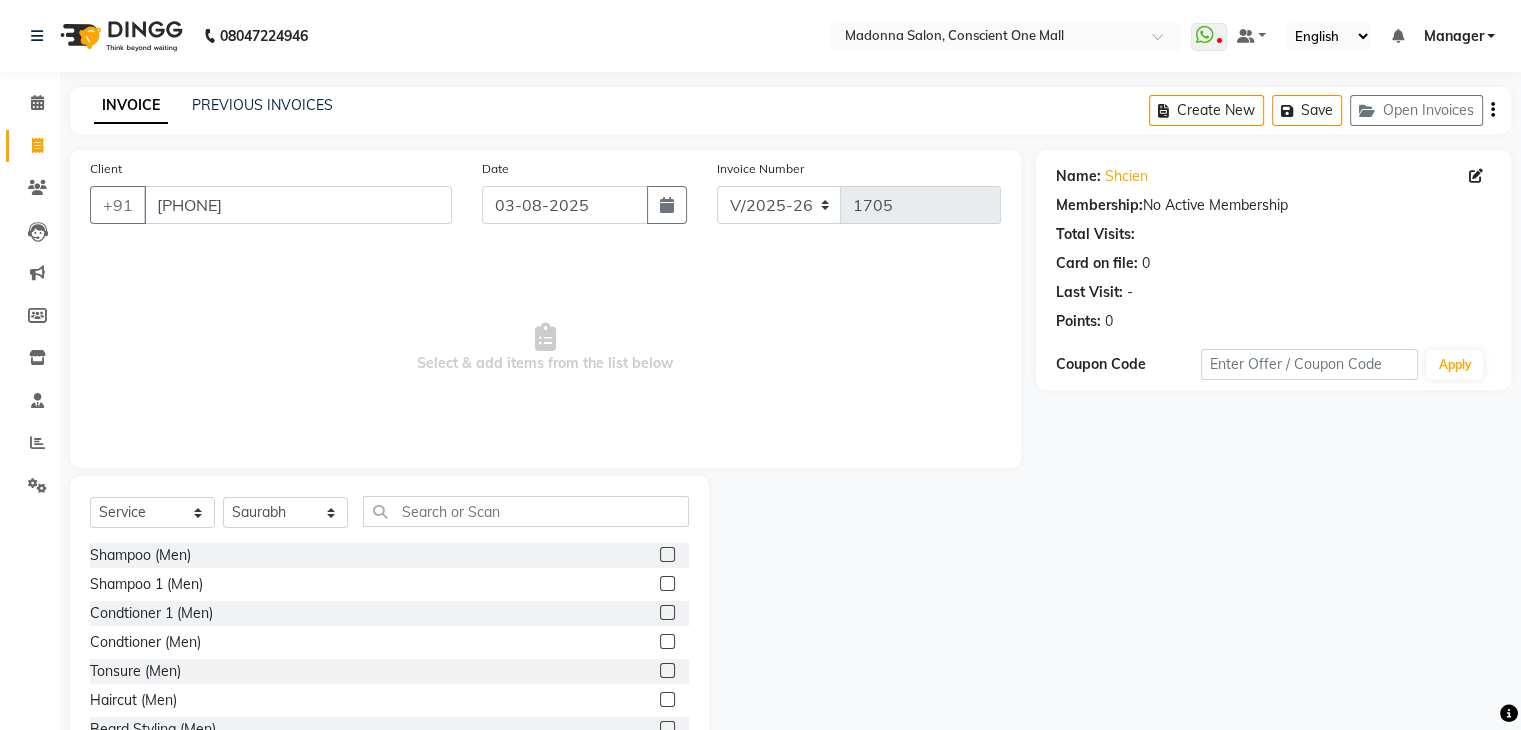 click 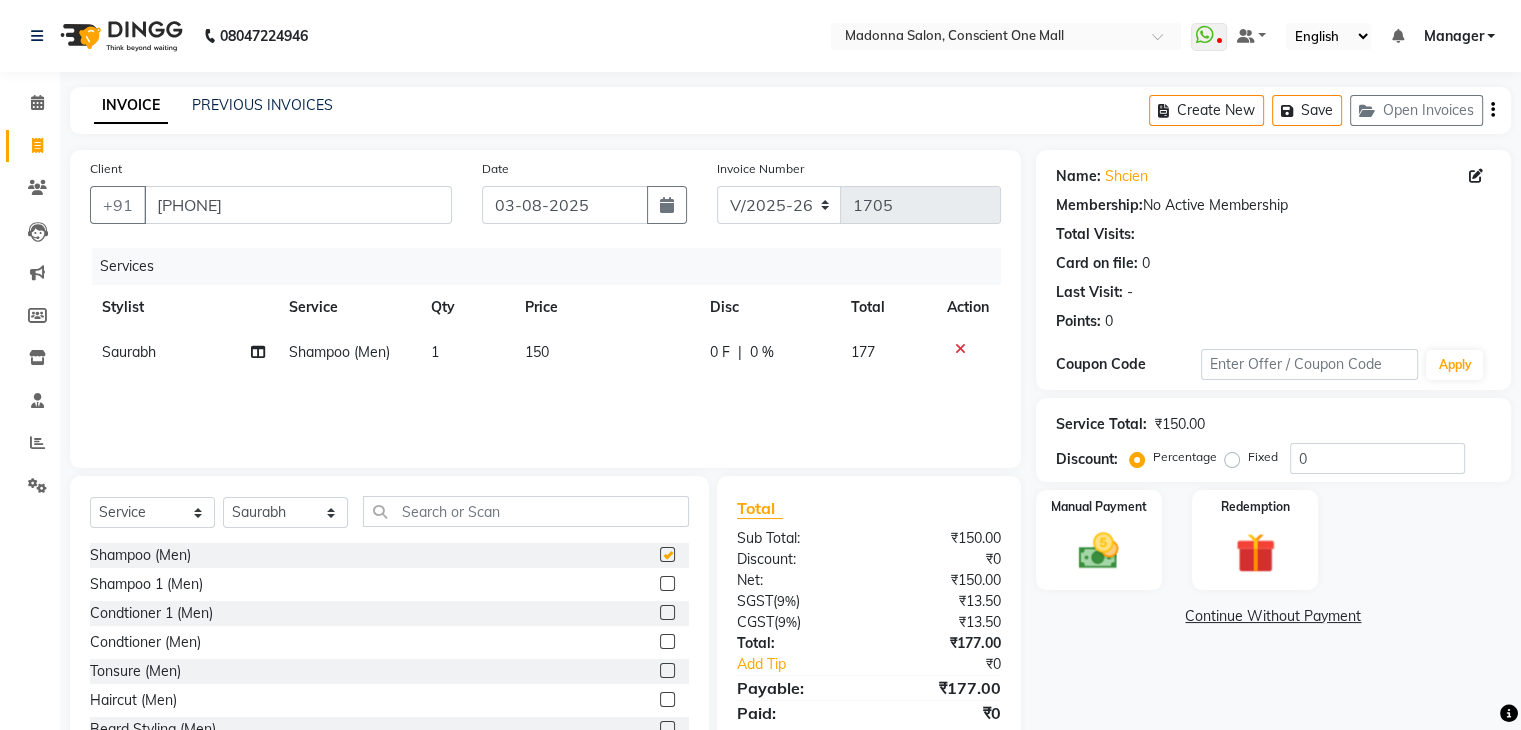 checkbox on "false" 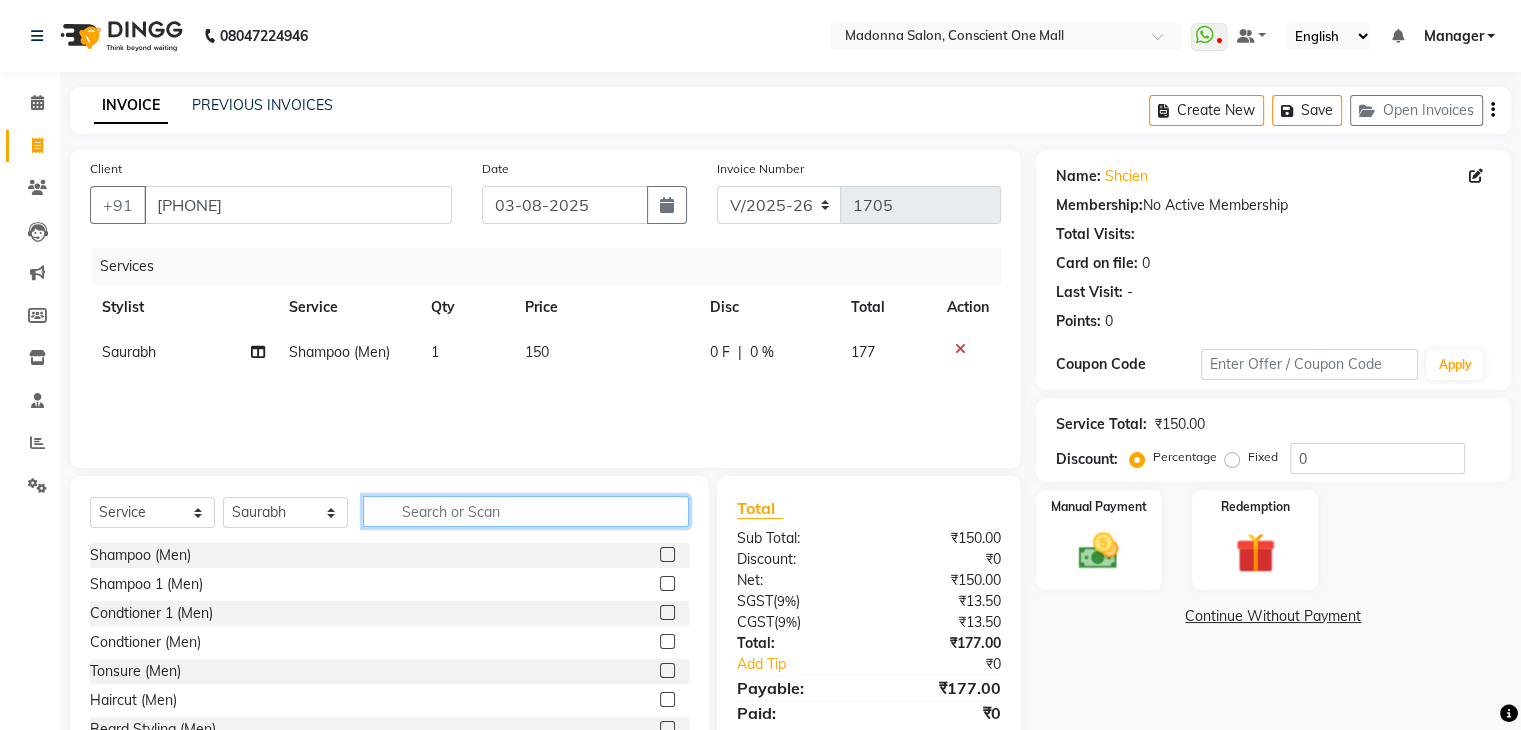 click 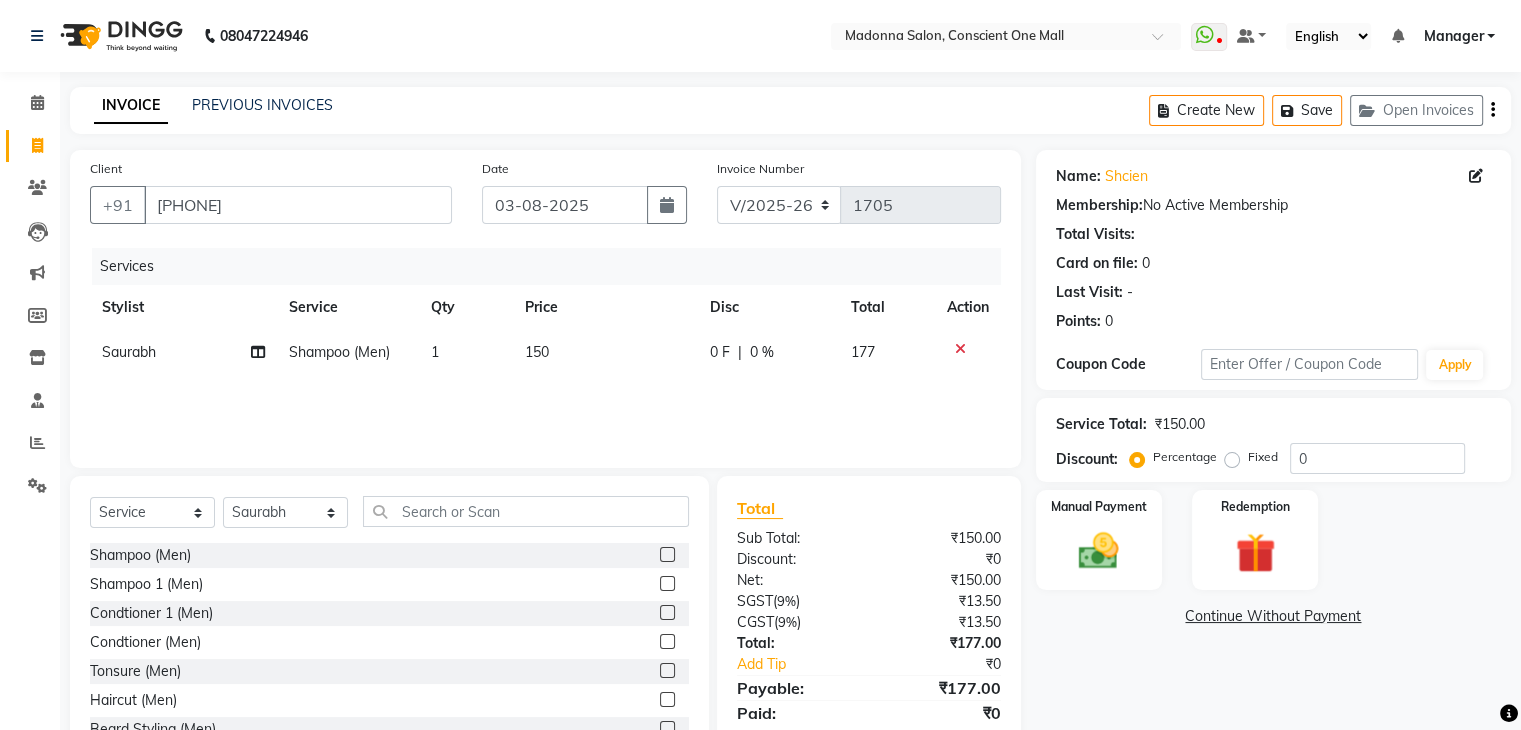 click 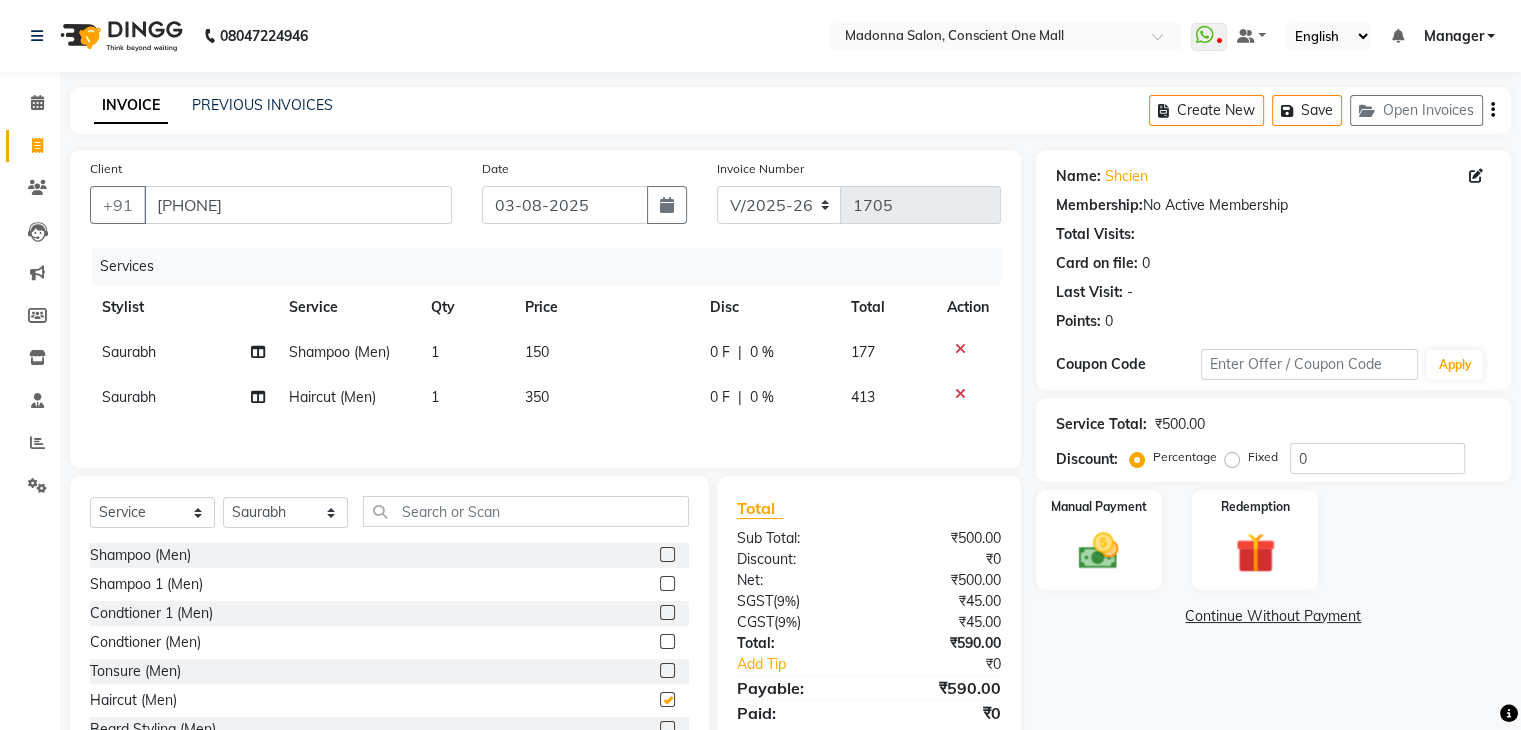 checkbox on "false" 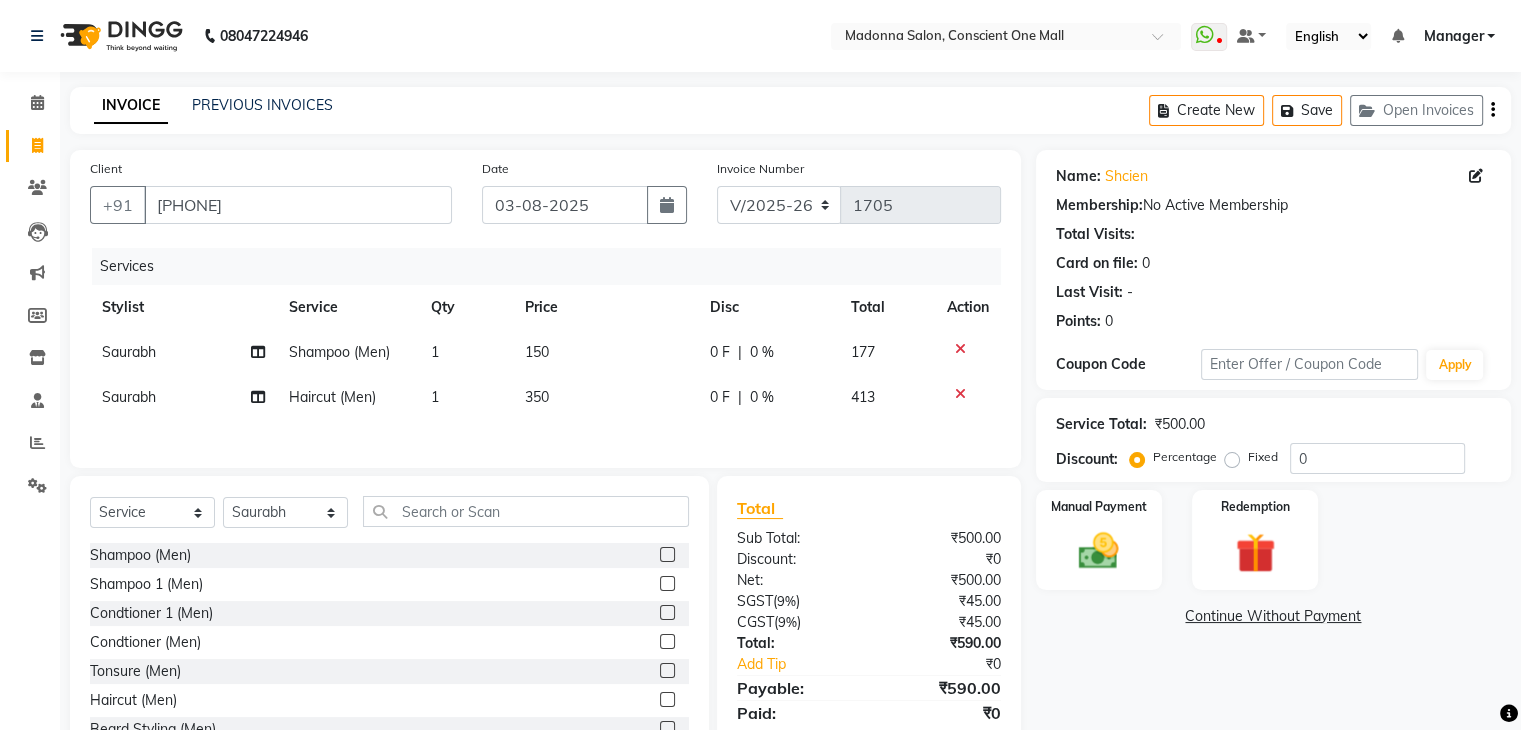 drag, startPoint x: 1515, startPoint y: 357, endPoint x: 1526, endPoint y: 362, distance: 12.083046 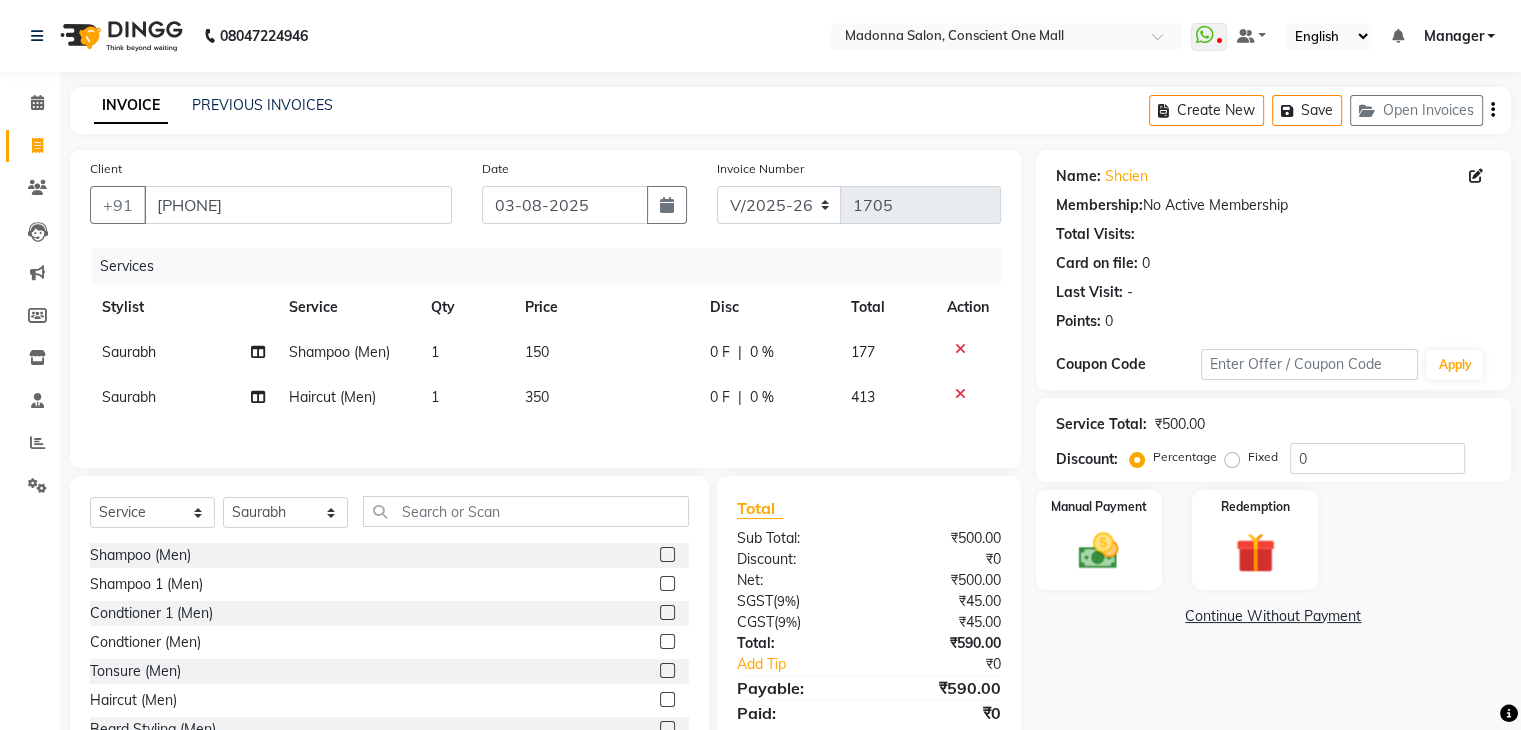 click on "08047224946 Select Location × Madonna Salon, Conscient One Mall  WhatsApp Status  ✕ Status:  Disconnected Most Recent Message: 02-08-2025     09:36 PM Recent Service Activity: 02-08-2025     09:37 PM  08047224946 Whatsapp Settings Default Panel My Panel English ENGLISH Español العربية मराठी हिंदी ગુજરાતી தமிழ் 中文 Notifications nothing to show Manager Manage Profile Change Password Sign out  Version:3.15.11  ☀ Madonna Salon, Conscient One Mall  Calendar  Invoice  Clients  Leads   Marketing  Members  Inventory  Staff  Reports  Settings Completed InProgress Upcoming Dropped Tentative Check-In Confirm Bookings Segments Page Builder INVOICE PREVIOUS INVOICES Create New   Save   Open Invoices  Client +91 8588872989 Date 03-08-2025 Invoice Number V/2025 V/2025-26 1705 Services Stylist Service Qty Price Disc Total Action Saurabh Shampoo (Men) 1 150 0 F | 0 % 177 Saurabh Haircut (Men) 1 350 0 F | 0 % 413 Select  Service  Product  Membership  (" at bounding box center (760, 365) 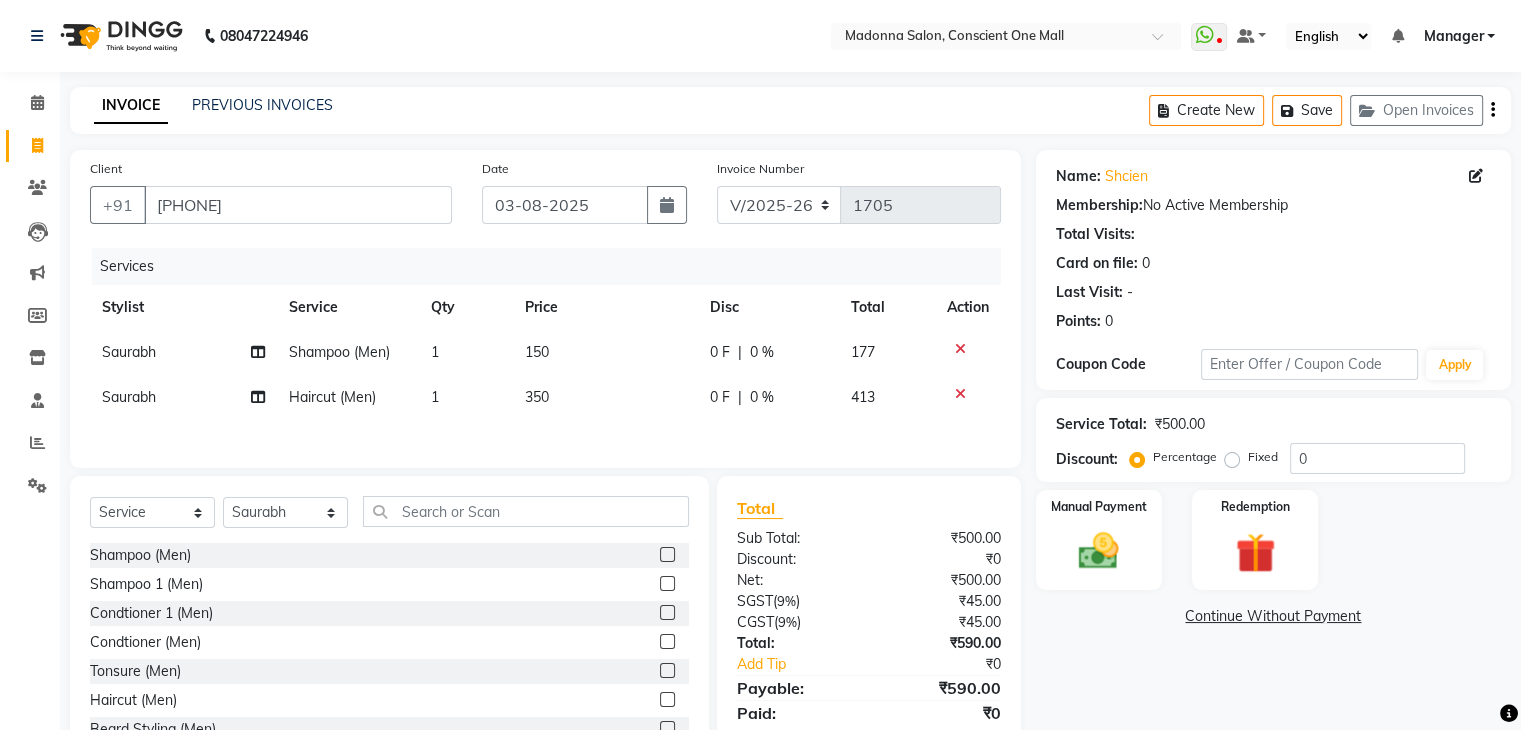 scroll, scrollTop: 75, scrollLeft: 0, axis: vertical 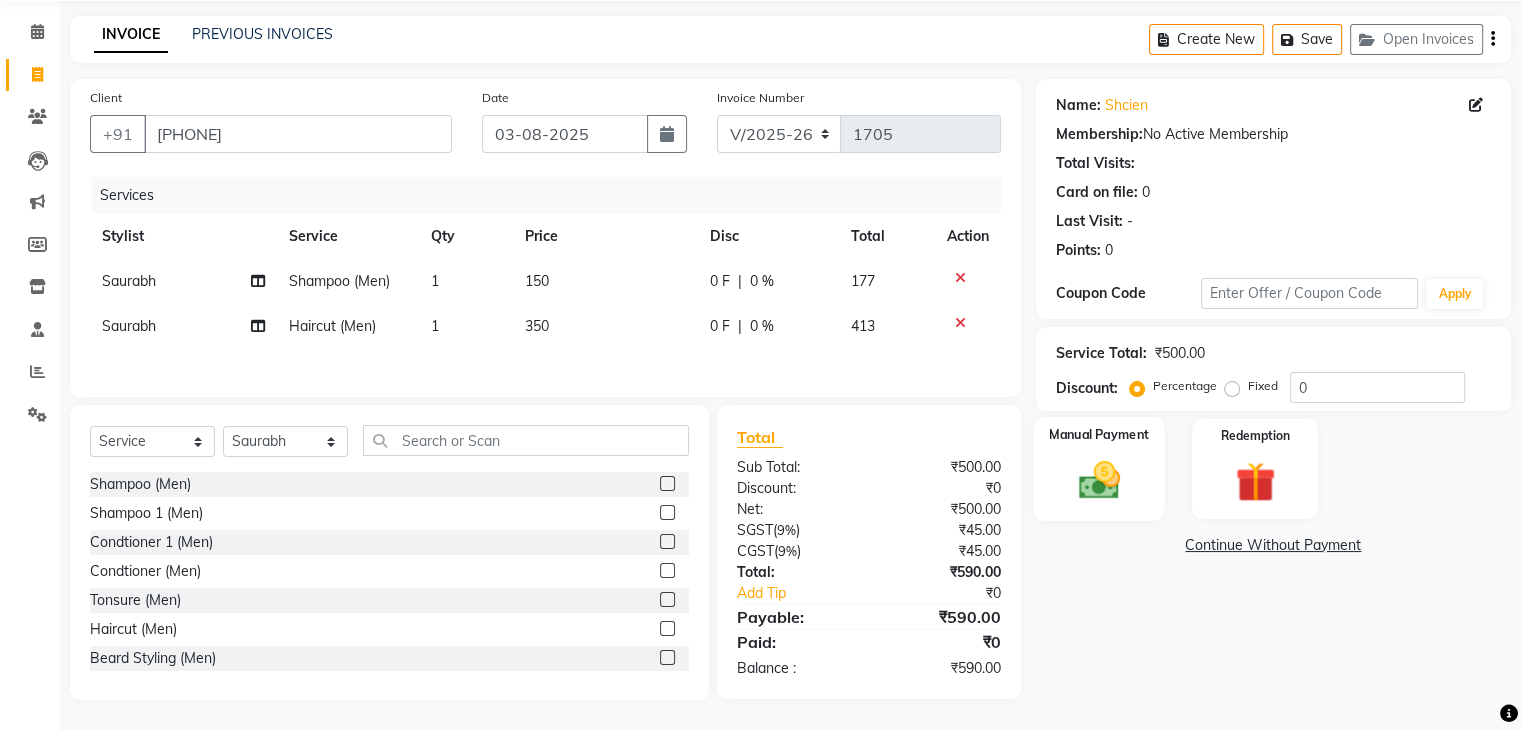 click 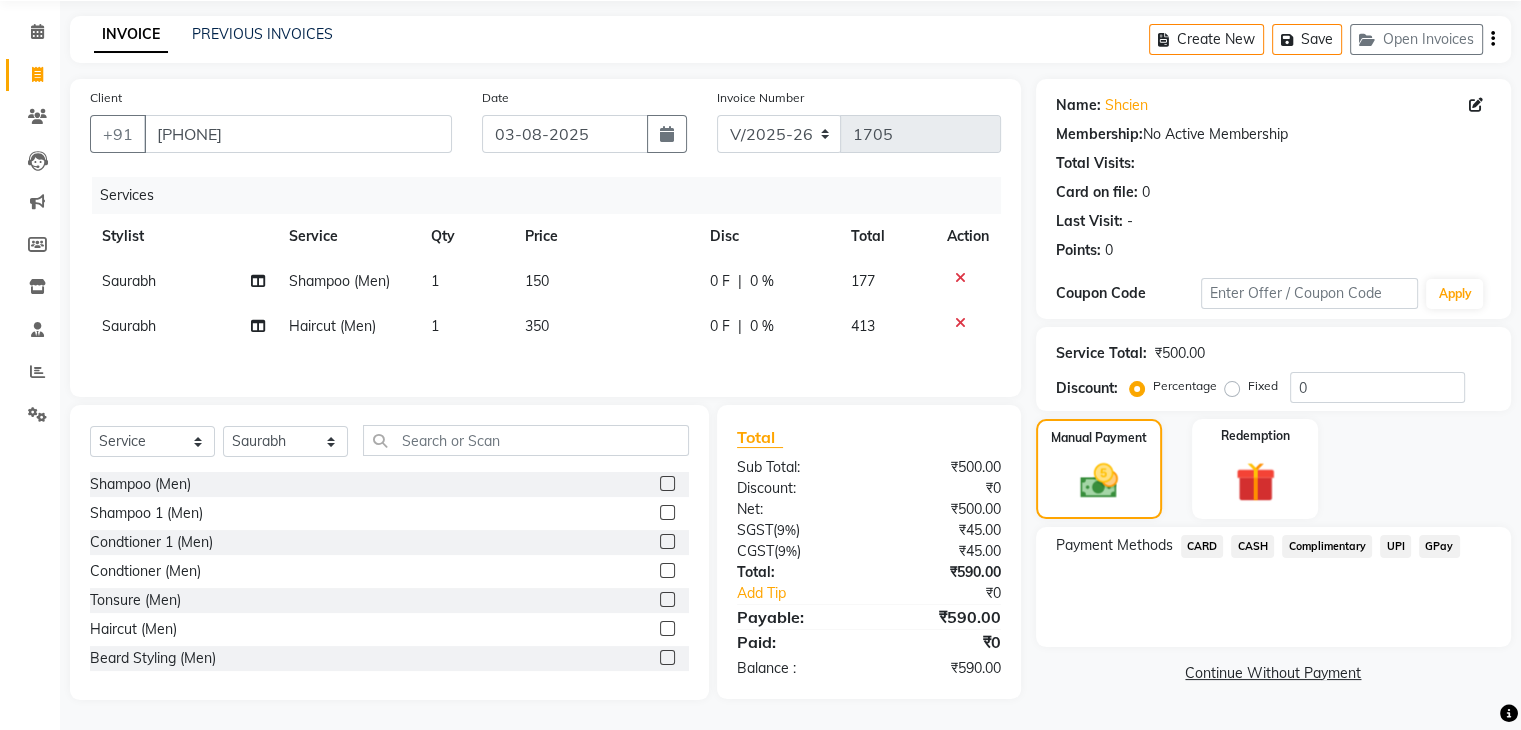 click on "GPay" 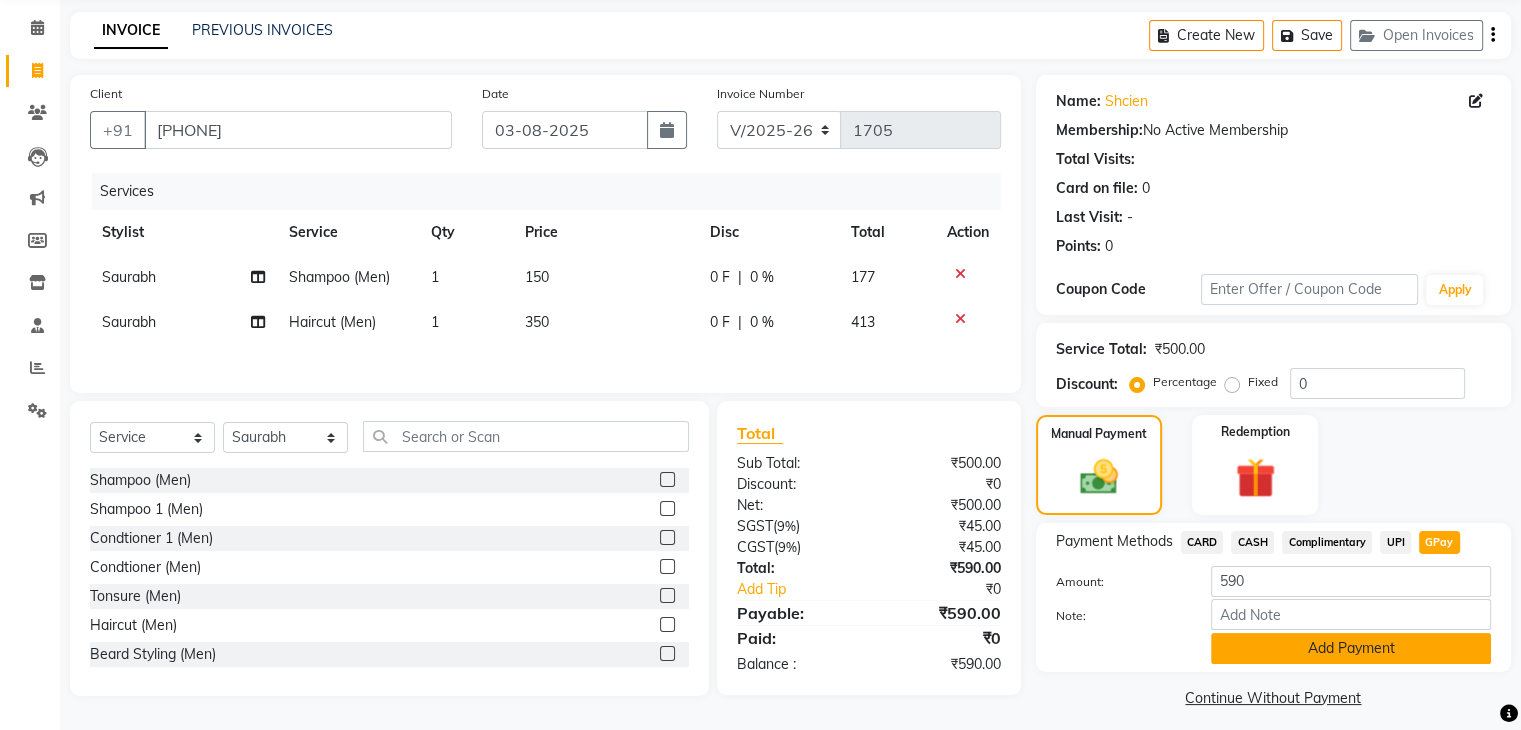click on "Add Payment" 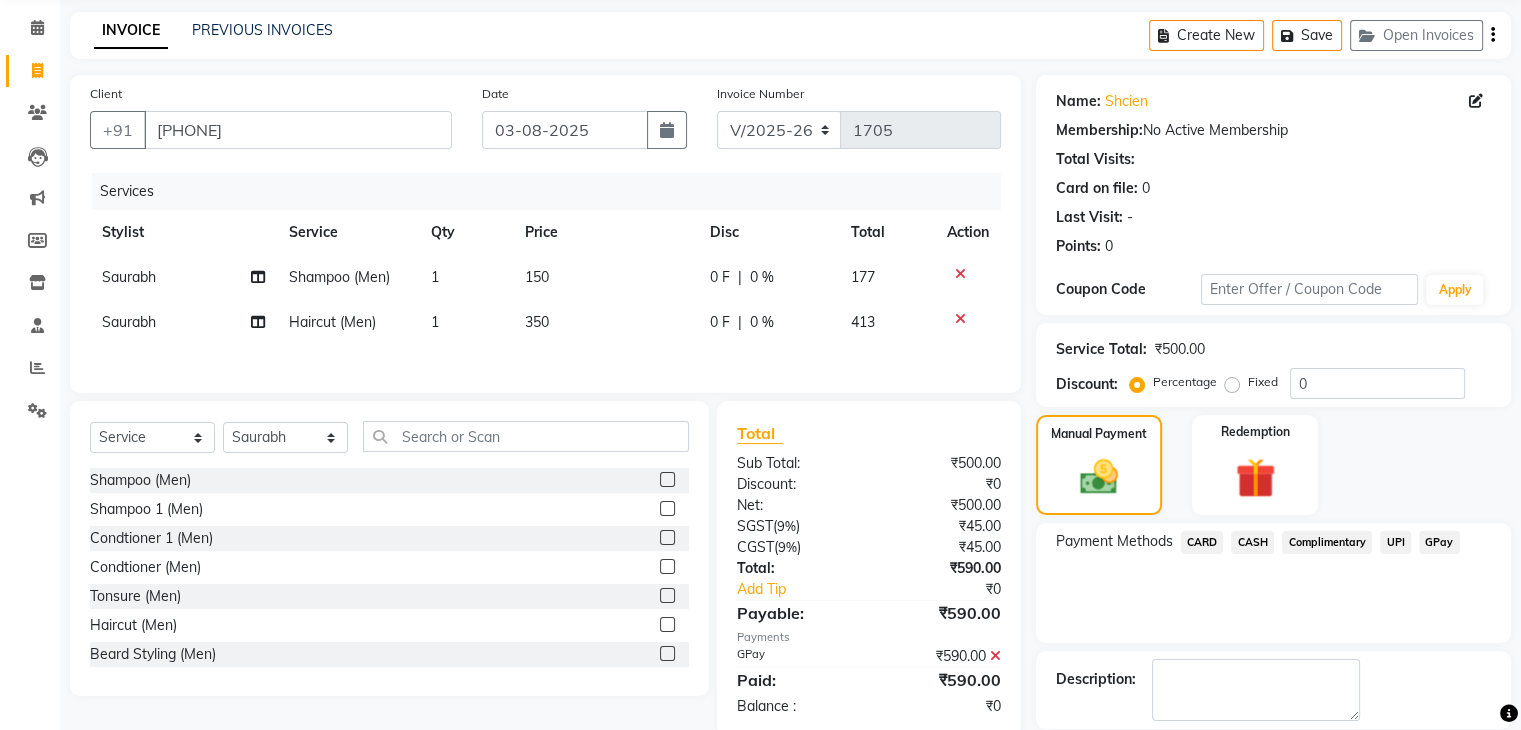 scroll, scrollTop: 171, scrollLeft: 0, axis: vertical 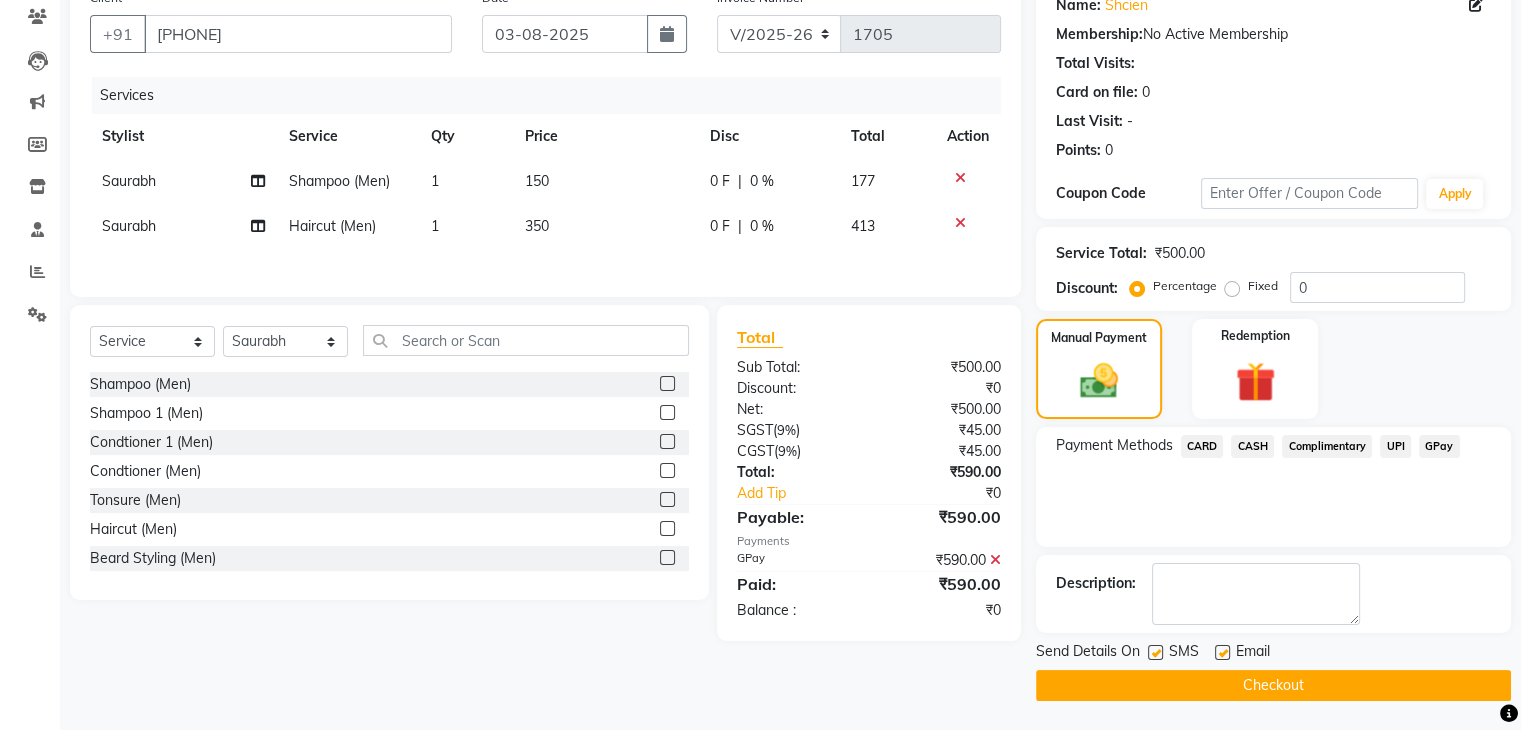 click on "CARD" 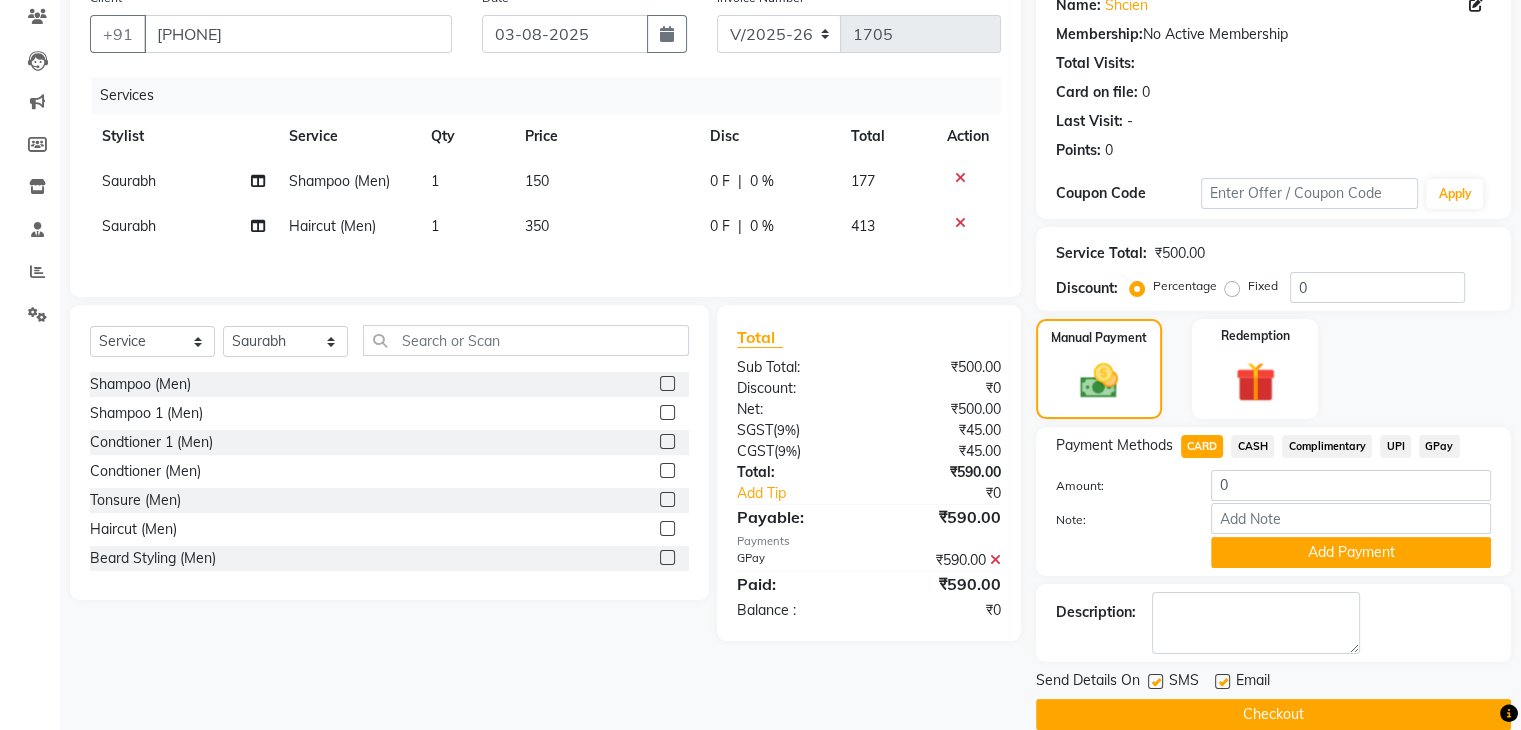 scroll, scrollTop: 201, scrollLeft: 0, axis: vertical 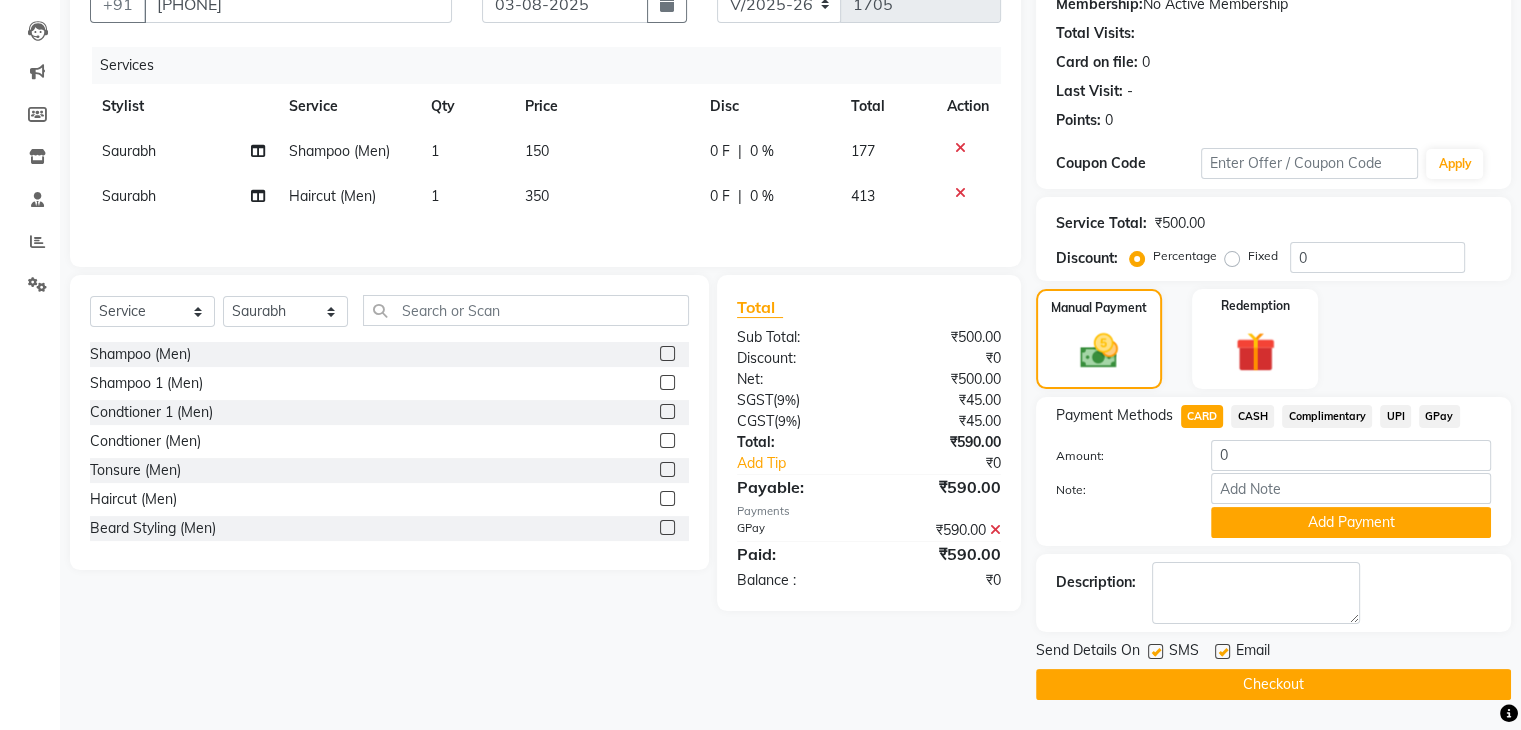 click on "Checkout" 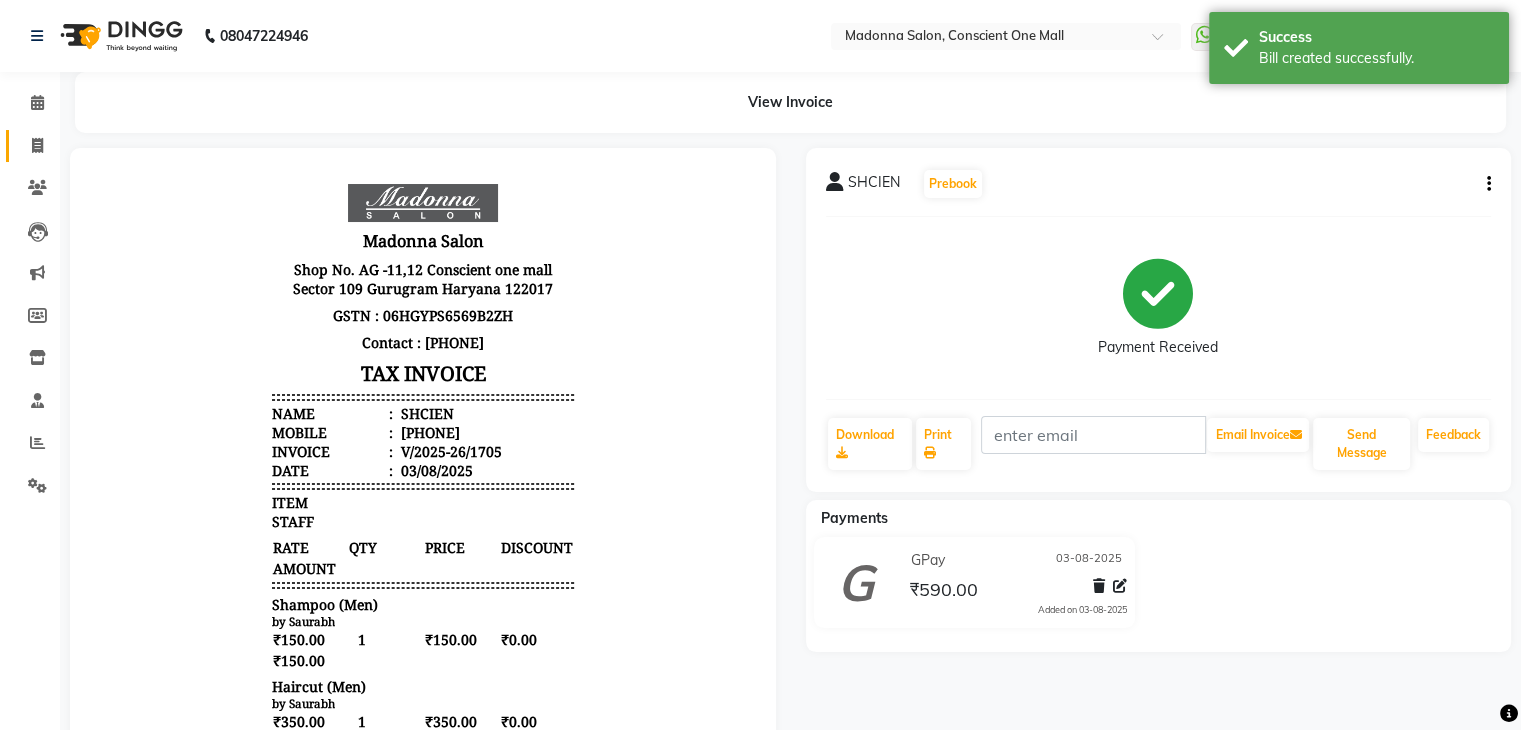 scroll, scrollTop: 0, scrollLeft: 0, axis: both 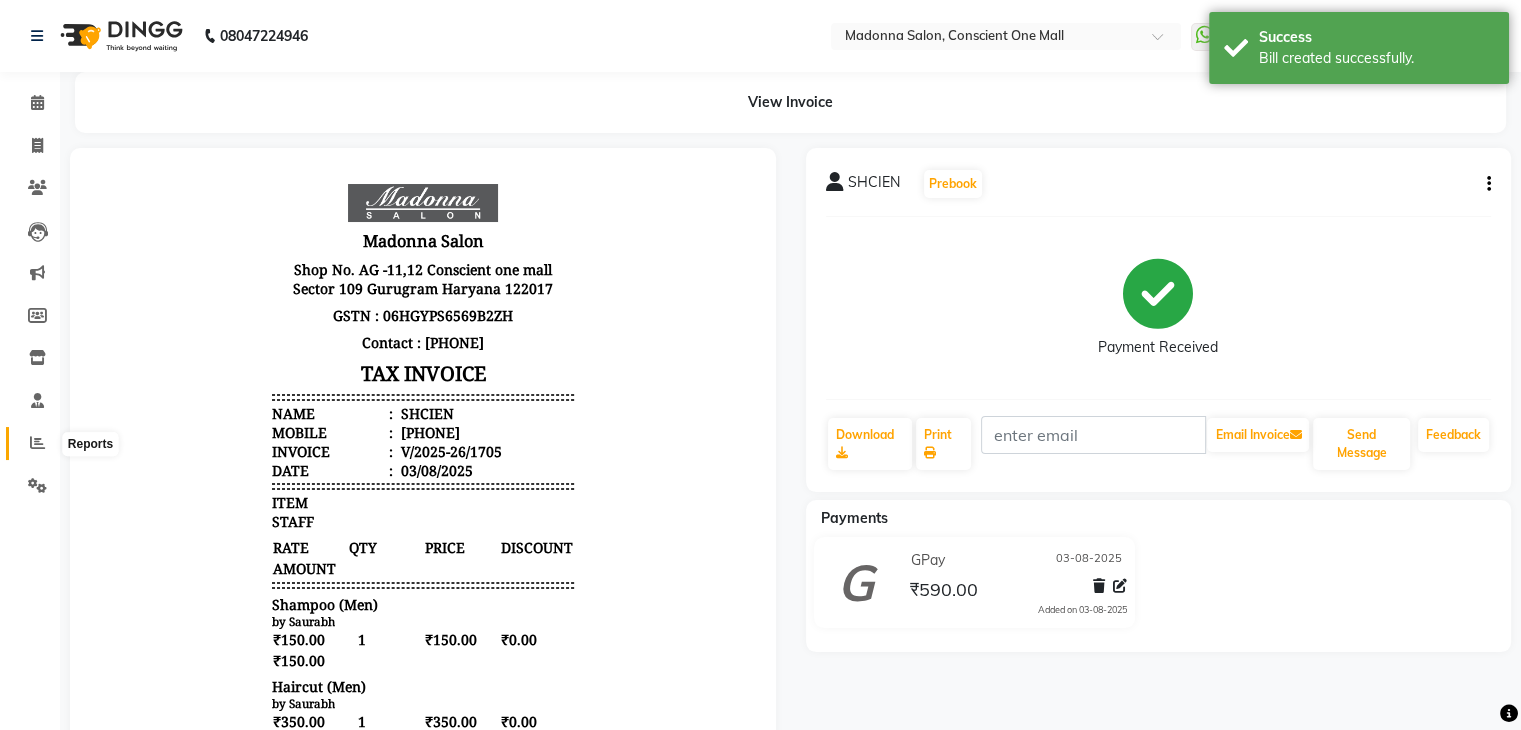 click 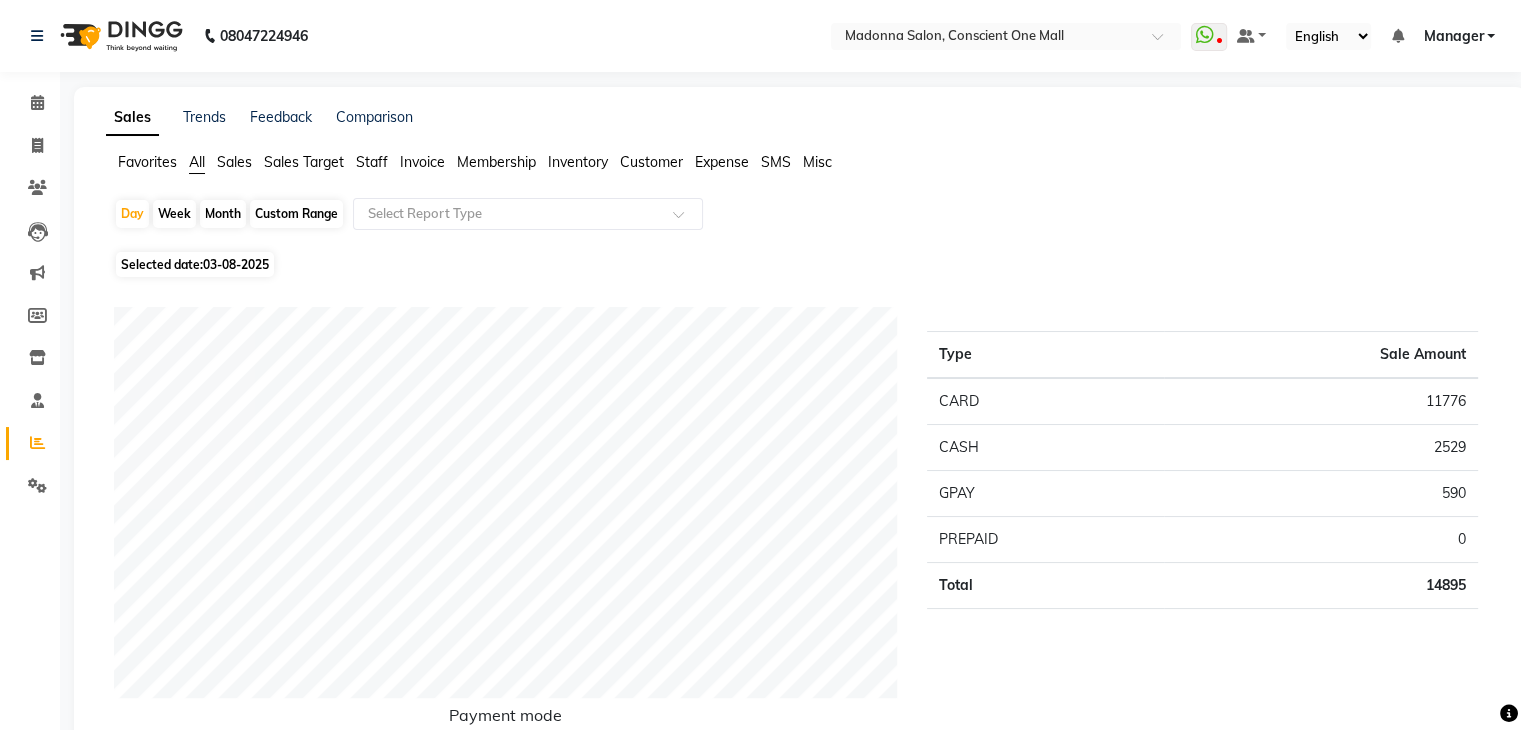 click on "Staff" 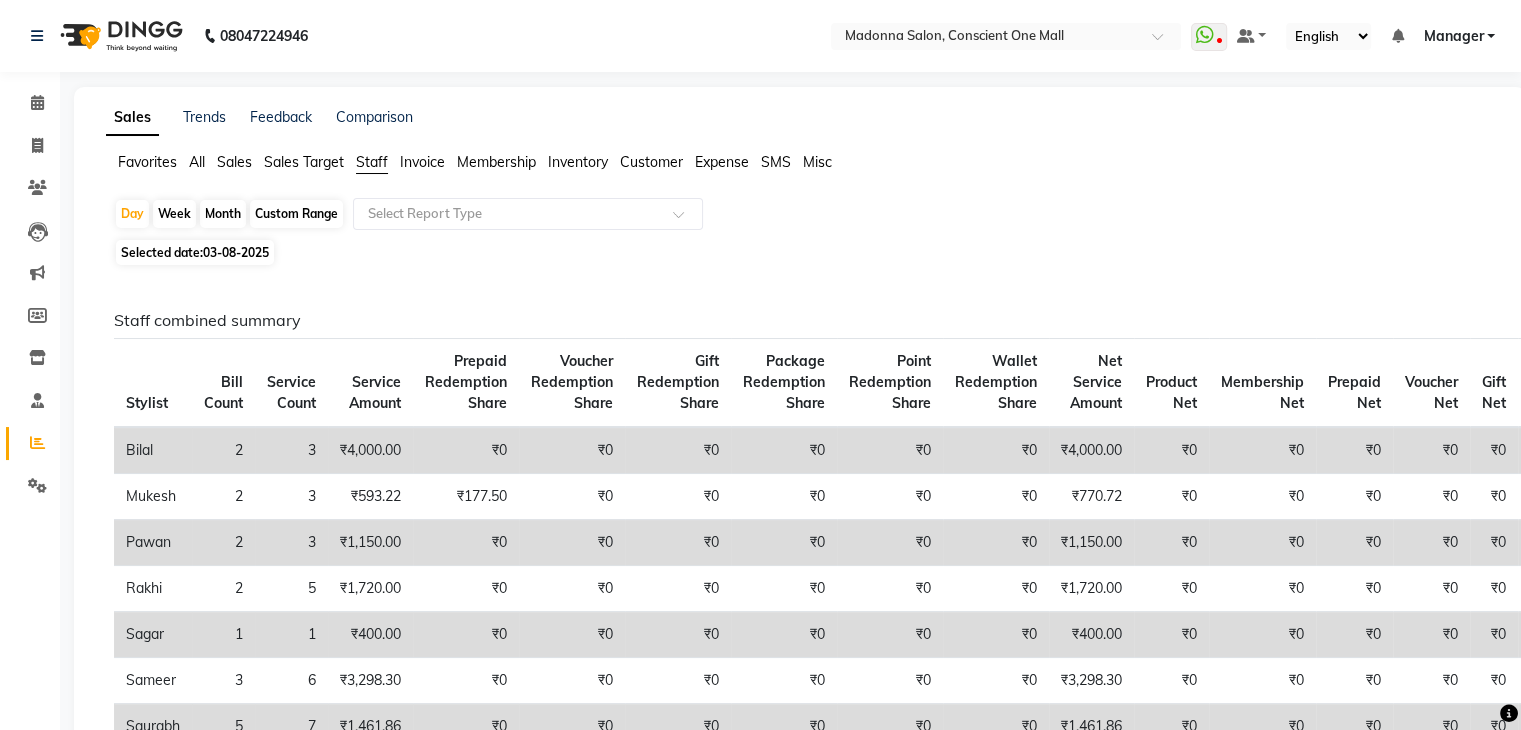 click on "Sales Trends Feedback Comparison" 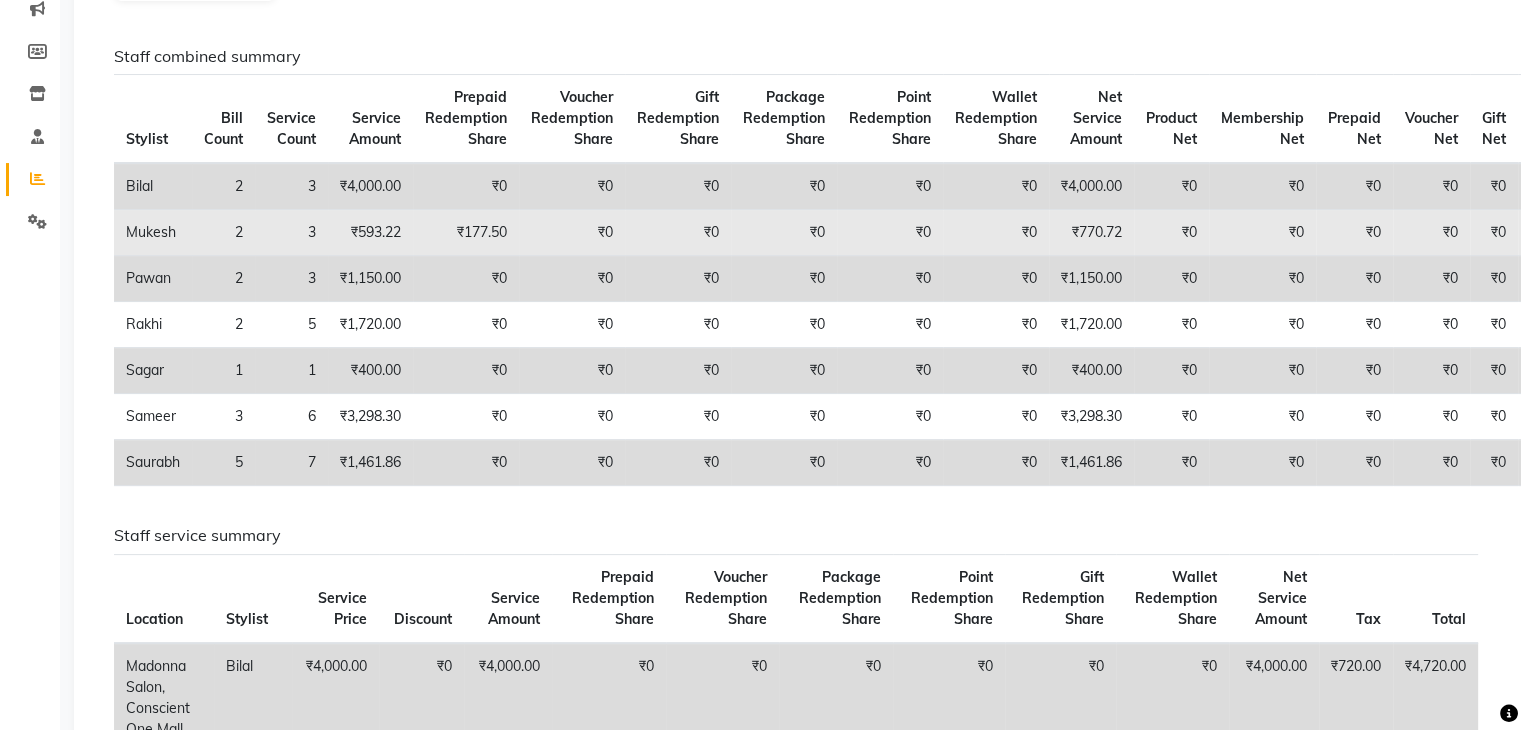 scroll, scrollTop: 56, scrollLeft: 0, axis: vertical 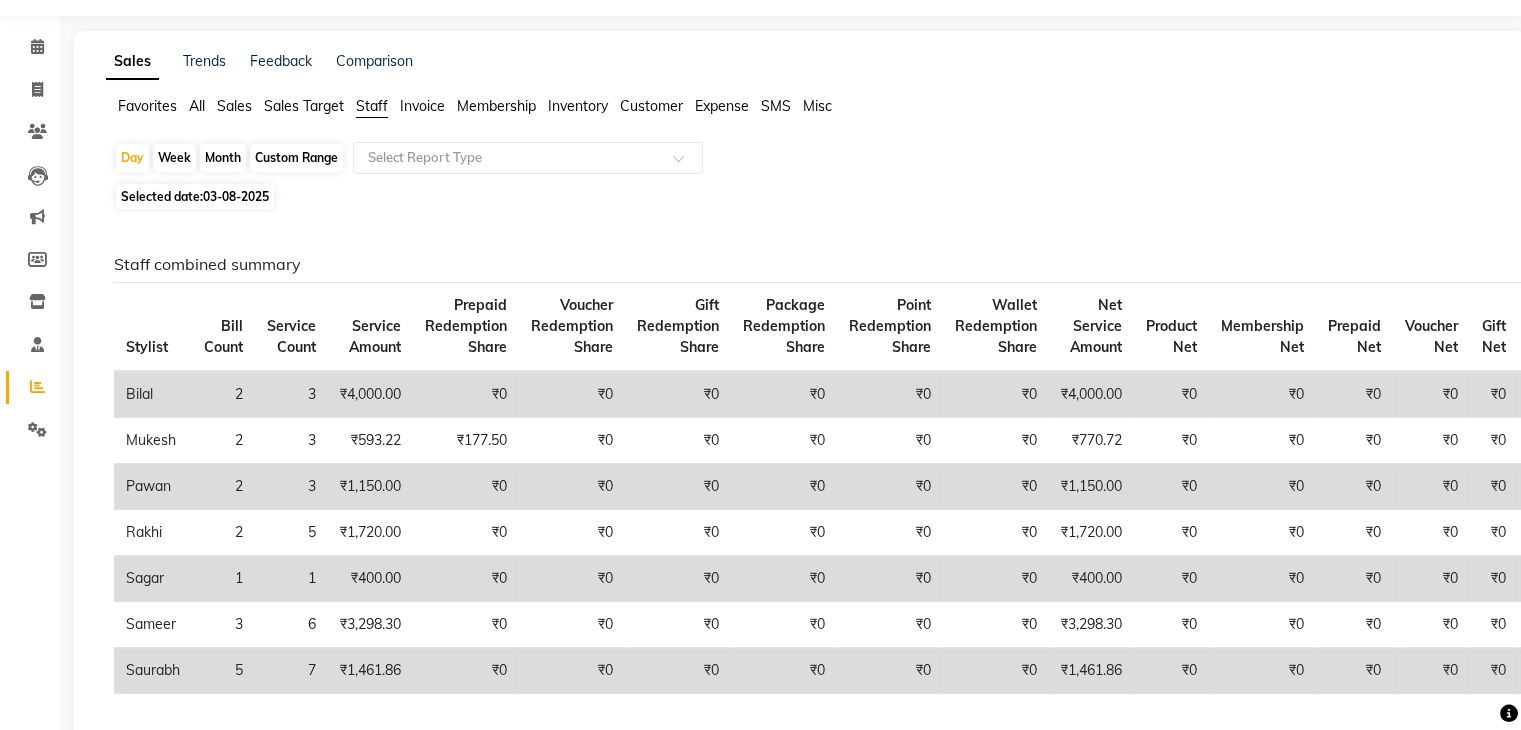 click on "Month" 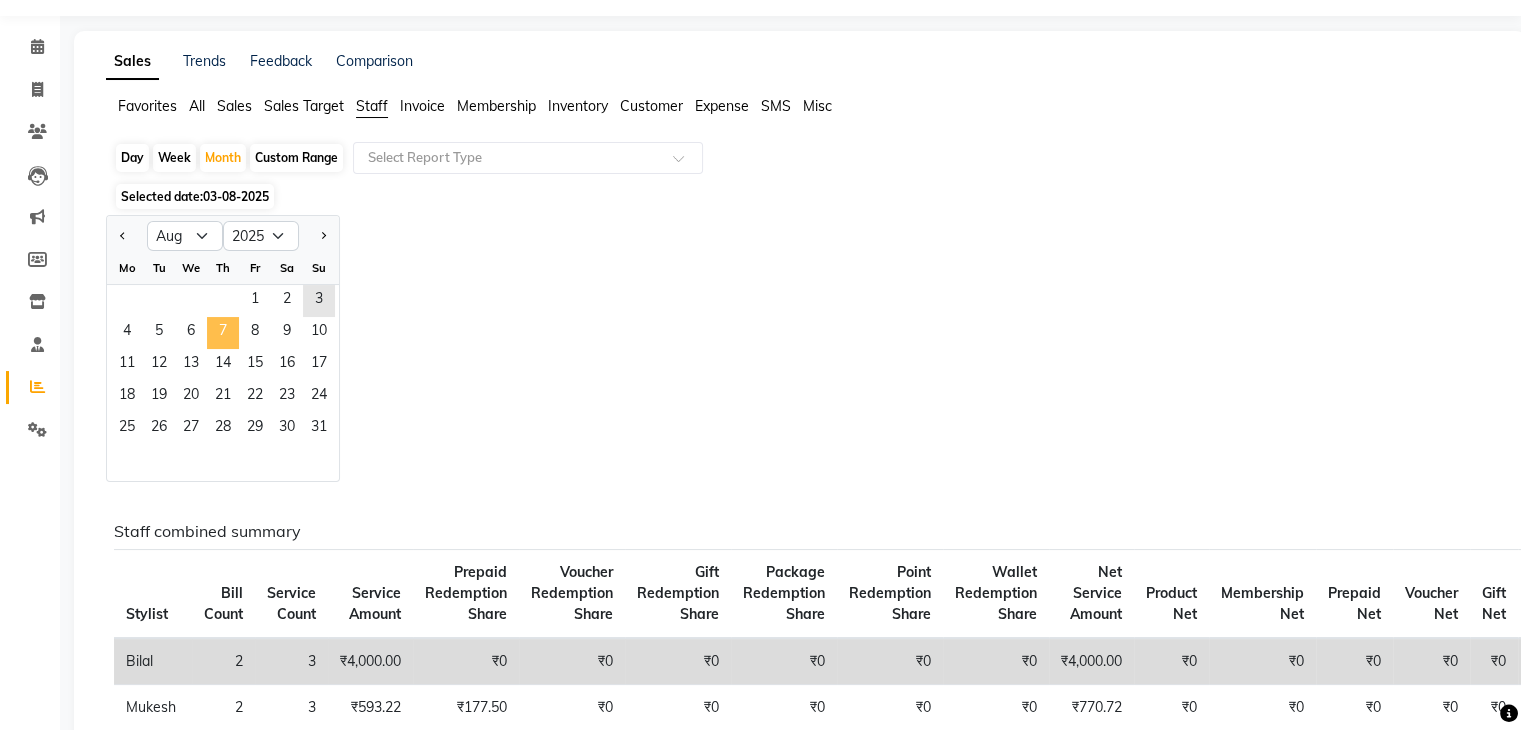 click on "7" 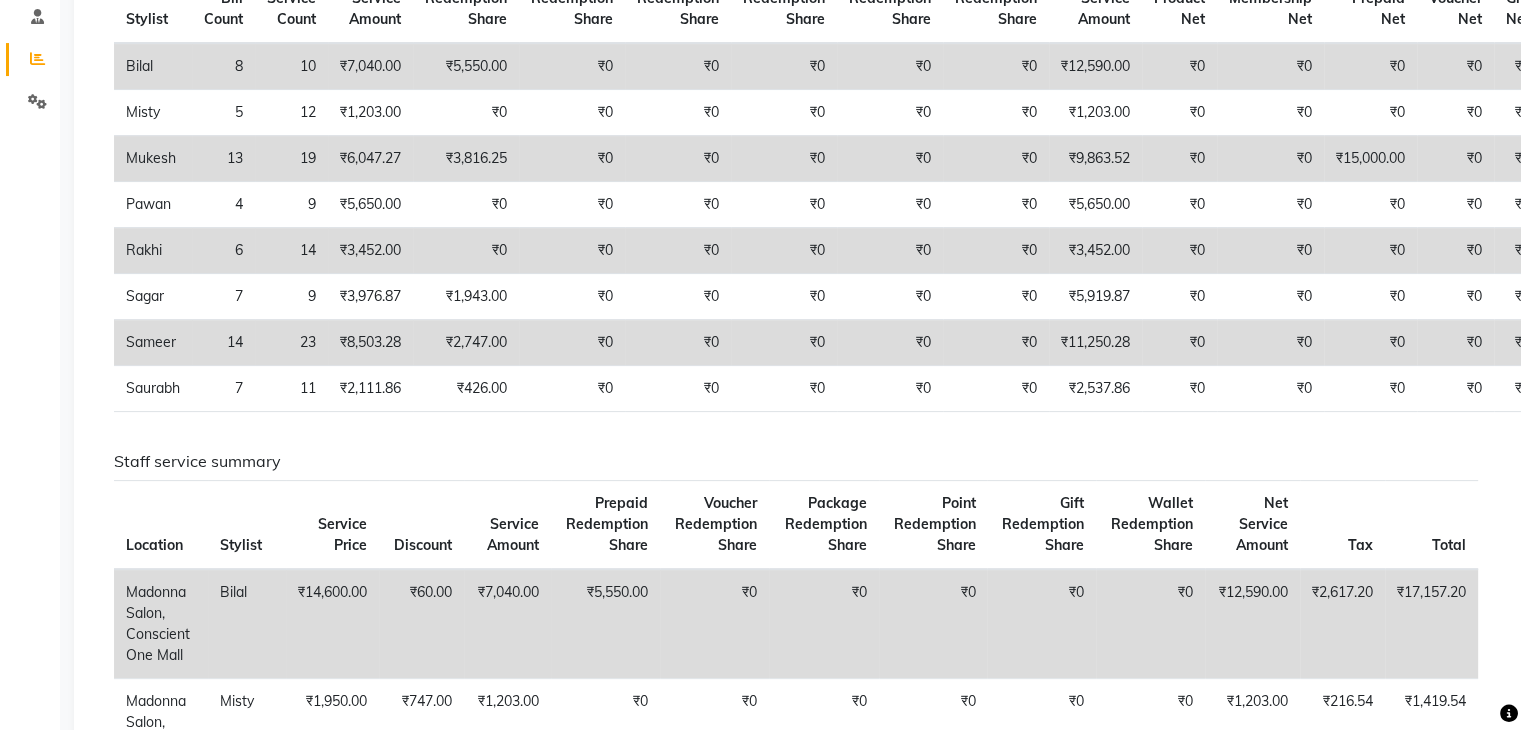 scroll, scrollTop: 222, scrollLeft: 0, axis: vertical 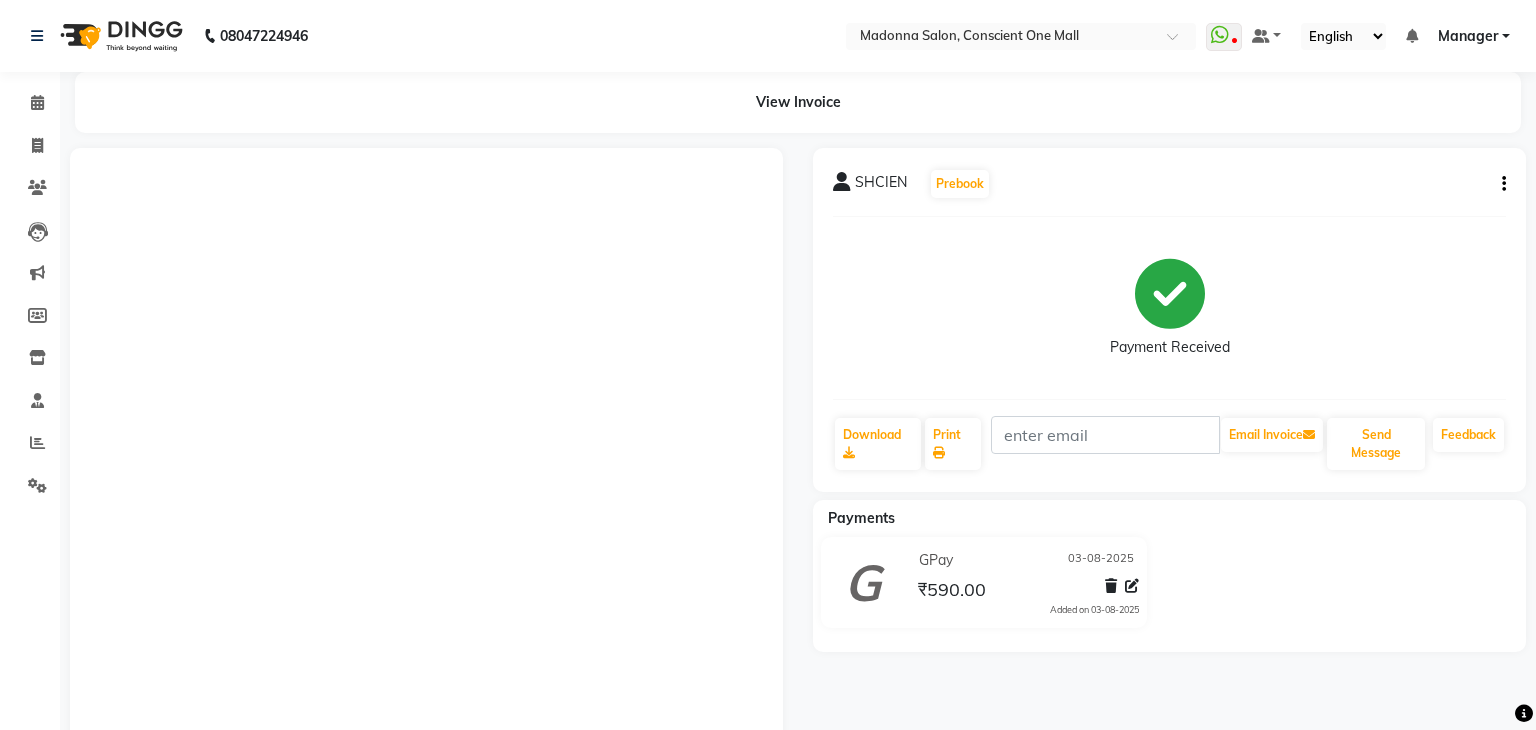 select on "service" 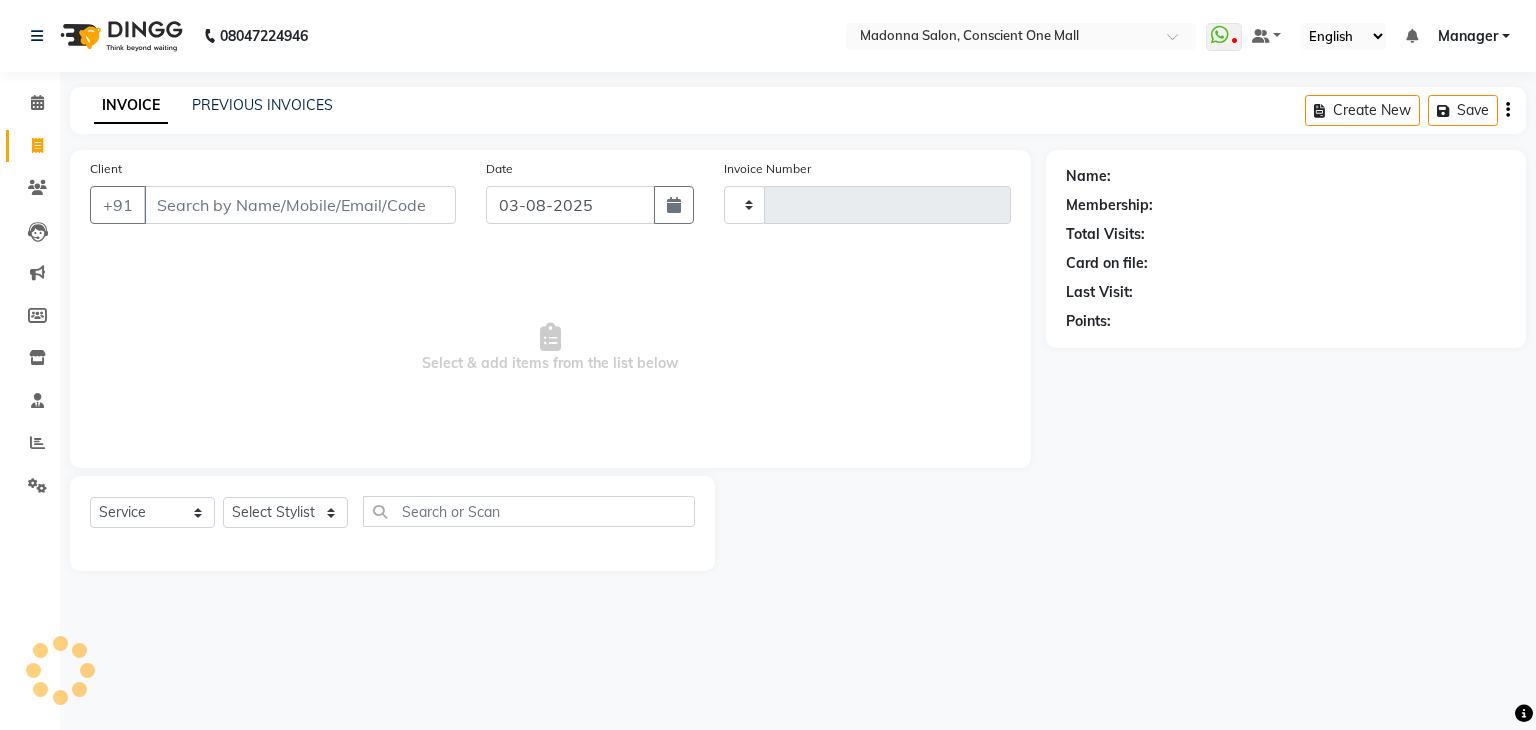 type on "1706" 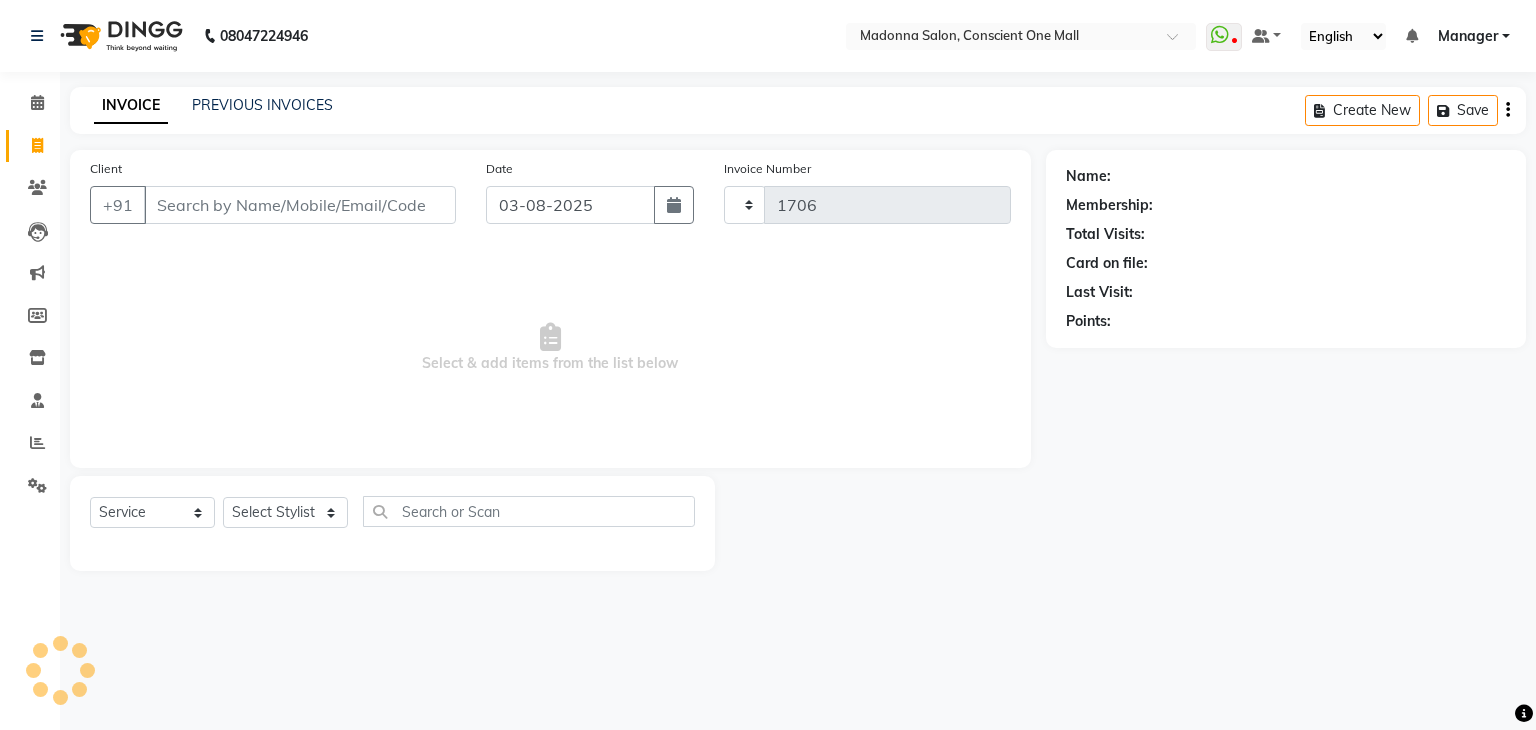 select on "7575" 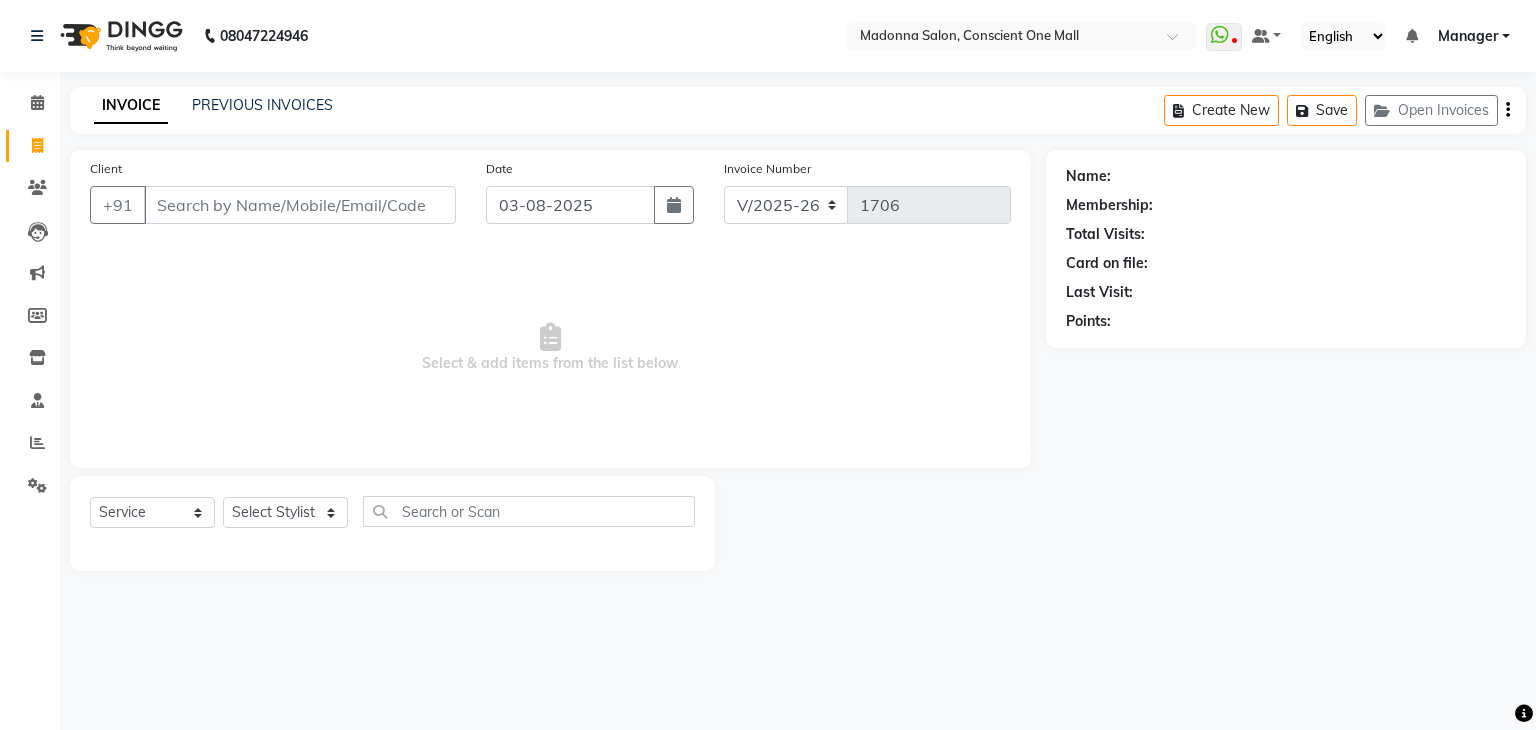click on "Client" at bounding box center (300, 205) 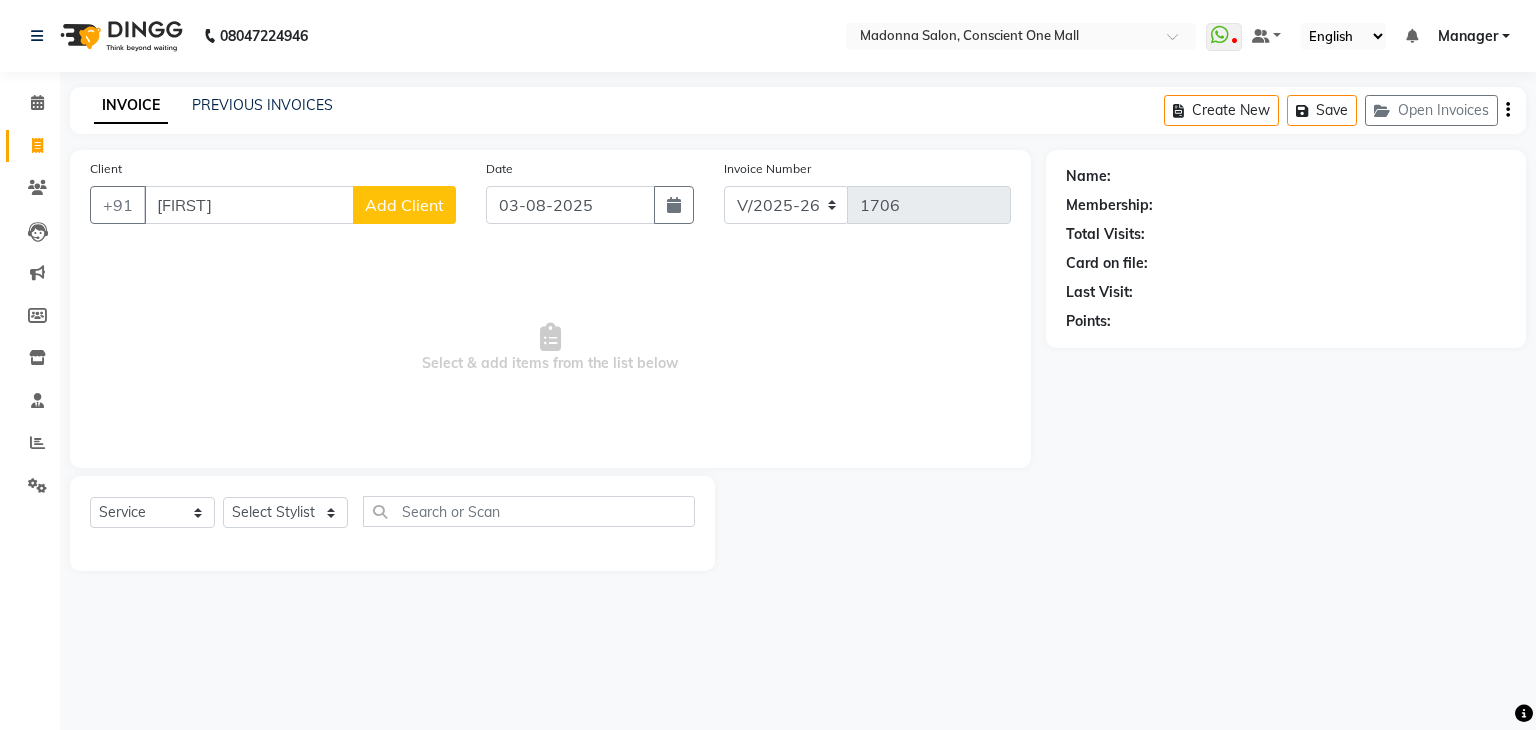 click on "DEERAJ" at bounding box center [249, 205] 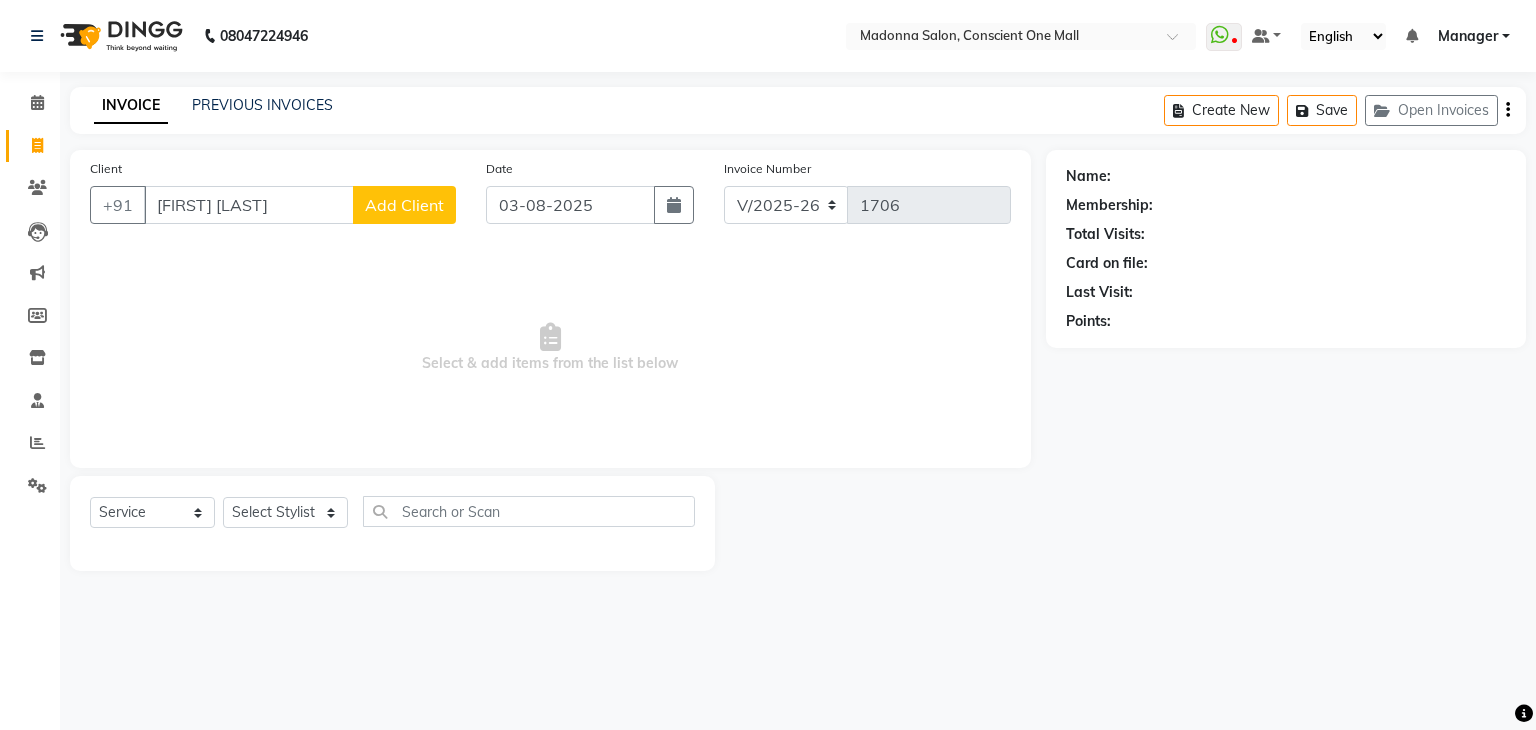 click on "DEERAJ KAPOR" at bounding box center [249, 205] 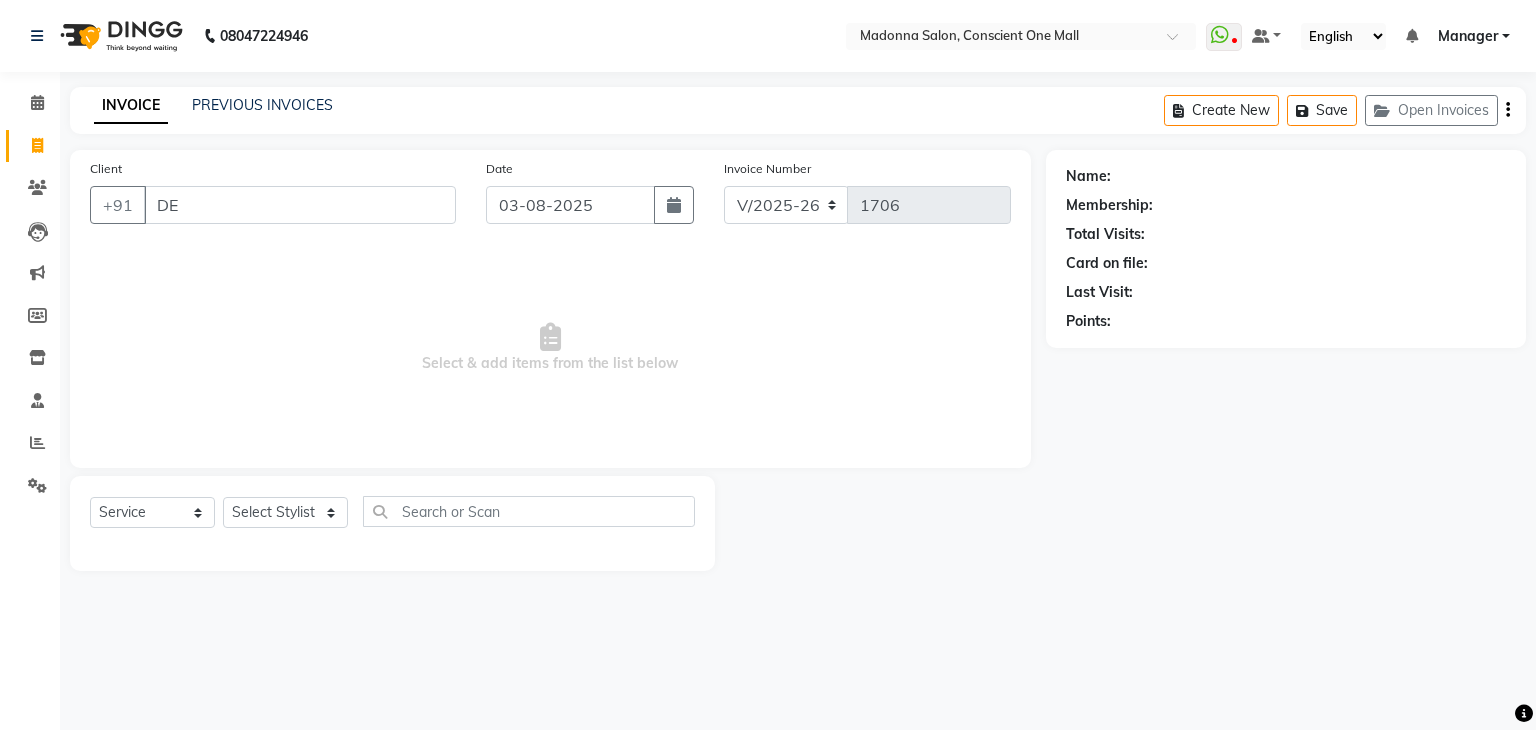 type on "D" 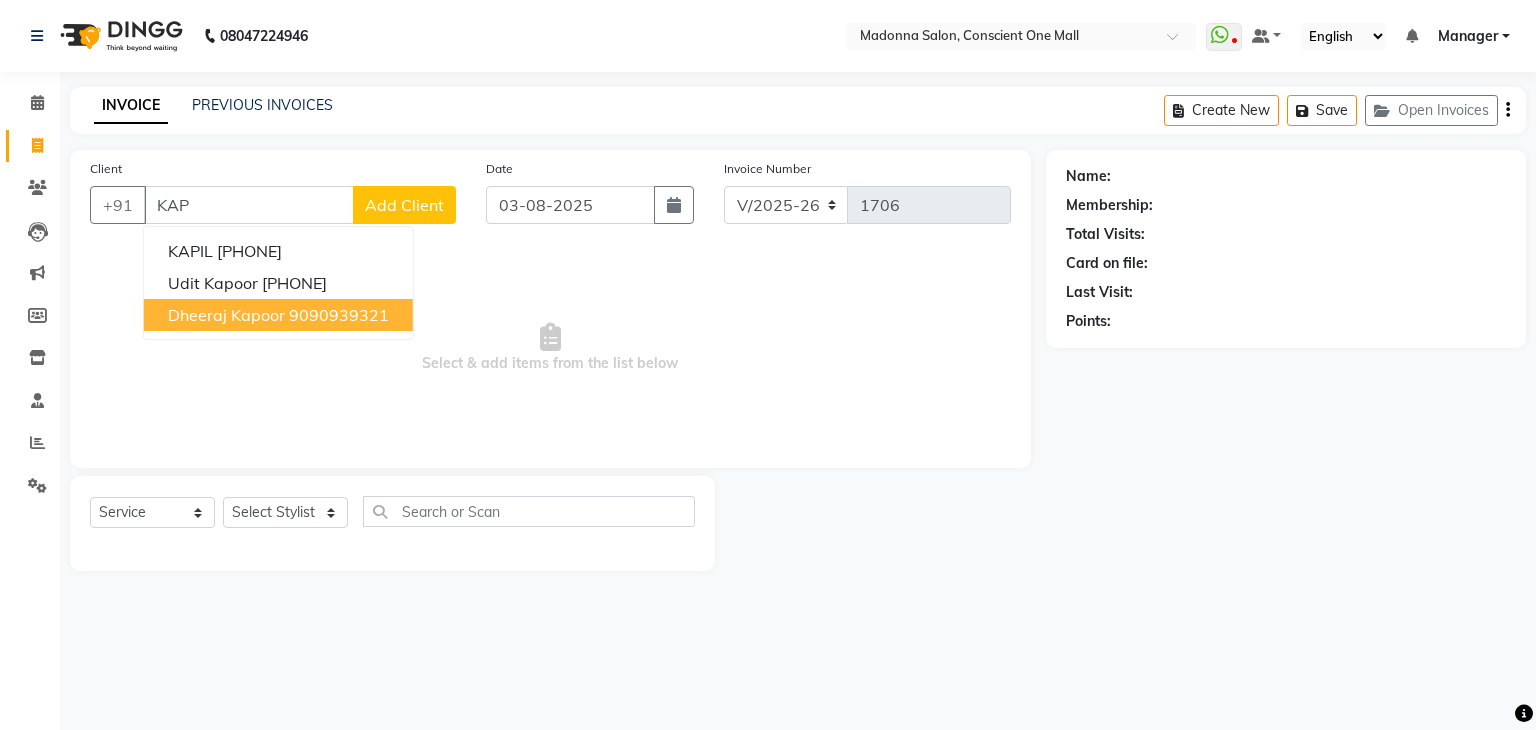 click on "dheeraj kapoor" at bounding box center [226, 315] 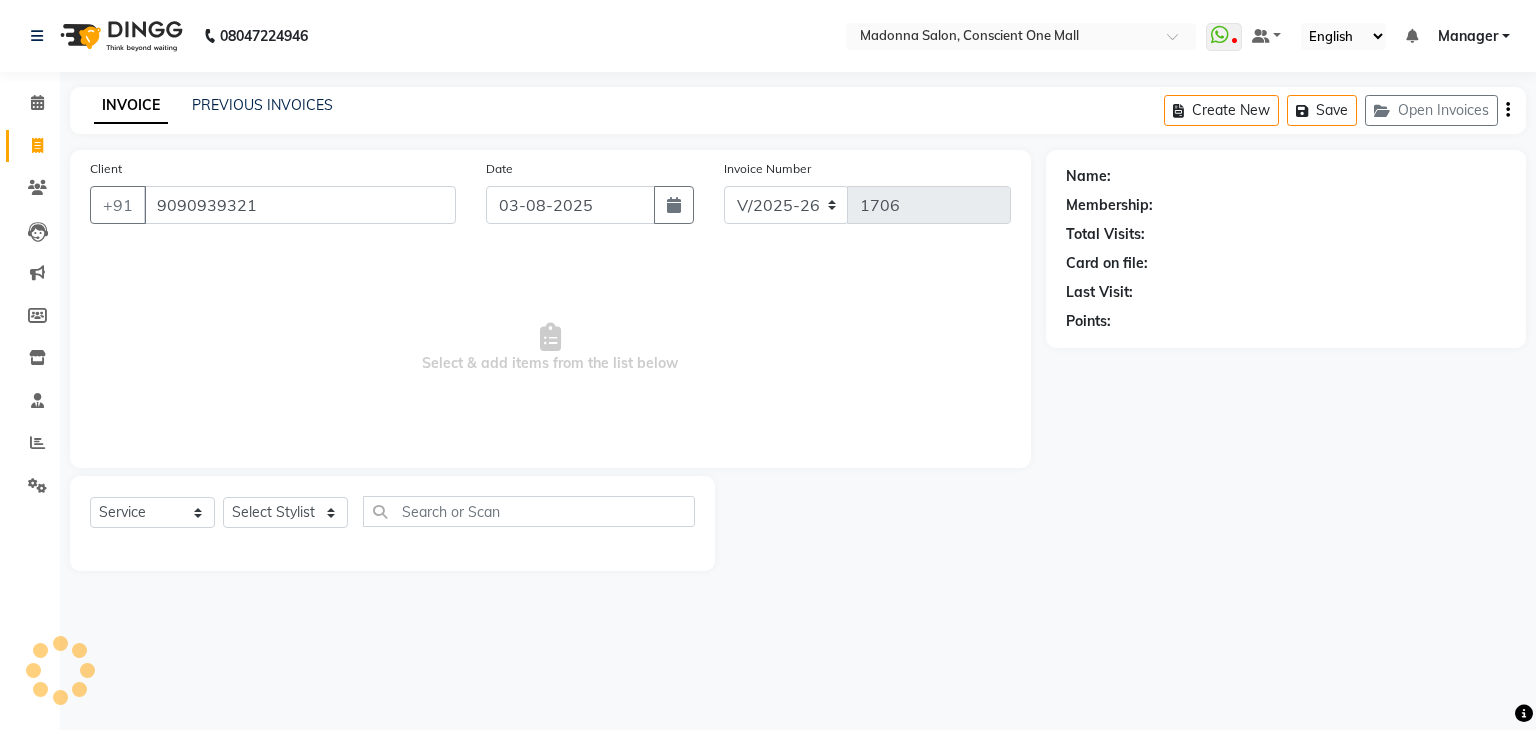 type on "9090939321" 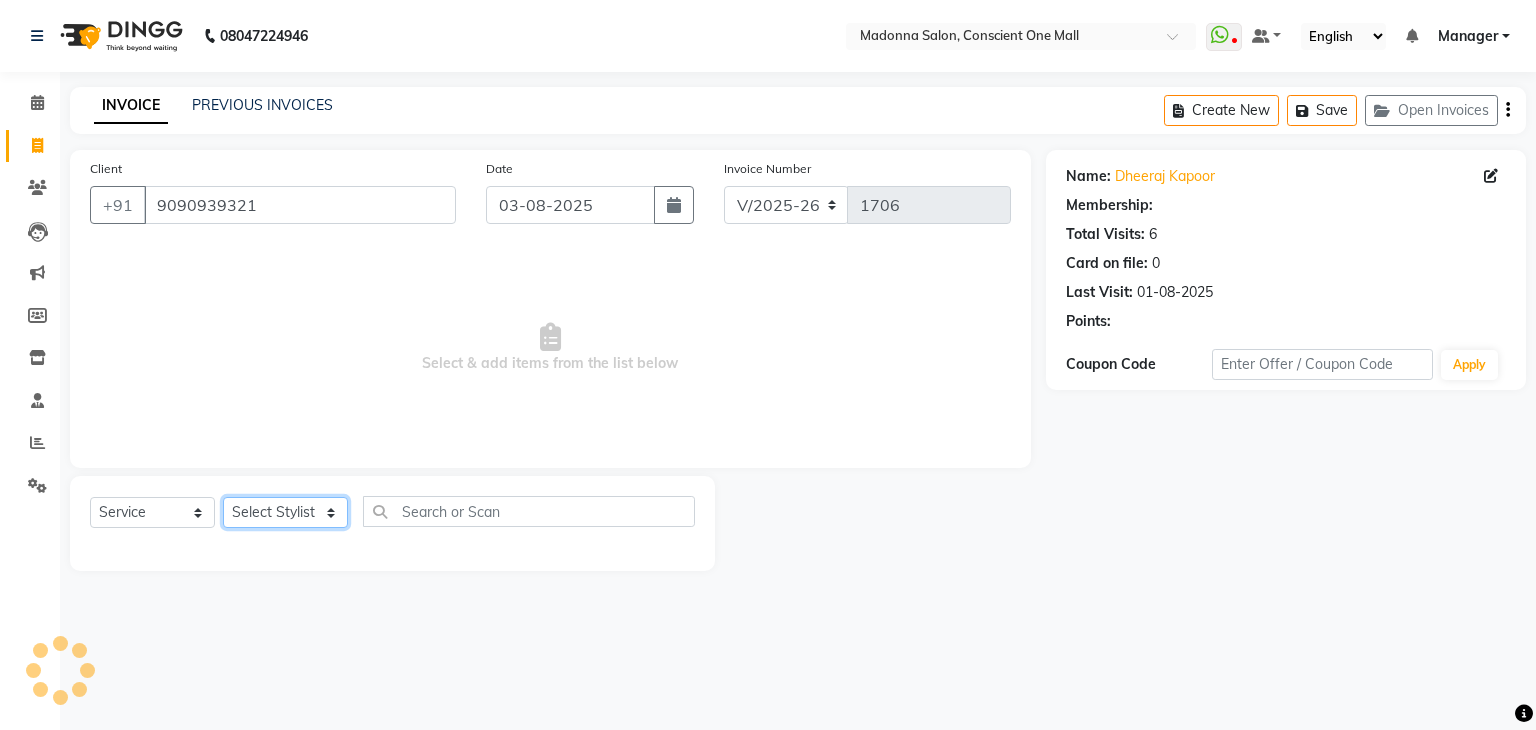 click on "Select Stylist AJAD AMIT ANSHU Bilal Harry himanshi HIMANSHU Janvi JAY Khusboo Manager misty Mukesh Naeem Navjot Kaur neha Pawan RAKHI Ripa Sachin Sagar  SAMEER Sanjeev Saurabh" 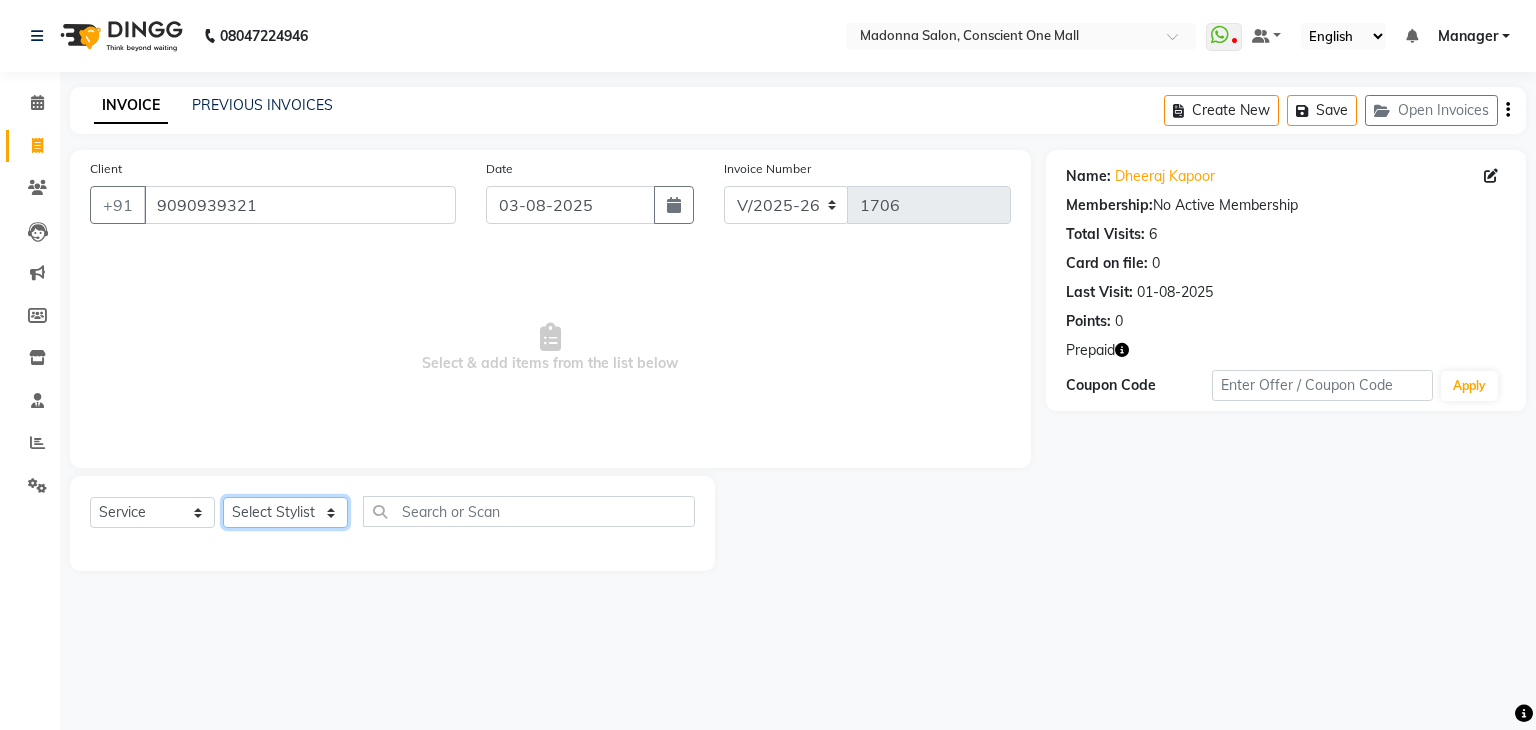 select on "67299" 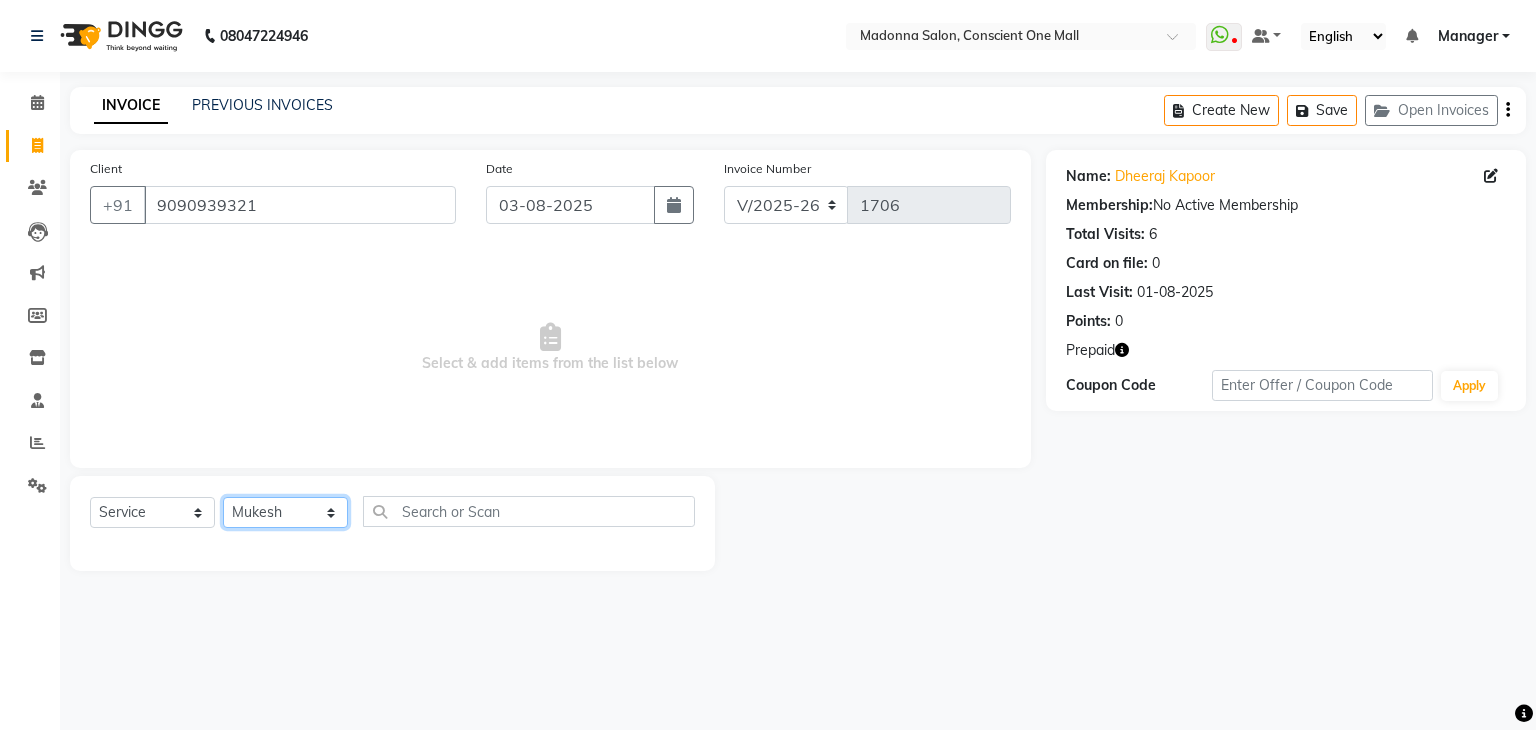 click on "Select Stylist AJAD AMIT ANSHU Bilal Harry himanshi HIMANSHU Janvi JAY Khusboo Manager misty Mukesh Naeem Navjot Kaur neha Pawan RAKHI Ripa Sachin Sagar  SAMEER Sanjeev Saurabh" 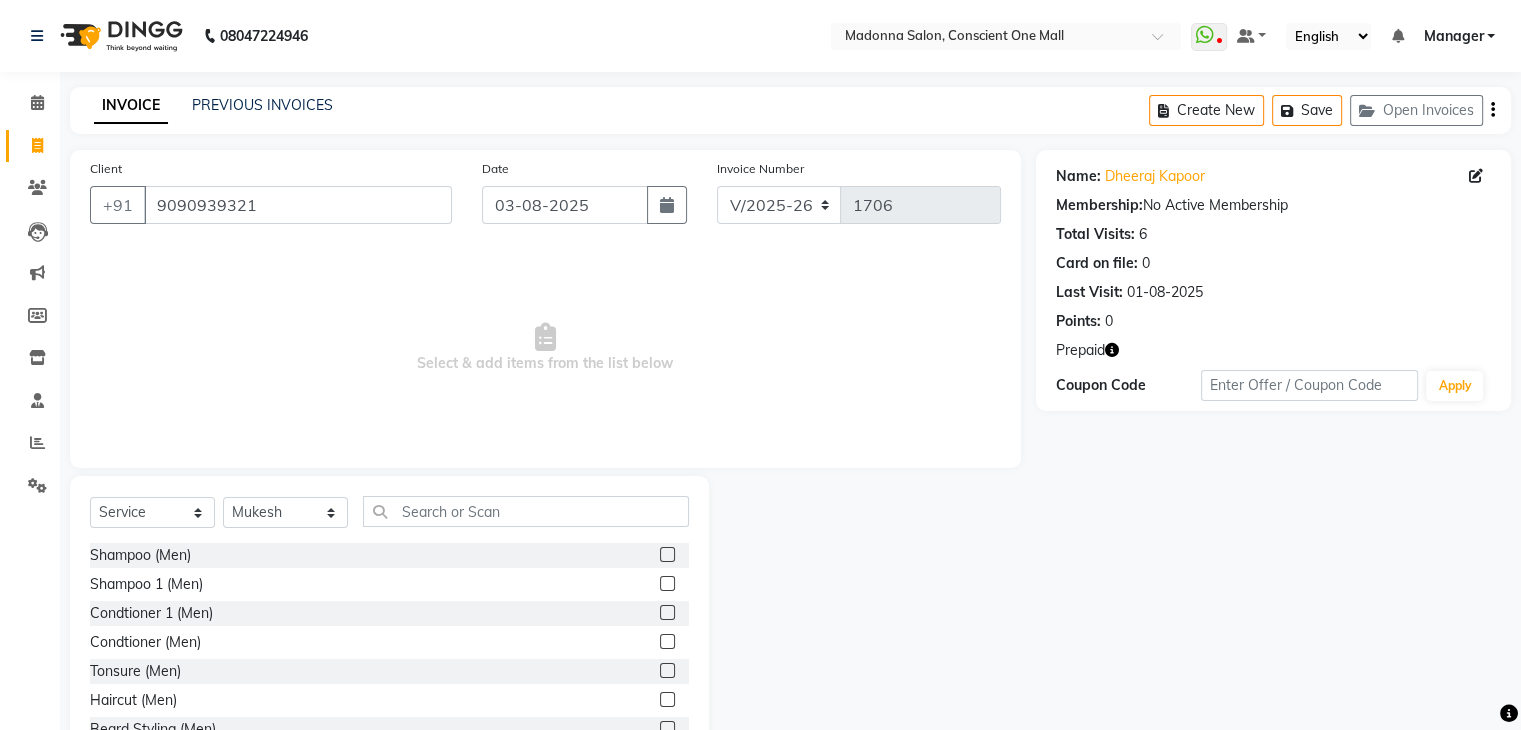 click 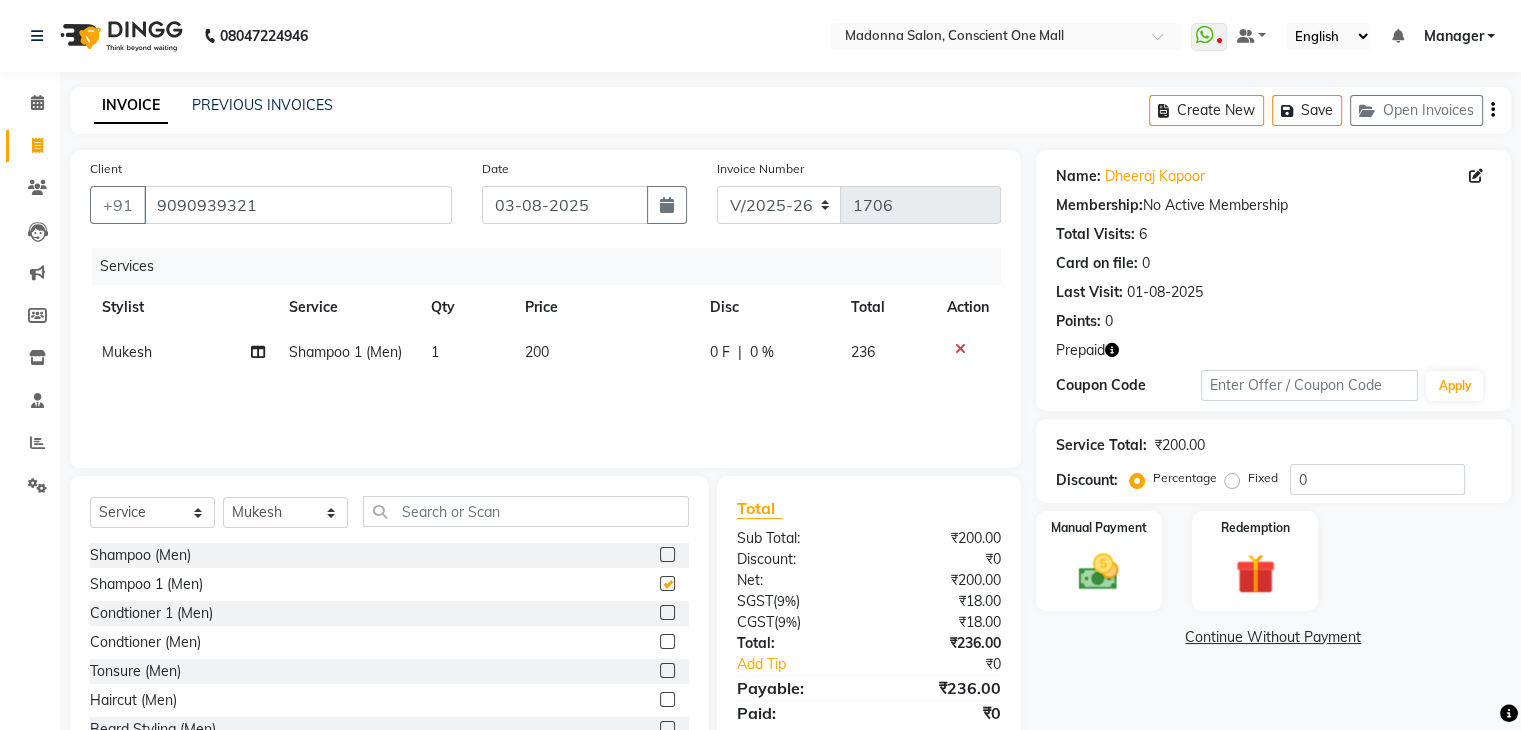 checkbox on "false" 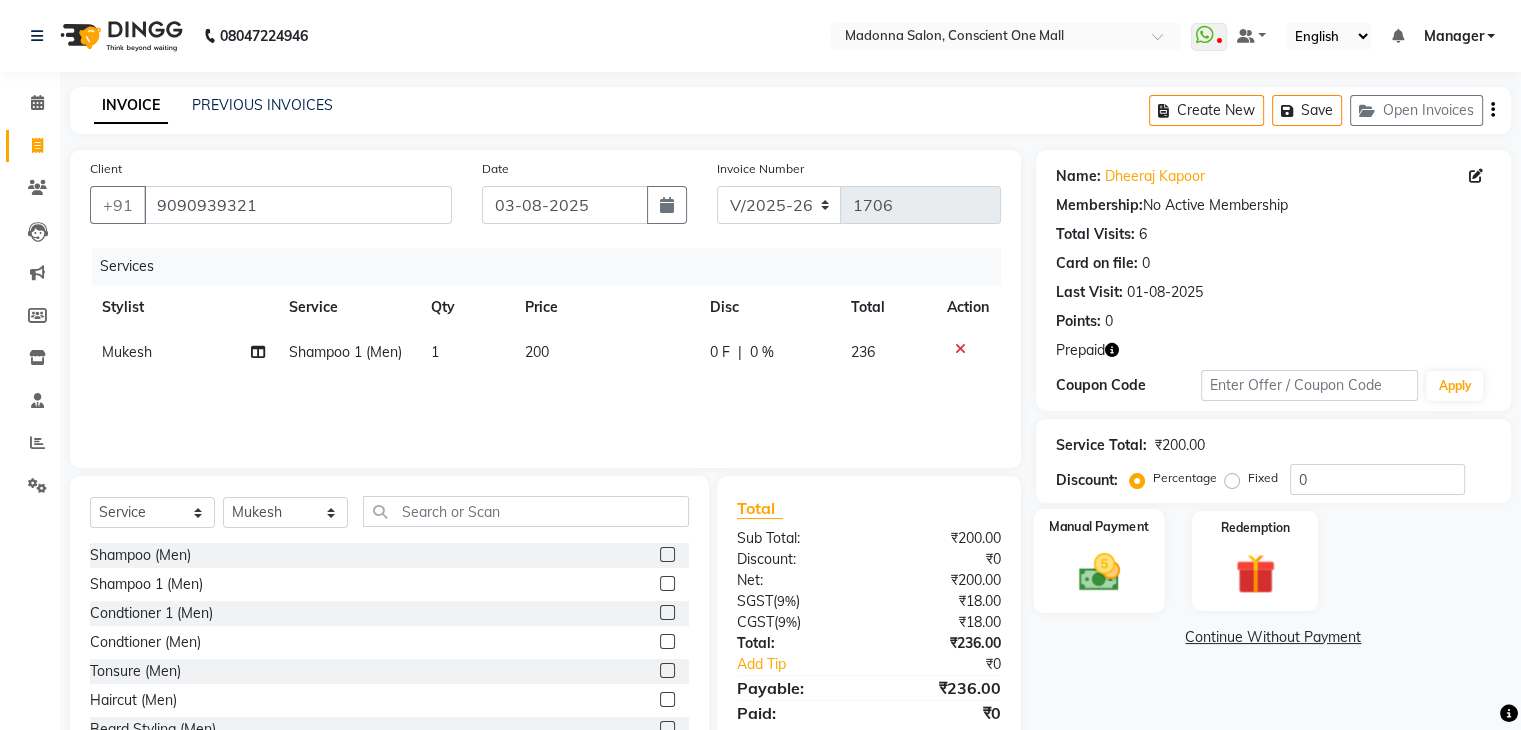 click 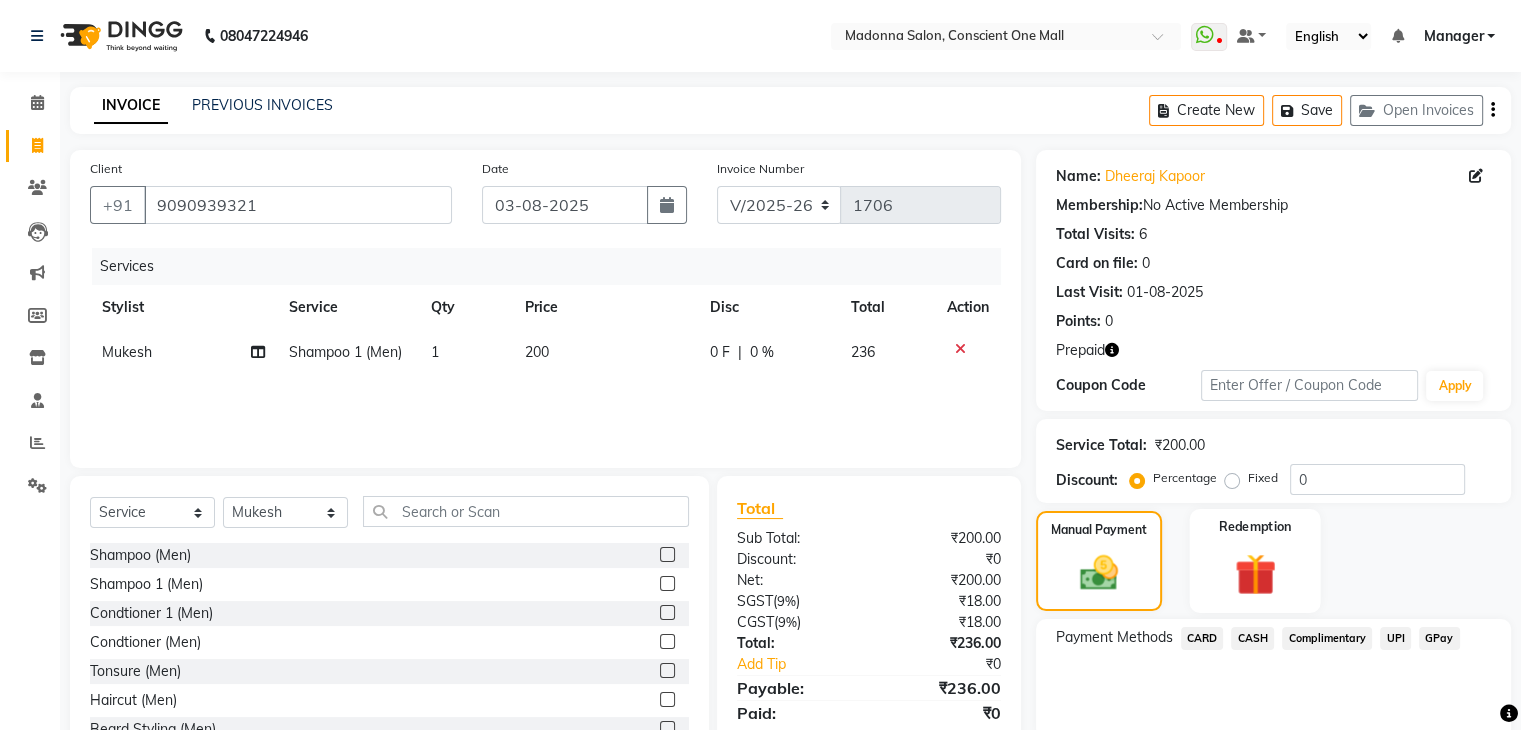 click on "Redemption" 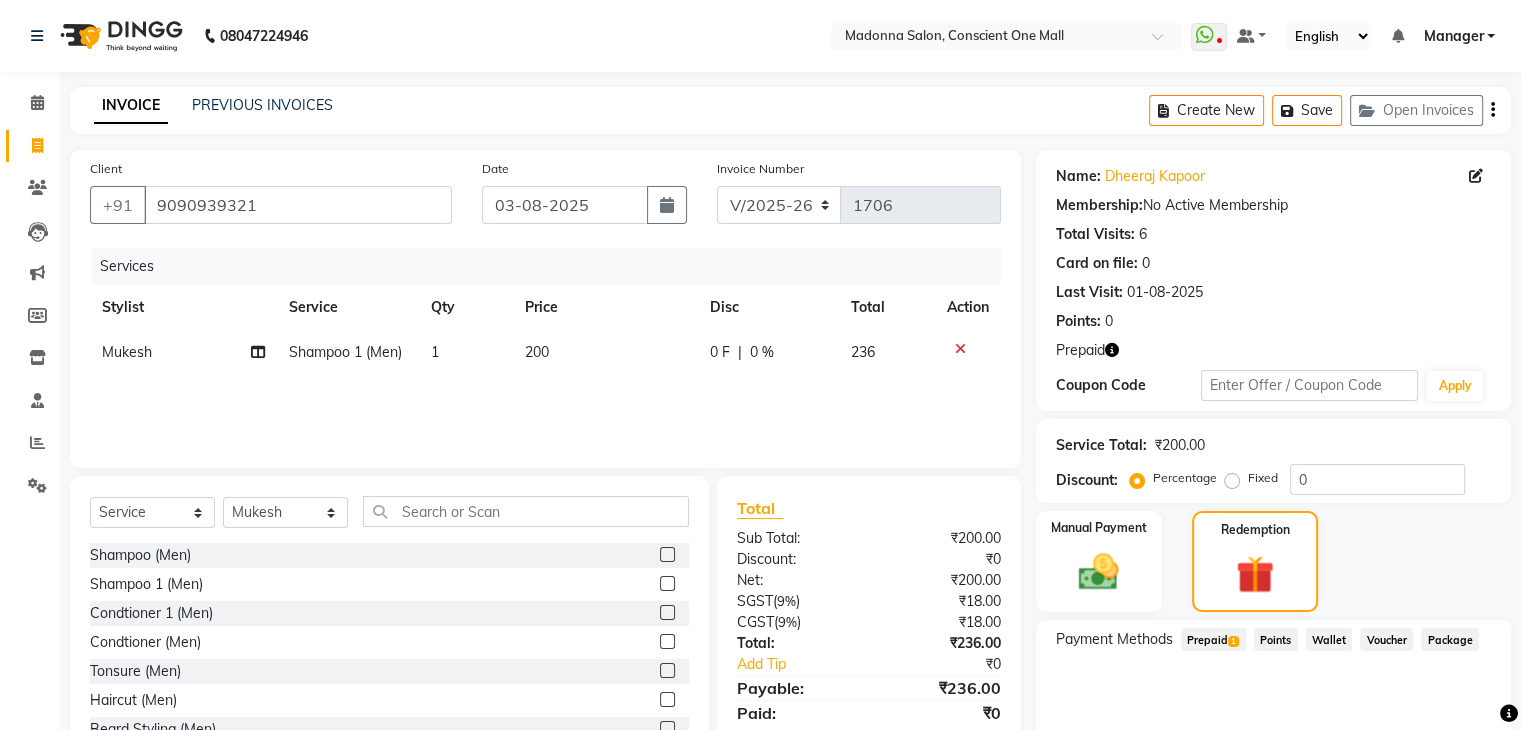 click on "1" 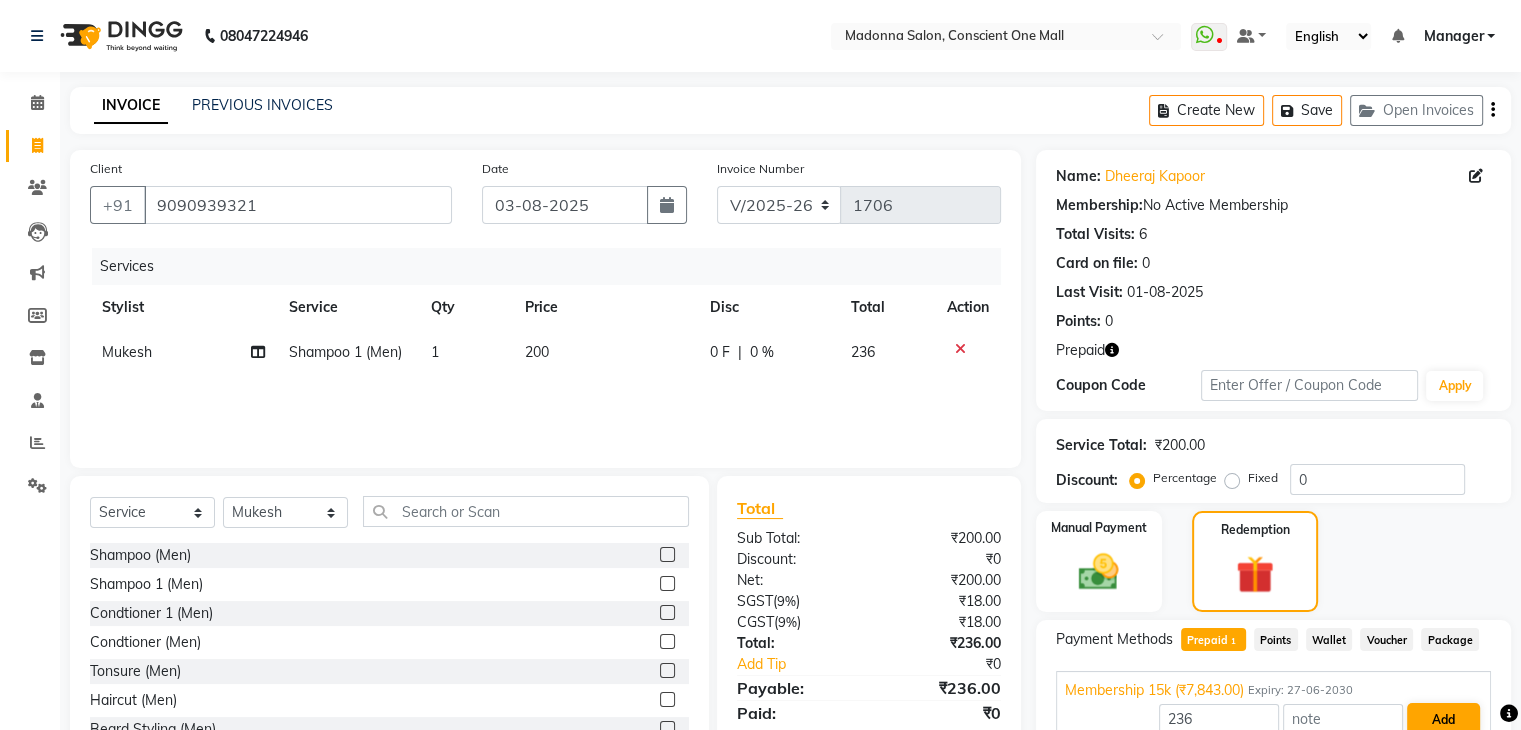 scroll, scrollTop: 97, scrollLeft: 0, axis: vertical 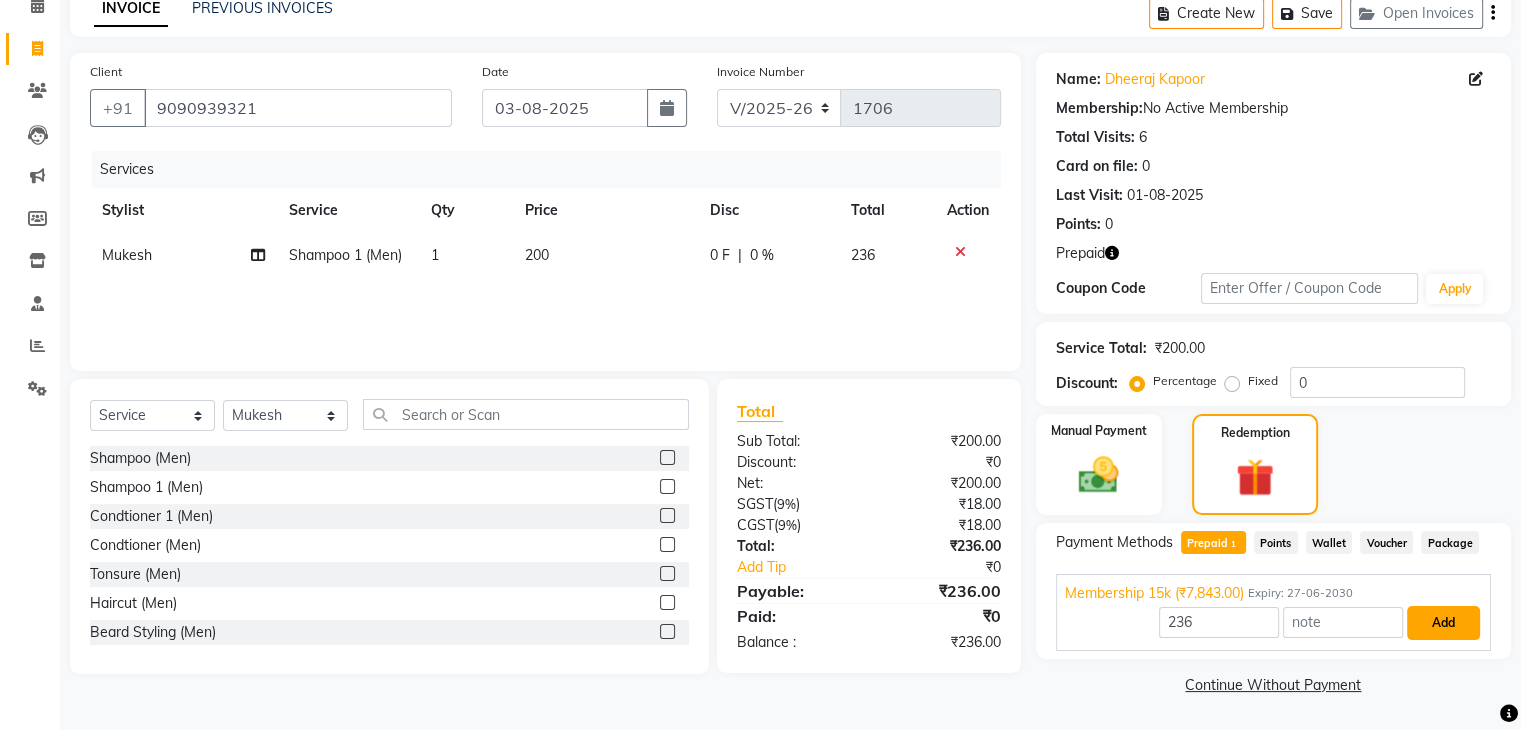 click on "Add" at bounding box center [1443, 623] 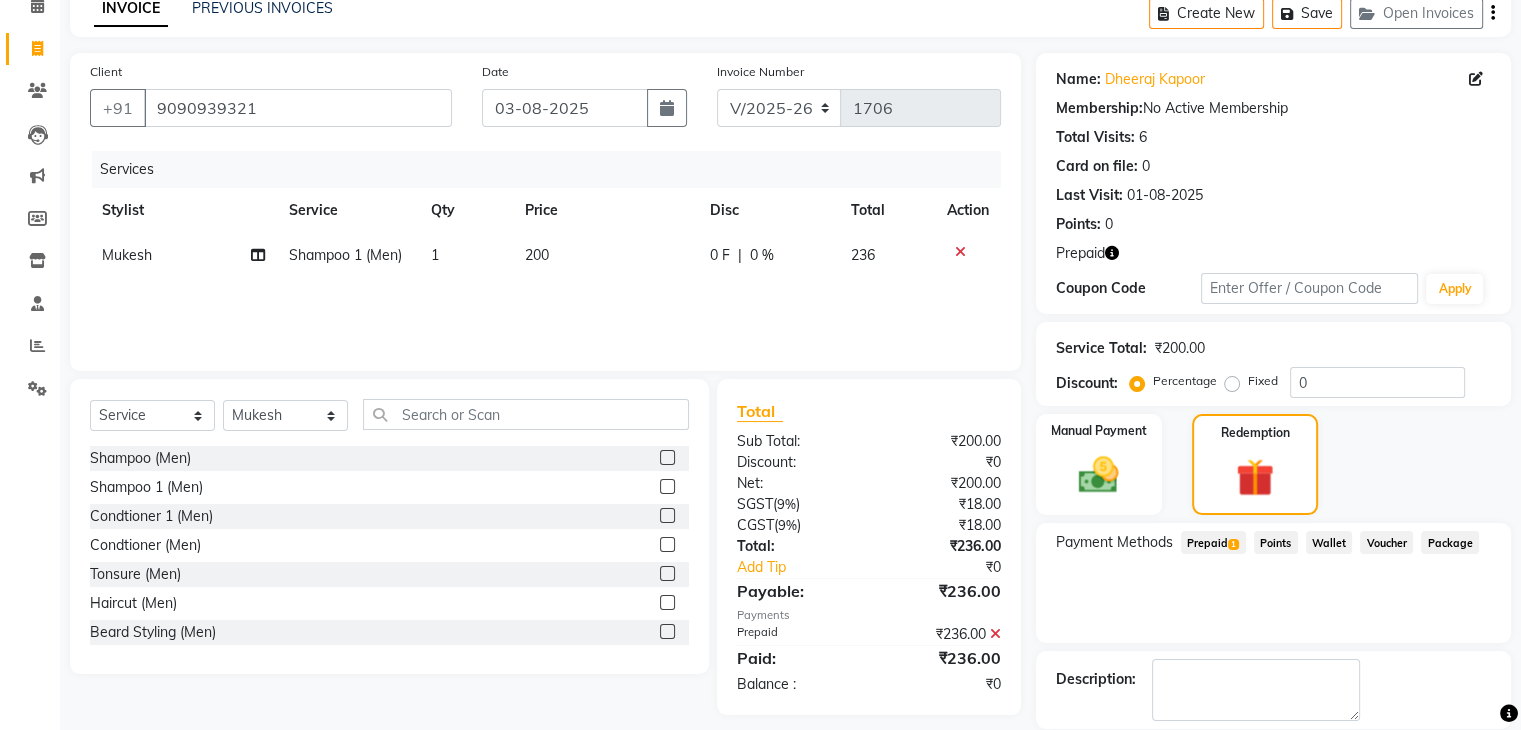 scroll, scrollTop: 193, scrollLeft: 0, axis: vertical 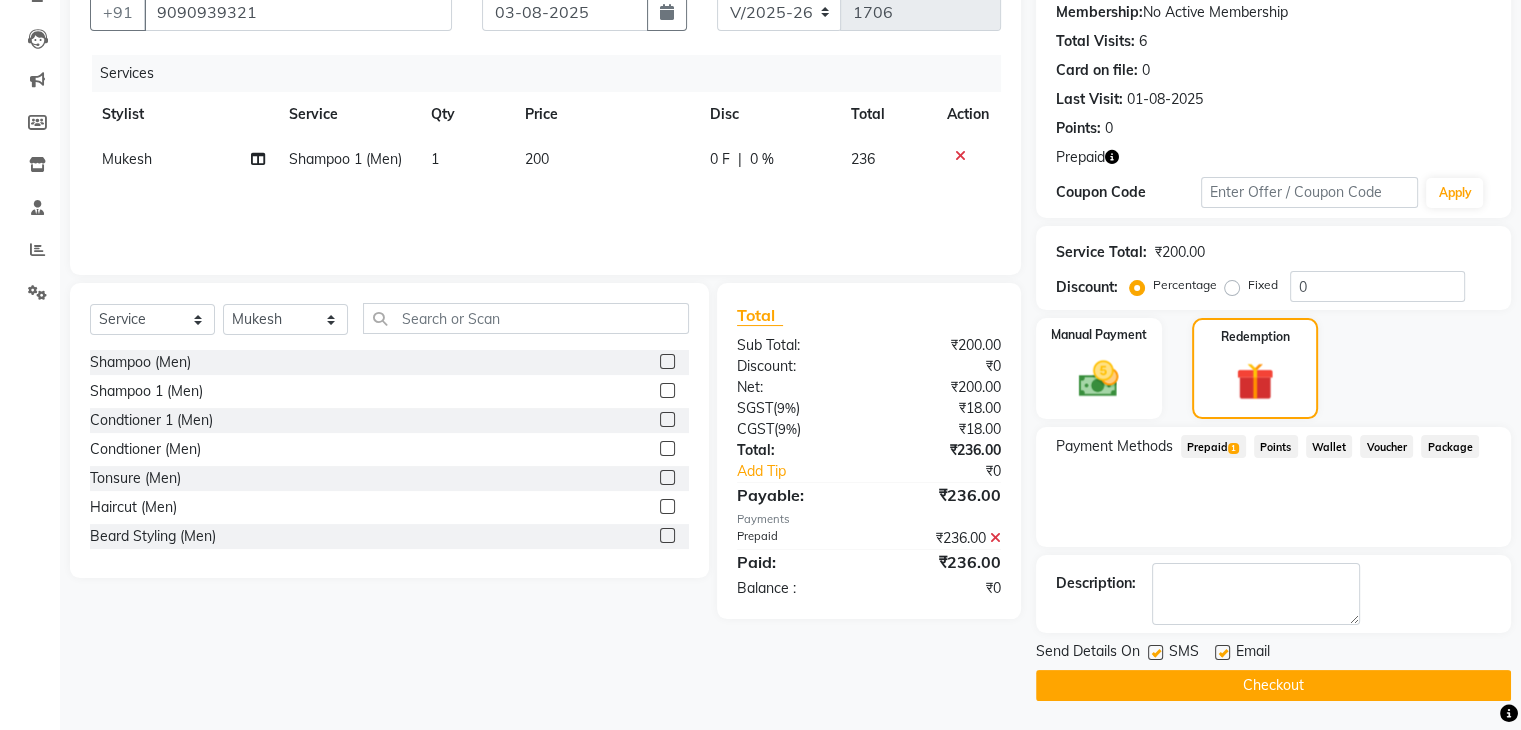 click on "Checkout" 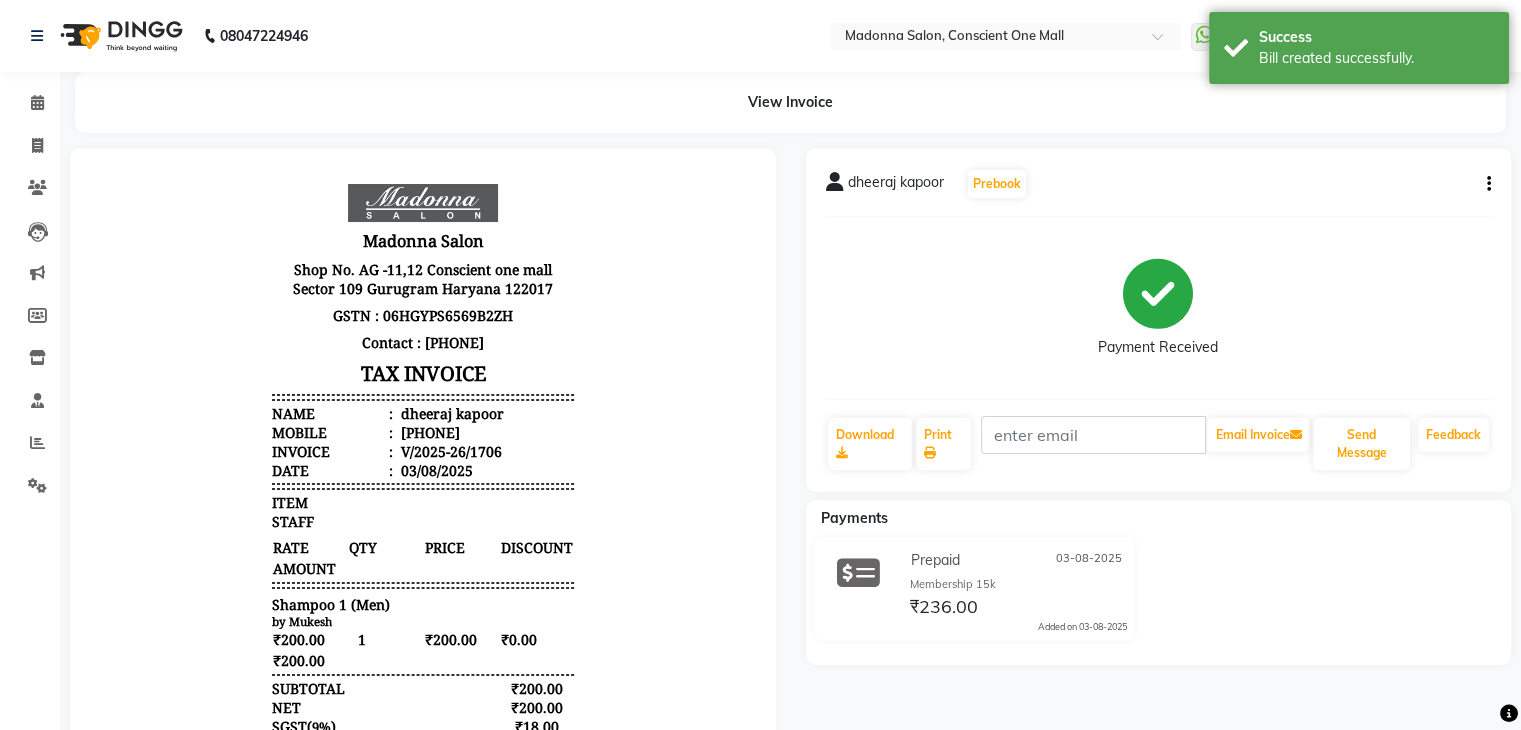 scroll, scrollTop: 0, scrollLeft: 0, axis: both 